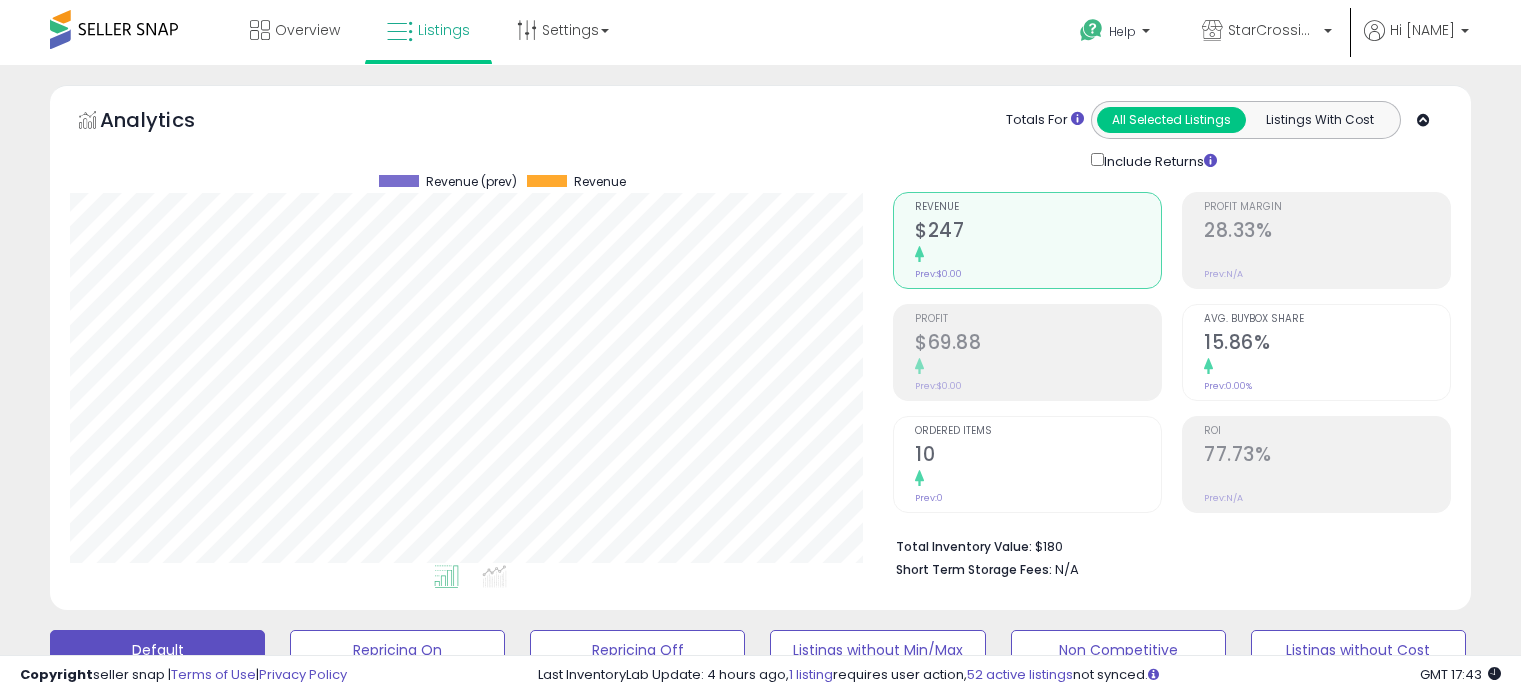 scroll, scrollTop: 590, scrollLeft: 0, axis: vertical 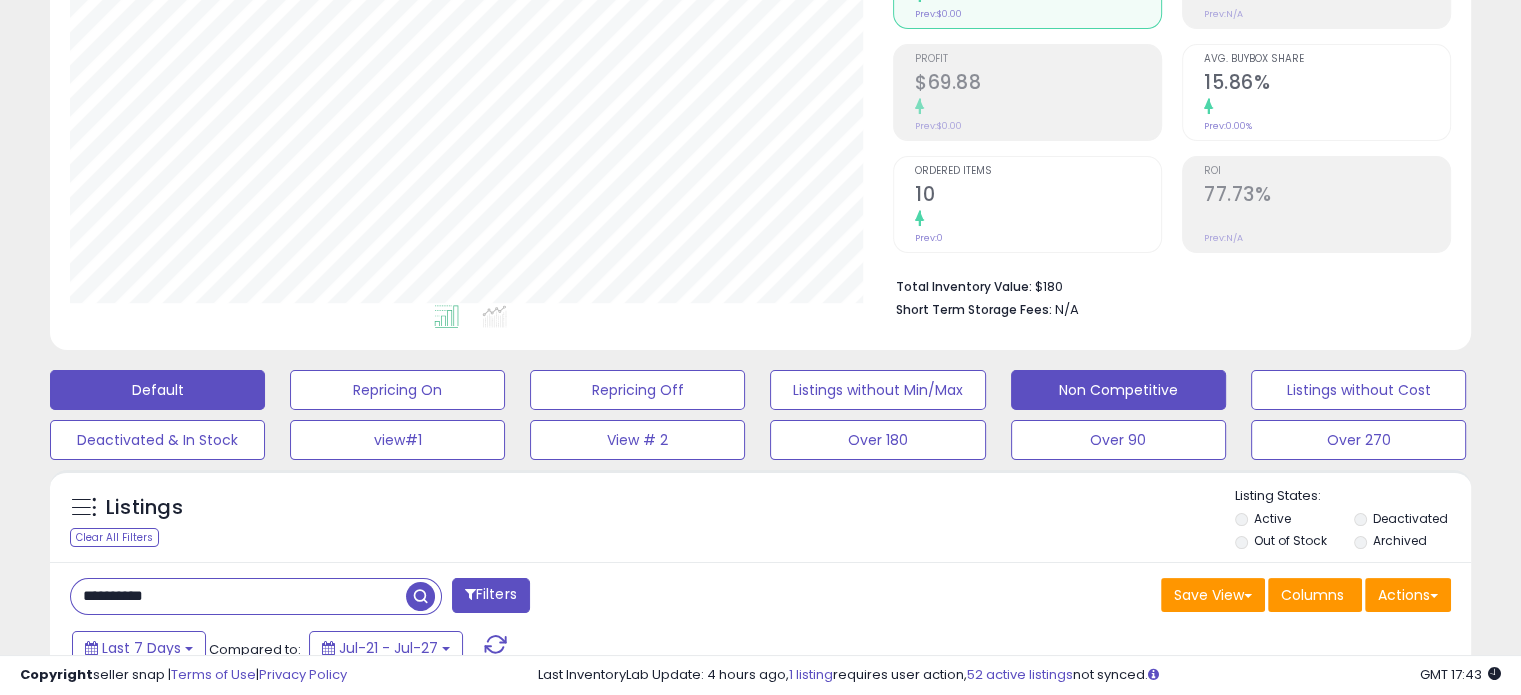 click on "Non Competitive" at bounding box center [397, 390] 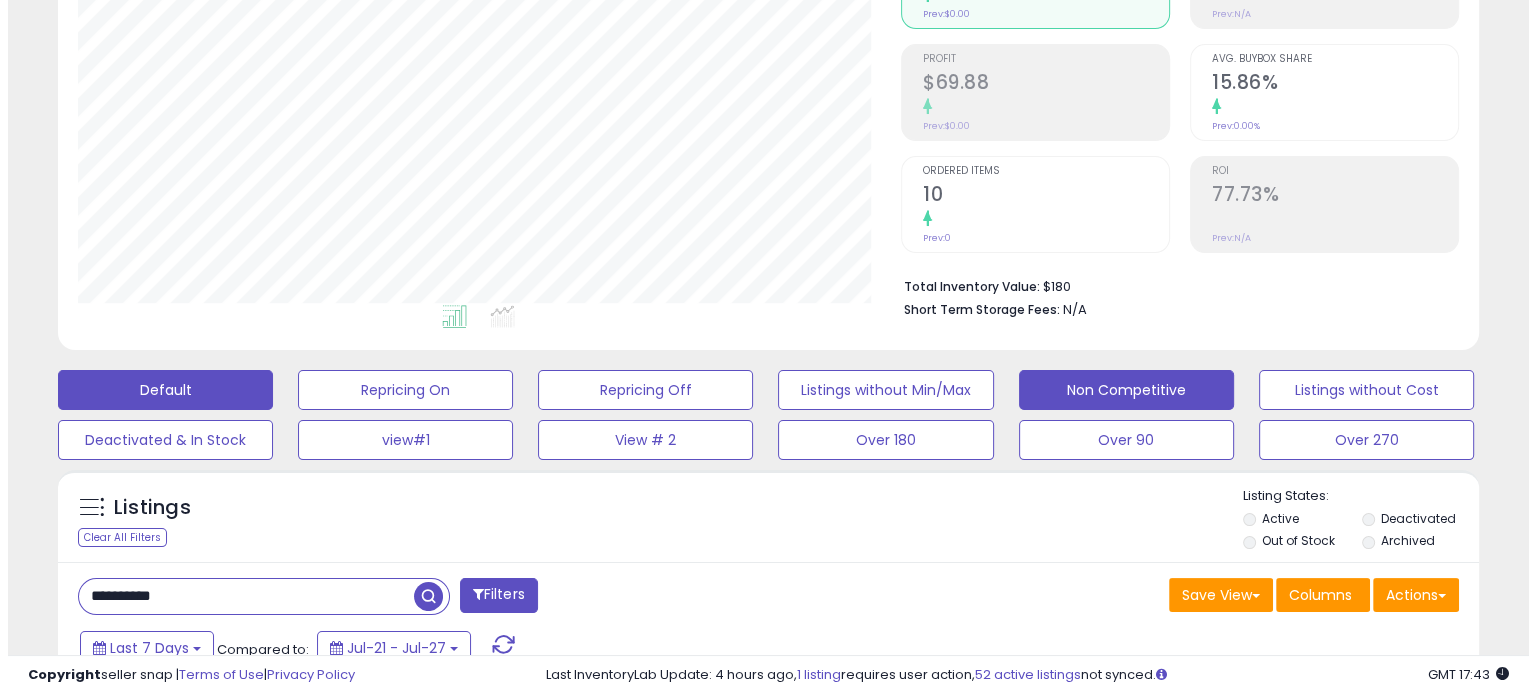 scroll, scrollTop: 999589, scrollLeft: 999168, axis: both 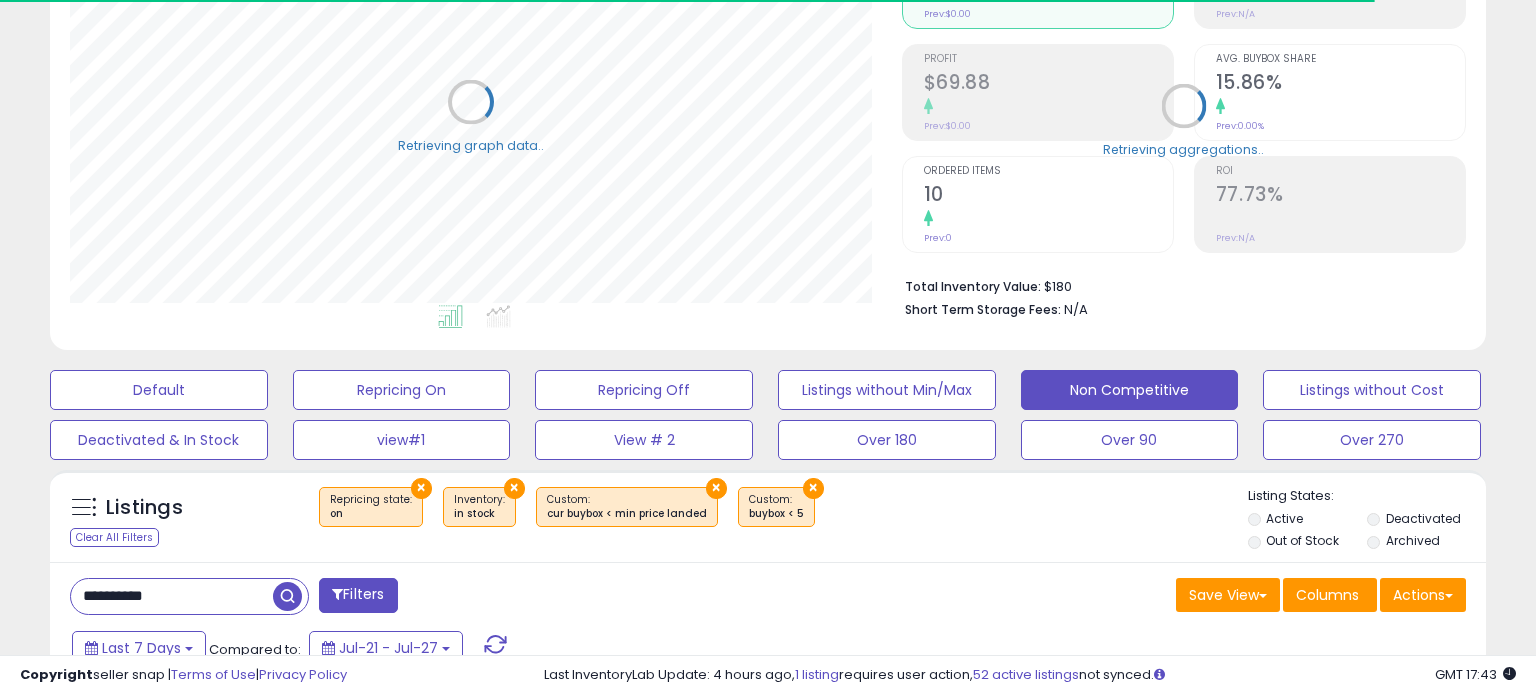 type 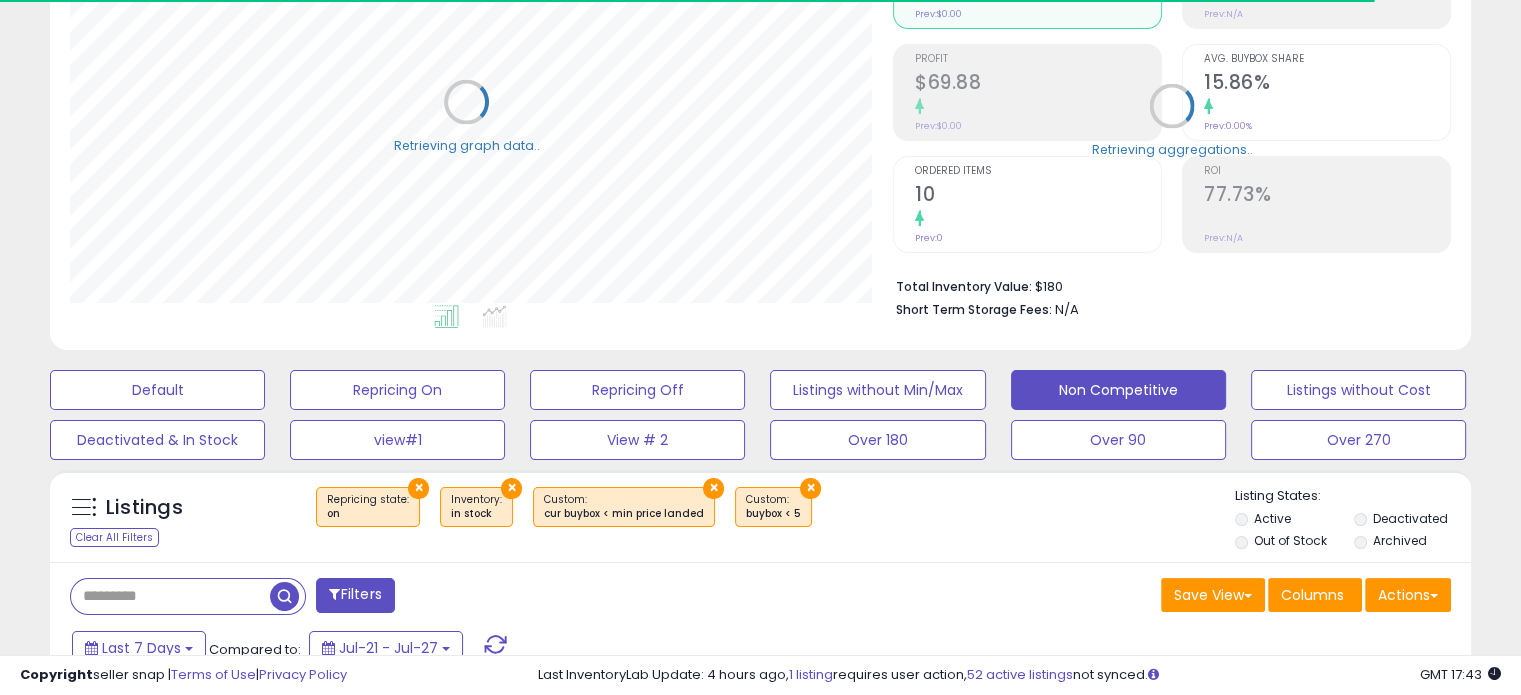 scroll, scrollTop: 409, scrollLeft: 822, axis: both 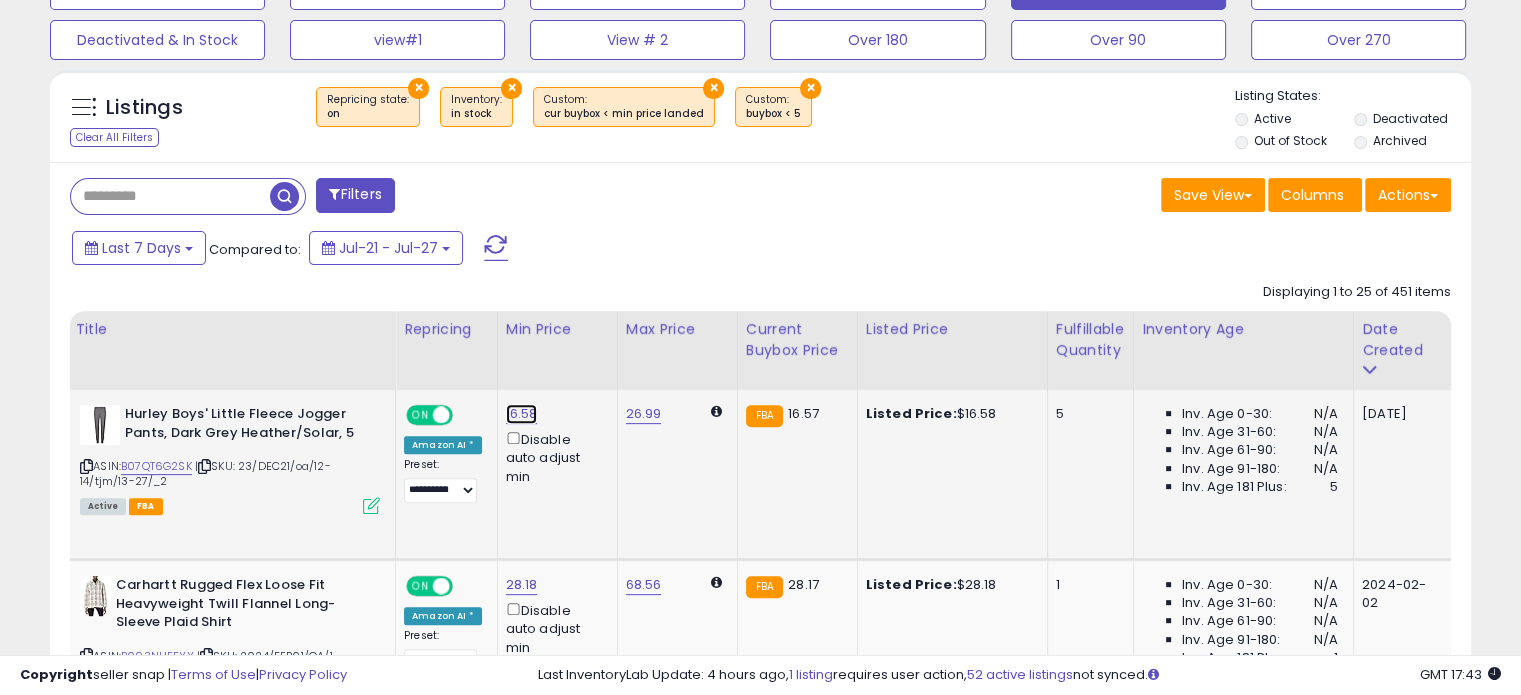 click on "16.58" at bounding box center (522, 414) 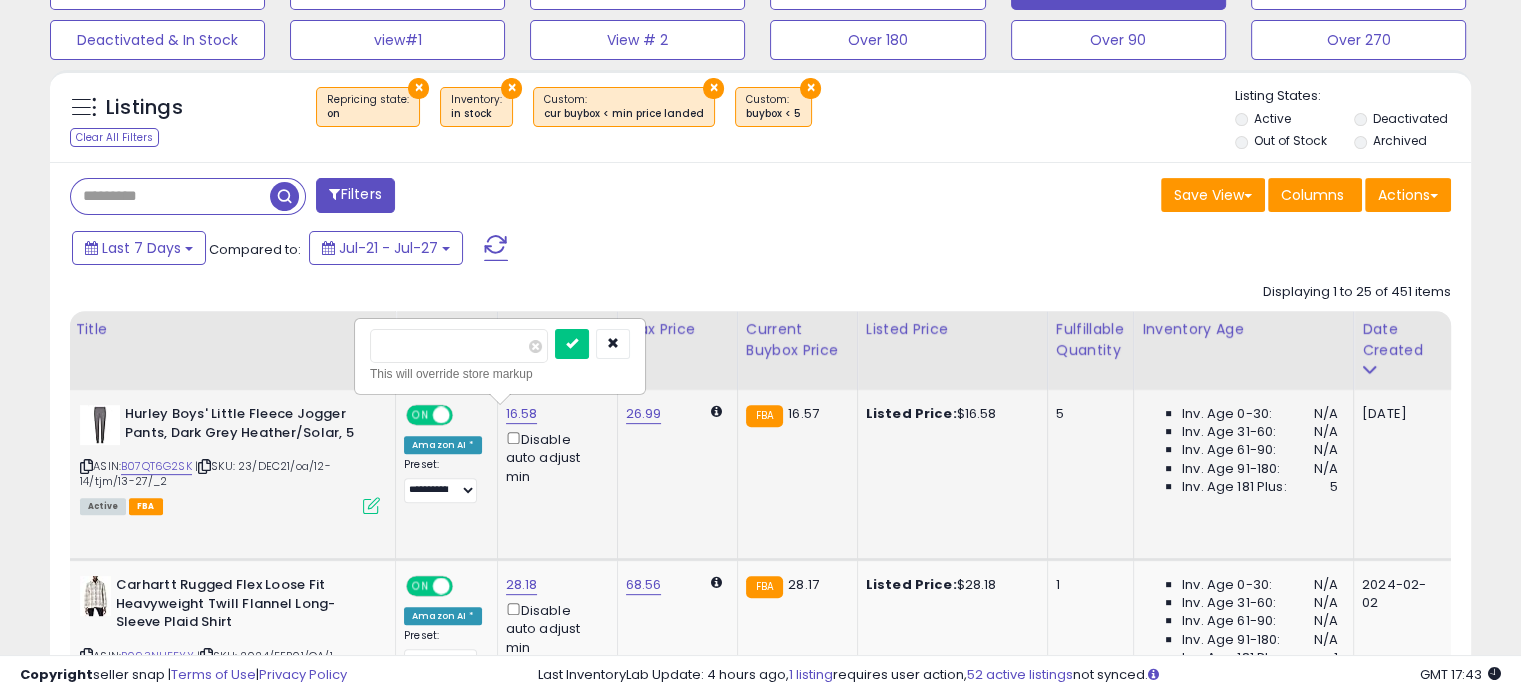 click on "*****" at bounding box center (459, 346) 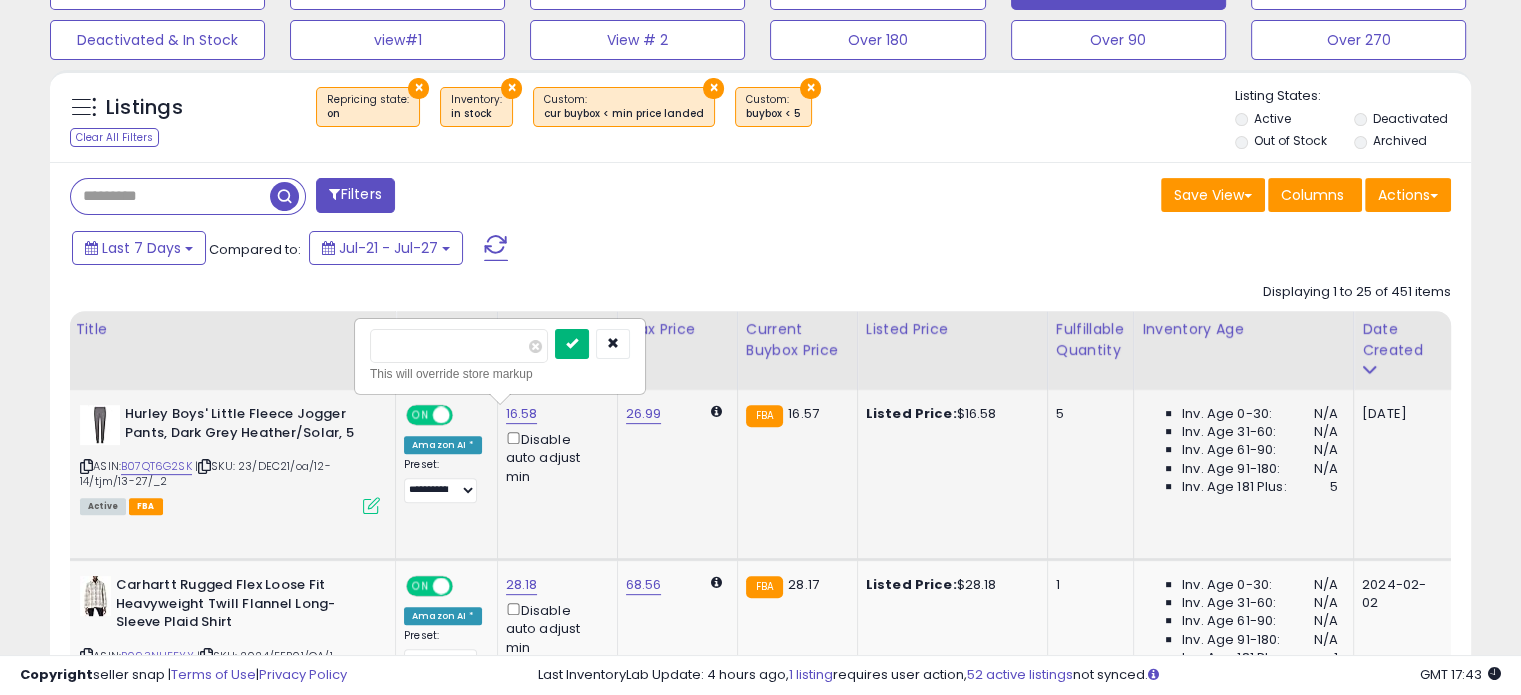 type on "*****" 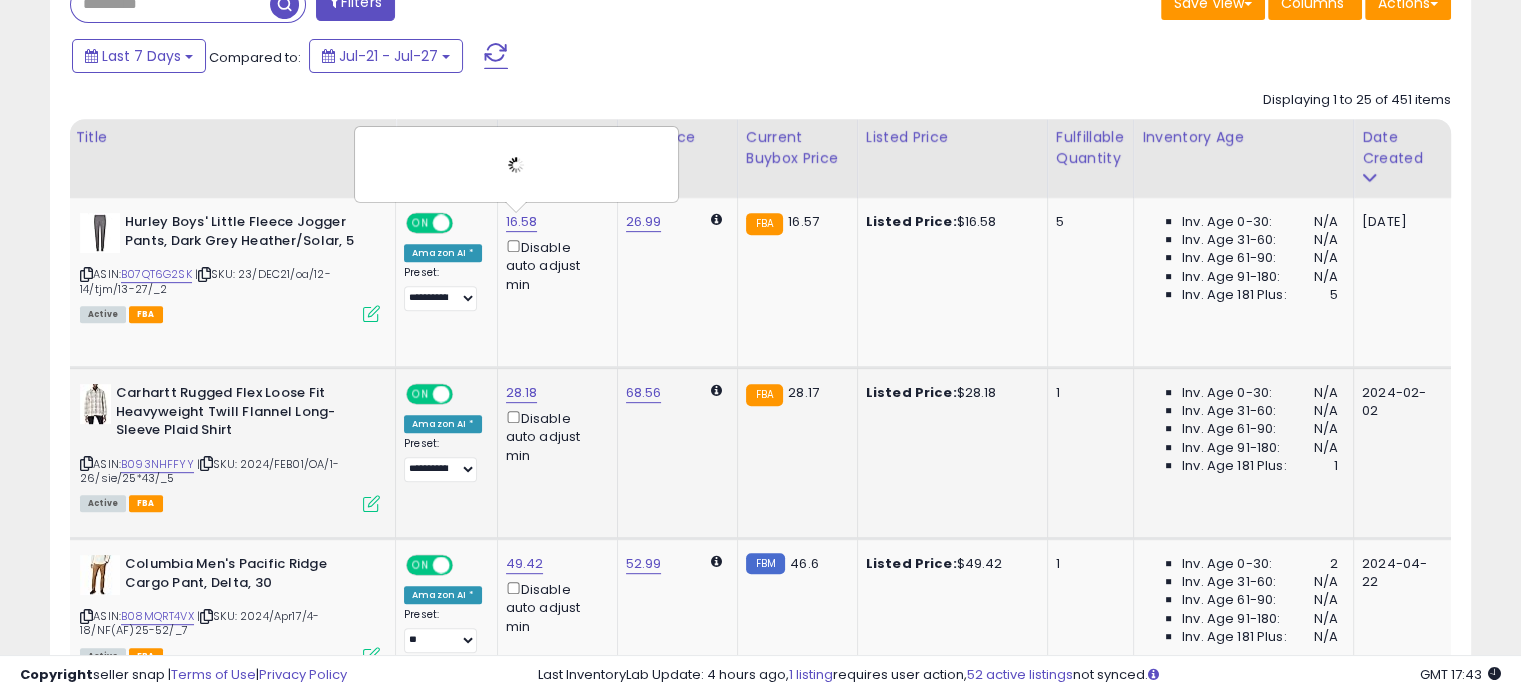 scroll, scrollTop: 860, scrollLeft: 0, axis: vertical 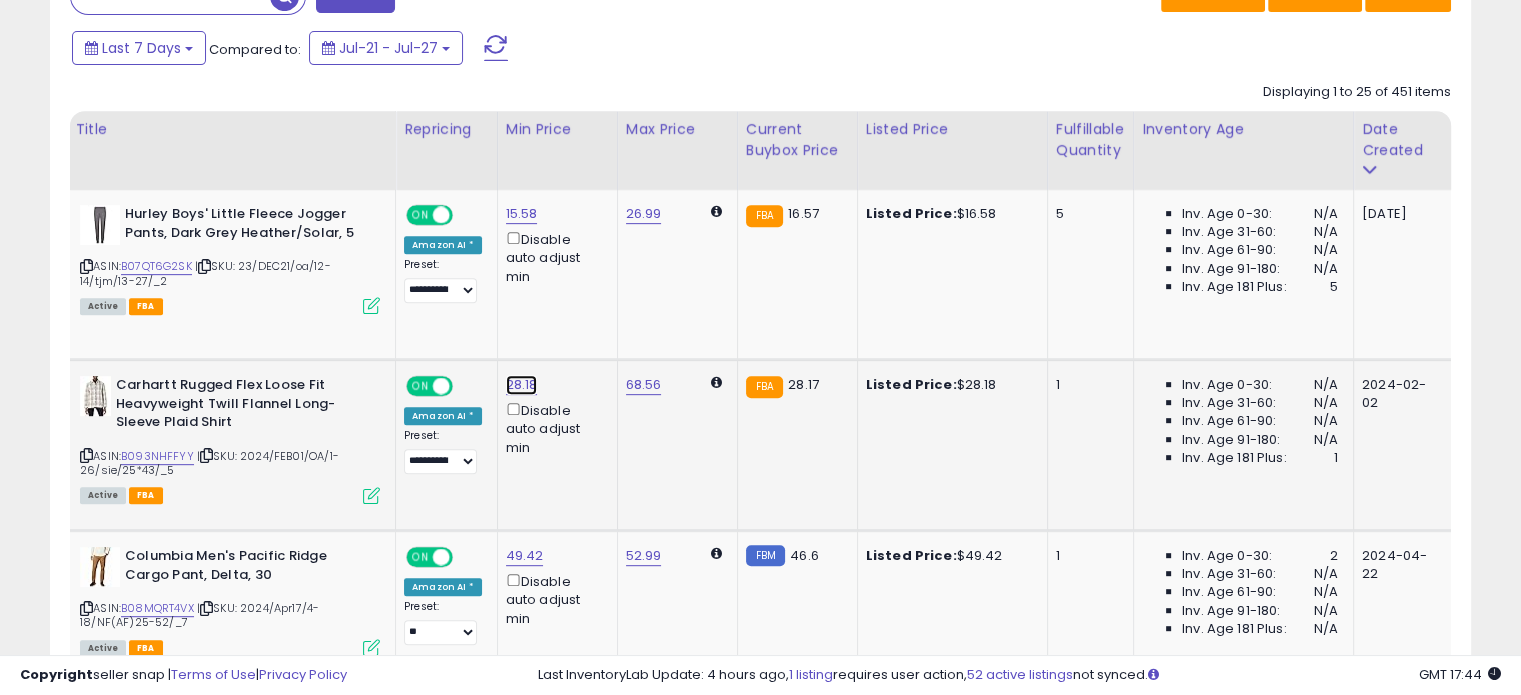 click on "28.18" at bounding box center [522, 214] 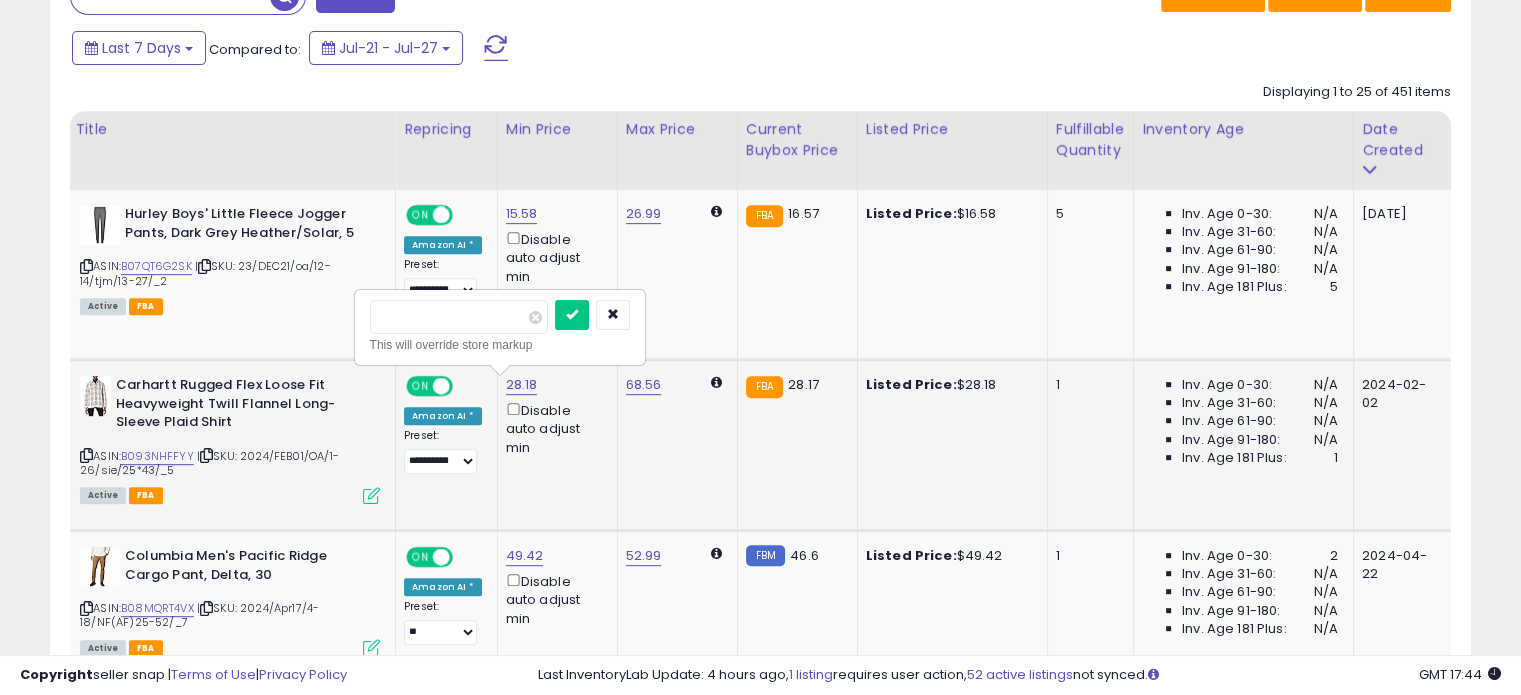 click on "*****" at bounding box center (459, 317) 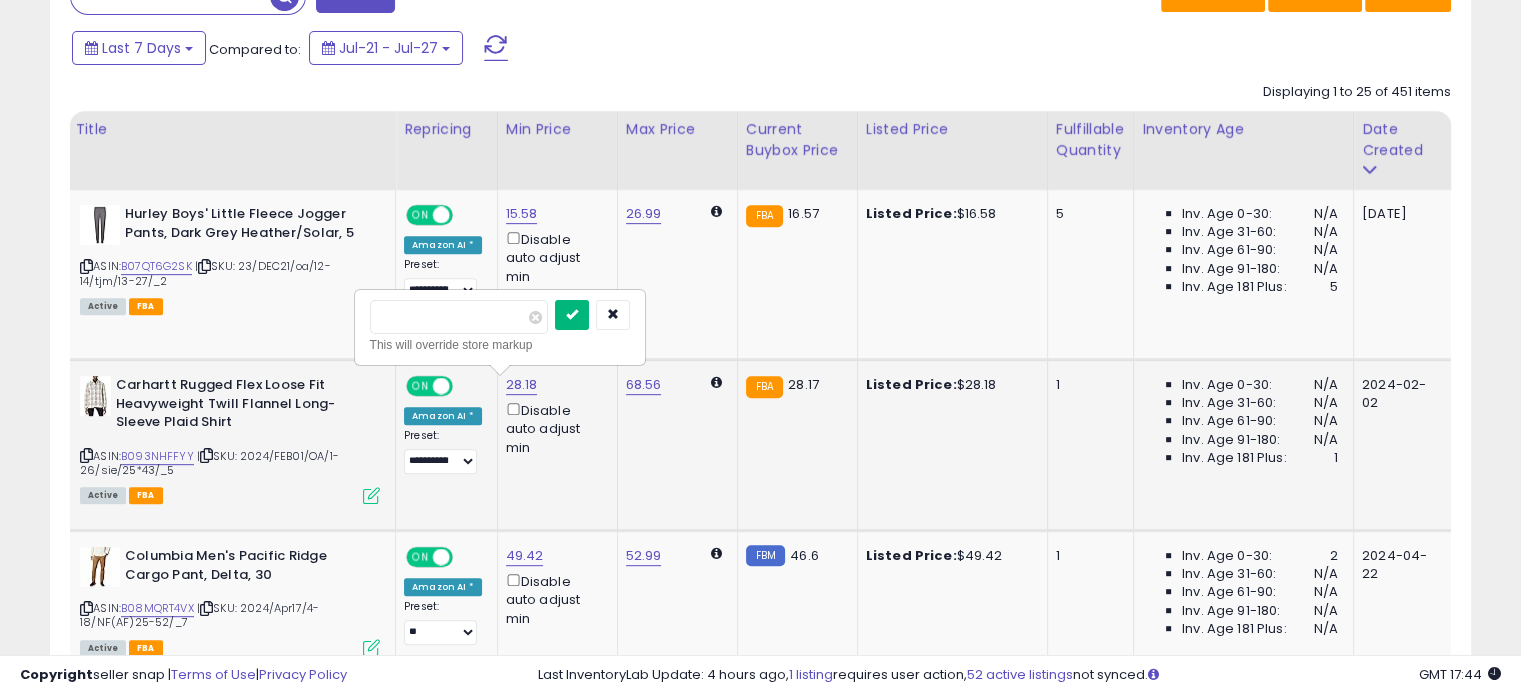 type on "*****" 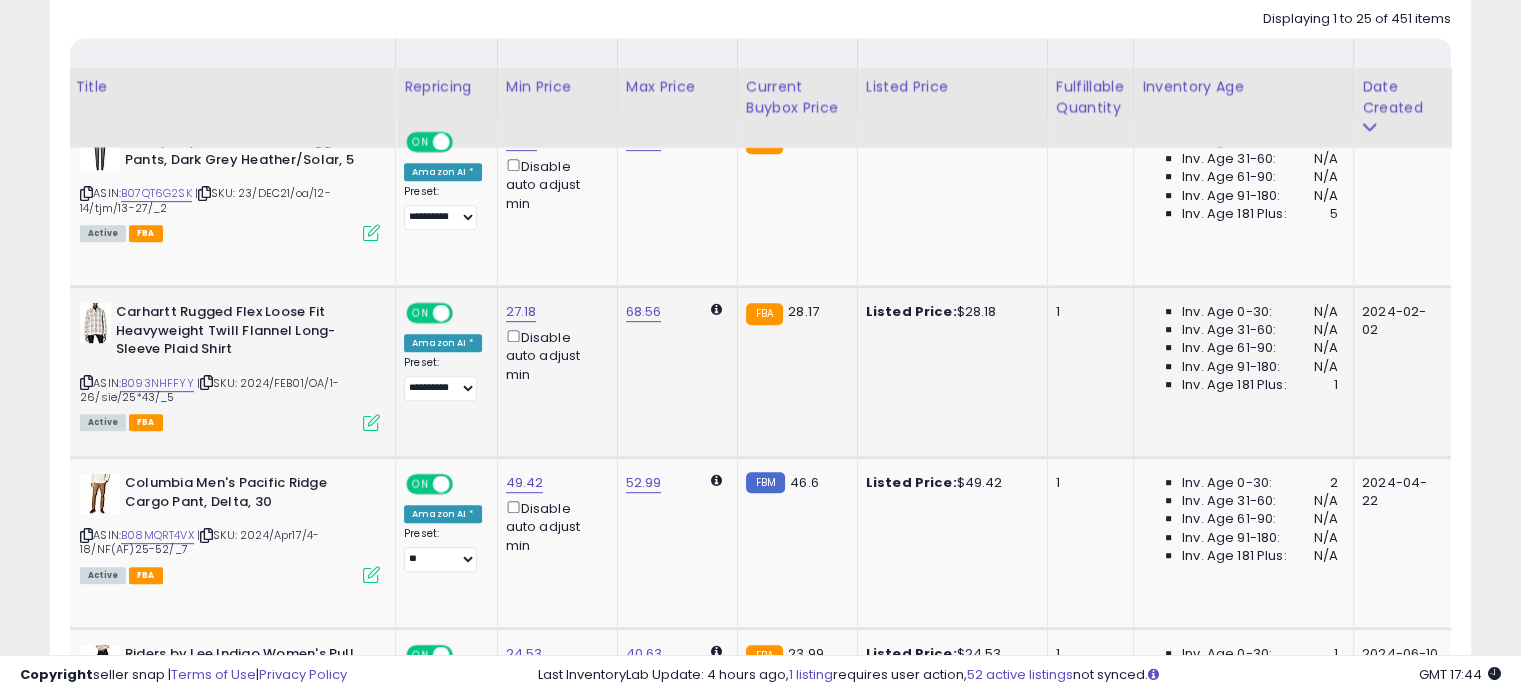 scroll, scrollTop: 1060, scrollLeft: 0, axis: vertical 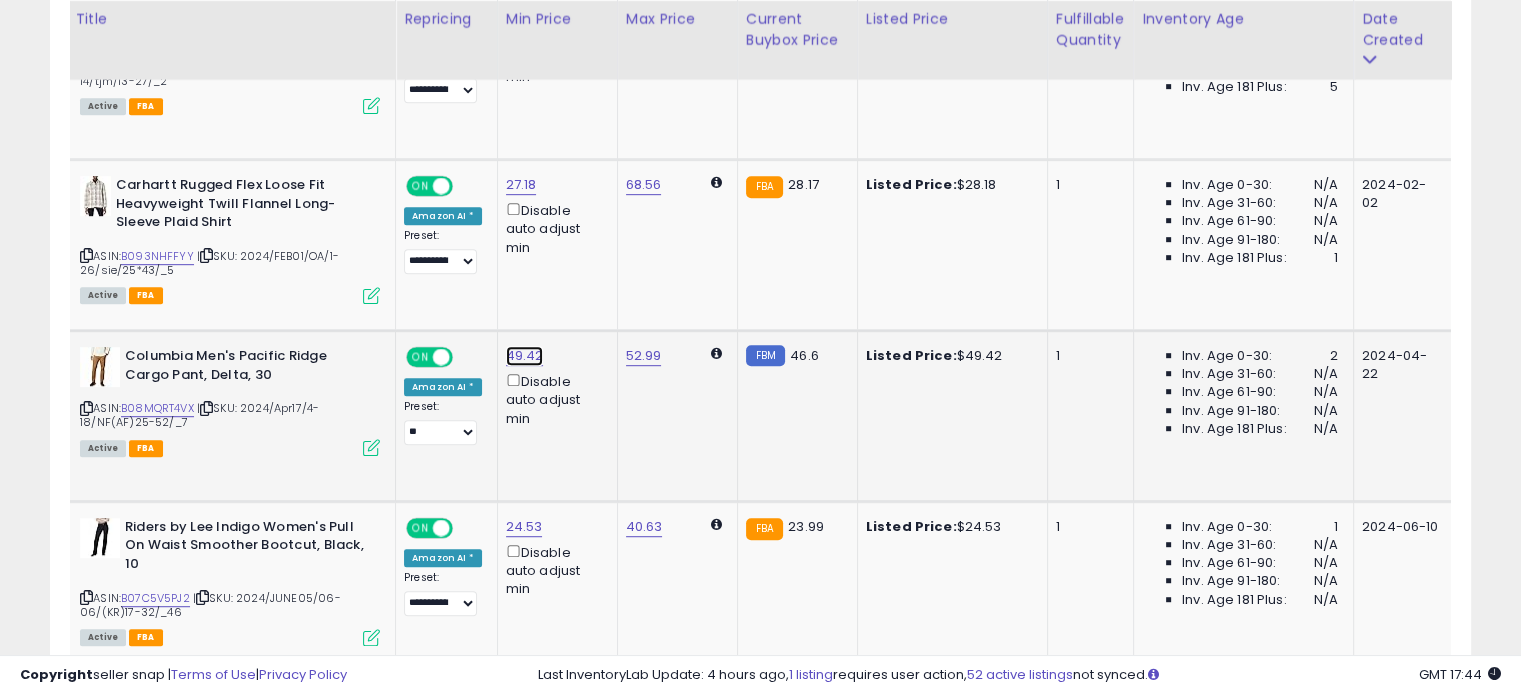 click on "49.42" at bounding box center [522, 14] 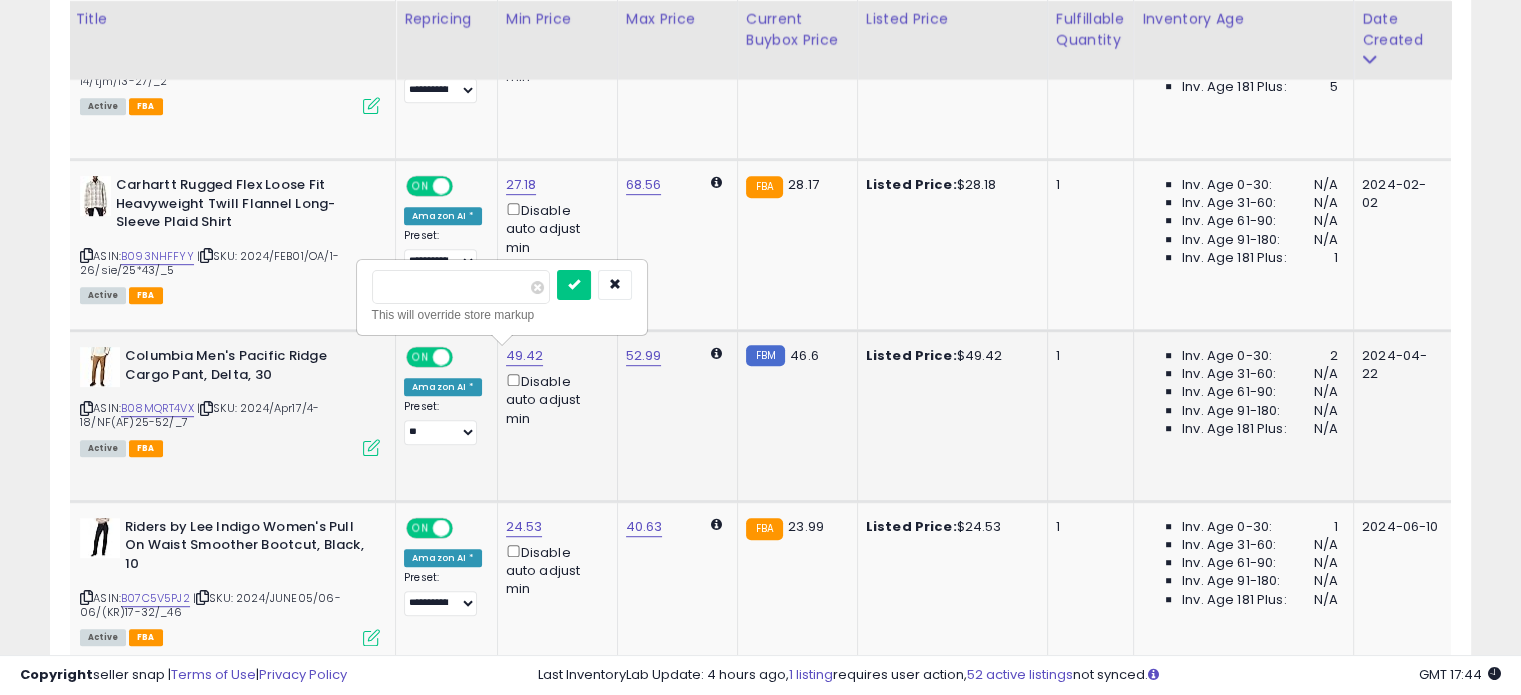 click on "*****" at bounding box center (461, 287) 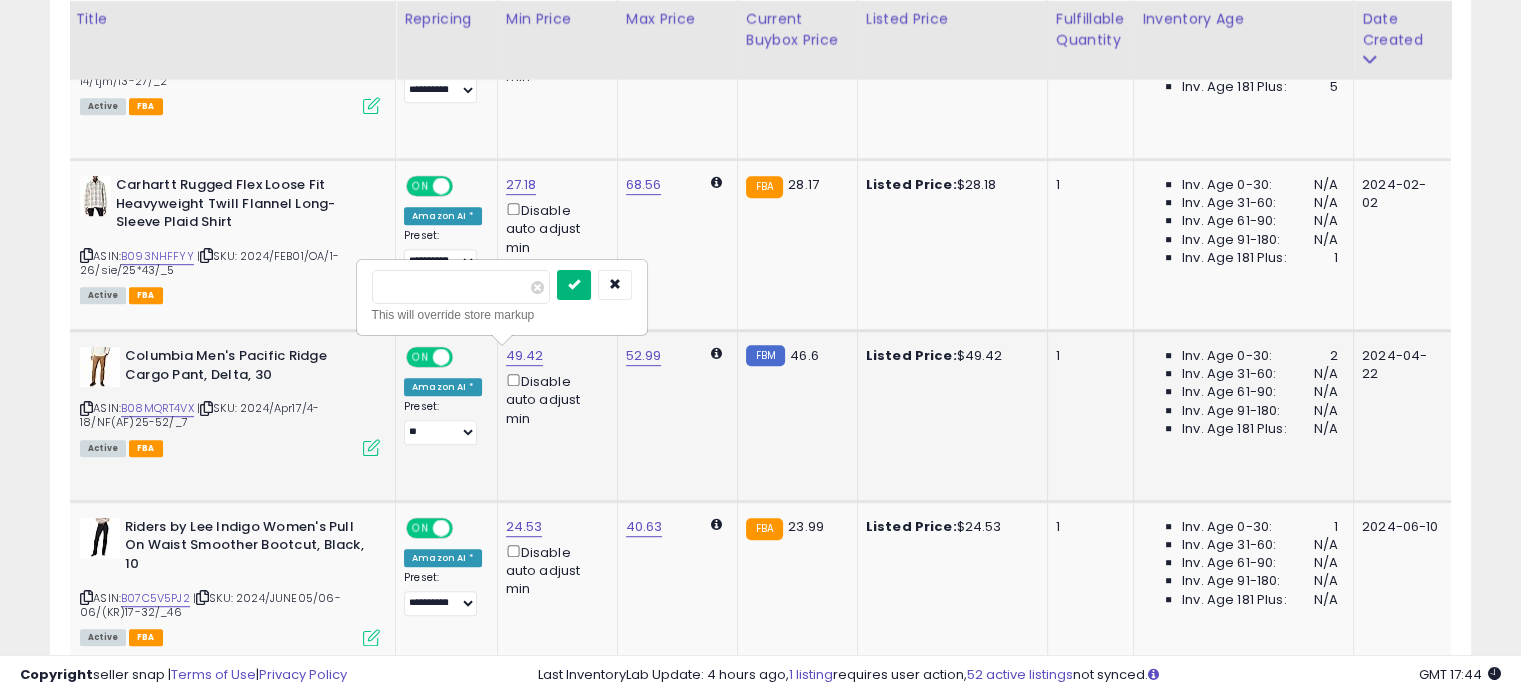 type on "*****" 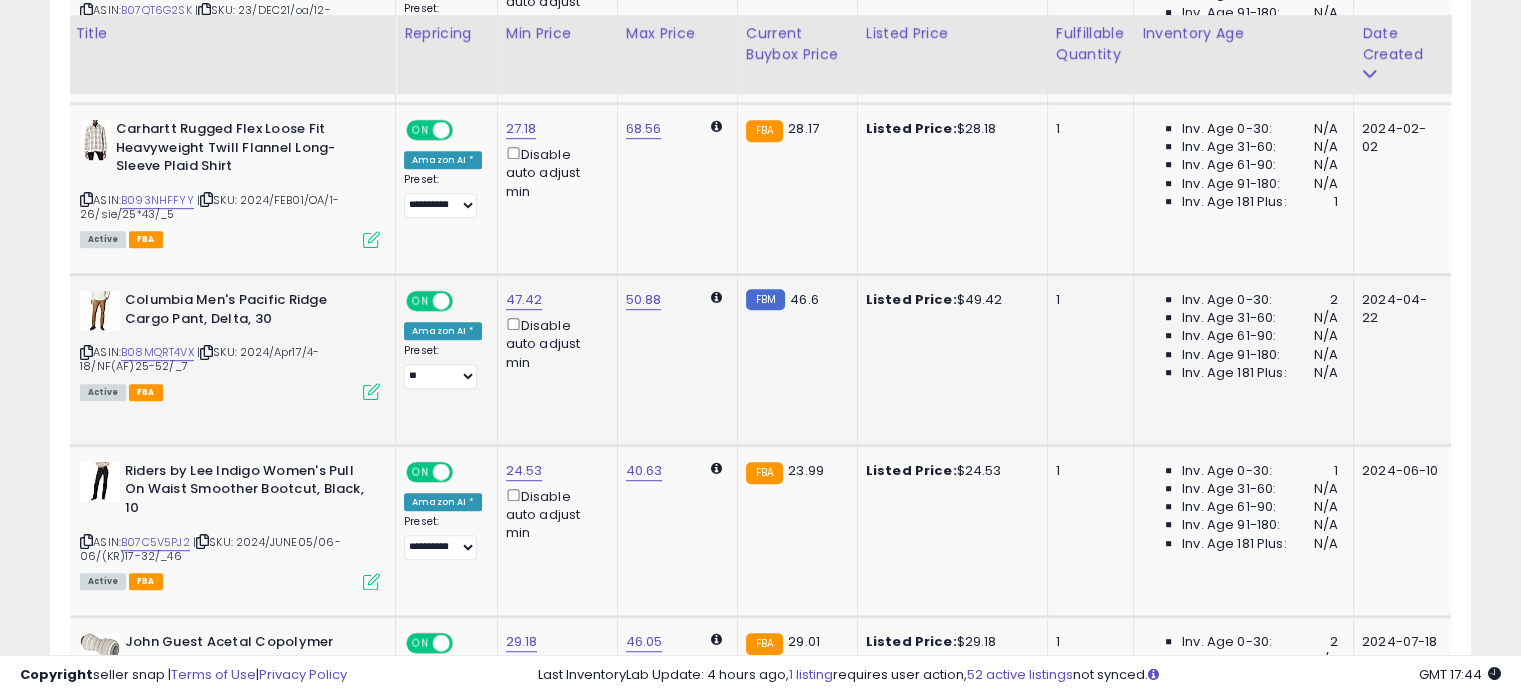 scroll, scrollTop: 1160, scrollLeft: 0, axis: vertical 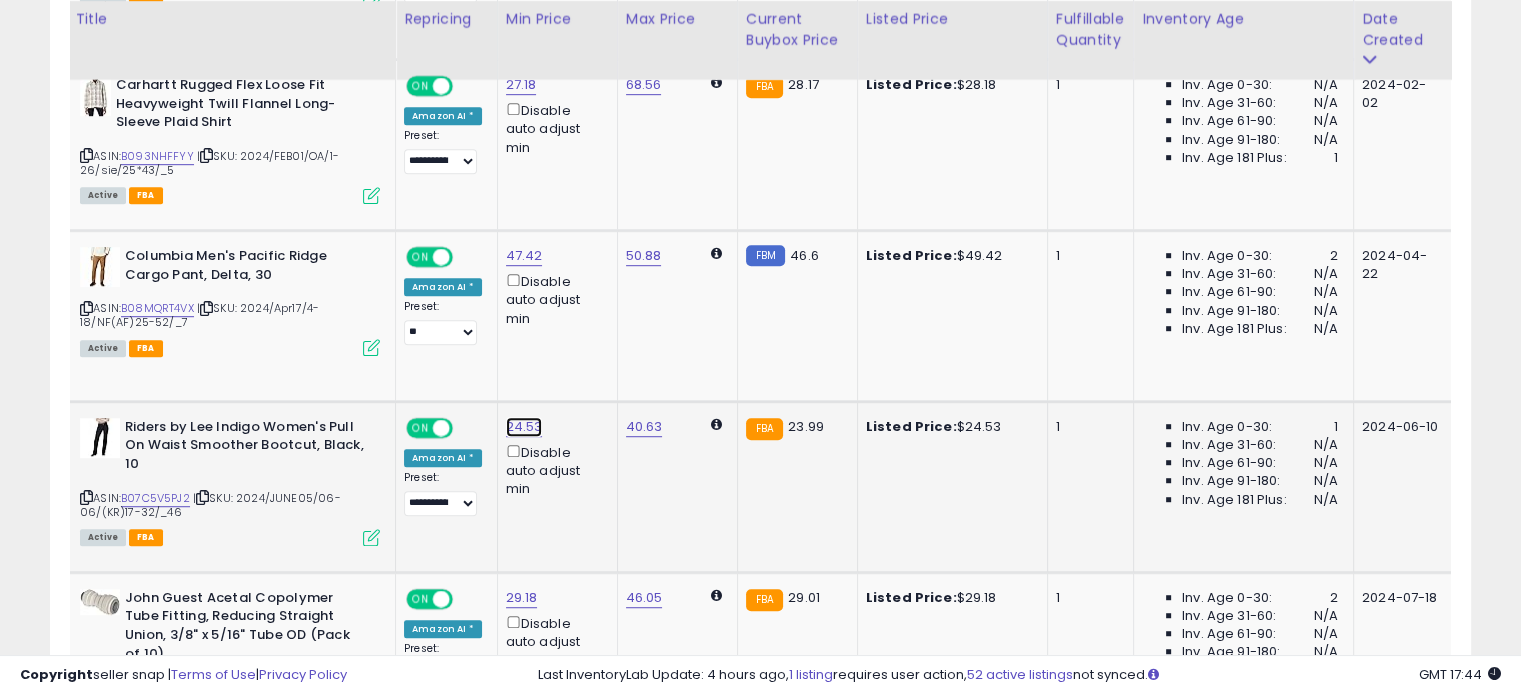 click on "24.53" at bounding box center (522, -86) 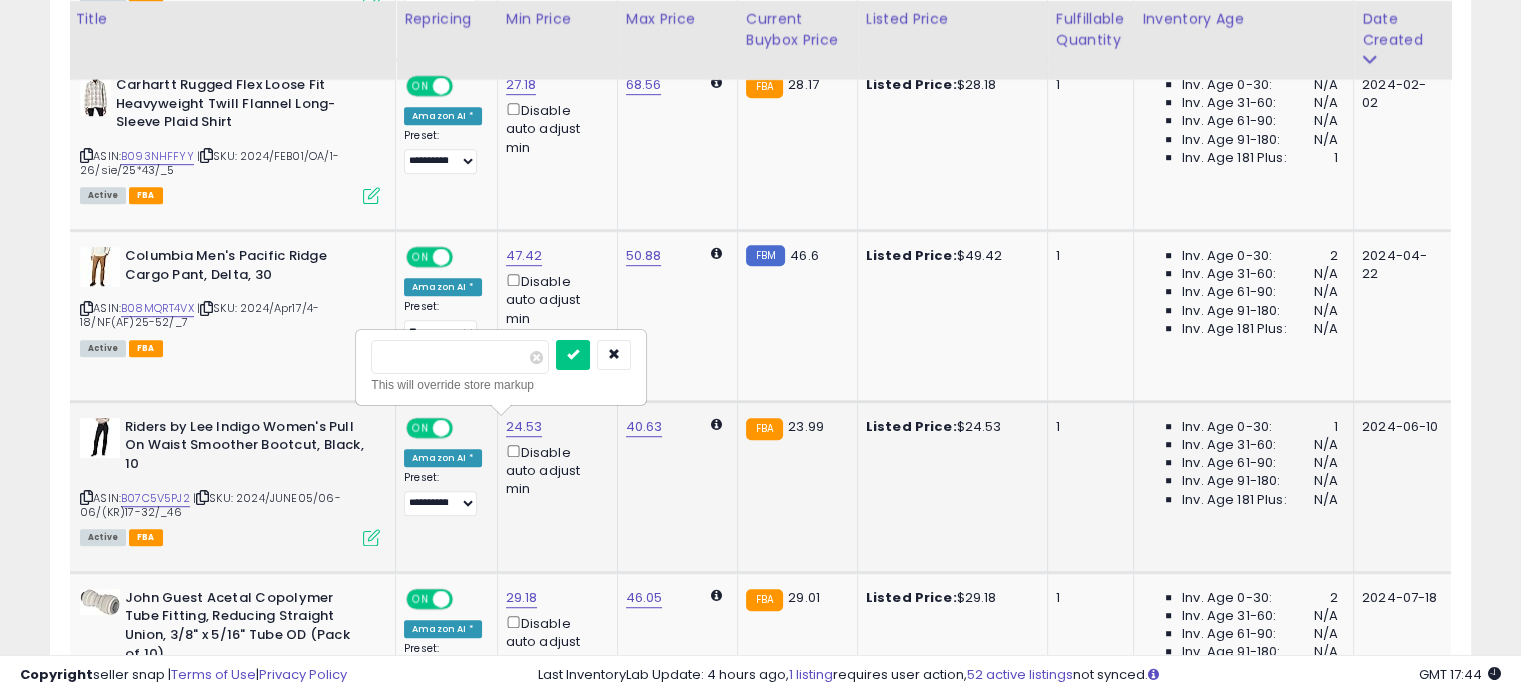 click on "*****" at bounding box center [460, 357] 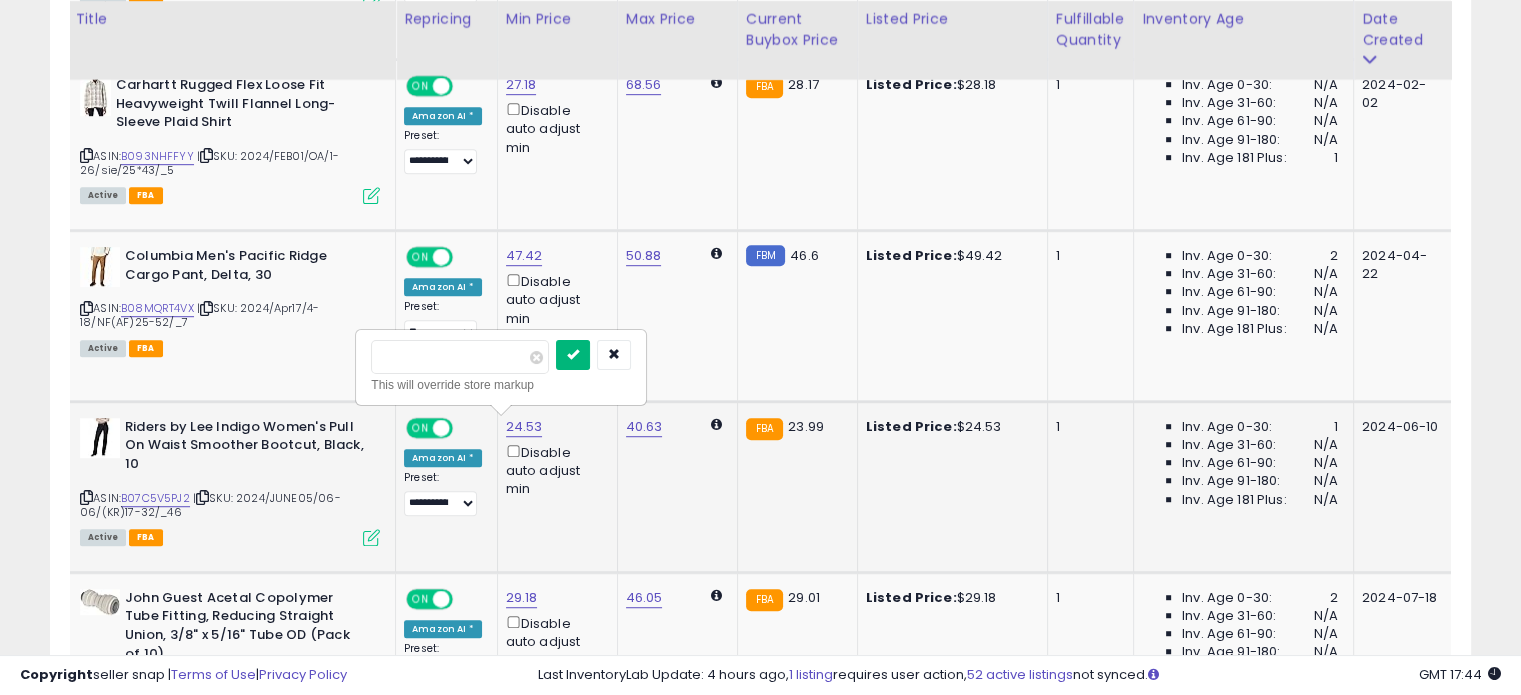 type on "*****" 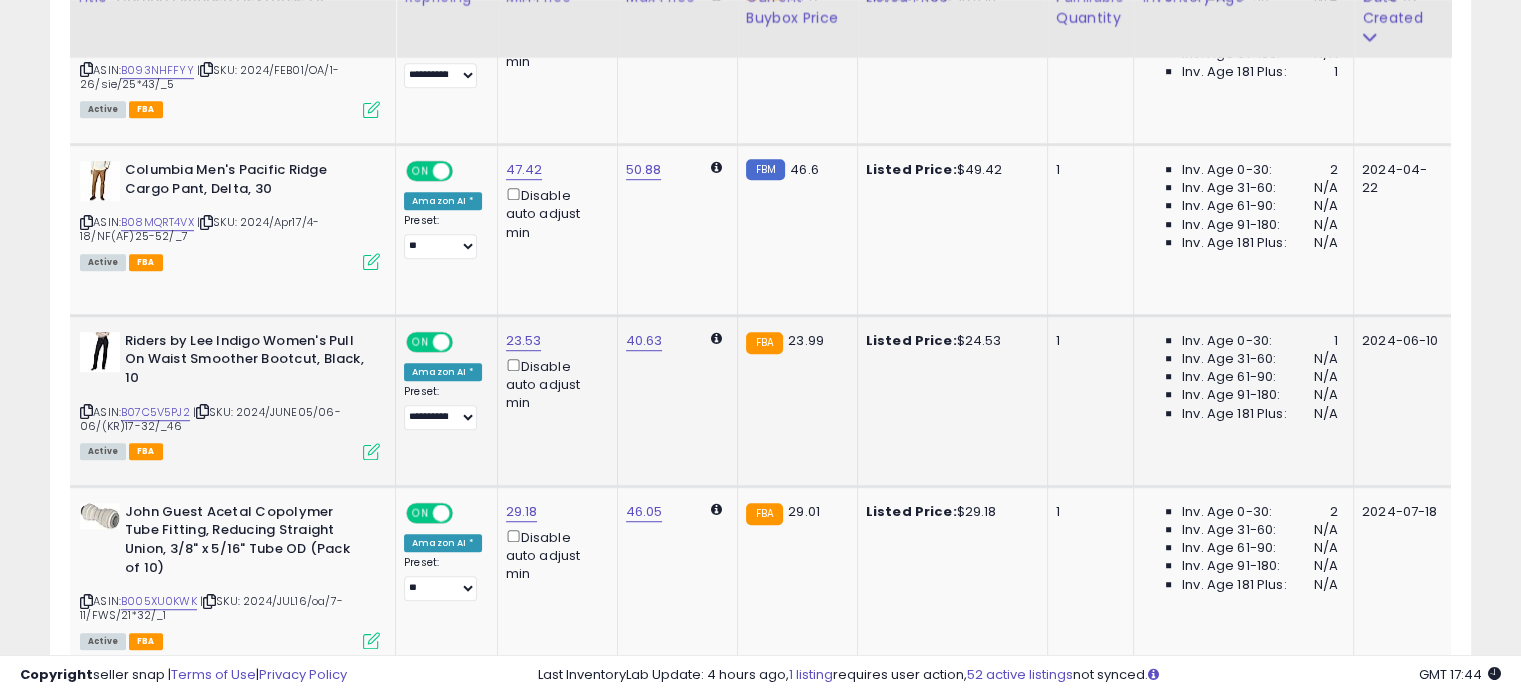 scroll, scrollTop: 1360, scrollLeft: 0, axis: vertical 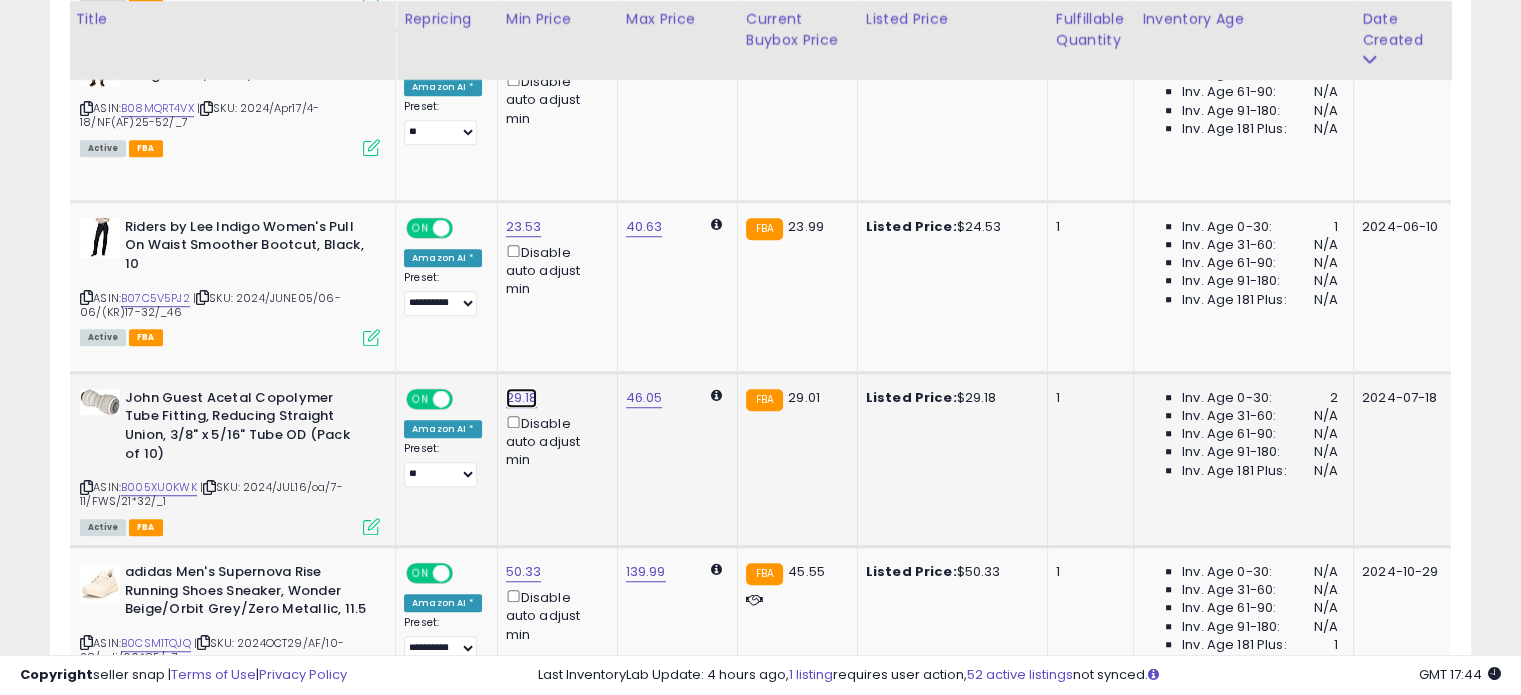click on "29.18" at bounding box center [522, -286] 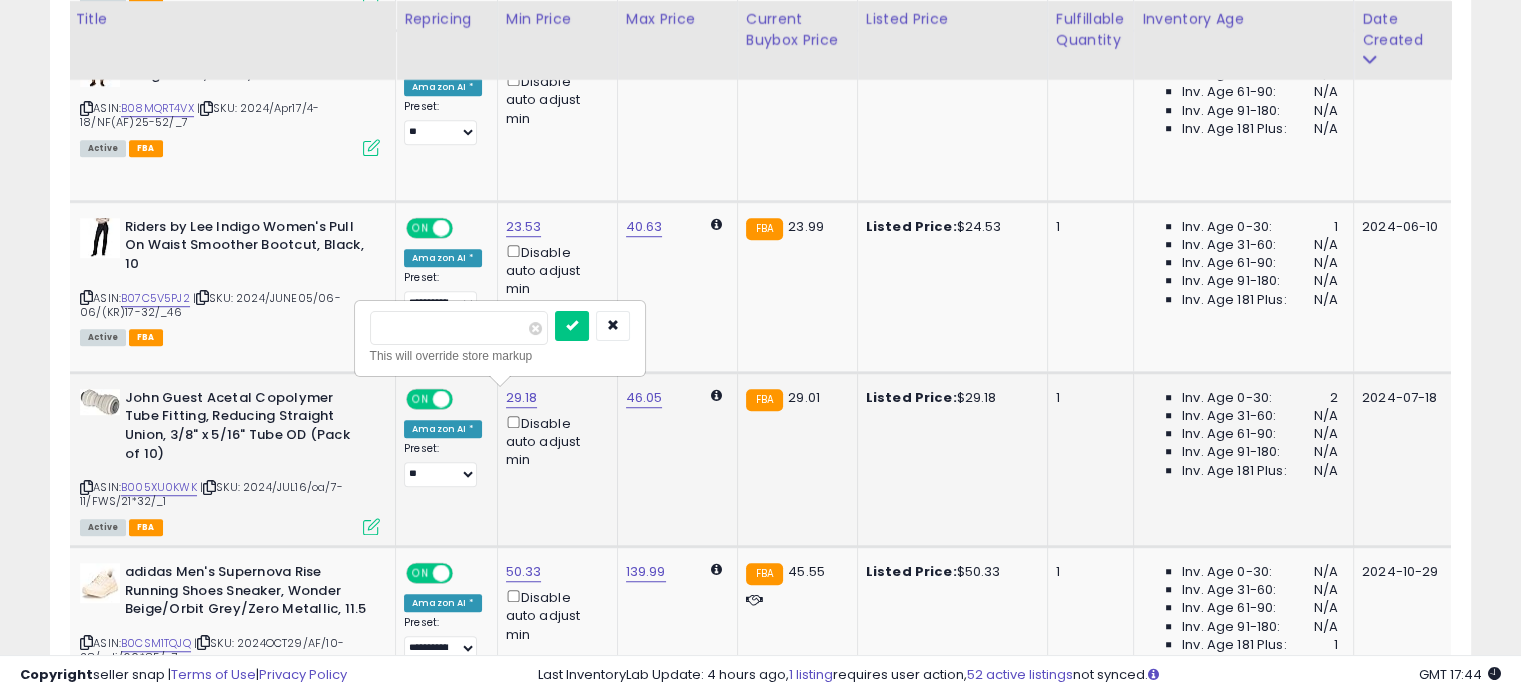 click on "*****" at bounding box center [459, 328] 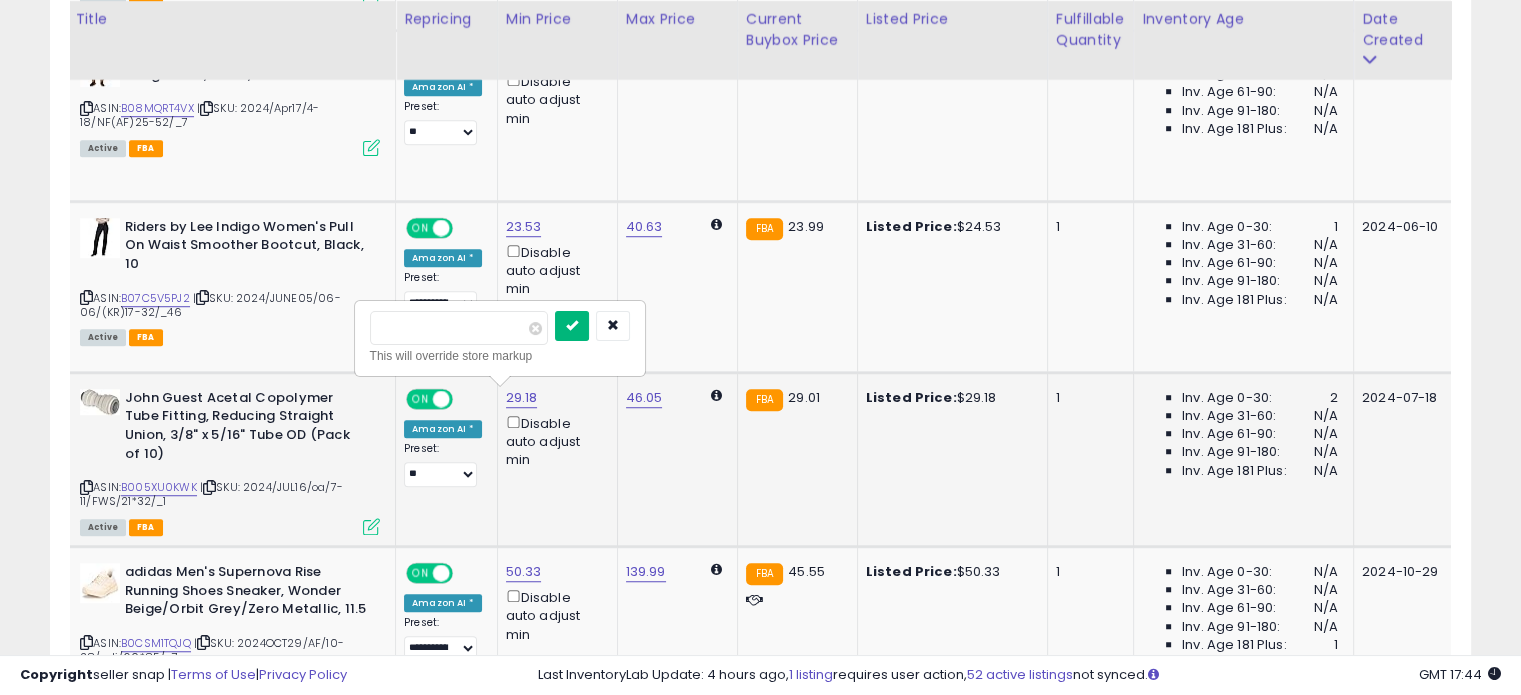 type on "*****" 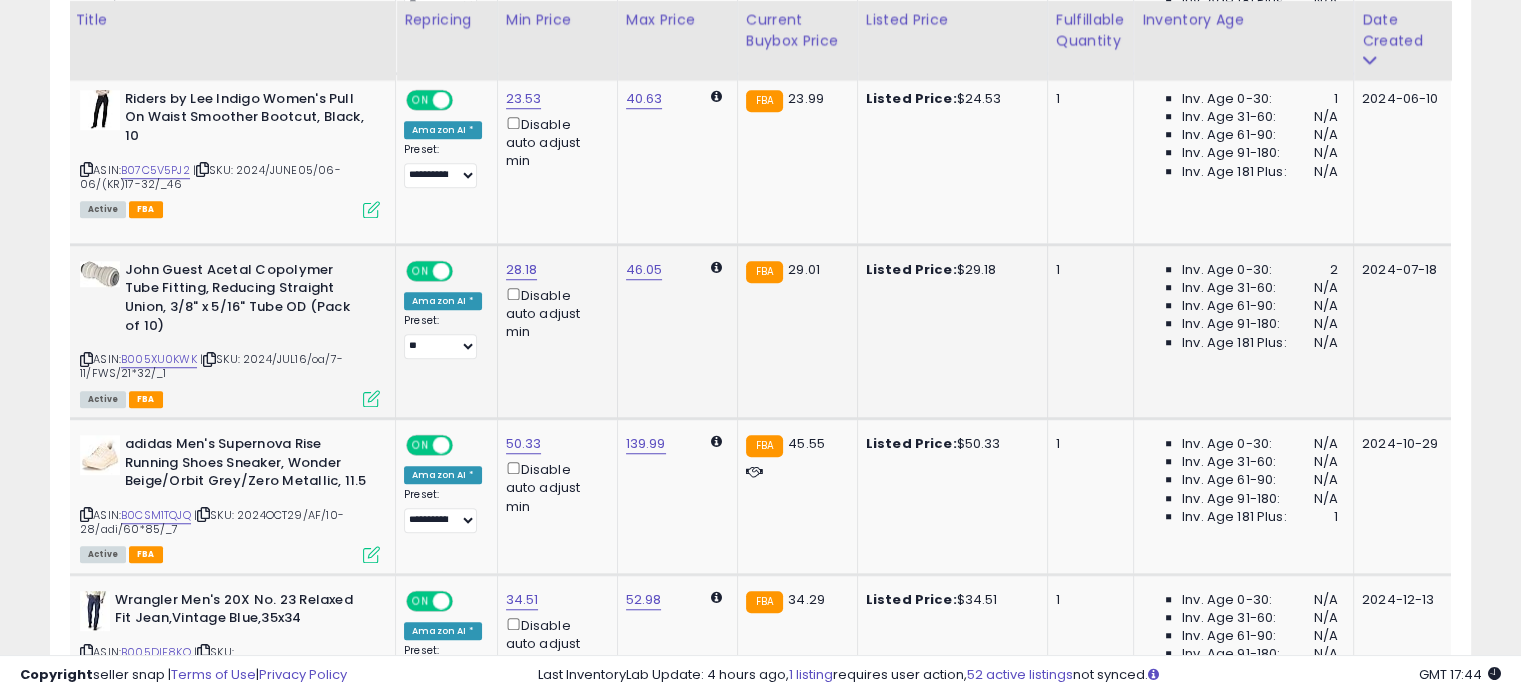 scroll, scrollTop: 1560, scrollLeft: 0, axis: vertical 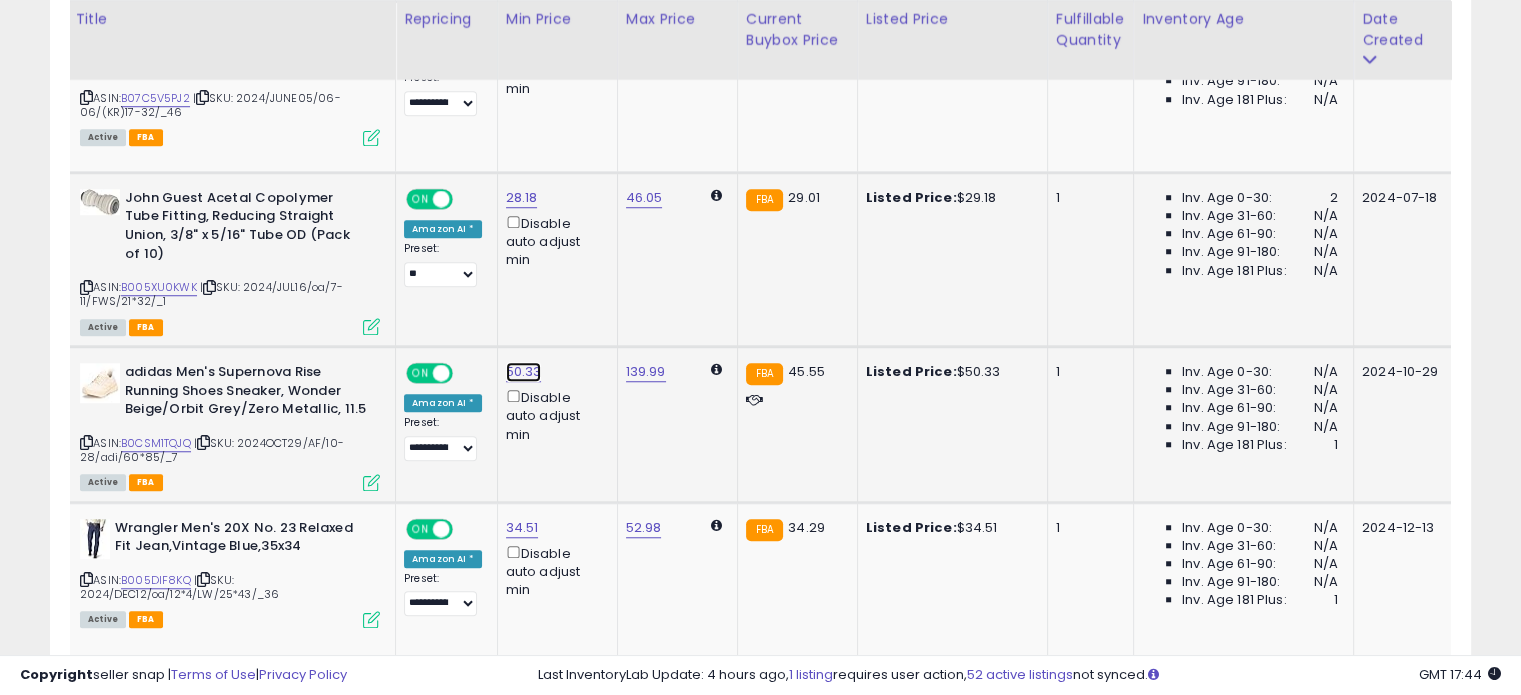click on "50.33" at bounding box center (522, -486) 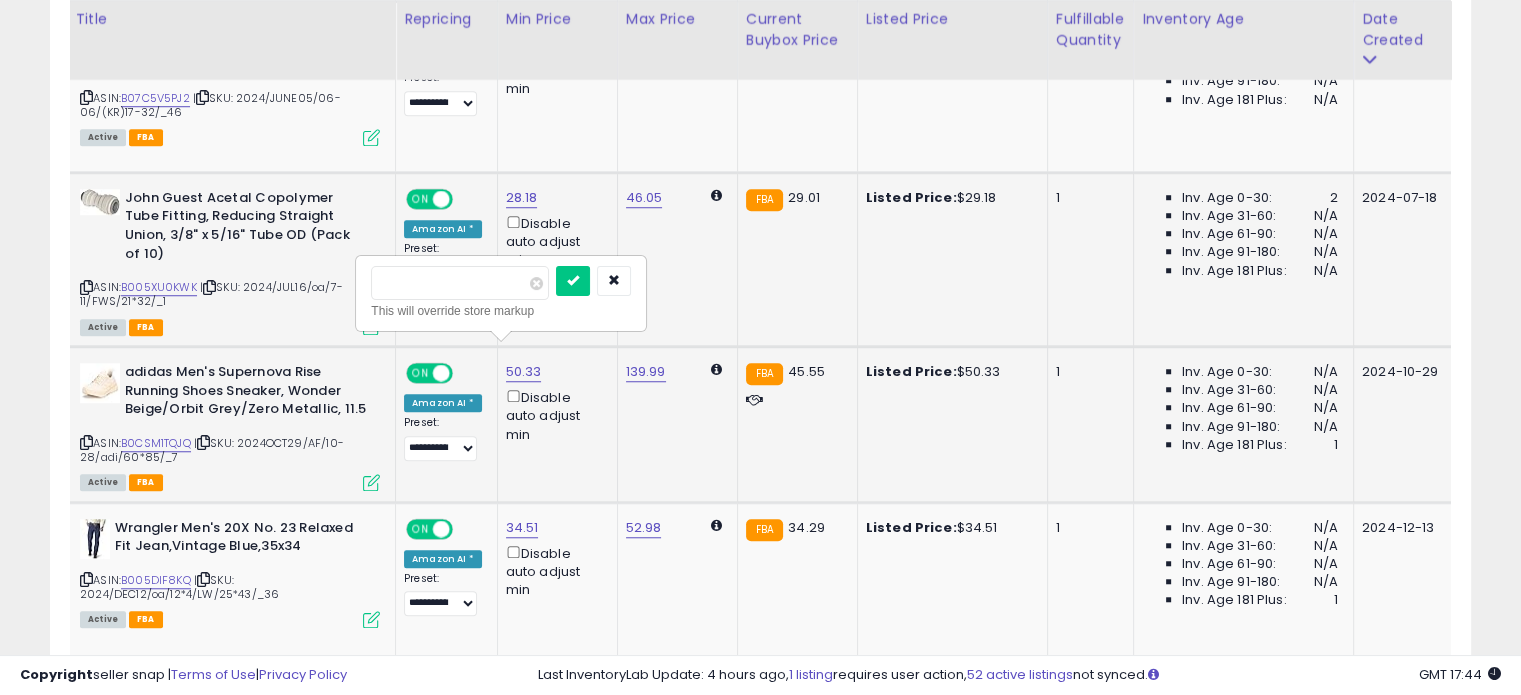 drag, startPoint x: 397, startPoint y: 287, endPoint x: 373, endPoint y: 285, distance: 24.083189 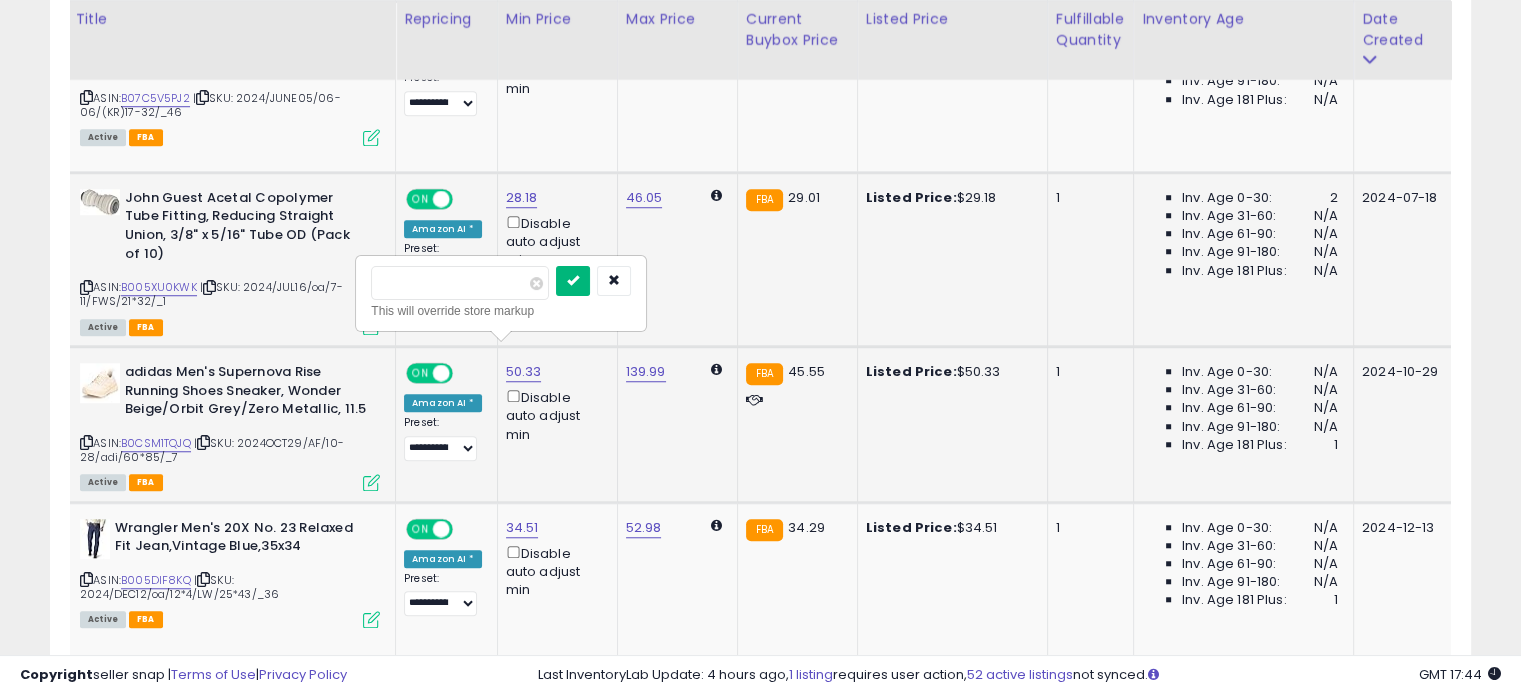 type on "*****" 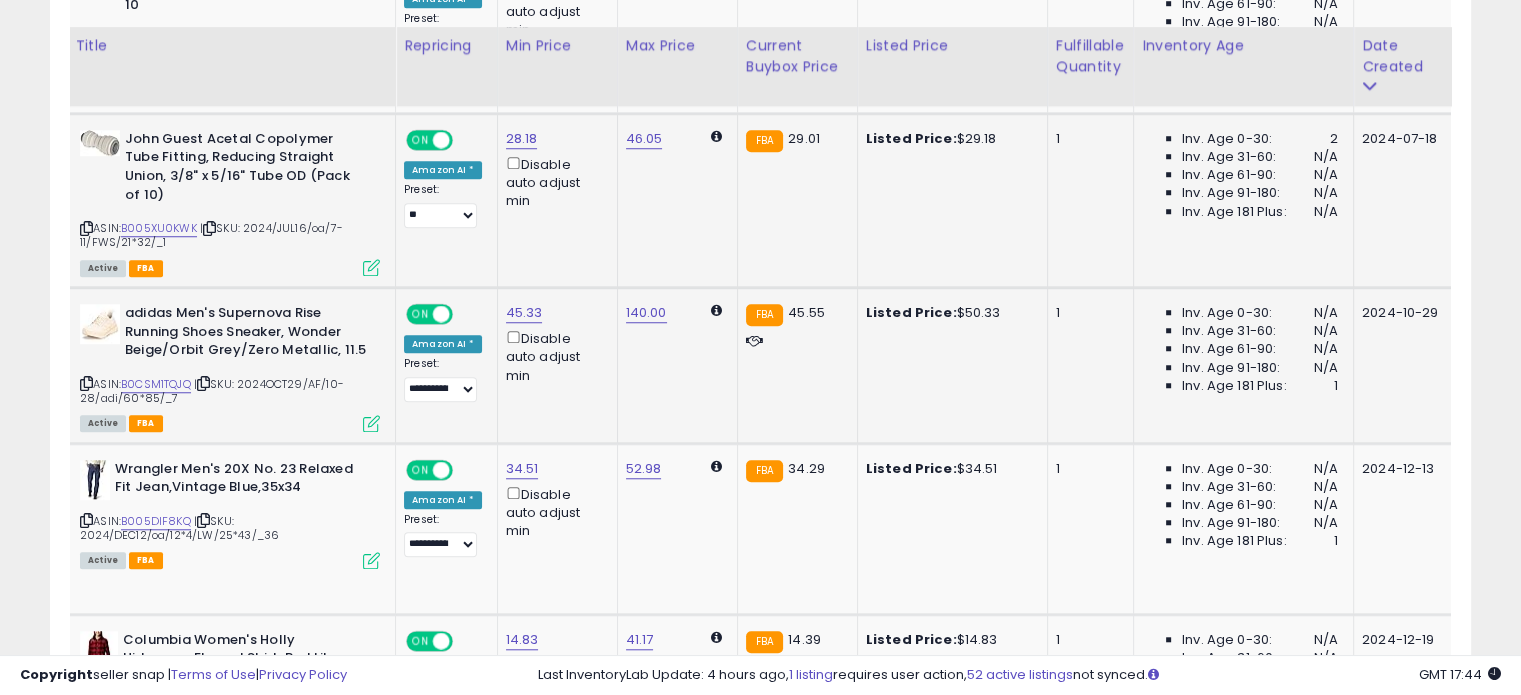 scroll, scrollTop: 1660, scrollLeft: 0, axis: vertical 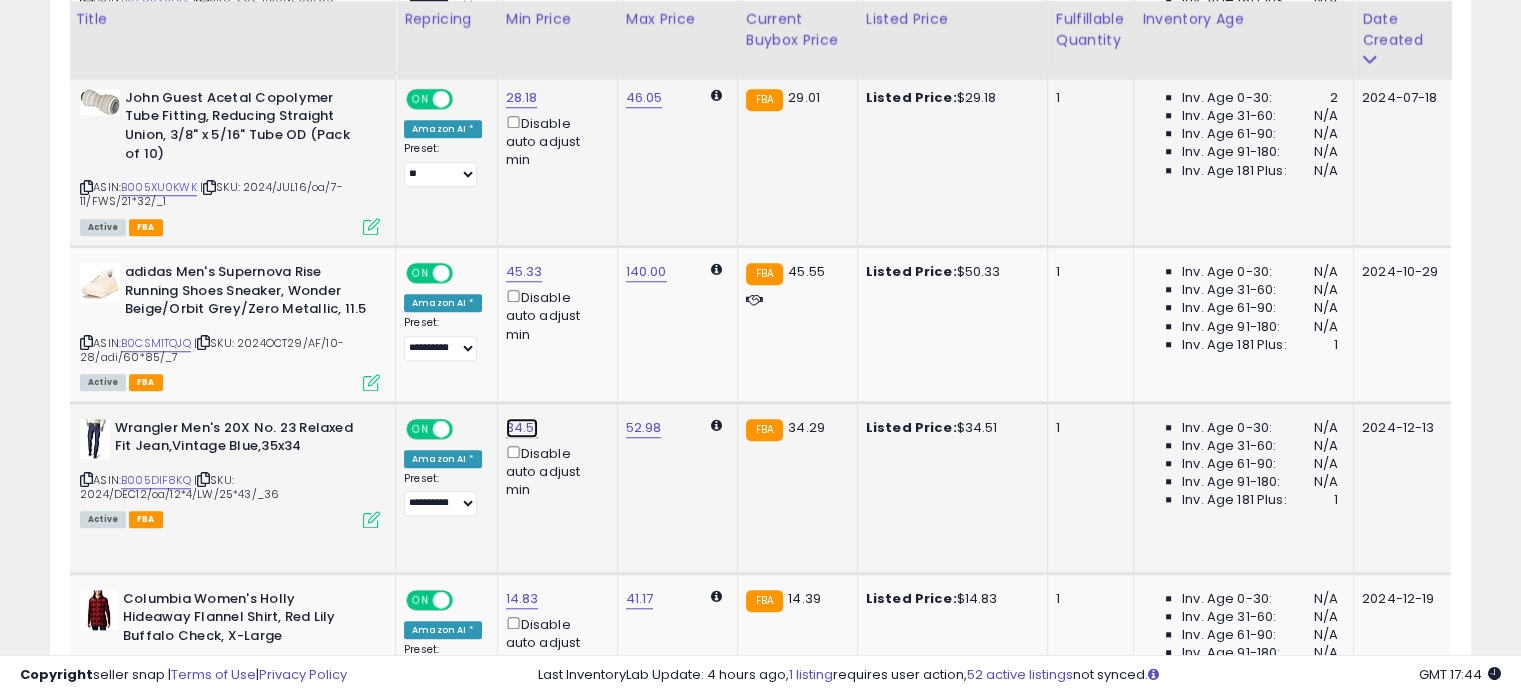 click on "34.51" at bounding box center [522, -586] 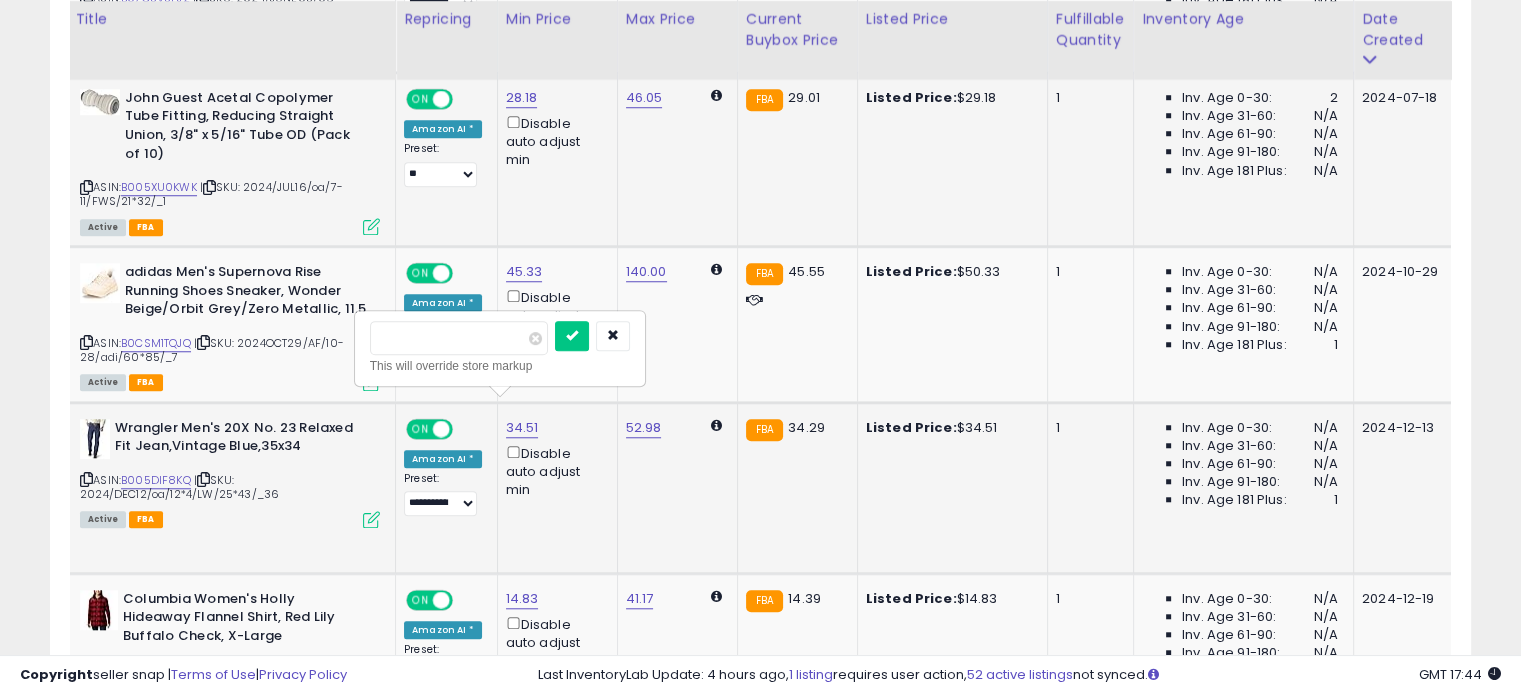 click on "*****" at bounding box center [459, 338] 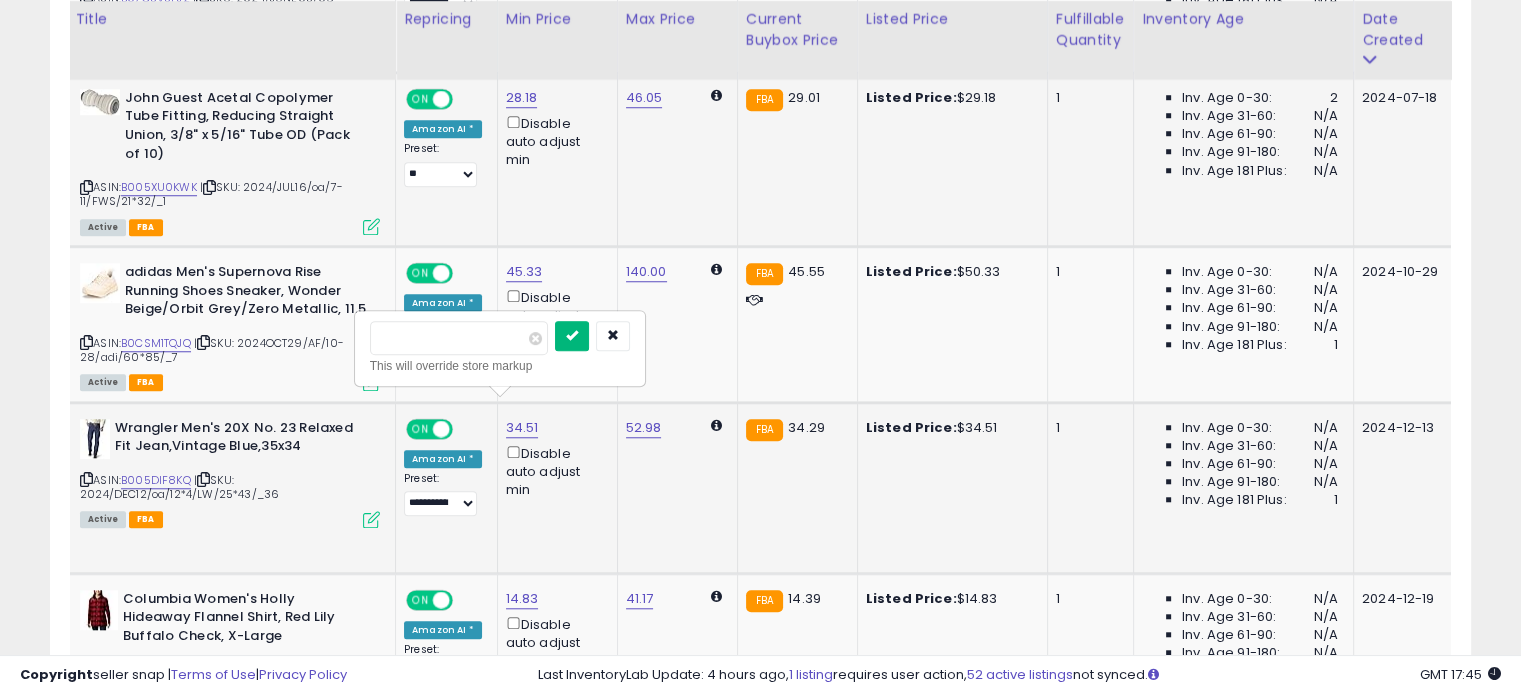 type on "*****" 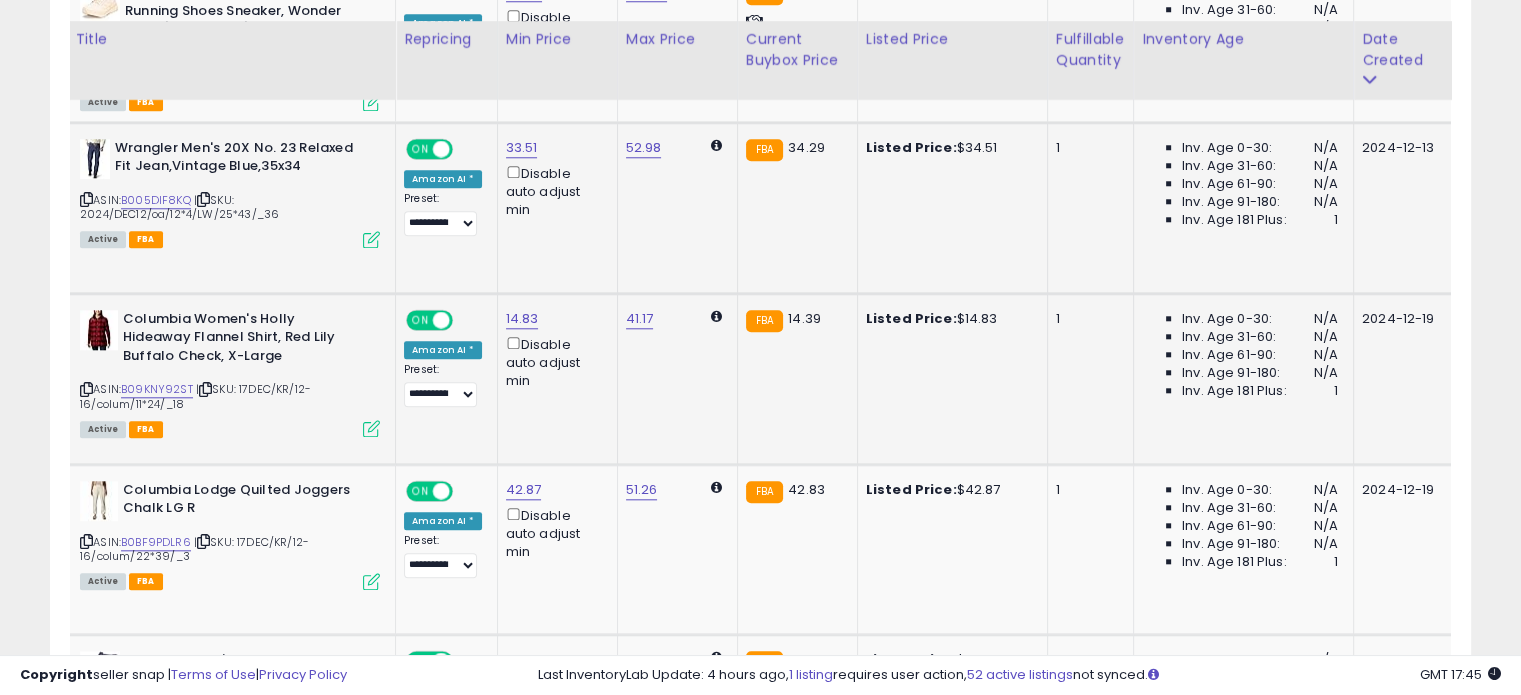 scroll, scrollTop: 1960, scrollLeft: 0, axis: vertical 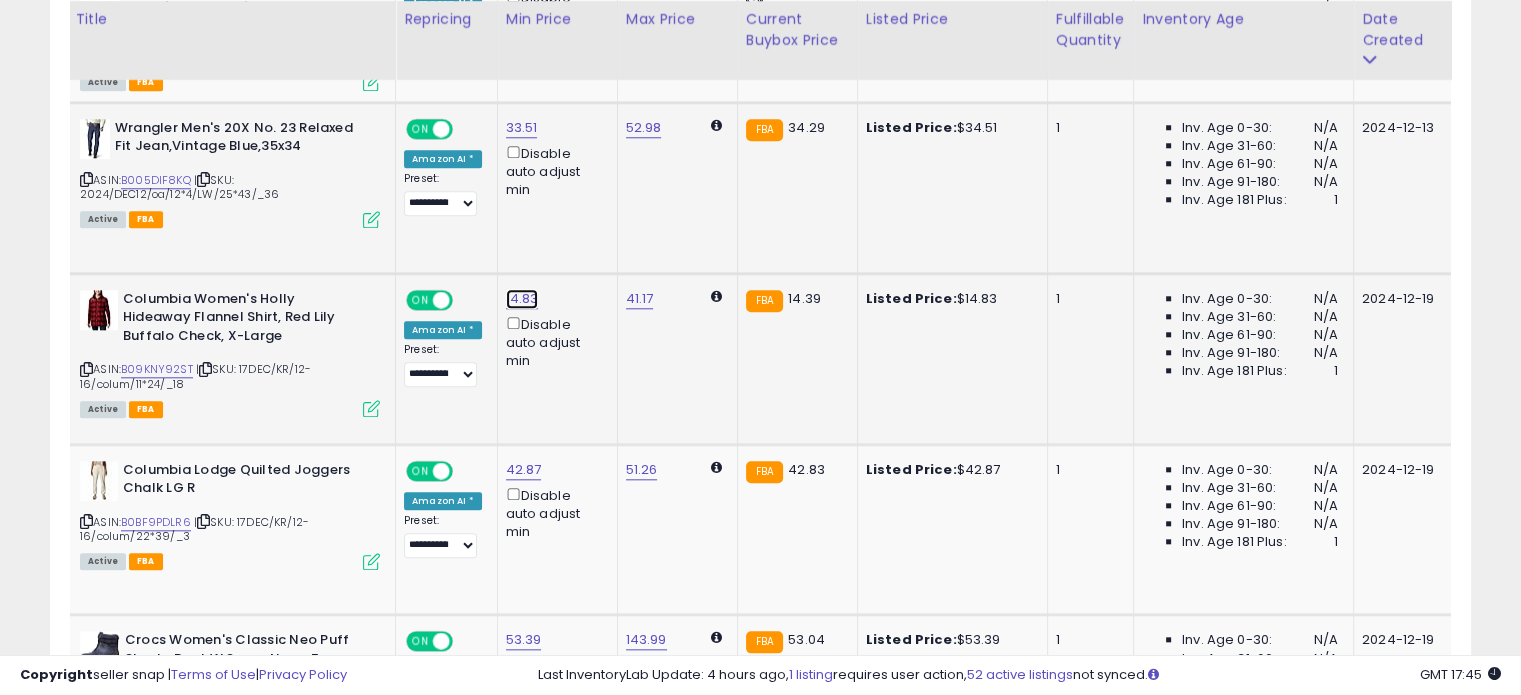 click on "14.83" at bounding box center (522, -886) 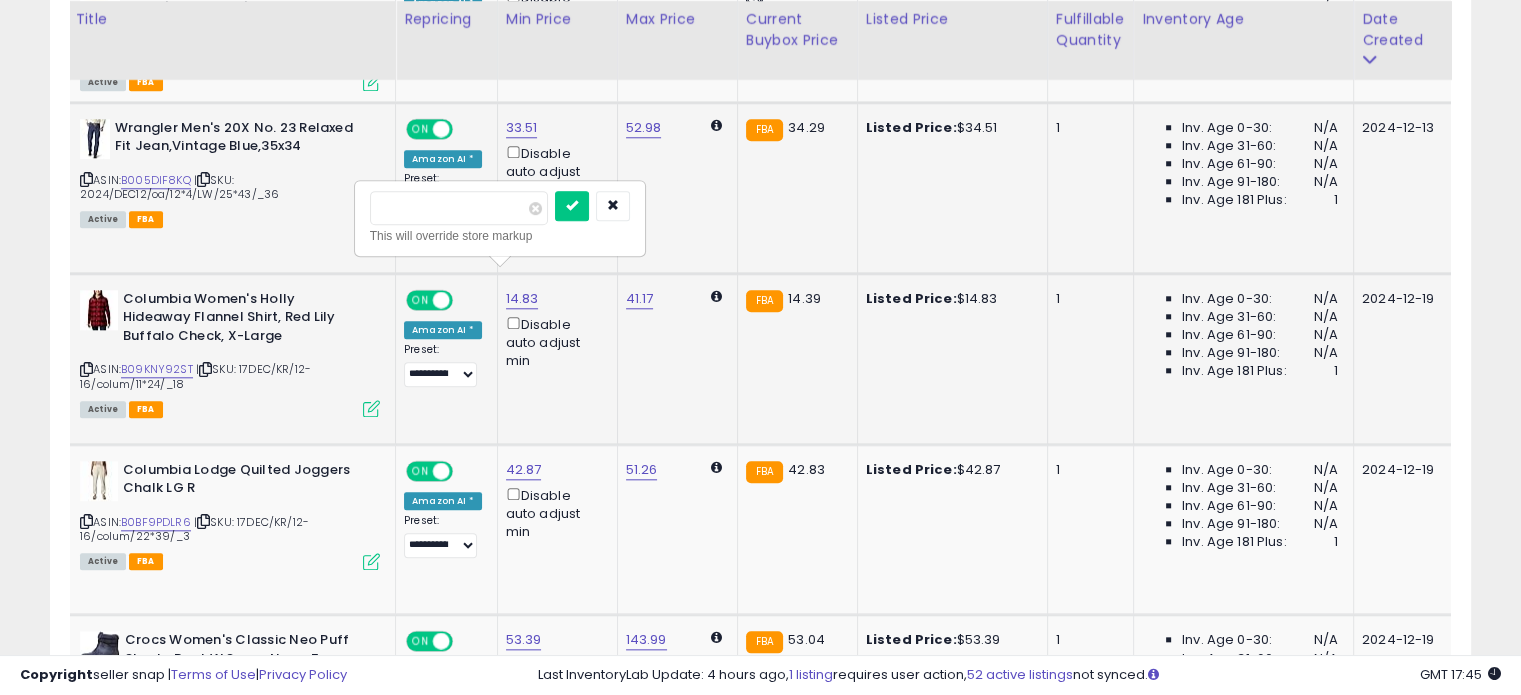 click on "*****" at bounding box center (459, 208) 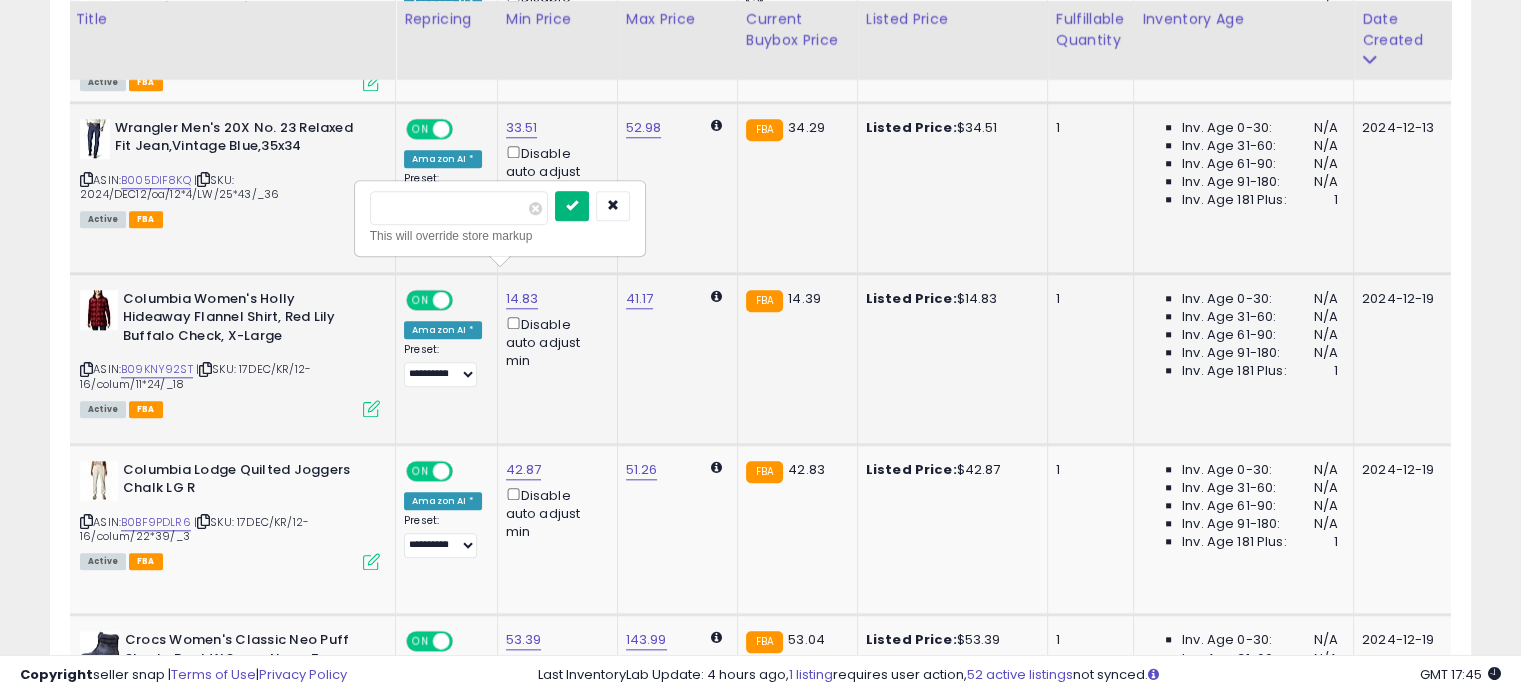 type on "*****" 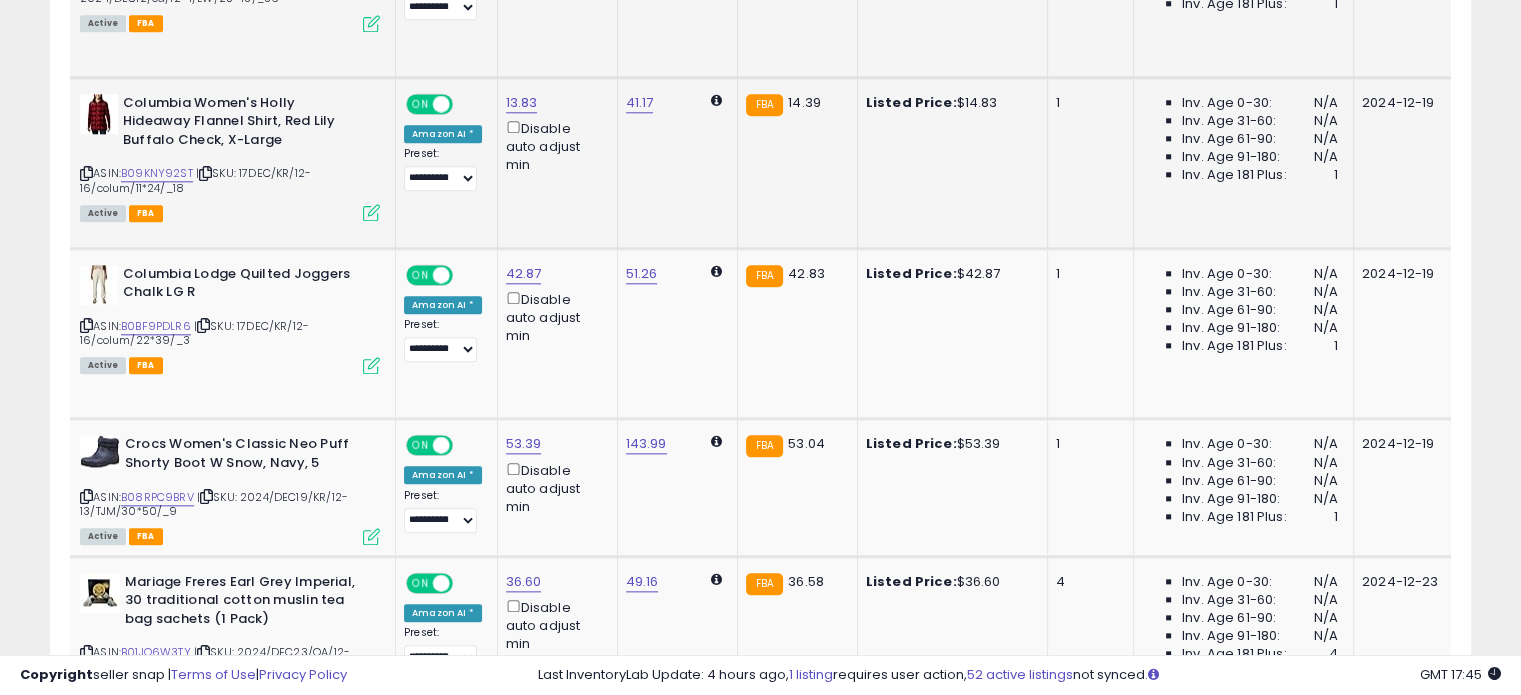 scroll, scrollTop: 2160, scrollLeft: 0, axis: vertical 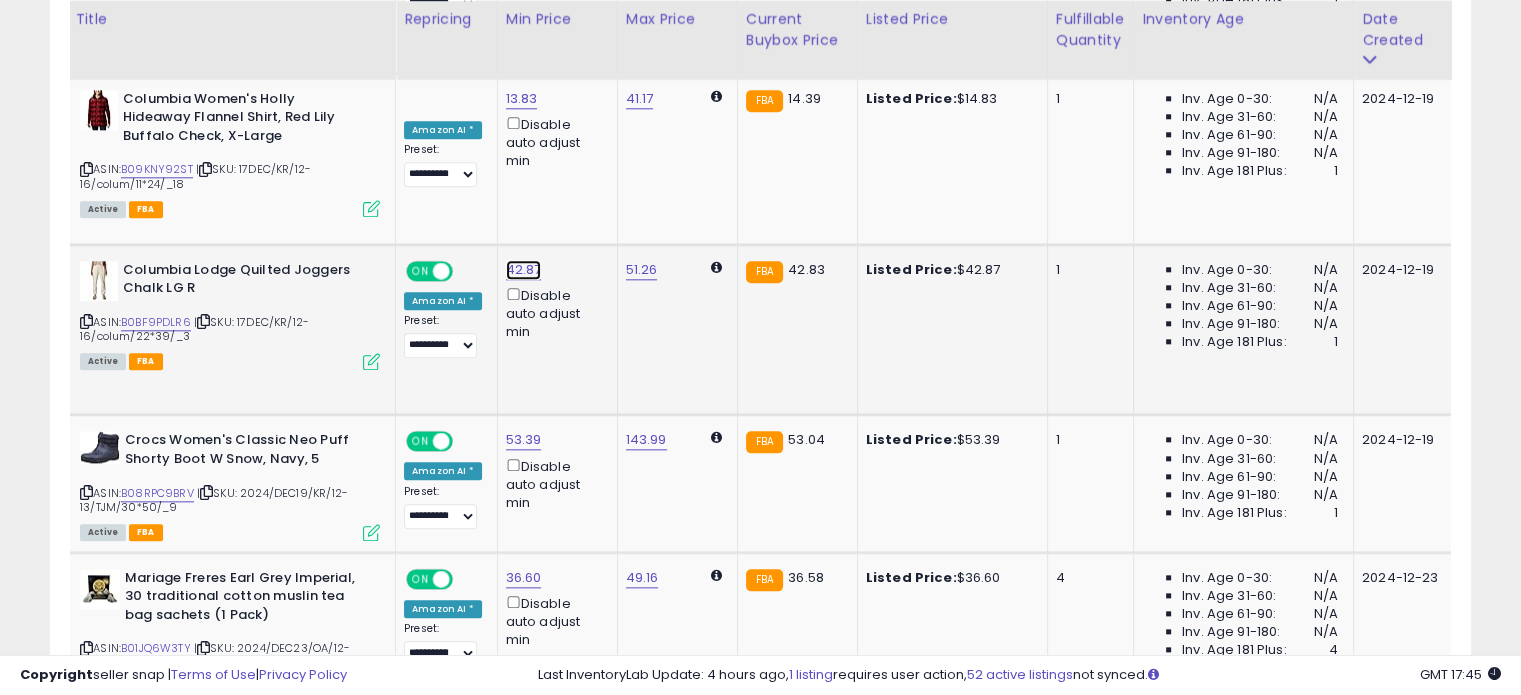 click on "42.87" at bounding box center [522, -1086] 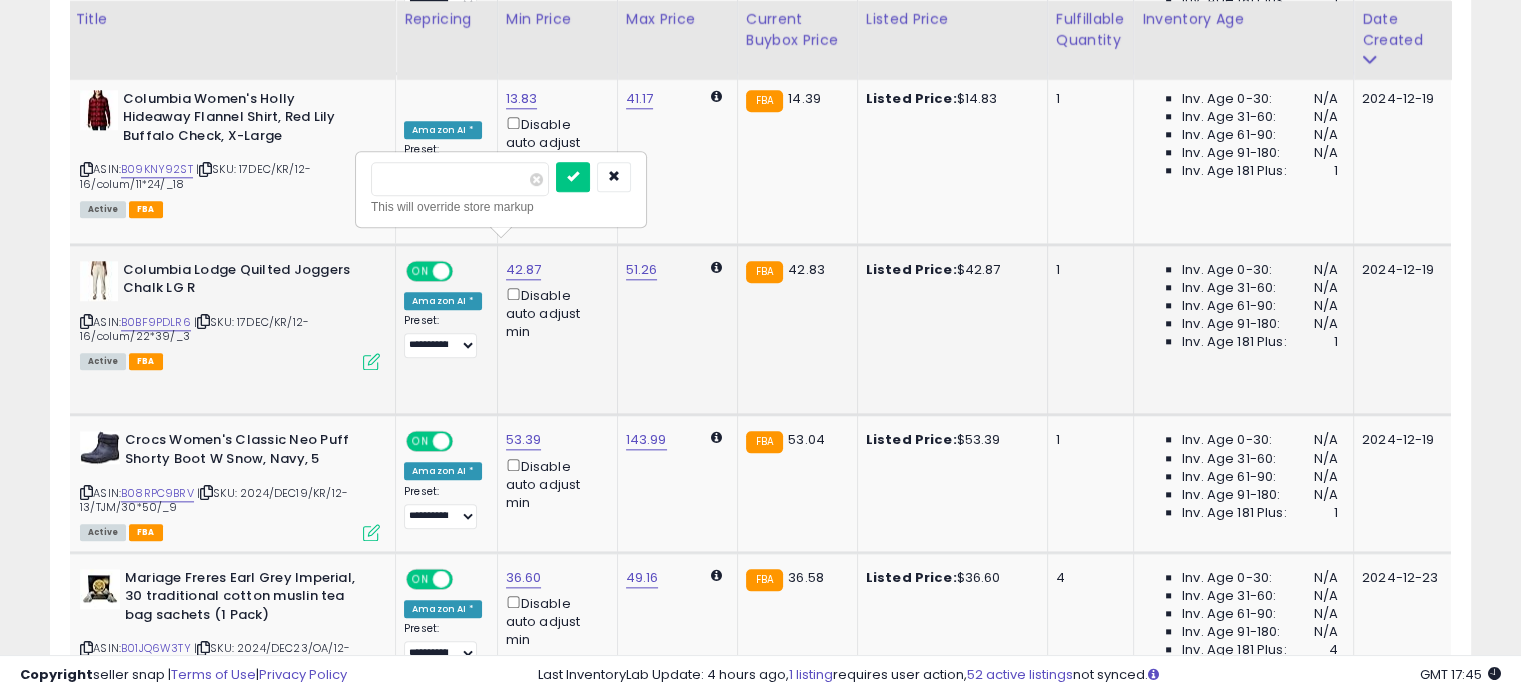 click on "*****" at bounding box center (460, 179) 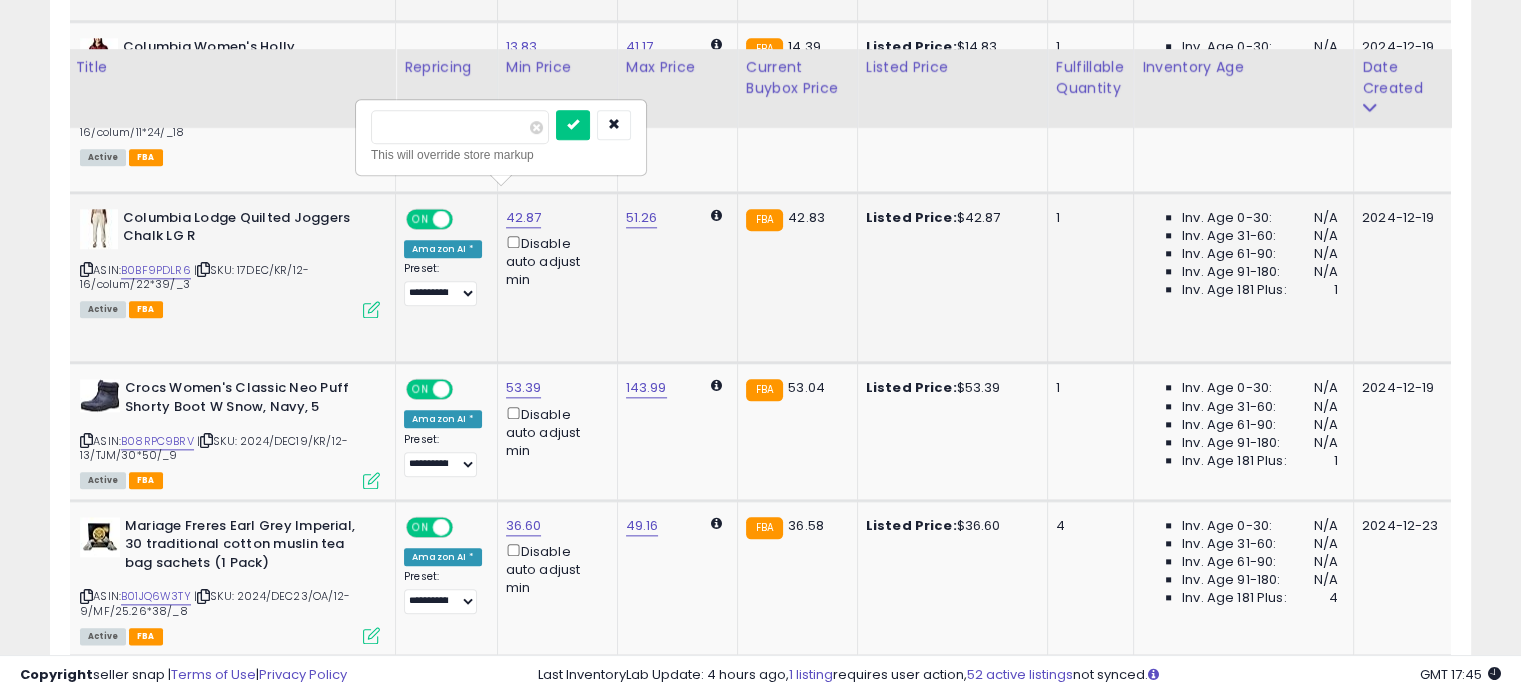 scroll, scrollTop: 2260, scrollLeft: 0, axis: vertical 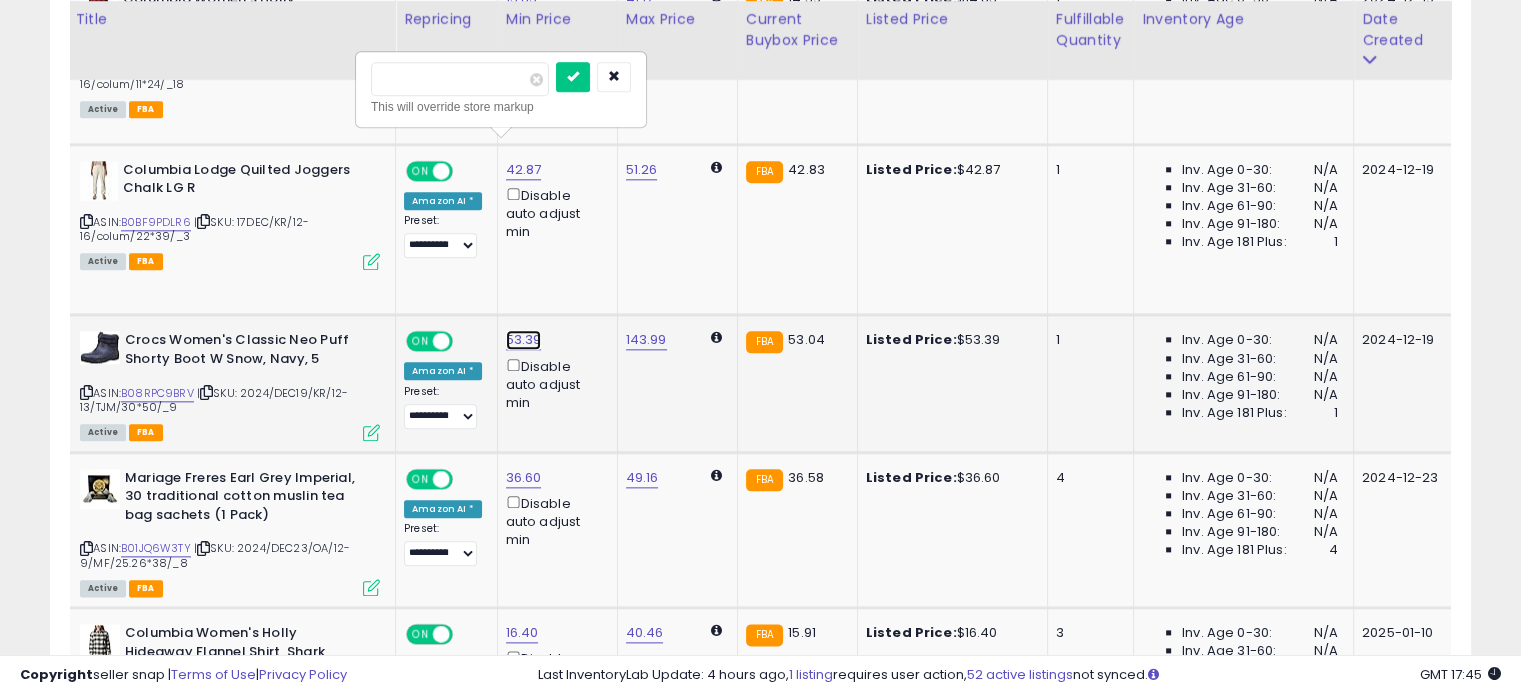 click on "53.39" at bounding box center [522, -1186] 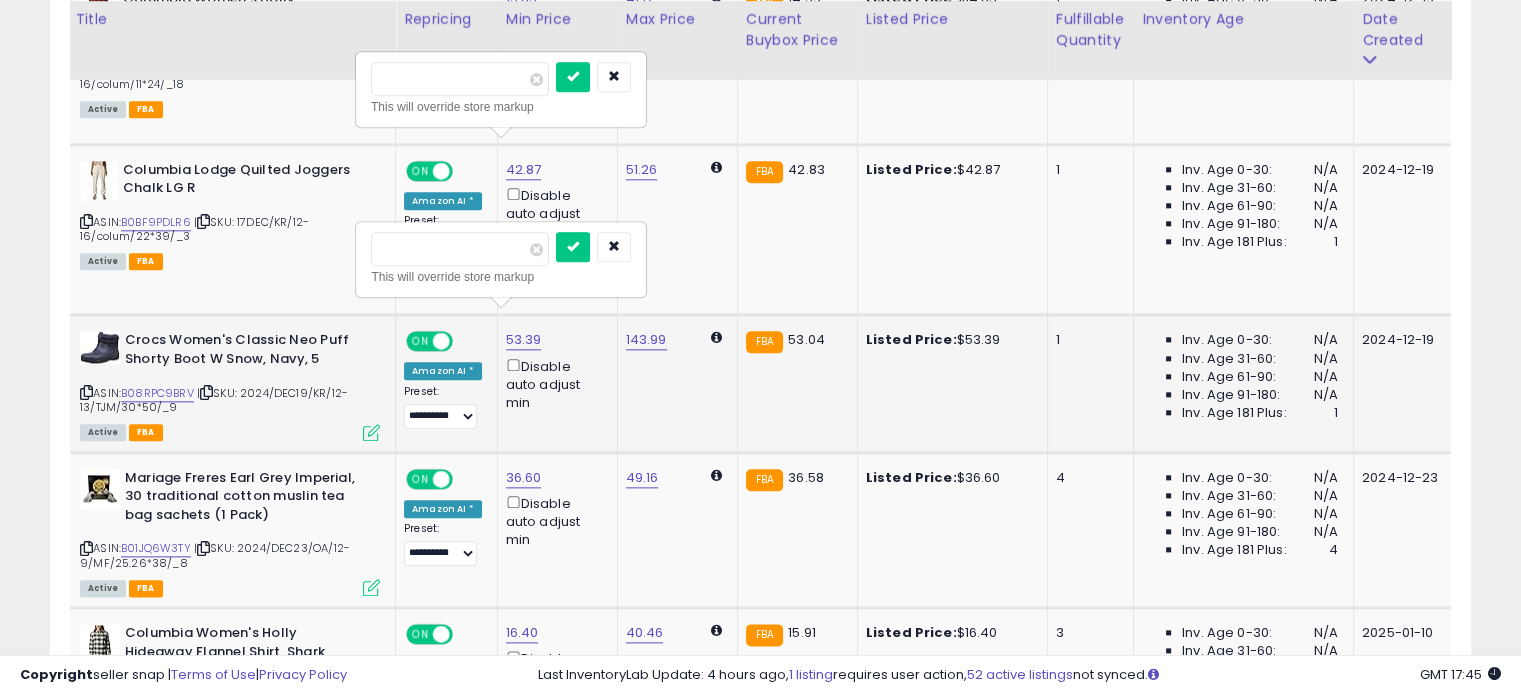 click on "*****" at bounding box center (460, 249) 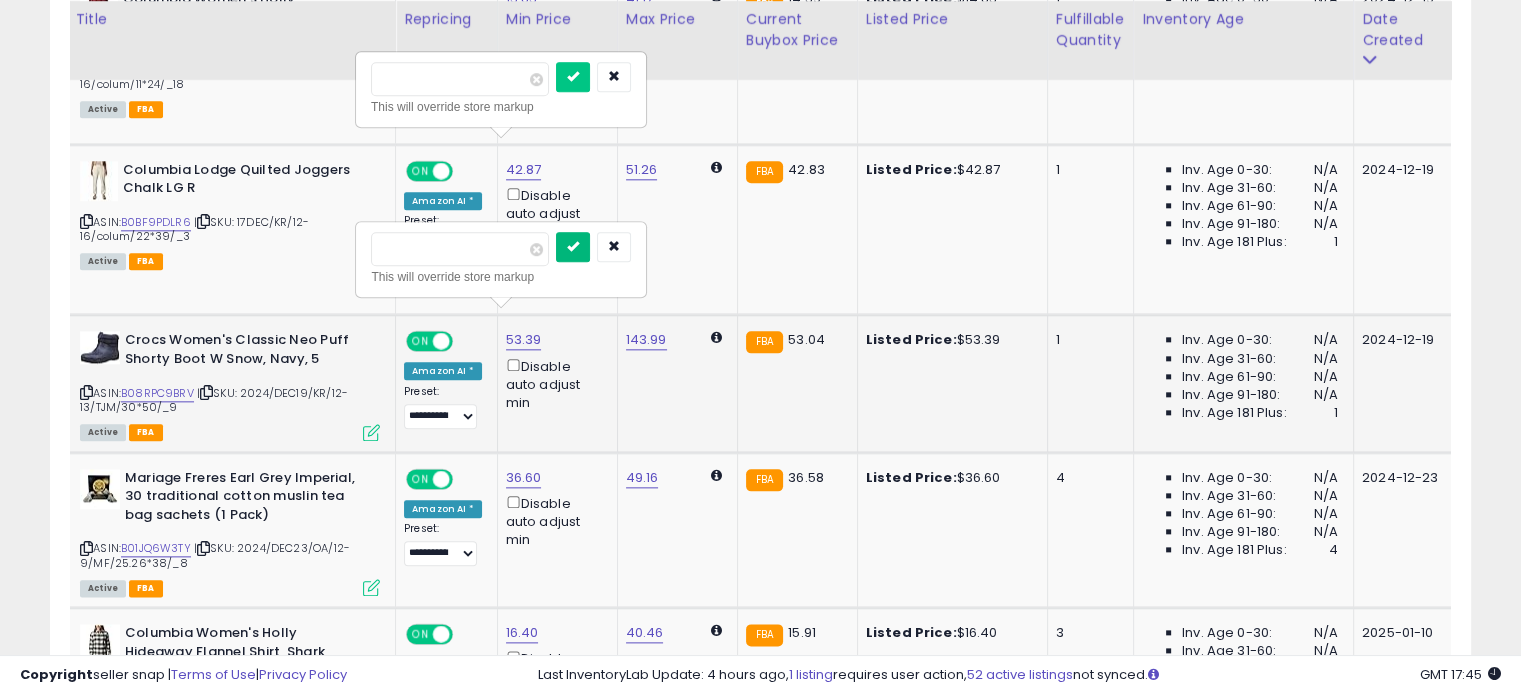 type on "*****" 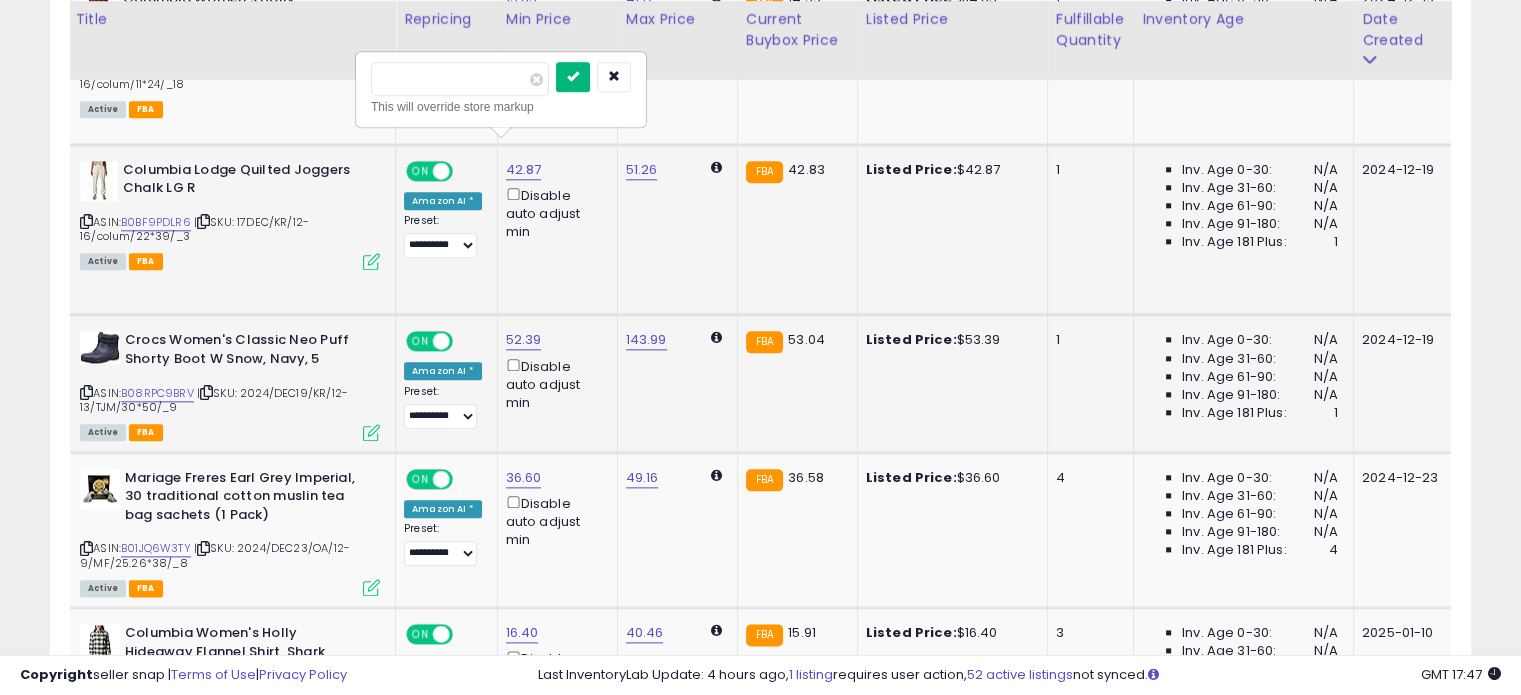 click at bounding box center [573, 77] 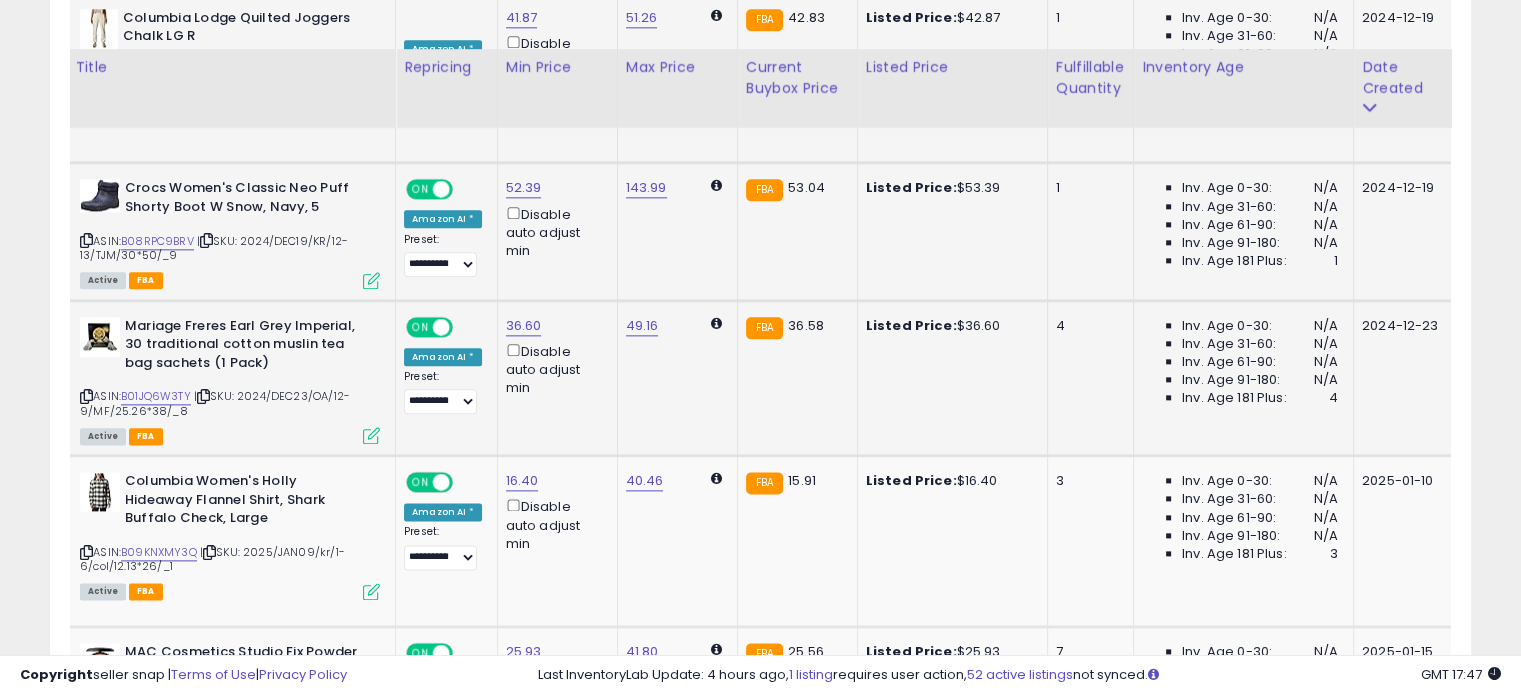 scroll, scrollTop: 2460, scrollLeft: 0, axis: vertical 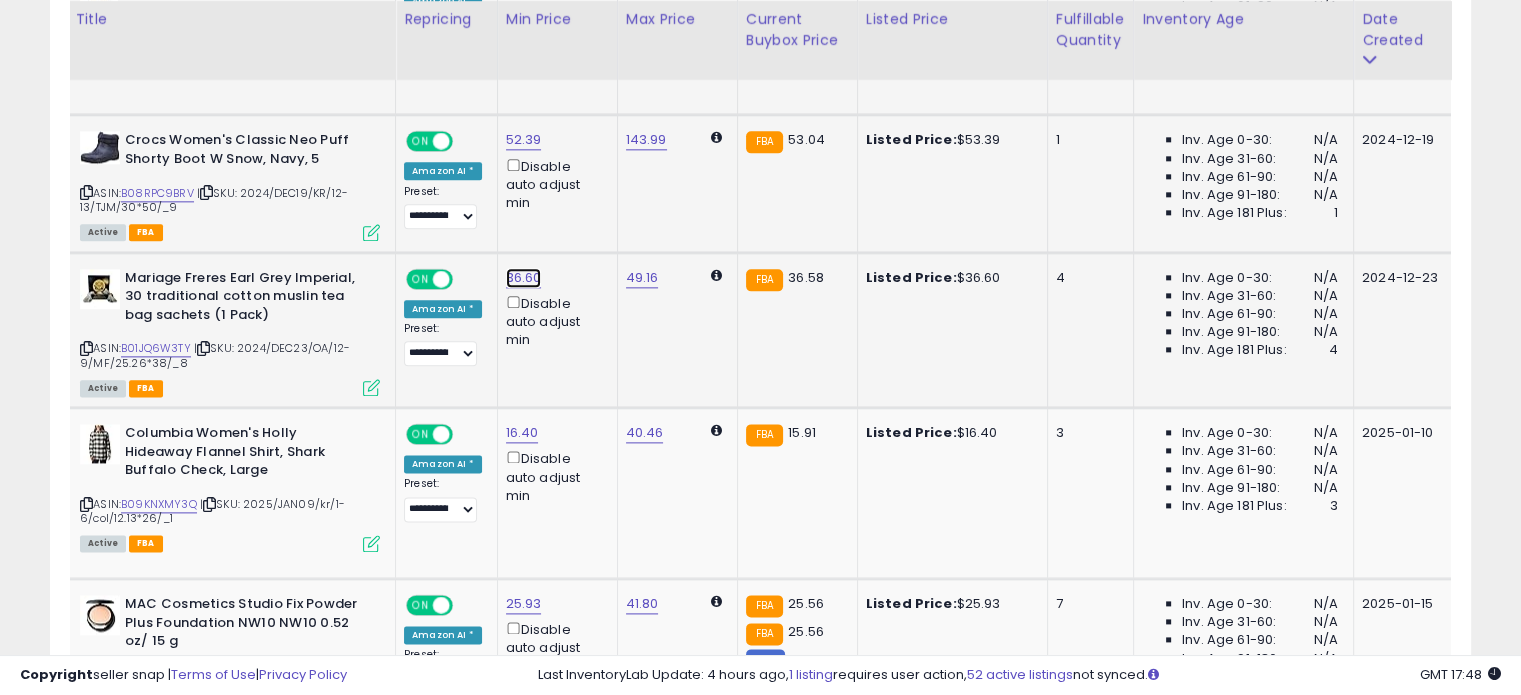 click on "36.60" at bounding box center [522, -1386] 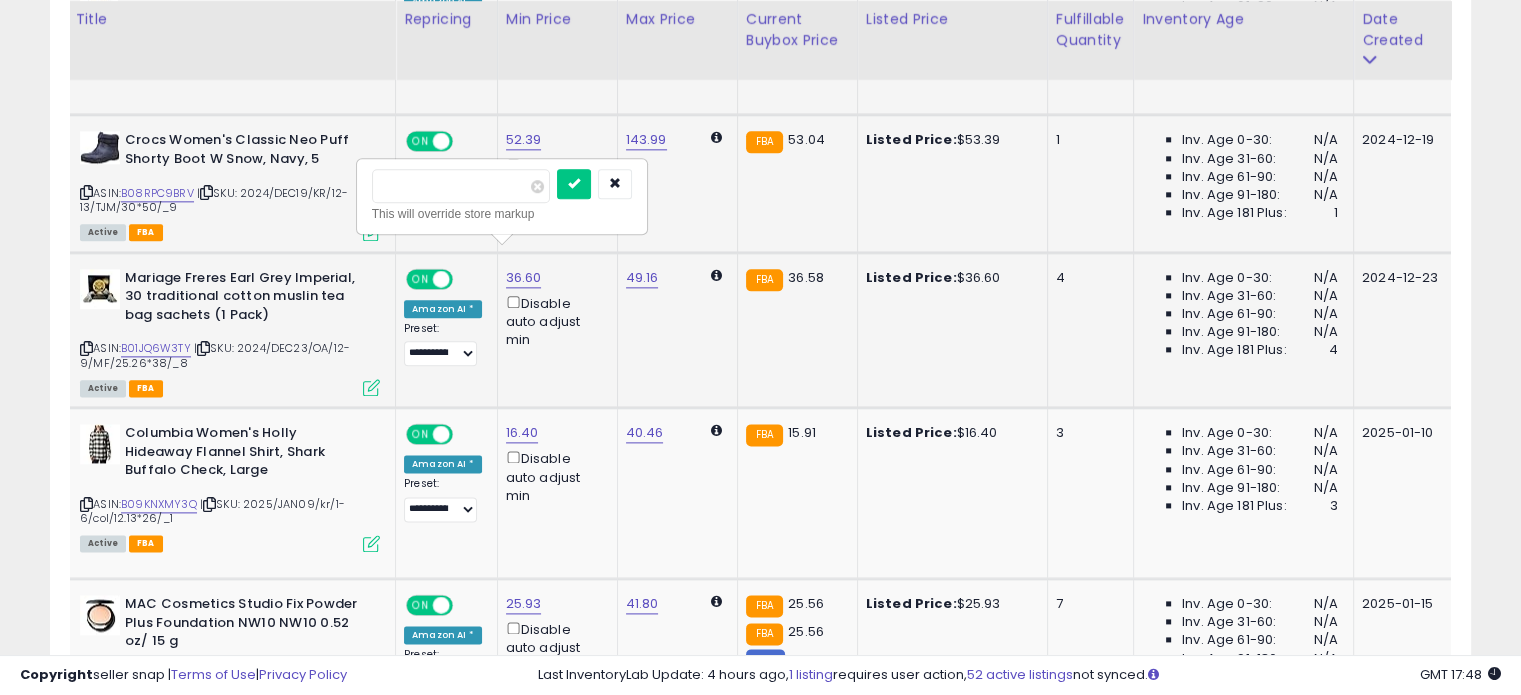 click on "This will override store markup" at bounding box center (502, 214) 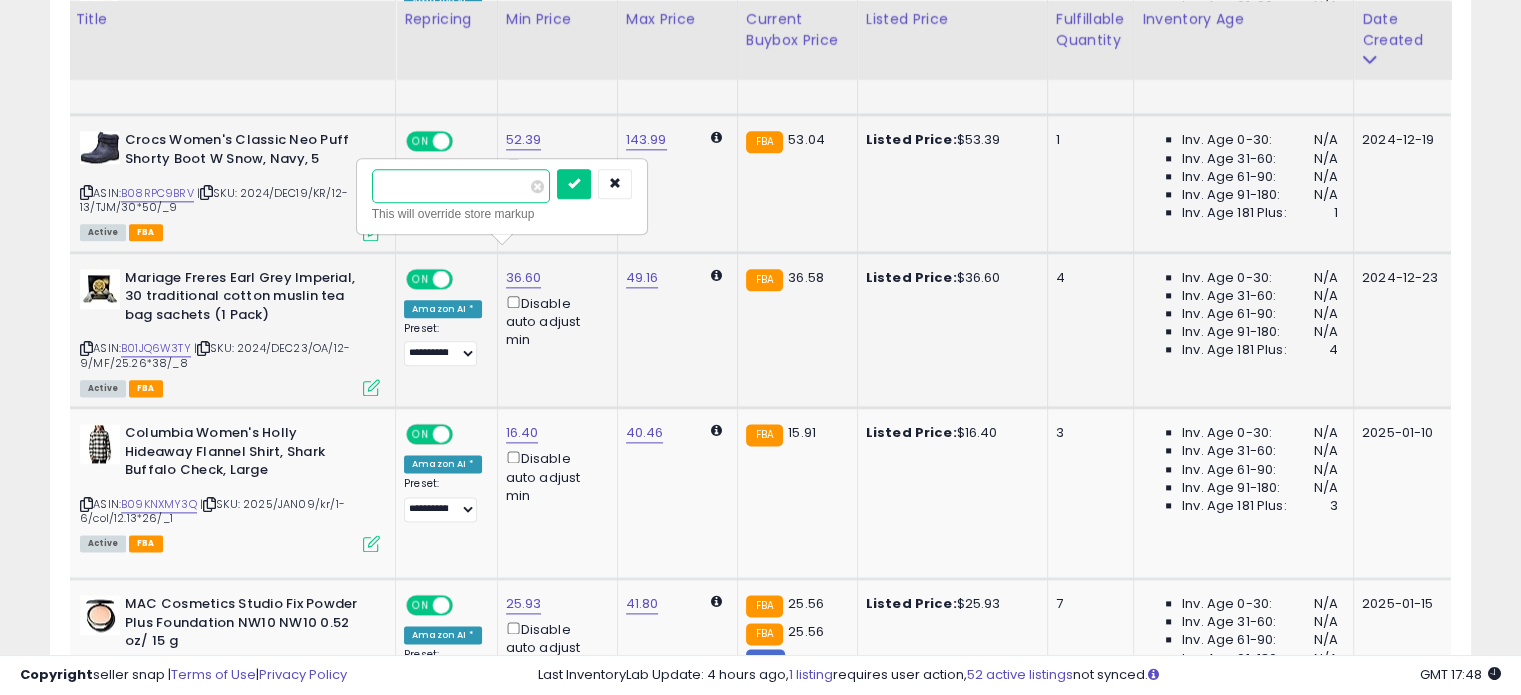 click on "*****" at bounding box center (461, 186) 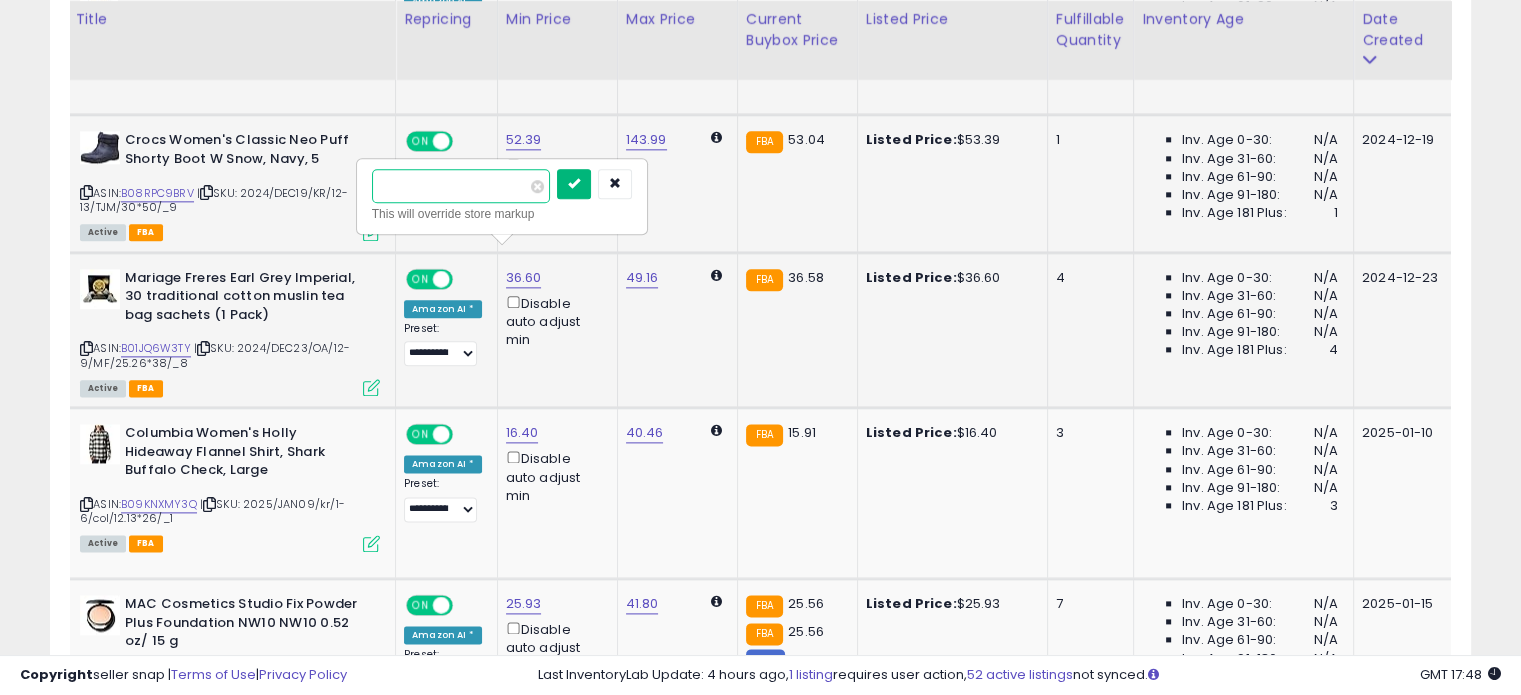 type on "*****" 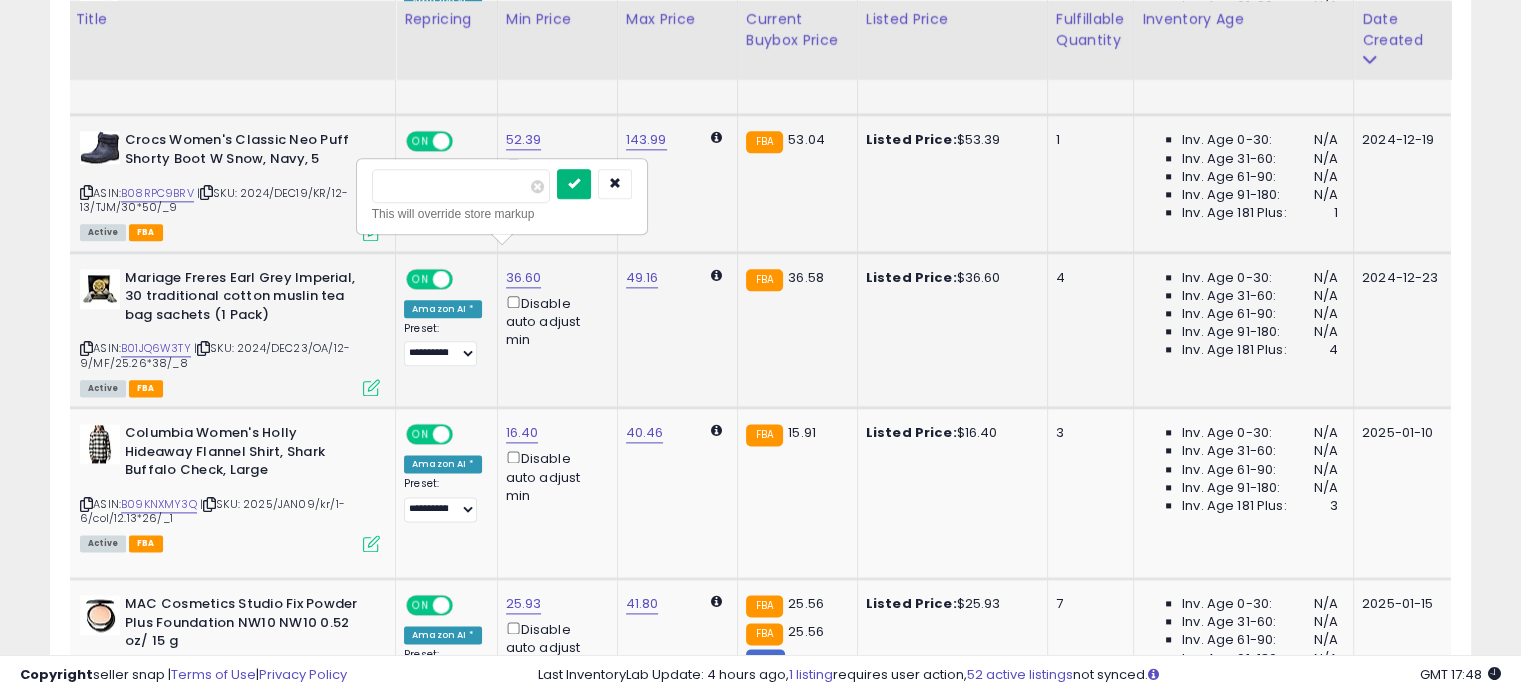click at bounding box center (574, 184) 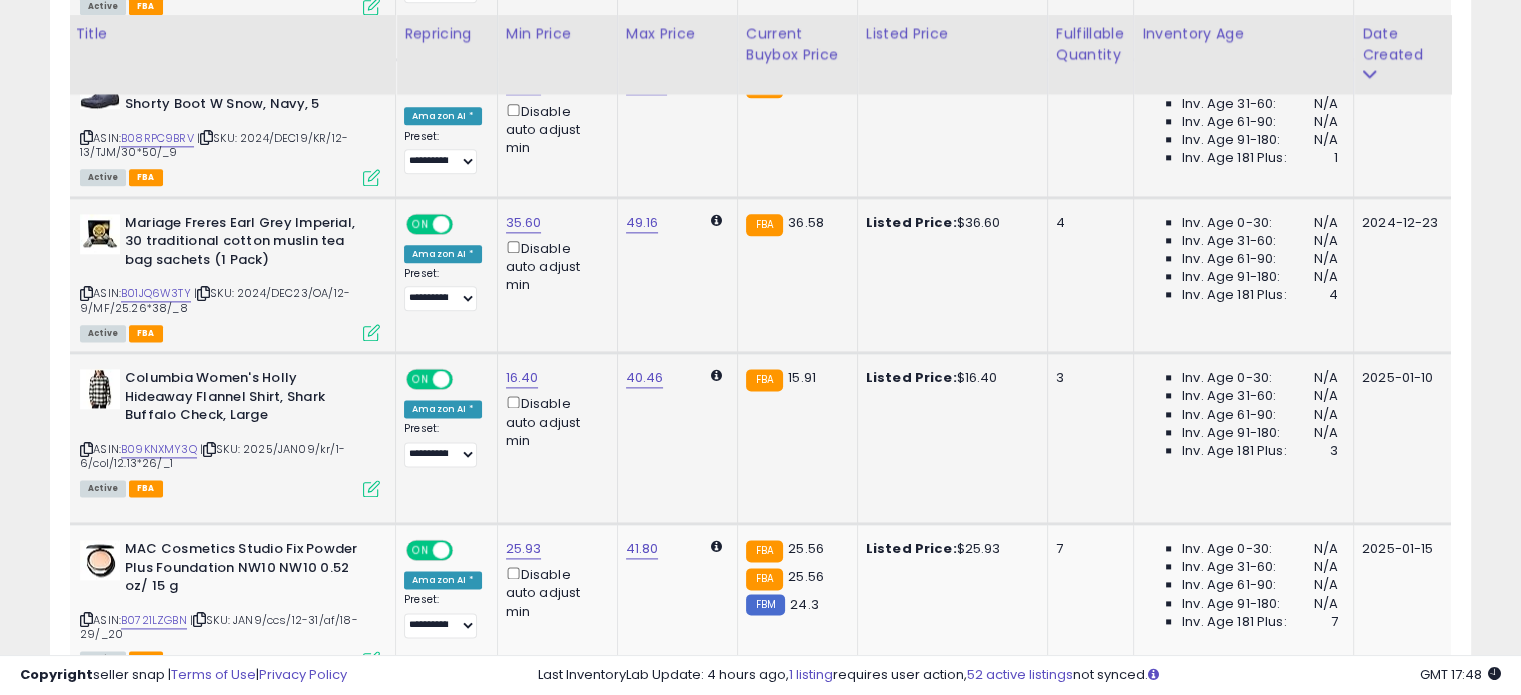 scroll, scrollTop: 2560, scrollLeft: 0, axis: vertical 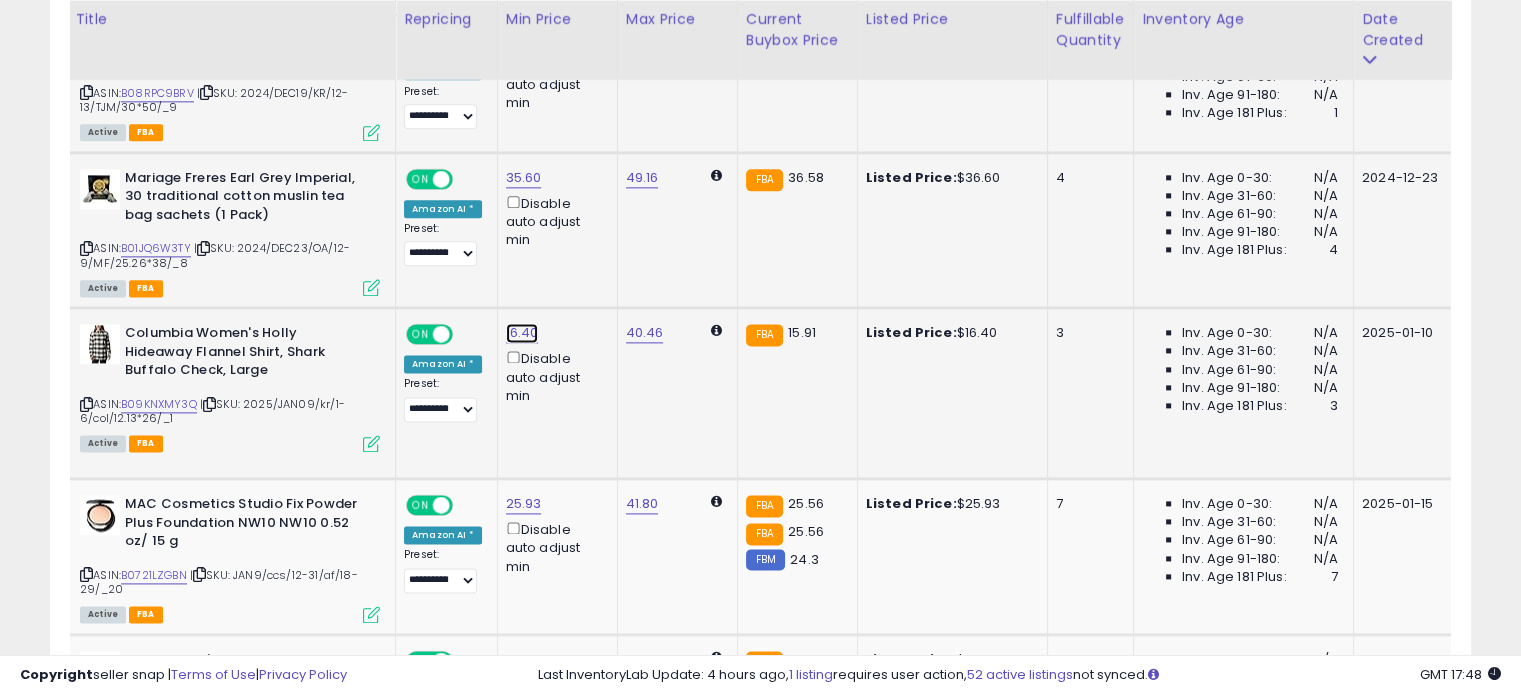 click on "16.40" at bounding box center [522, -1486] 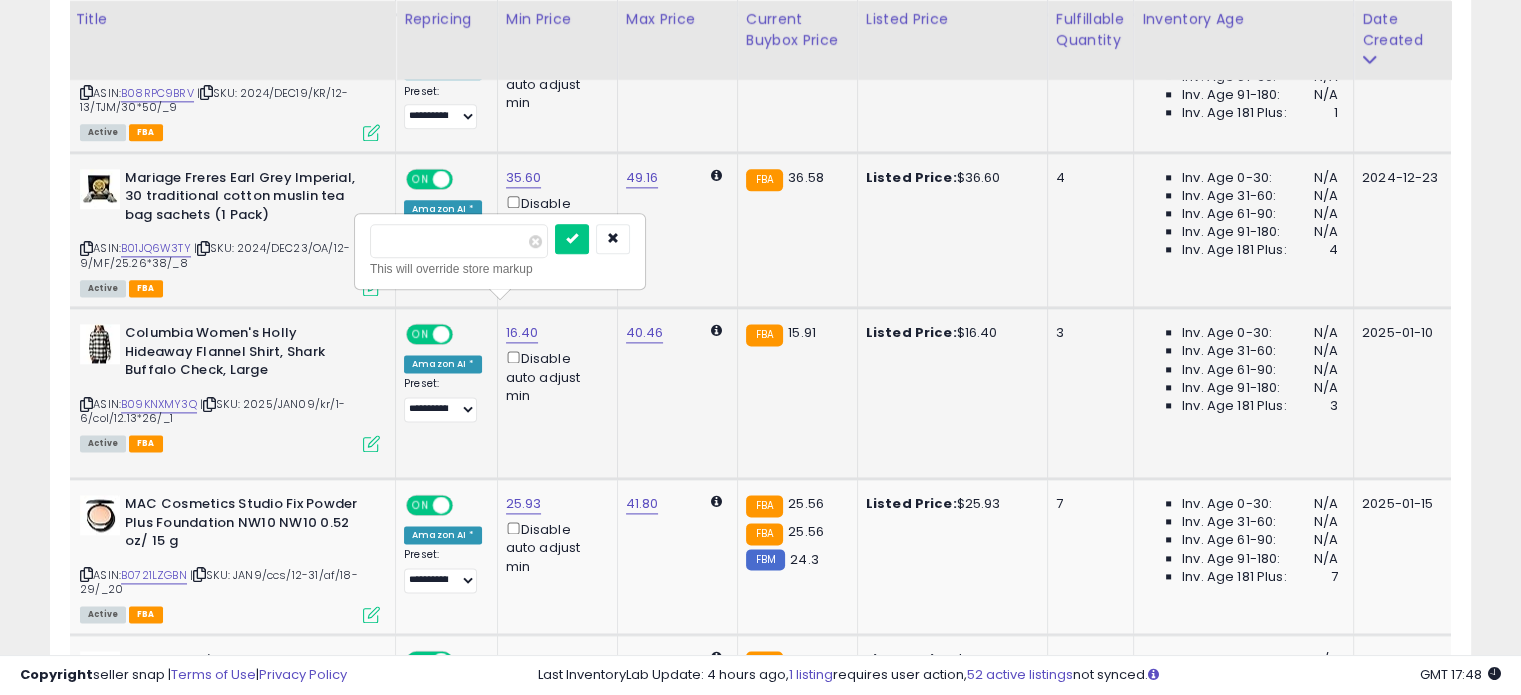 click on "*****" at bounding box center (459, 241) 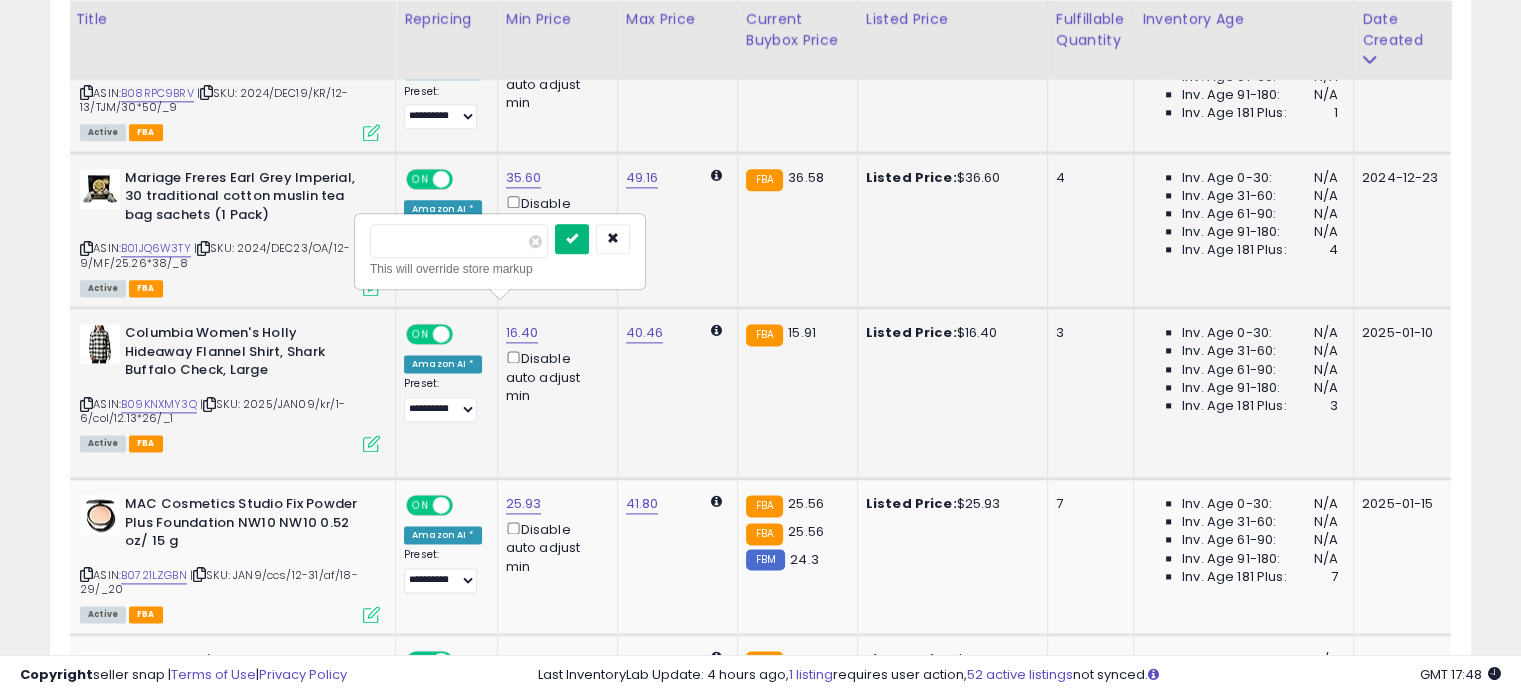 type on "*****" 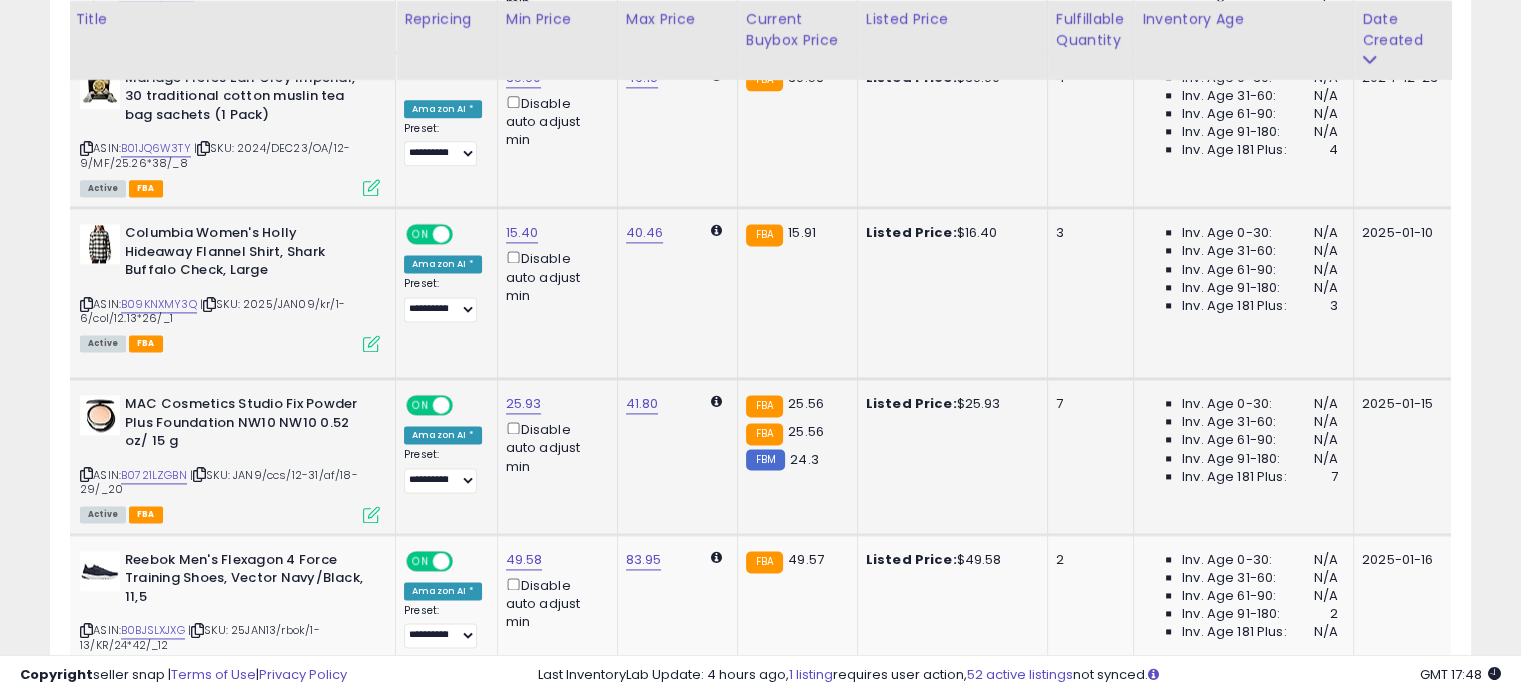 scroll, scrollTop: 2760, scrollLeft: 0, axis: vertical 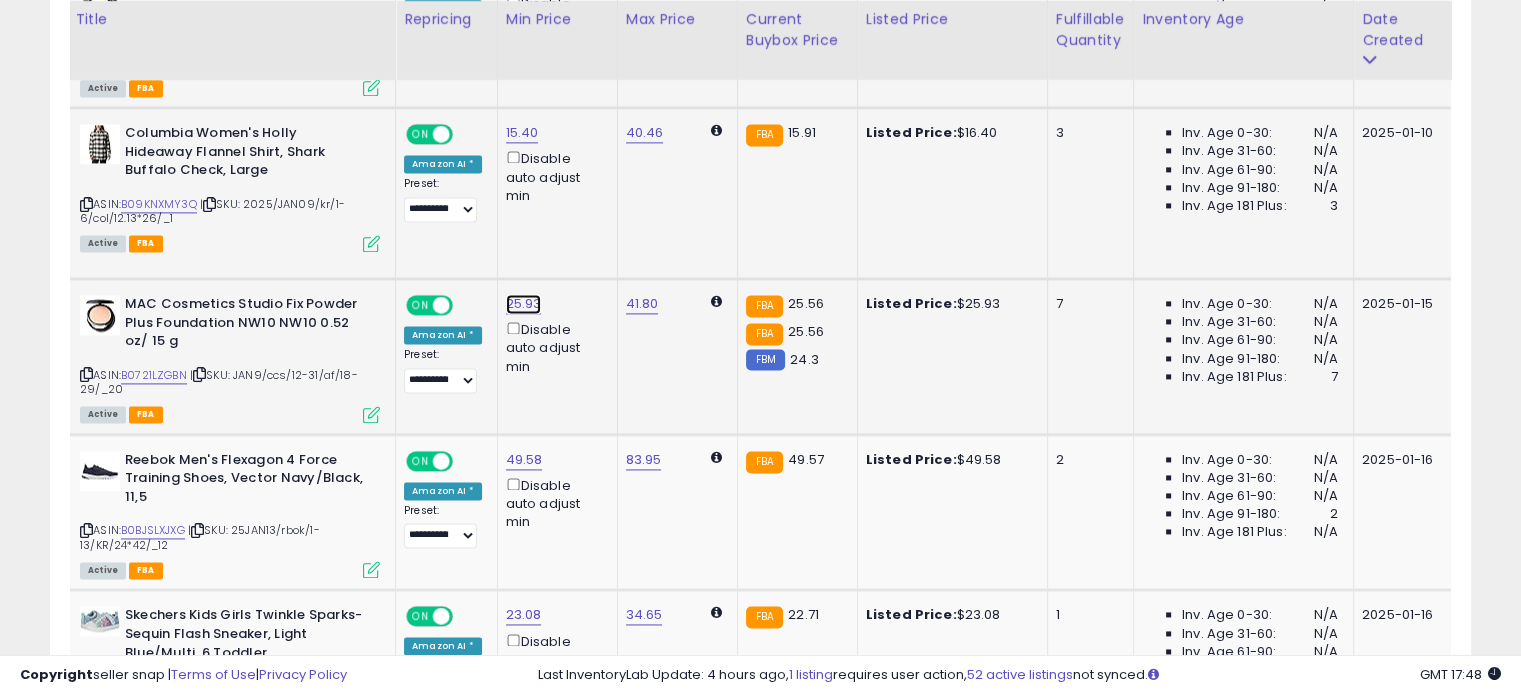 click on "25.93" at bounding box center [522, -1686] 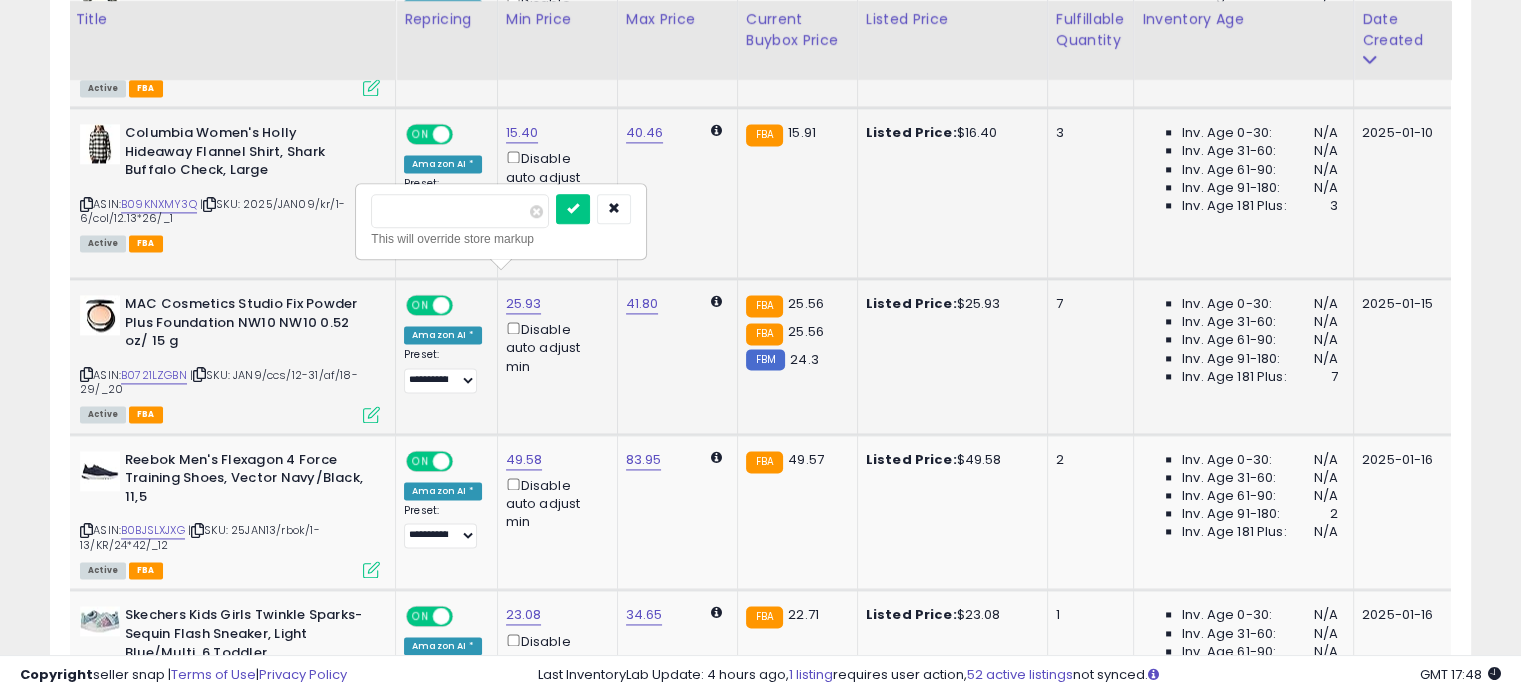 click on "*****" at bounding box center [460, 211] 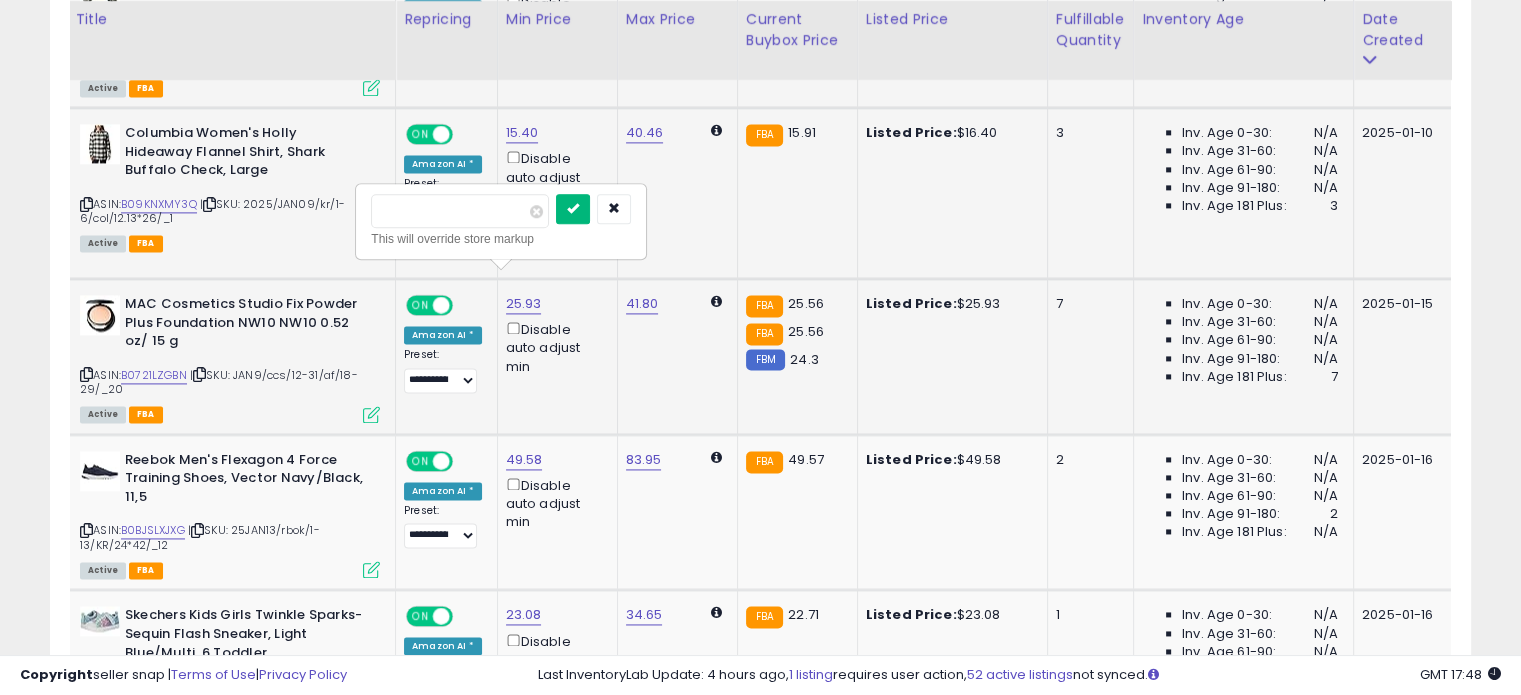 type on "*****" 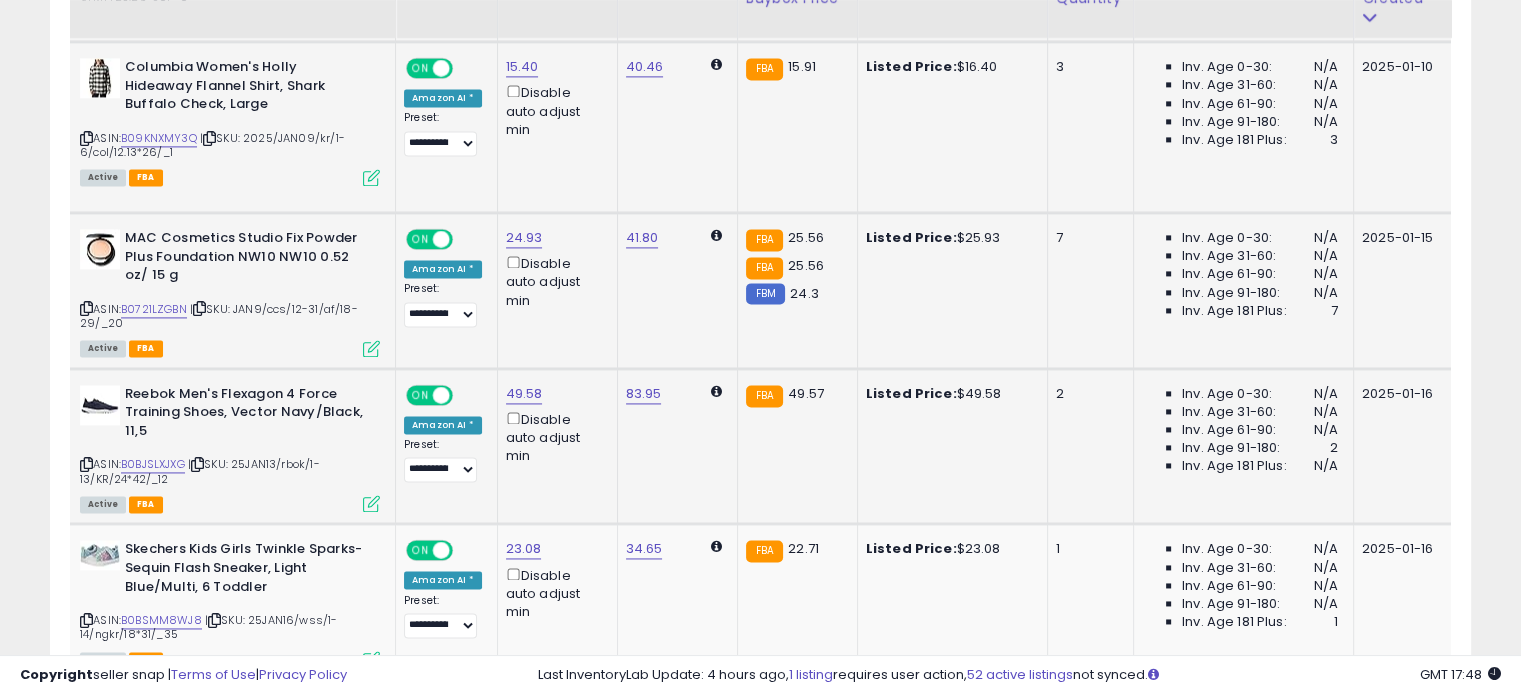 scroll, scrollTop: 2860, scrollLeft: 0, axis: vertical 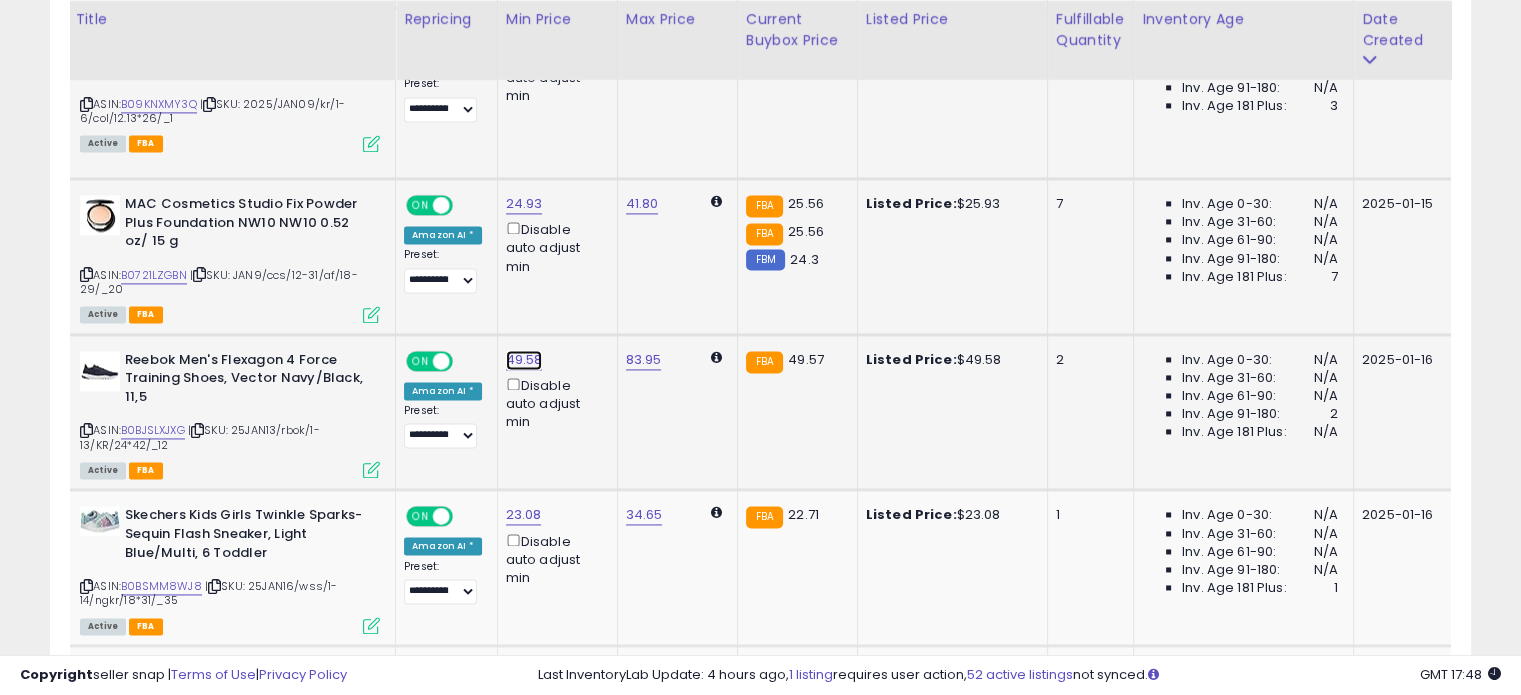 click on "49.58" at bounding box center (522, -1786) 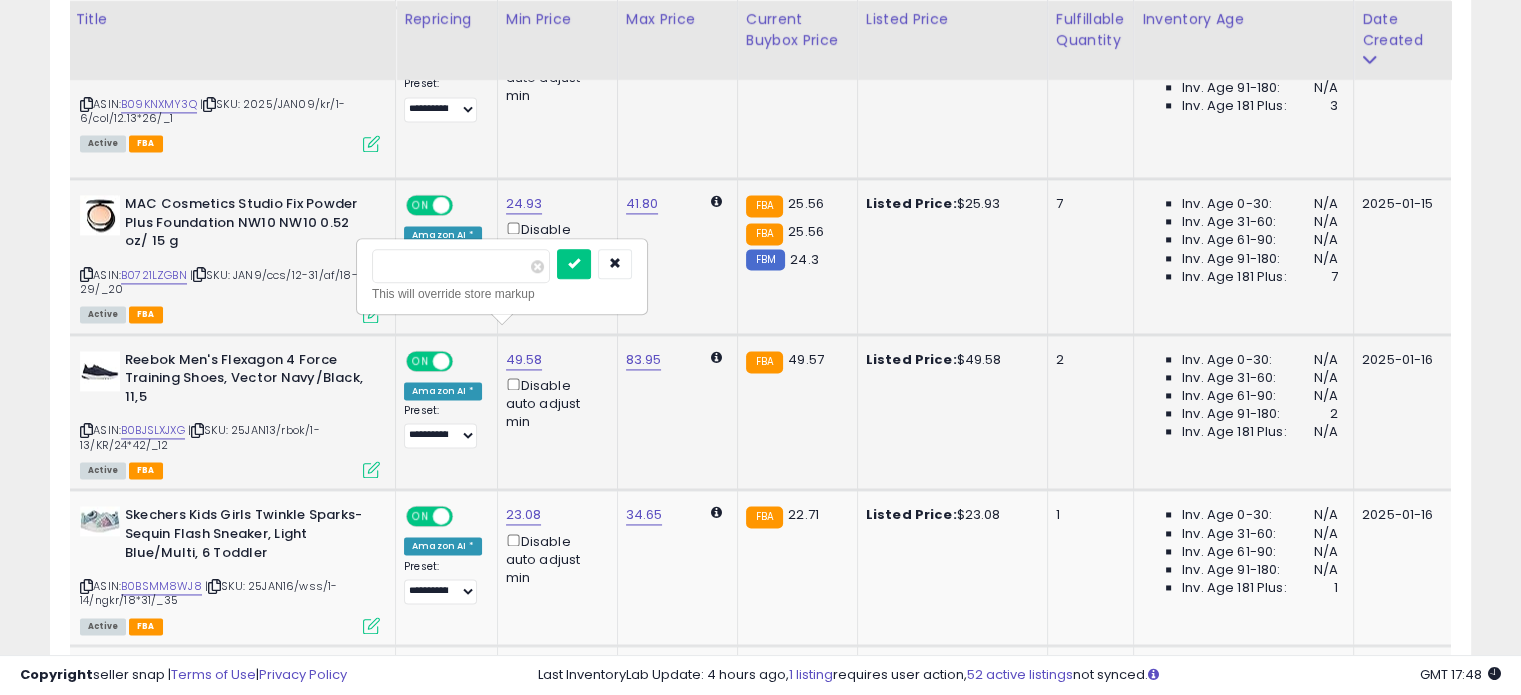 click on "***** This will override store markup" at bounding box center [502, 276] 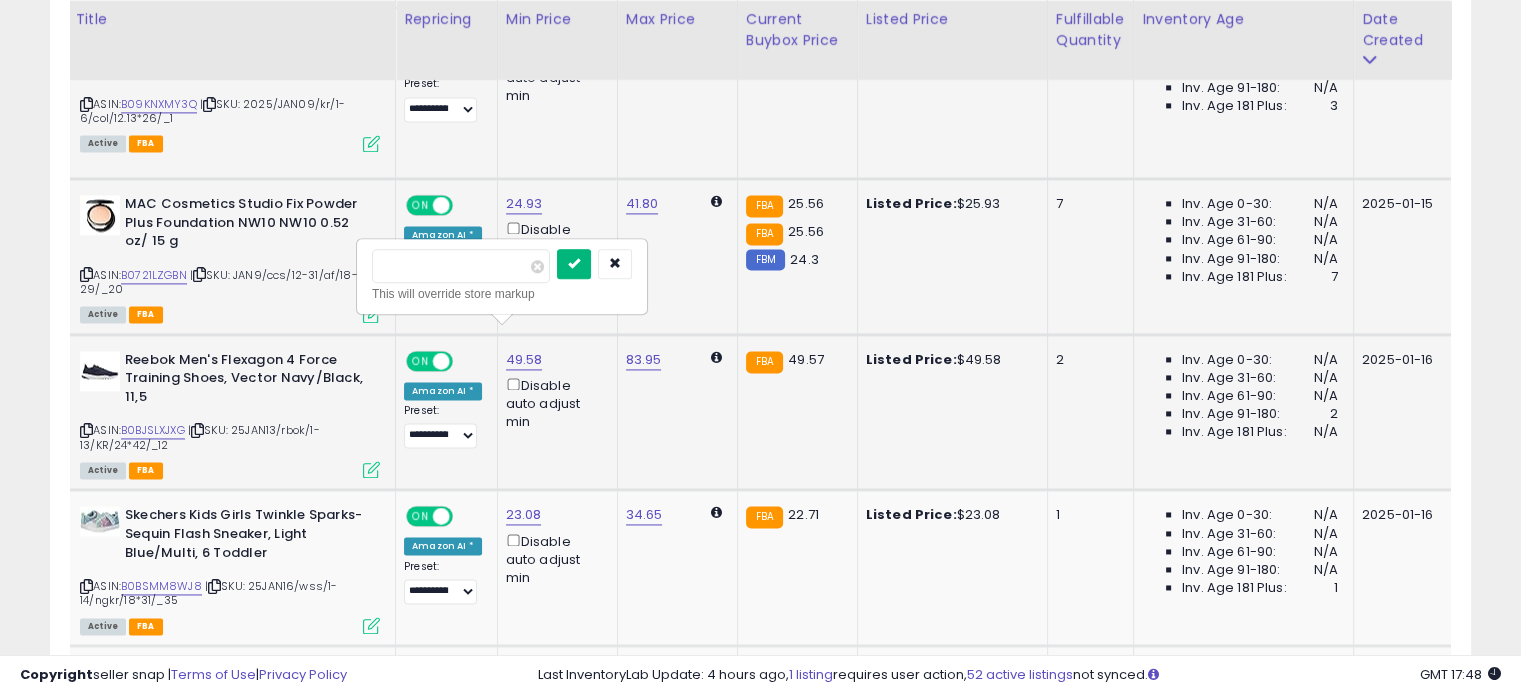 type on "*****" 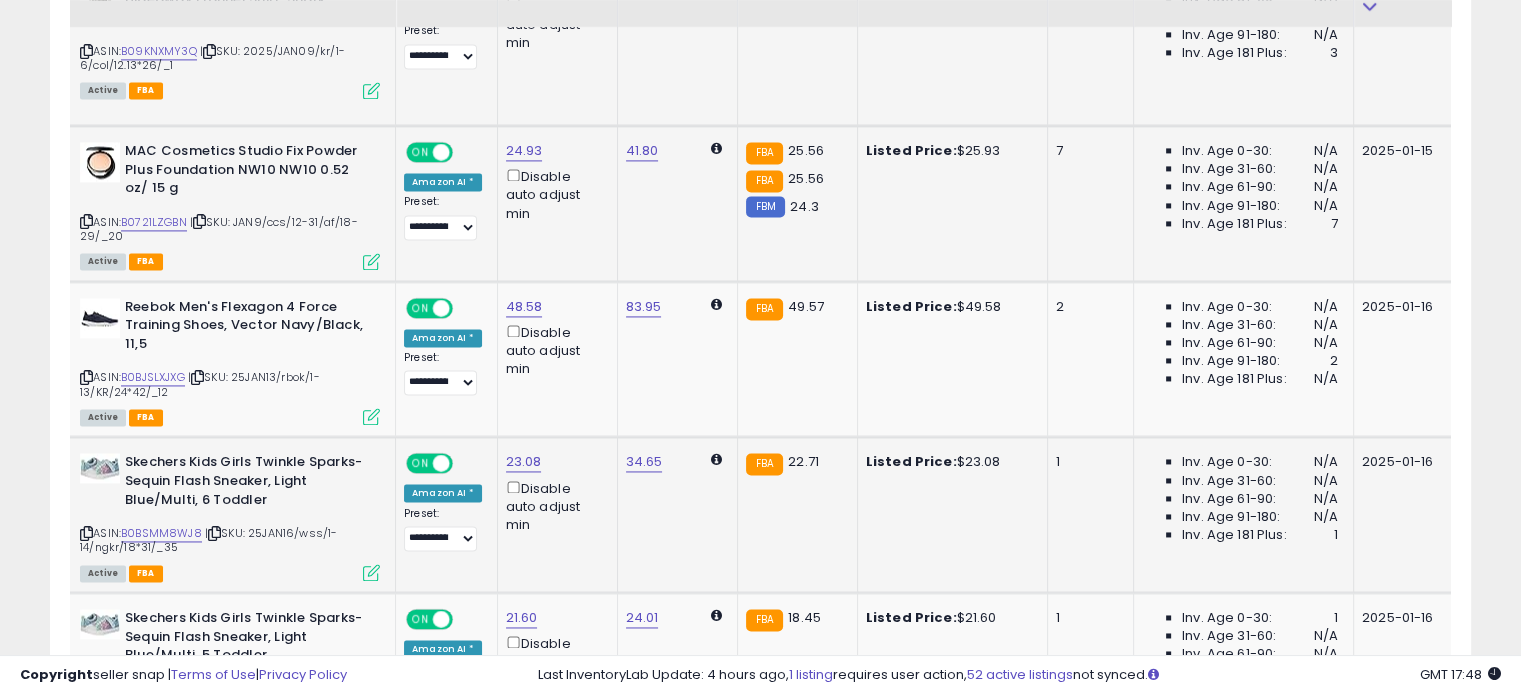 scroll, scrollTop: 2960, scrollLeft: 0, axis: vertical 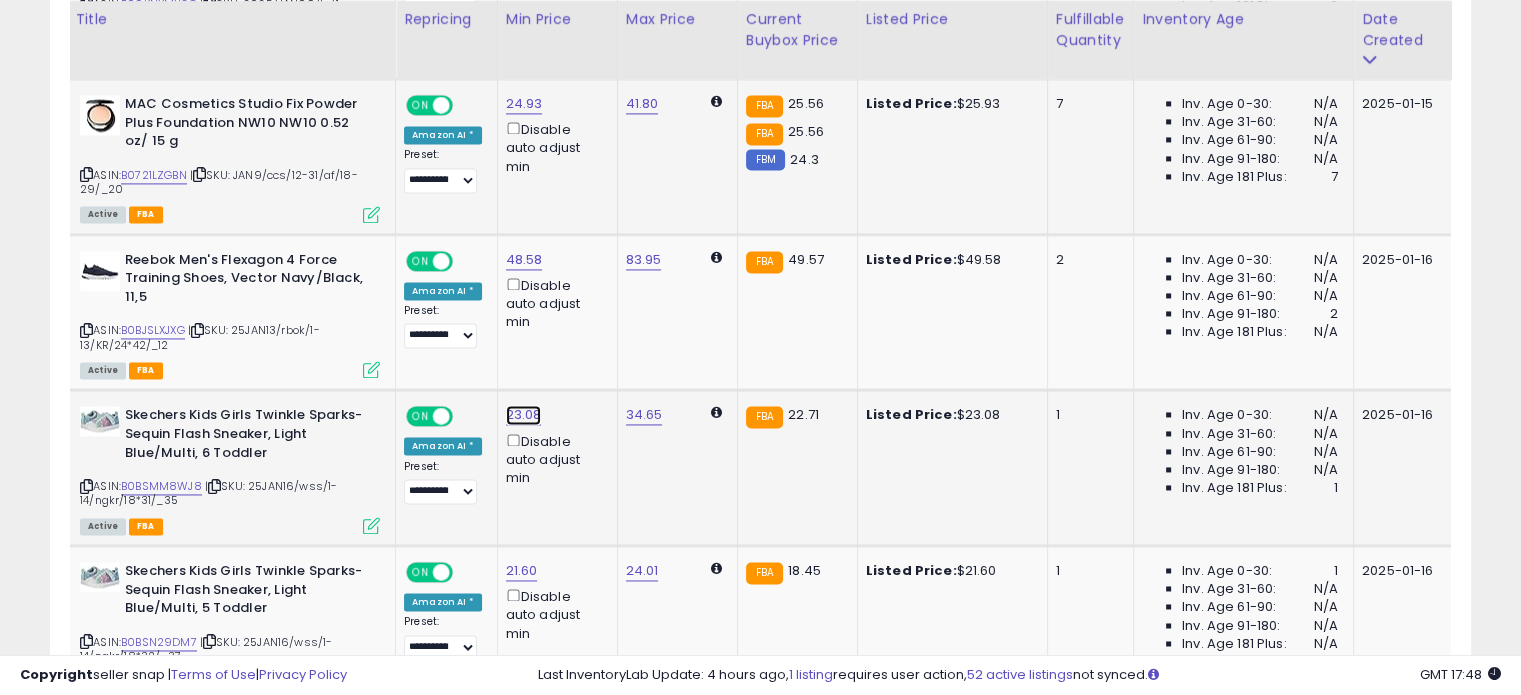 click on "23.08" at bounding box center [522, -1886] 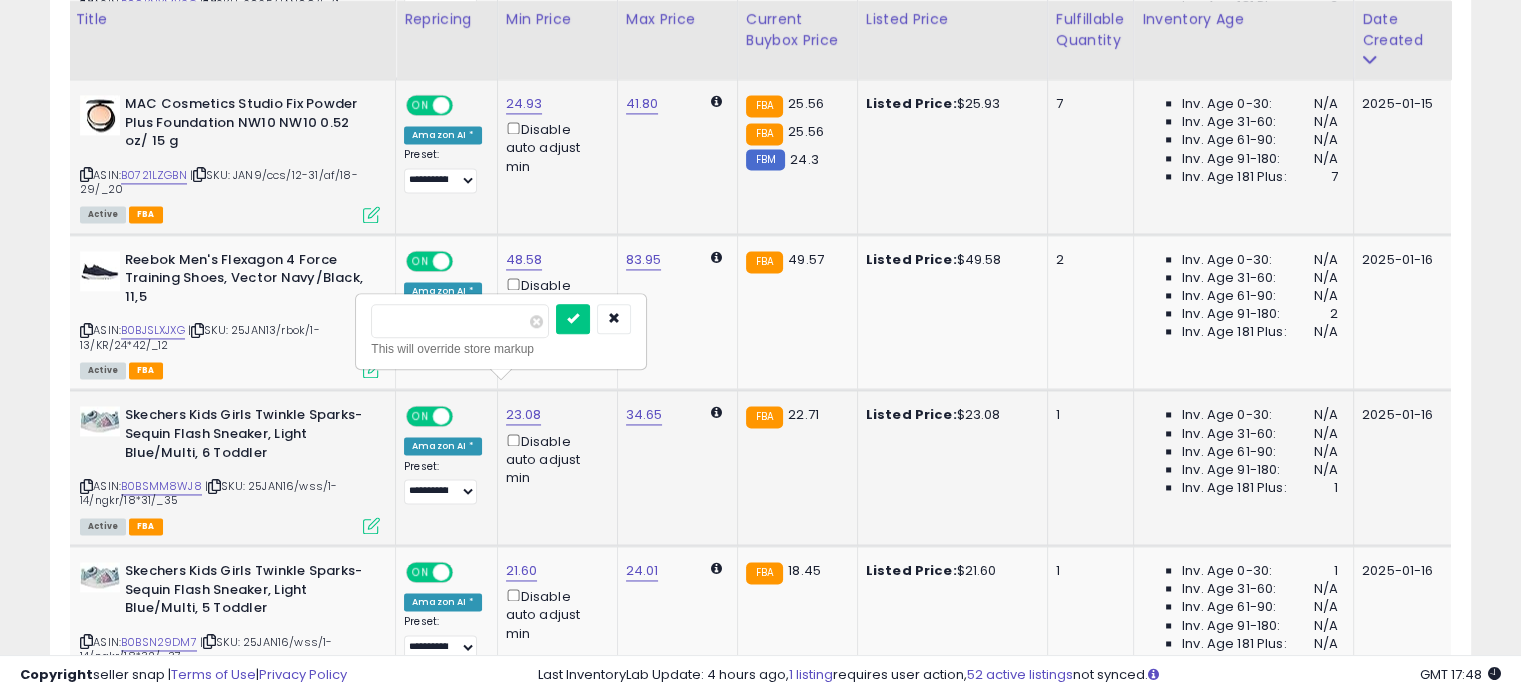 click on "*****" at bounding box center [460, 321] 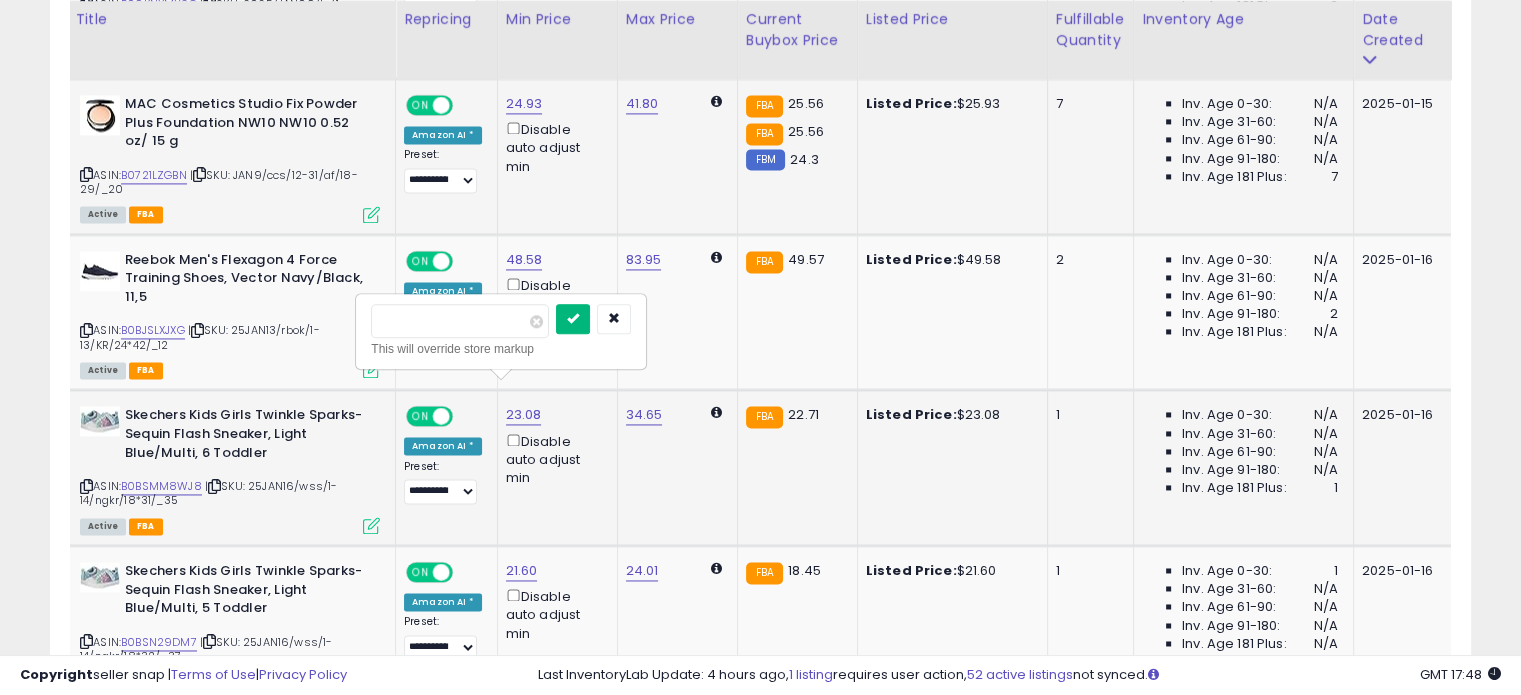 type on "*****" 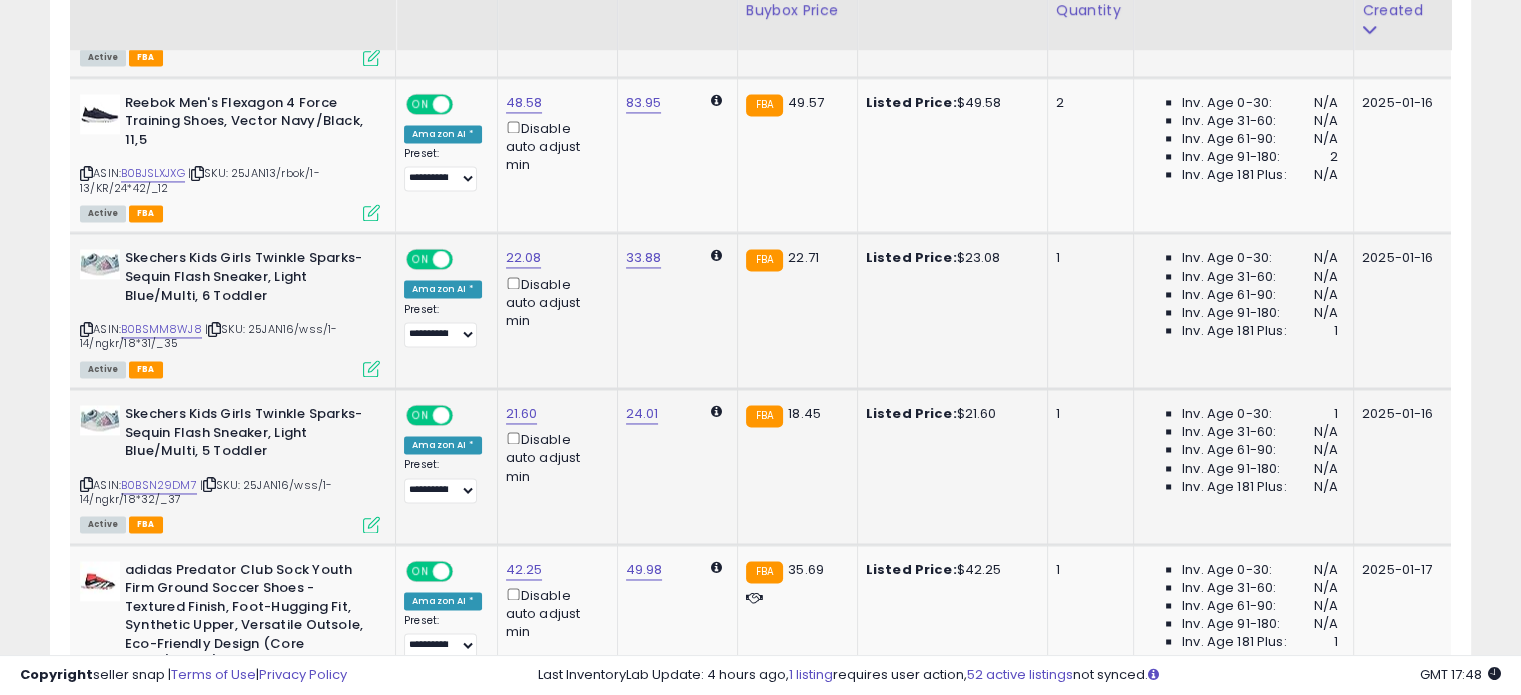 scroll, scrollTop: 3160, scrollLeft: 0, axis: vertical 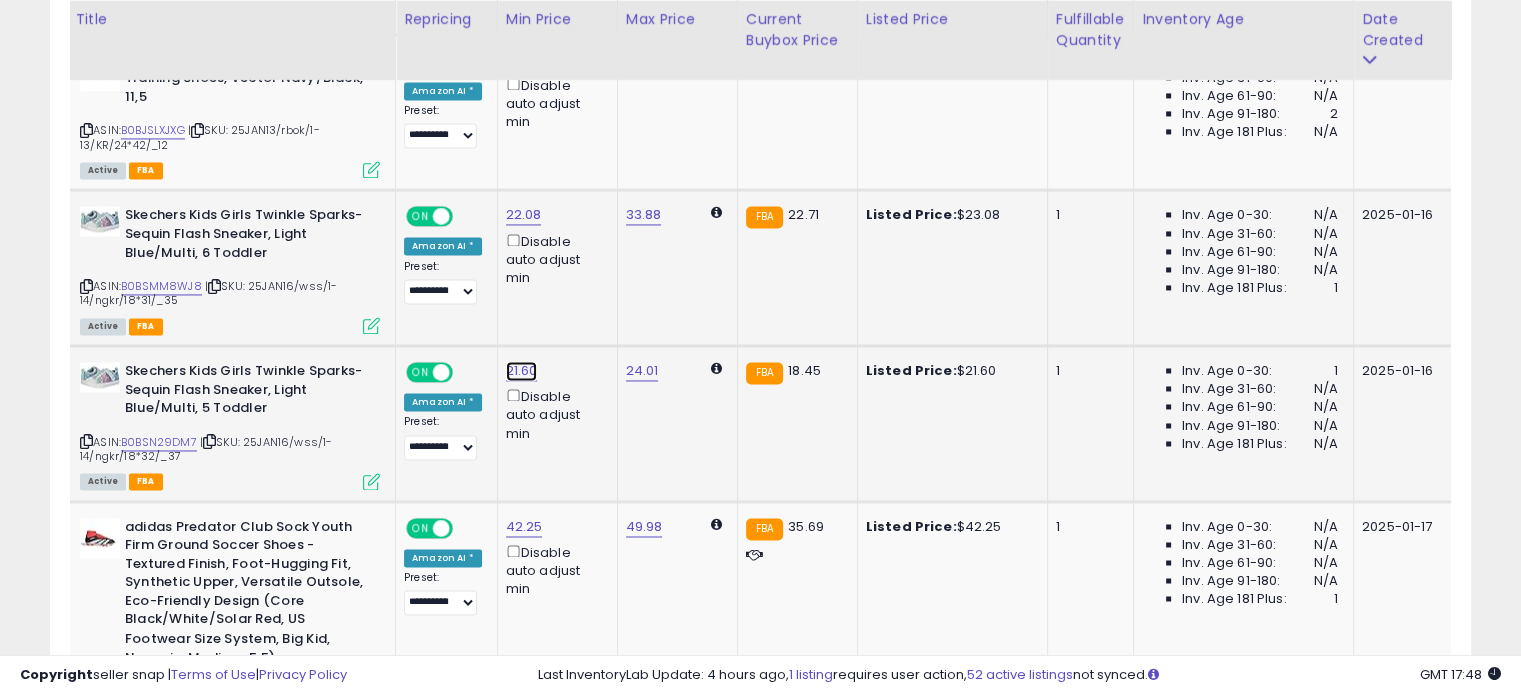 click on "21.60" at bounding box center (522, -2086) 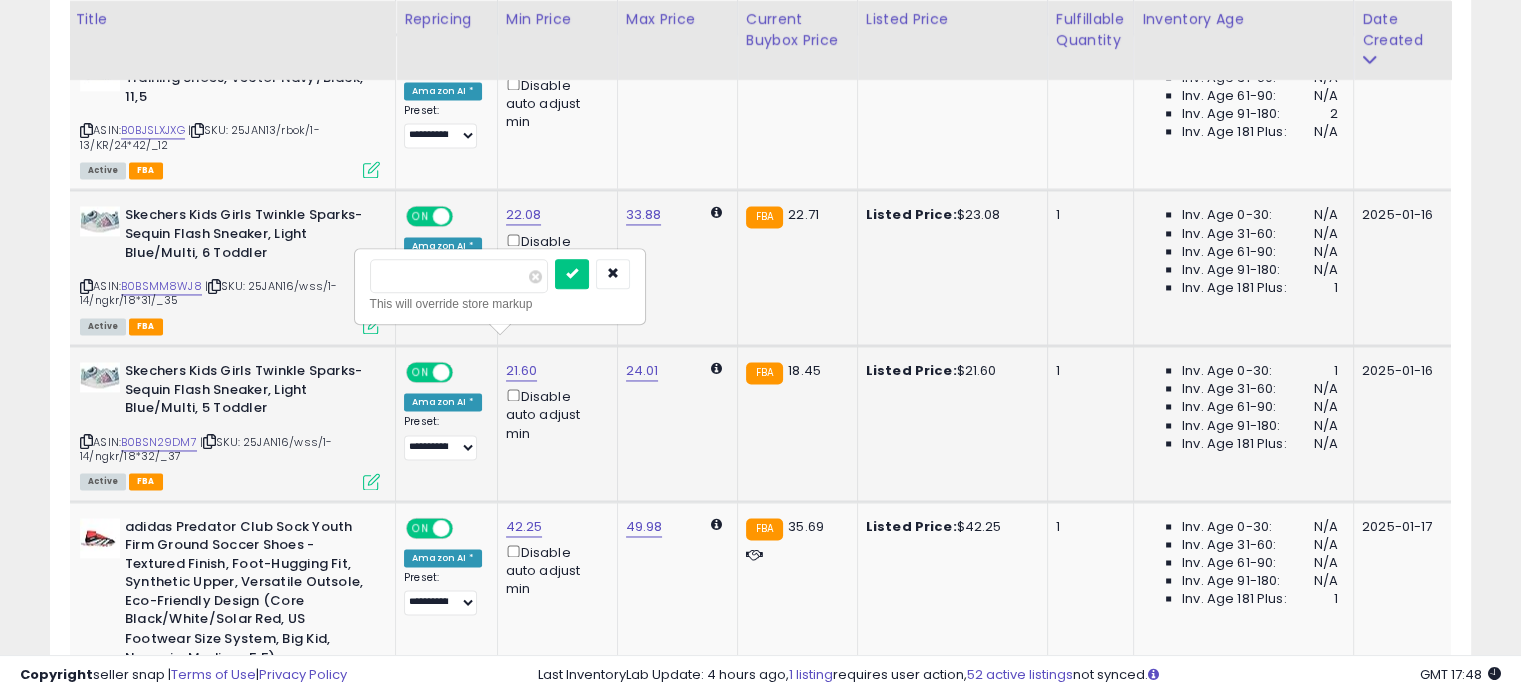 click on "*****" at bounding box center [459, 276] 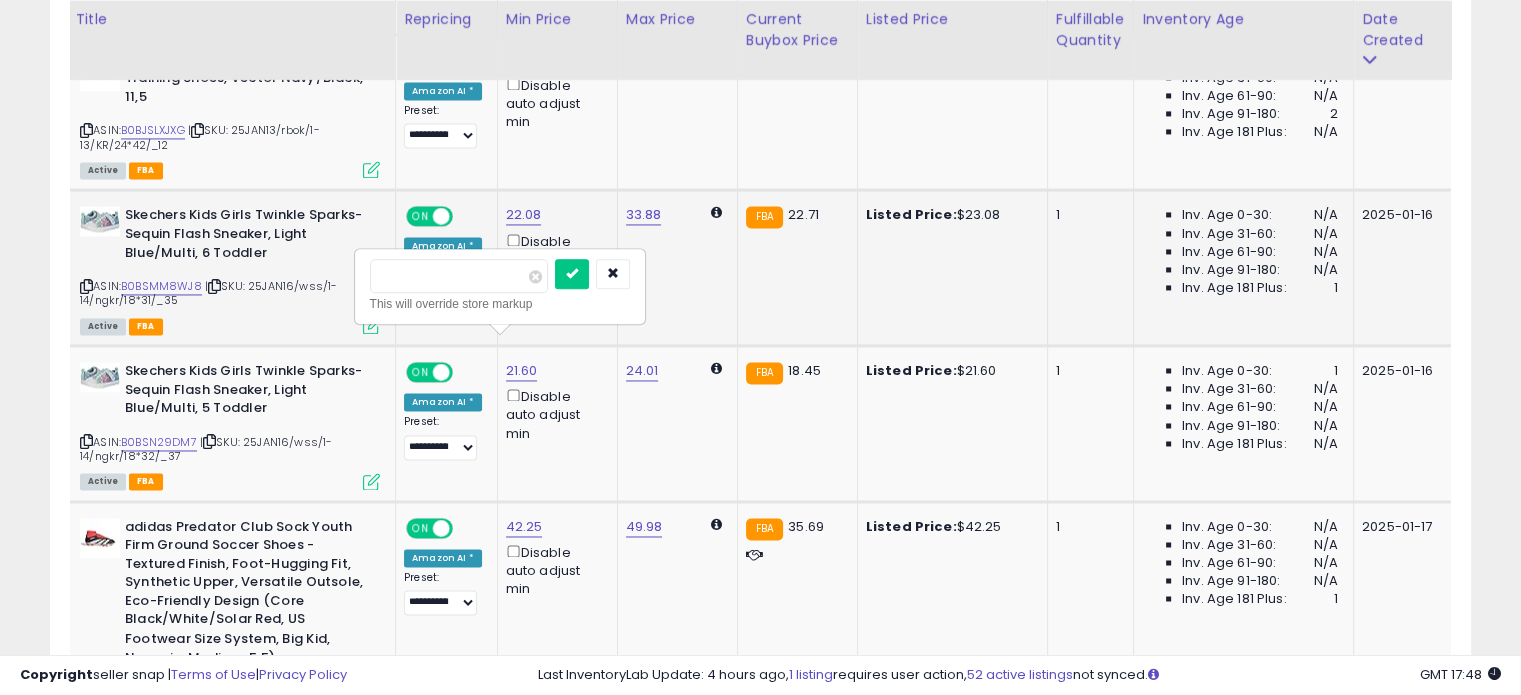 drag, startPoint x: 394, startPoint y: 279, endPoint x: 306, endPoint y: 284, distance: 88.14193 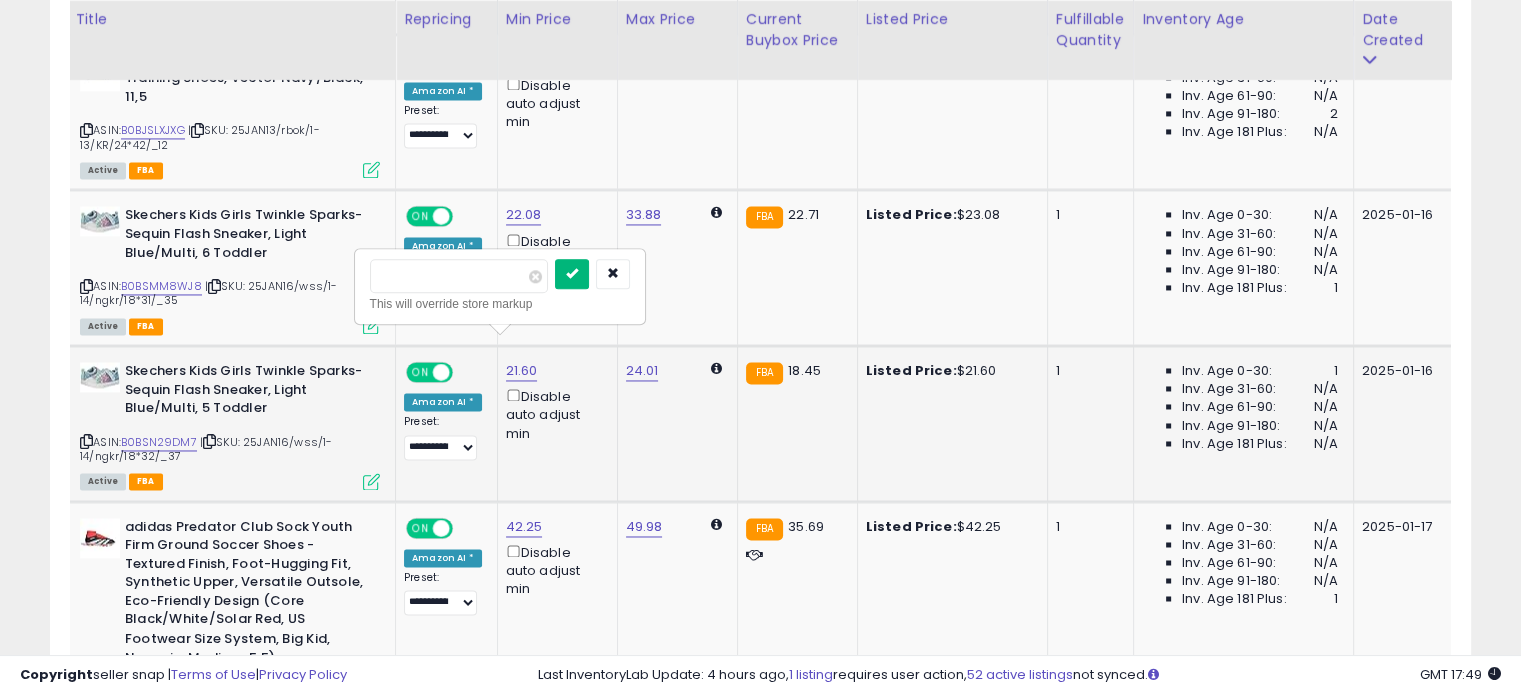 type on "*****" 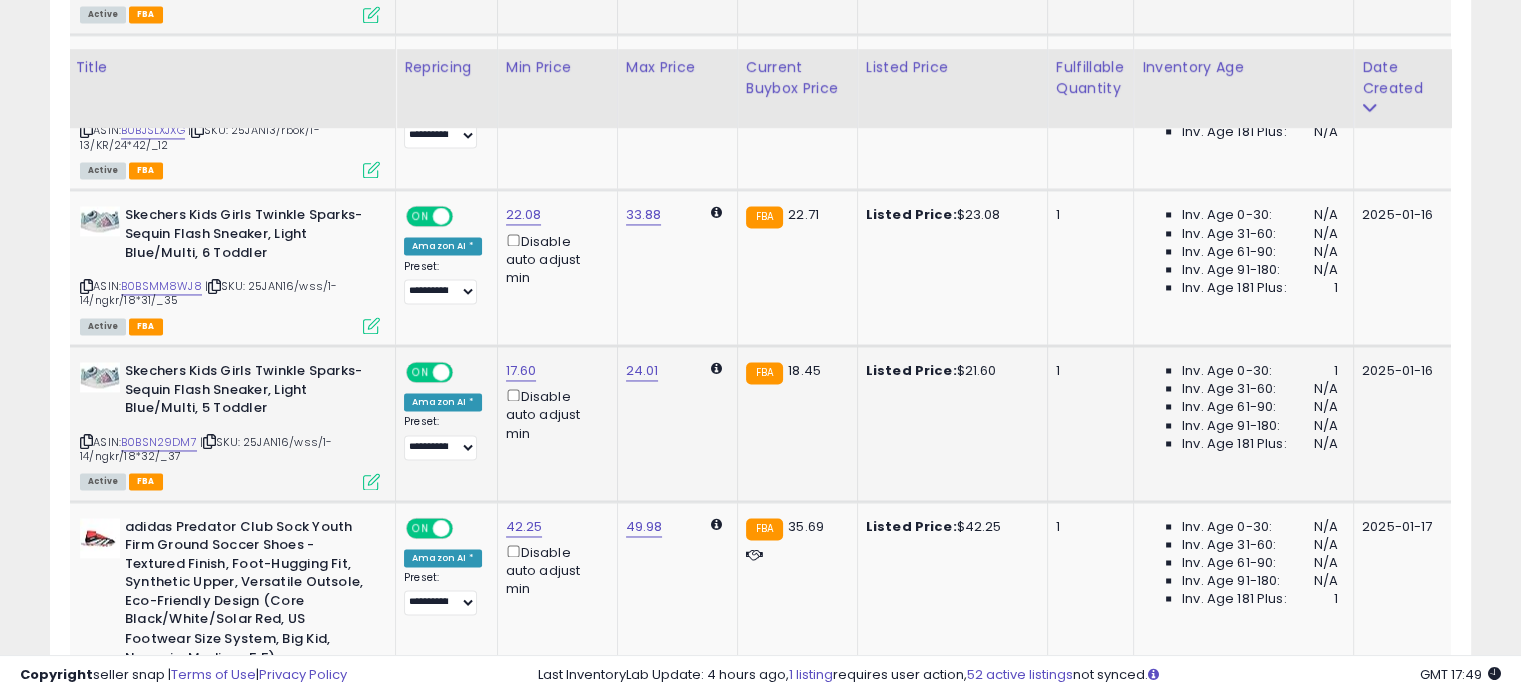 scroll, scrollTop: 3360, scrollLeft: 0, axis: vertical 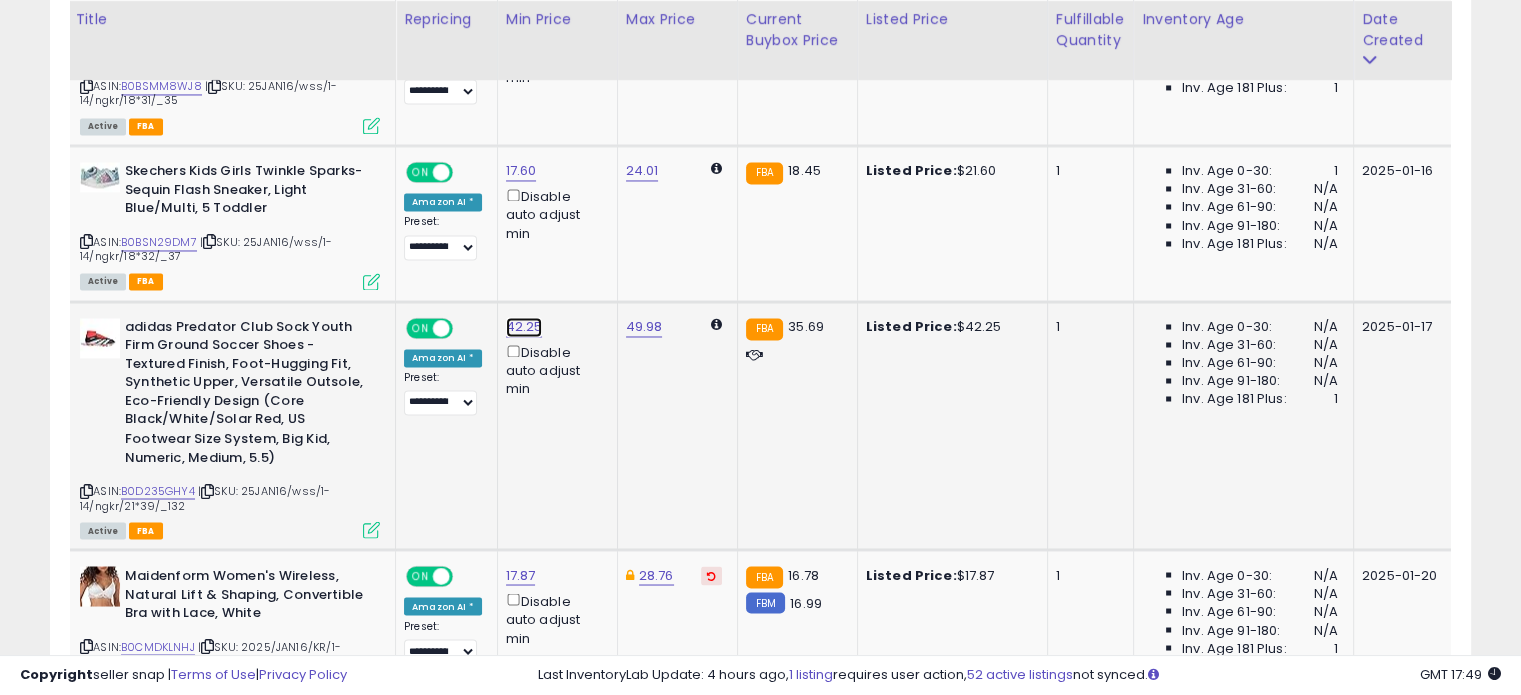 click on "42.25" at bounding box center [522, -2286] 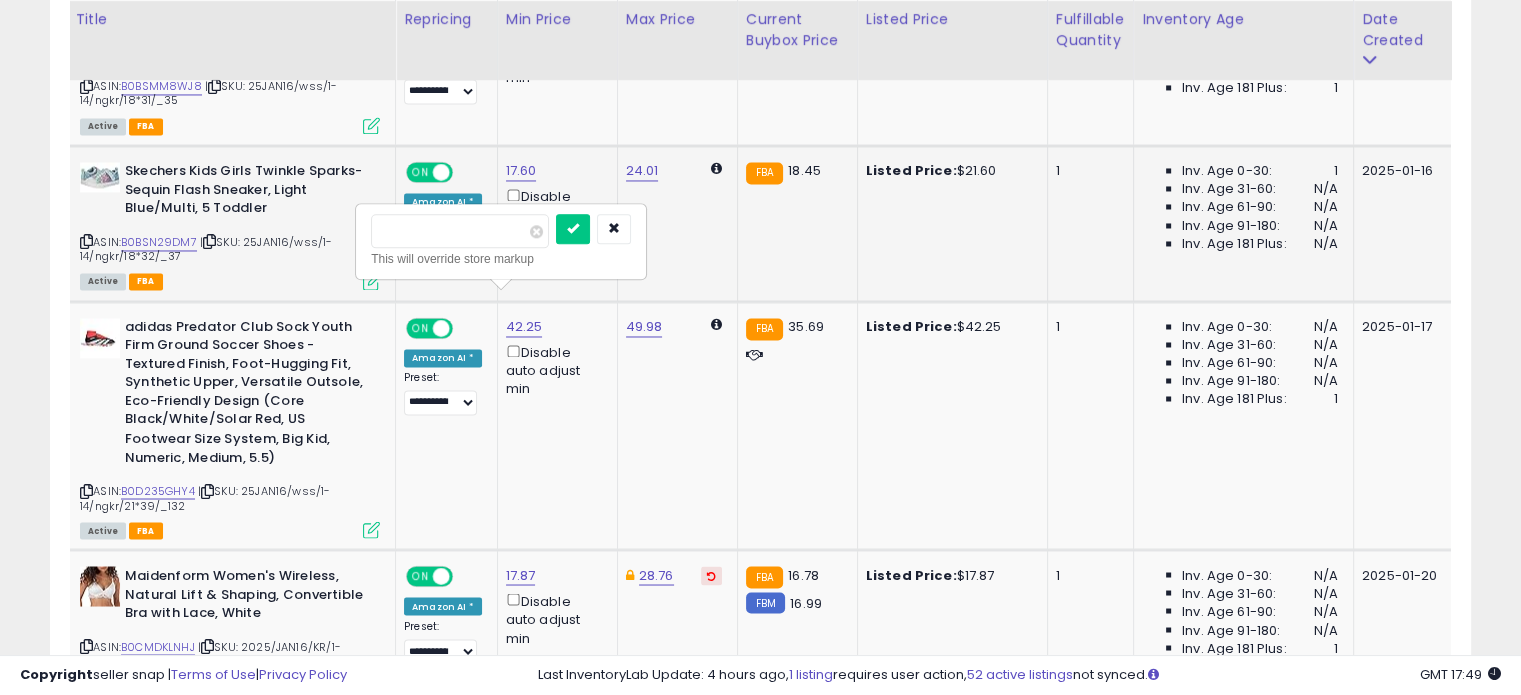 drag, startPoint x: 396, startPoint y: 235, endPoint x: 341, endPoint y: 224, distance: 56.089214 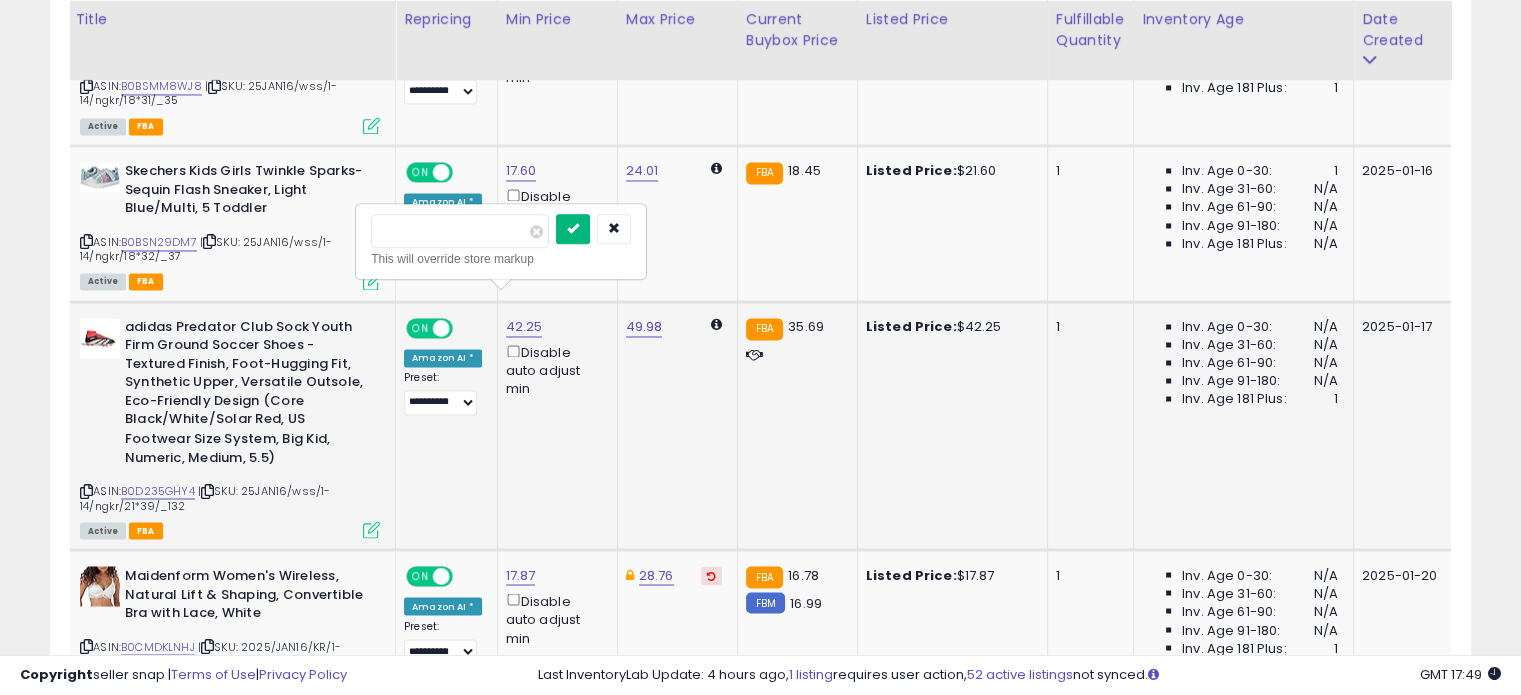 type on "*****" 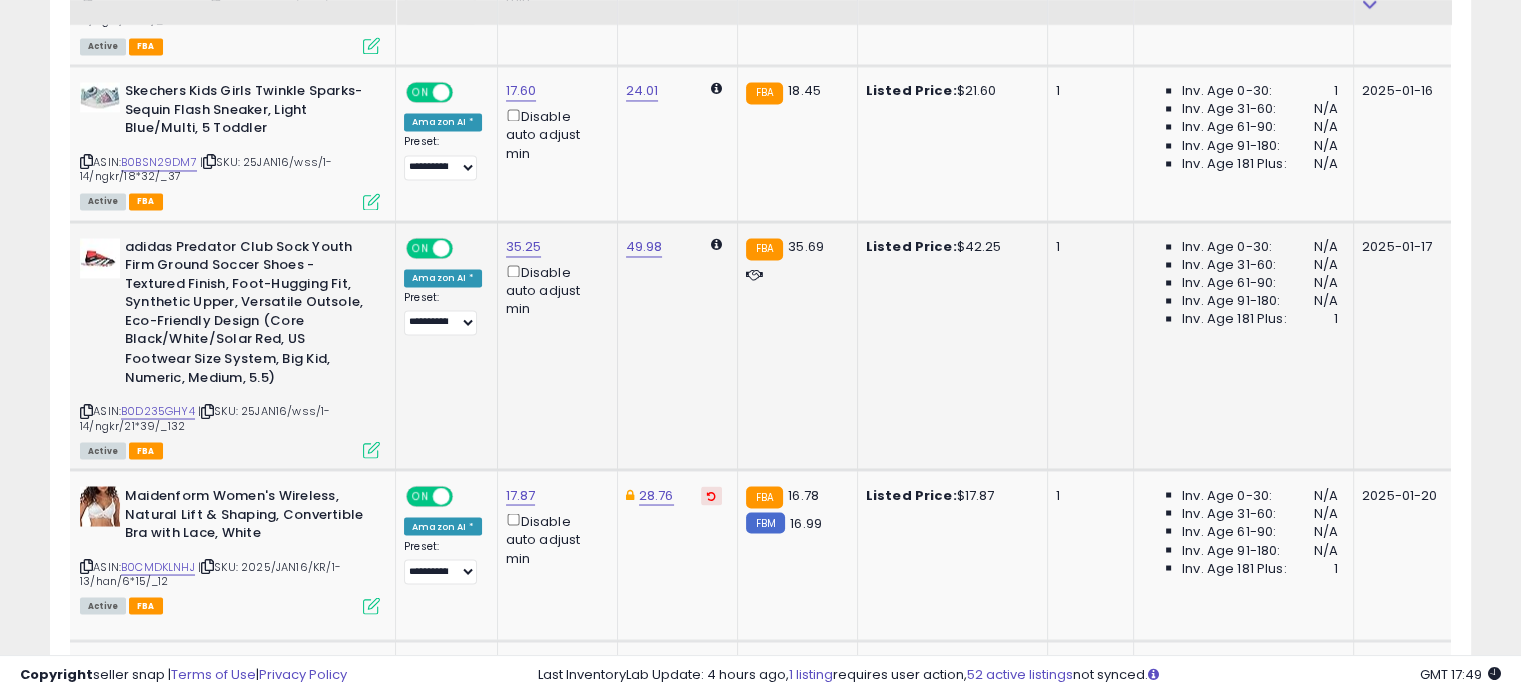 scroll, scrollTop: 3460, scrollLeft: 0, axis: vertical 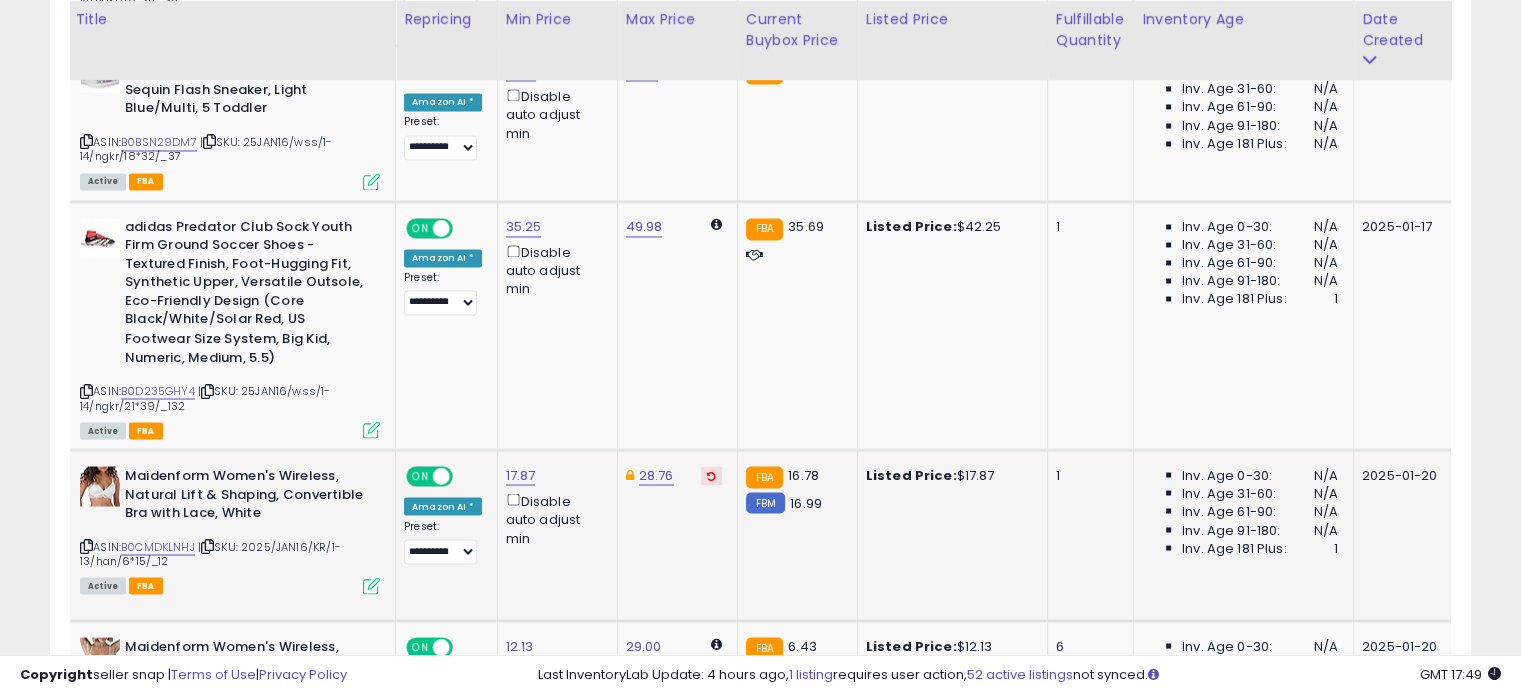 click at bounding box center (711, 475) 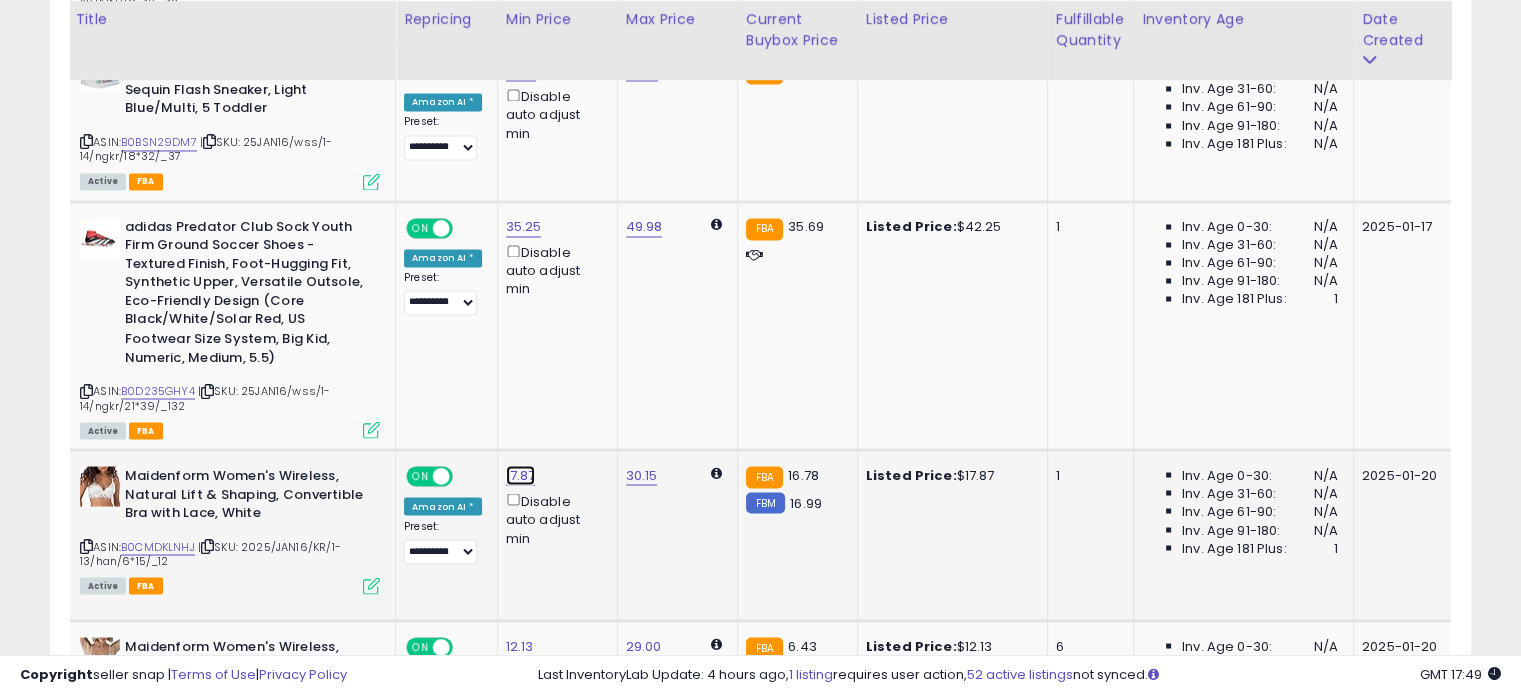 click on "17.87" at bounding box center (522, -2386) 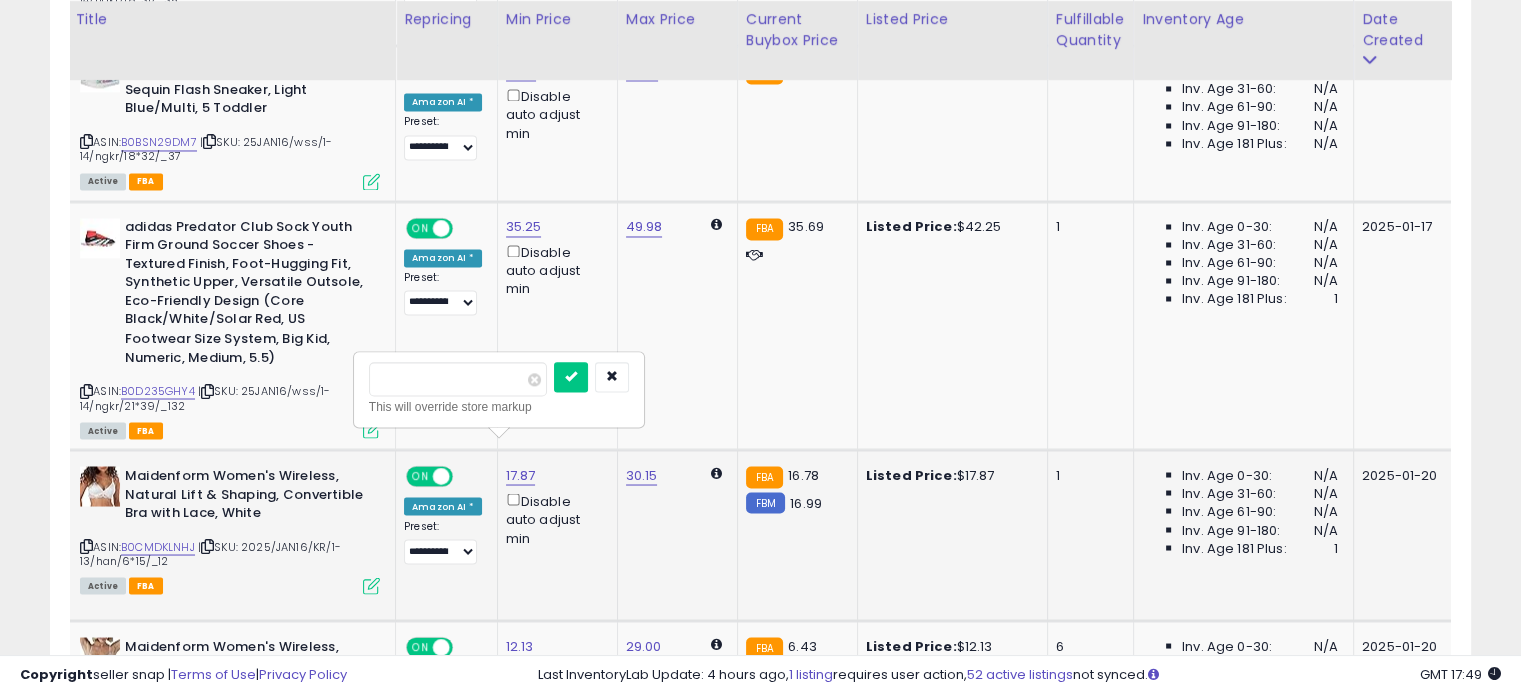 click on "*****" at bounding box center (458, 379) 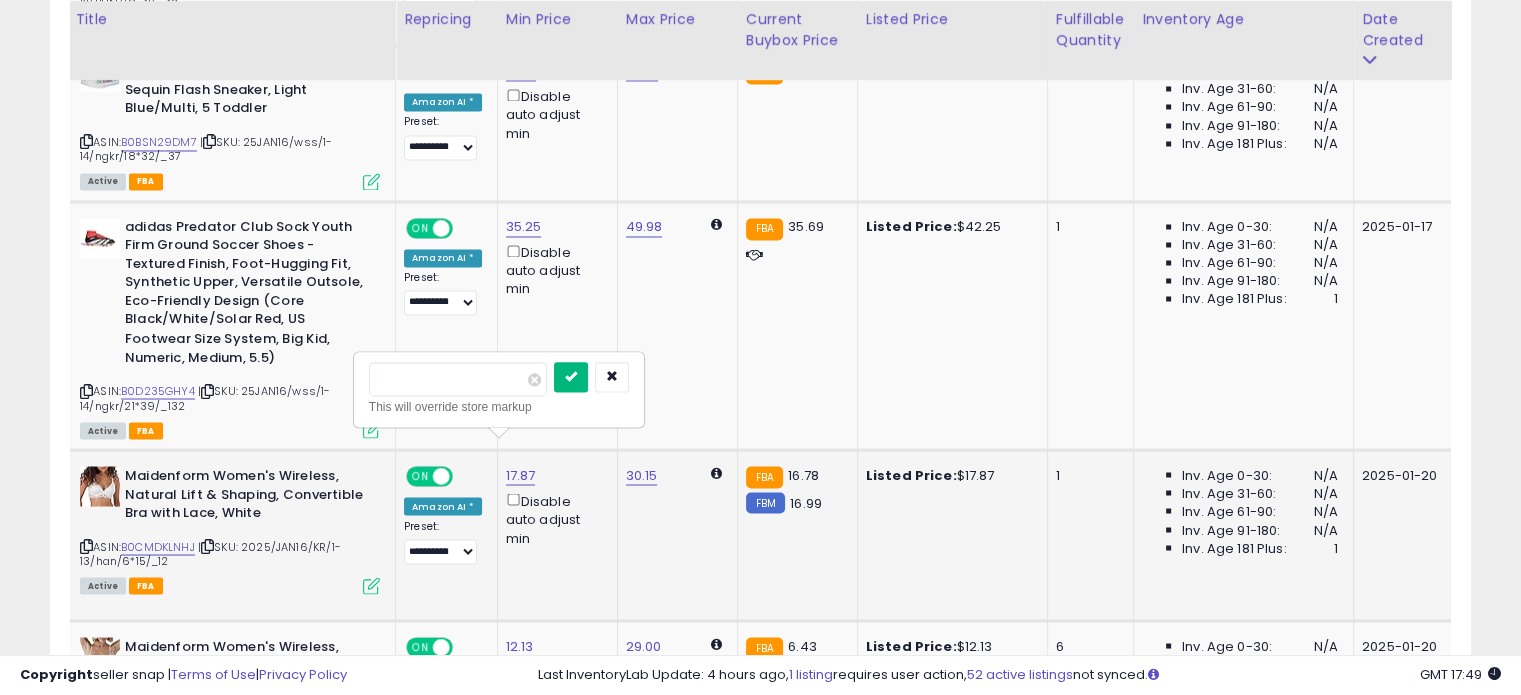 type on "*****" 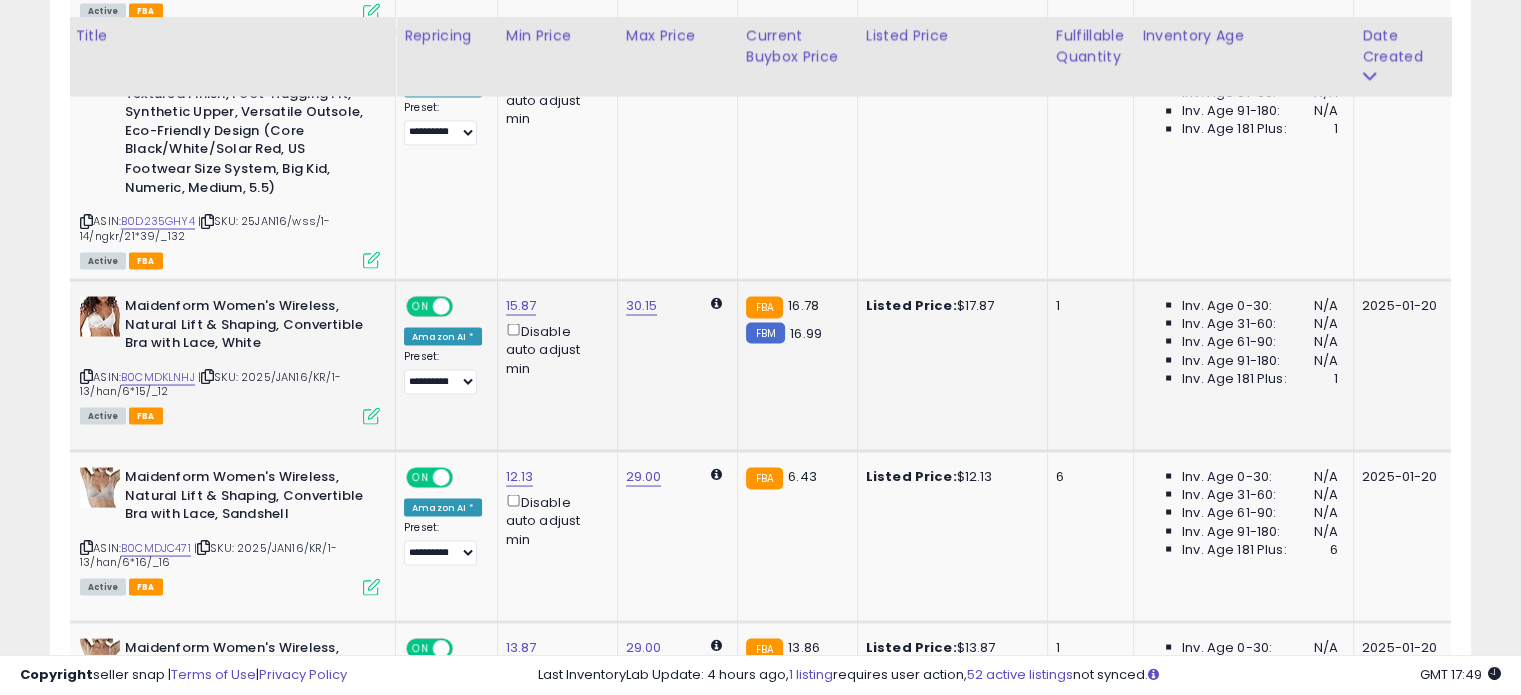 scroll, scrollTop: 3660, scrollLeft: 0, axis: vertical 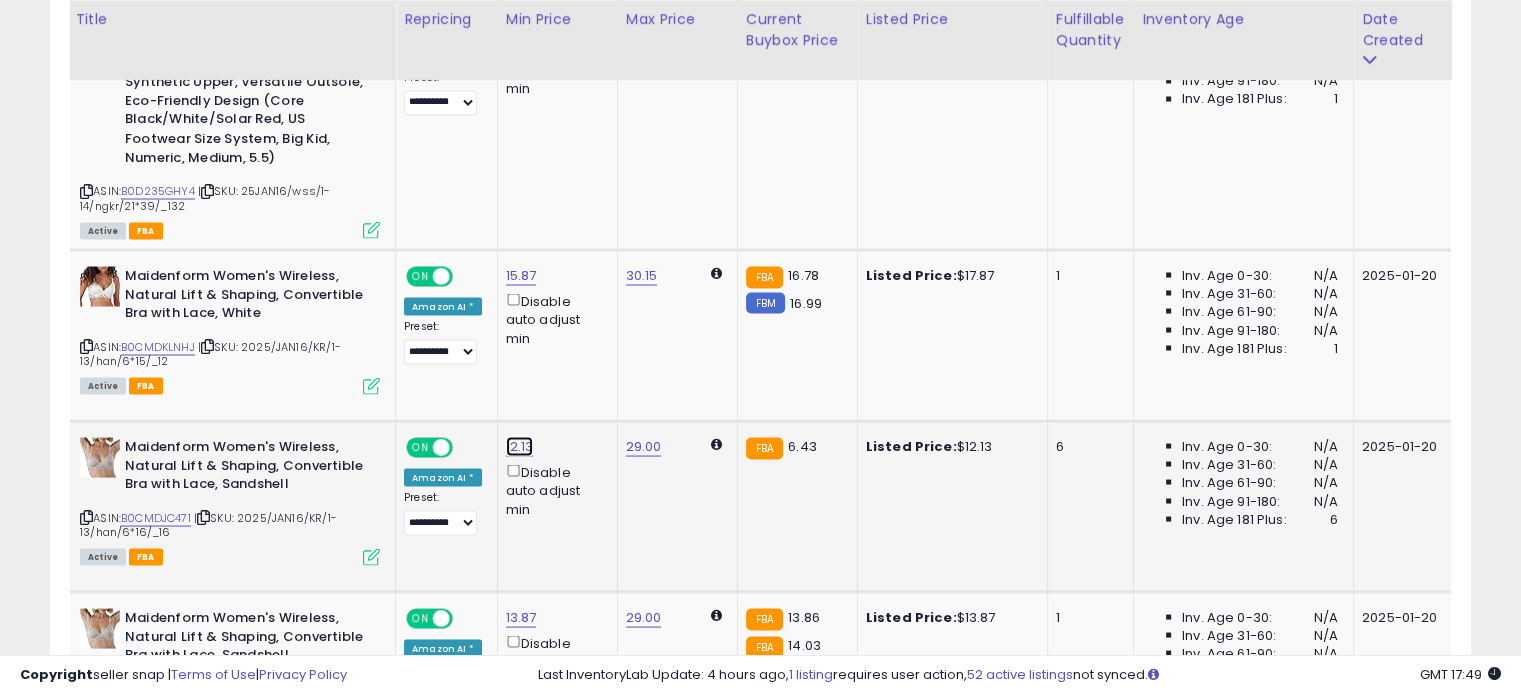 click on "12.13" at bounding box center (522, -2586) 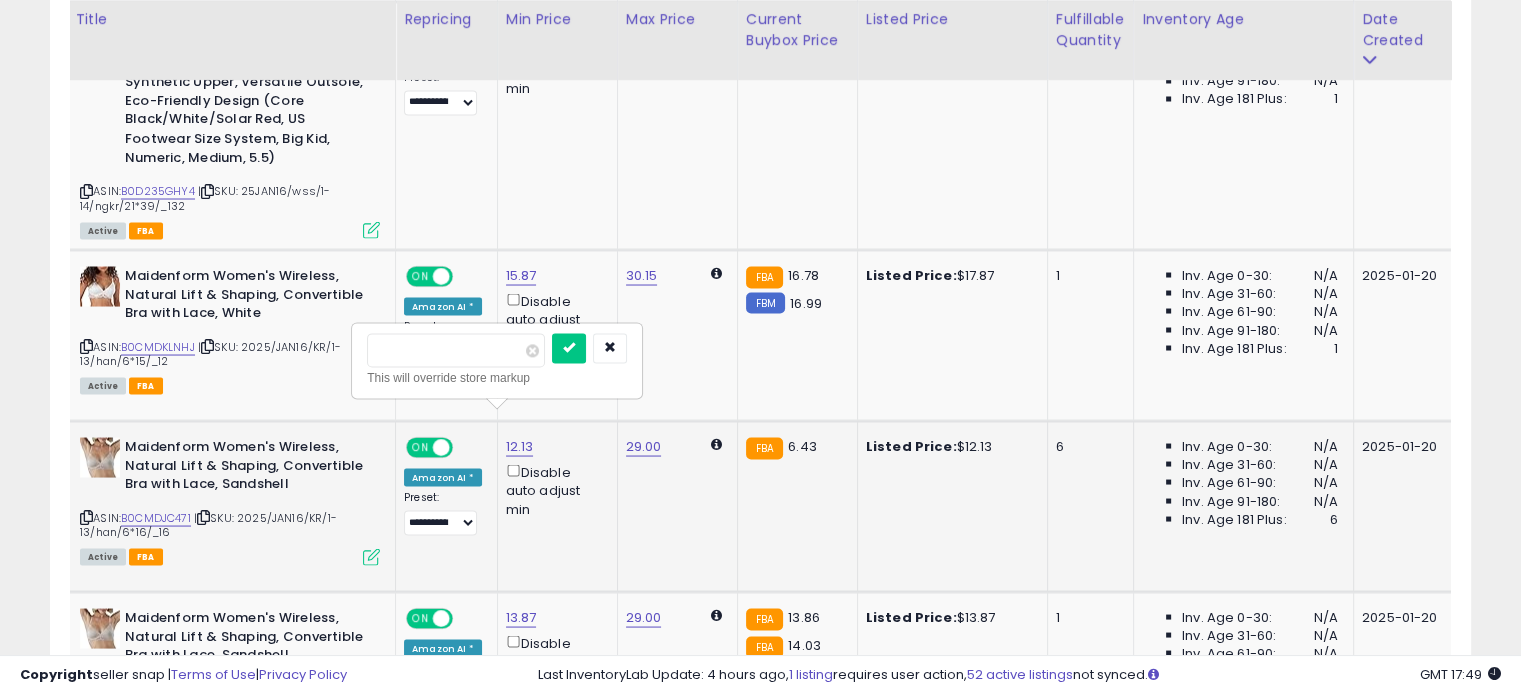 drag, startPoint x: 398, startPoint y: 350, endPoint x: 362, endPoint y: 347, distance: 36.124783 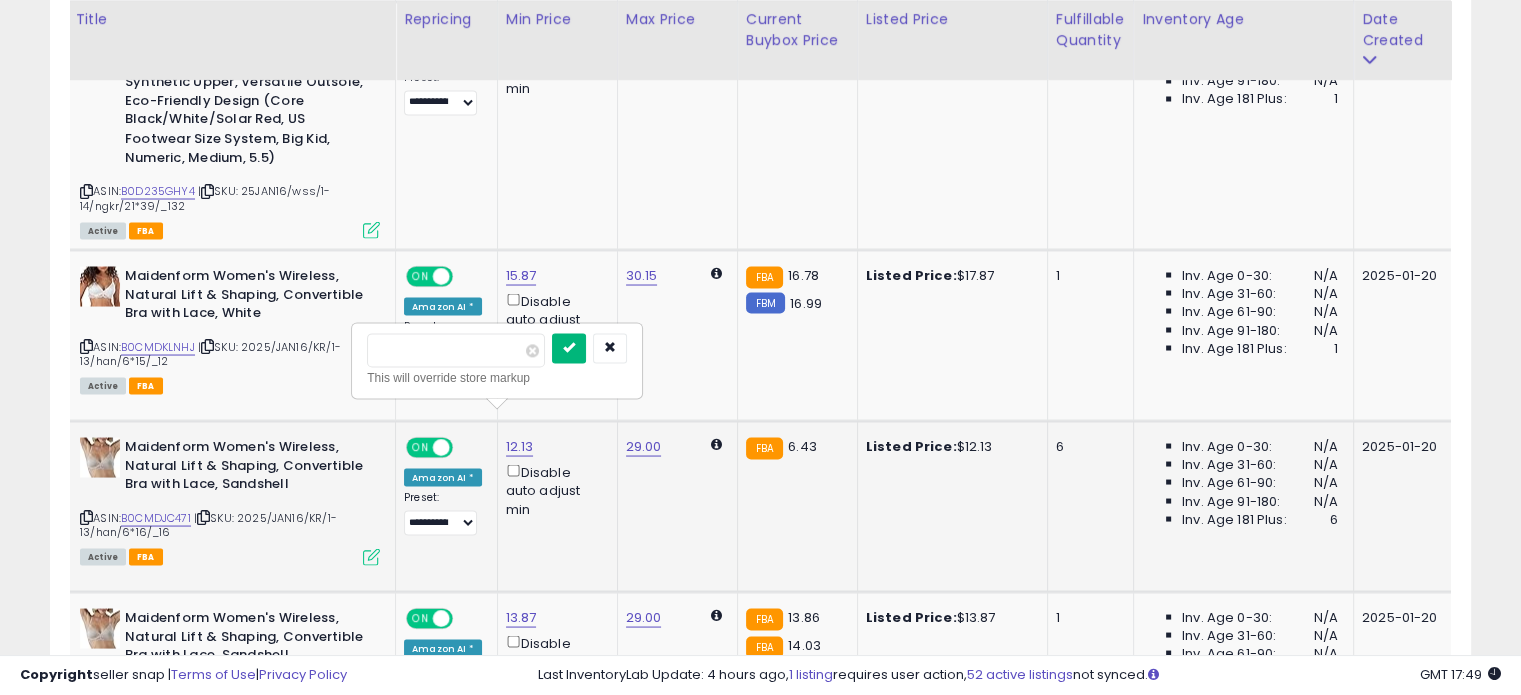 click at bounding box center [569, 347] 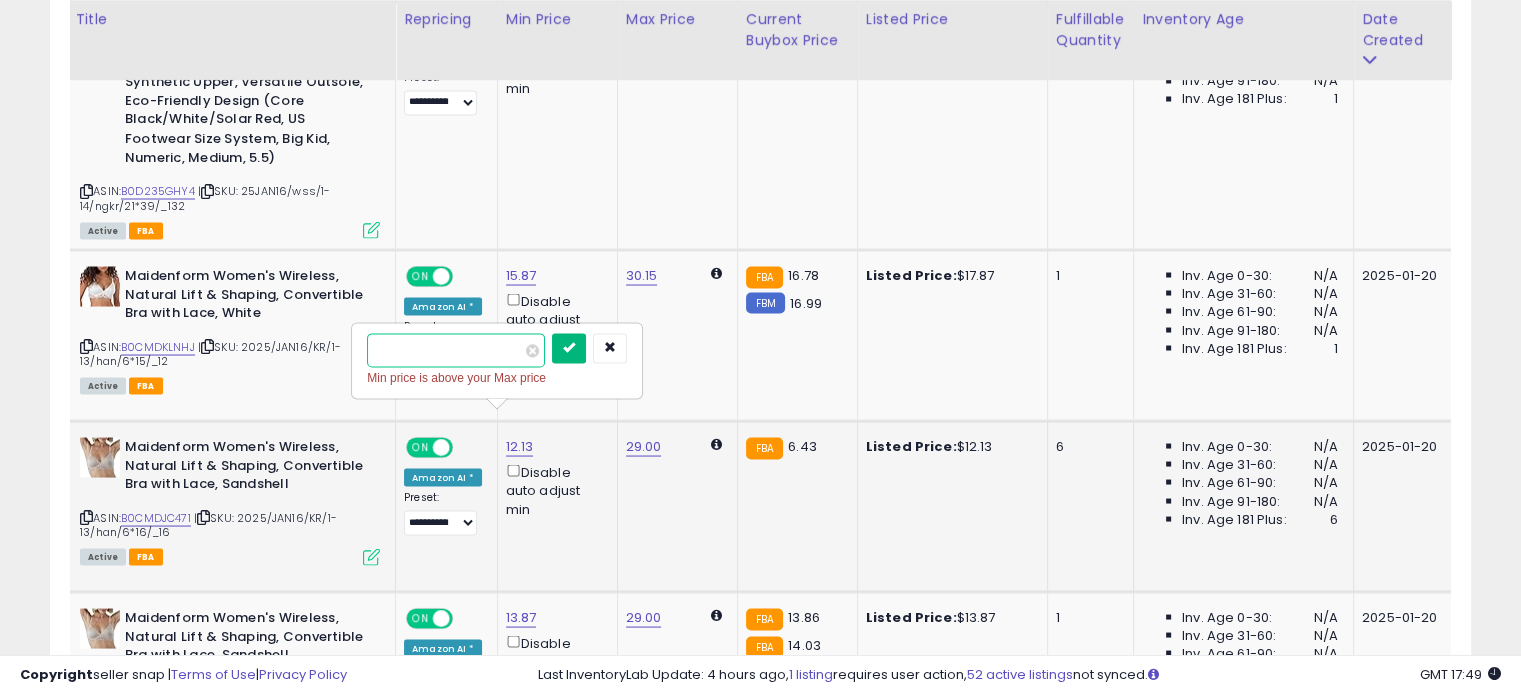 type on "****" 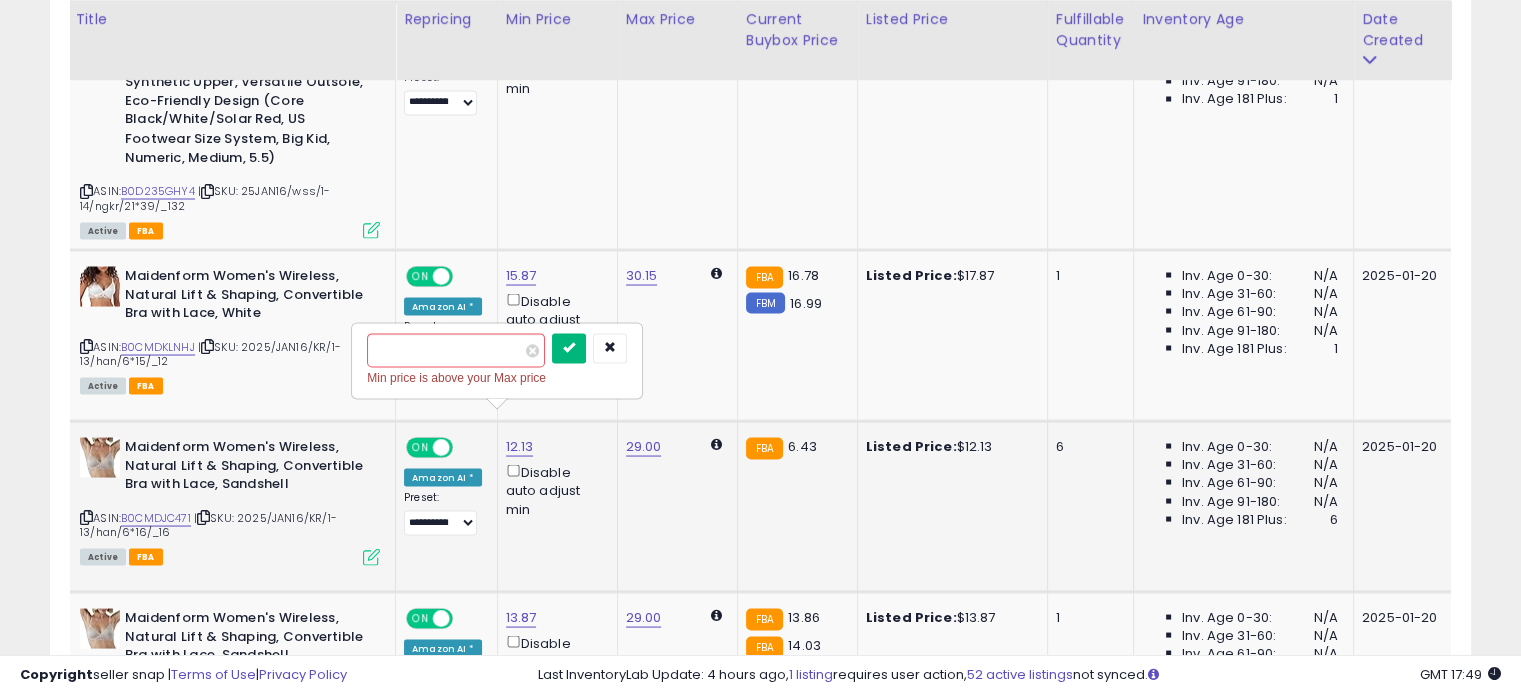 click at bounding box center [569, 348] 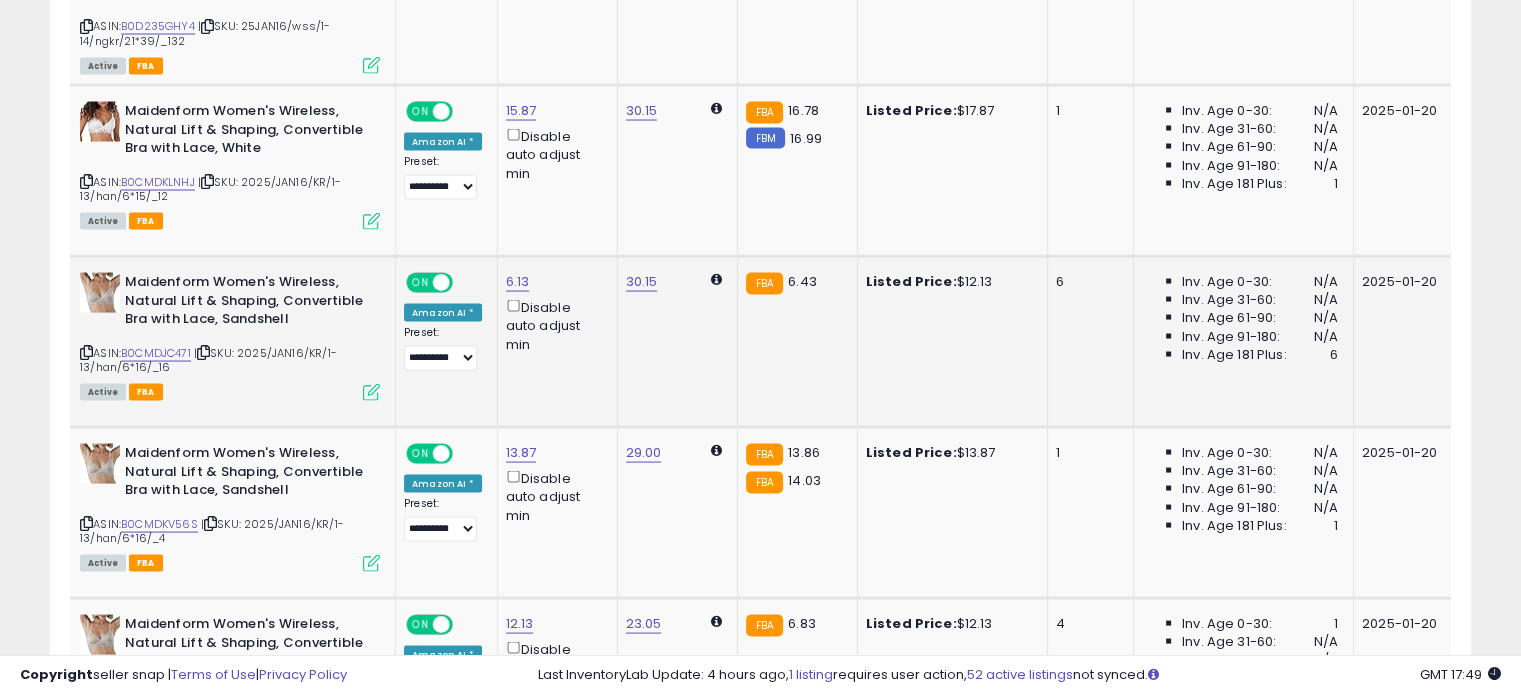 scroll, scrollTop: 3860, scrollLeft: 0, axis: vertical 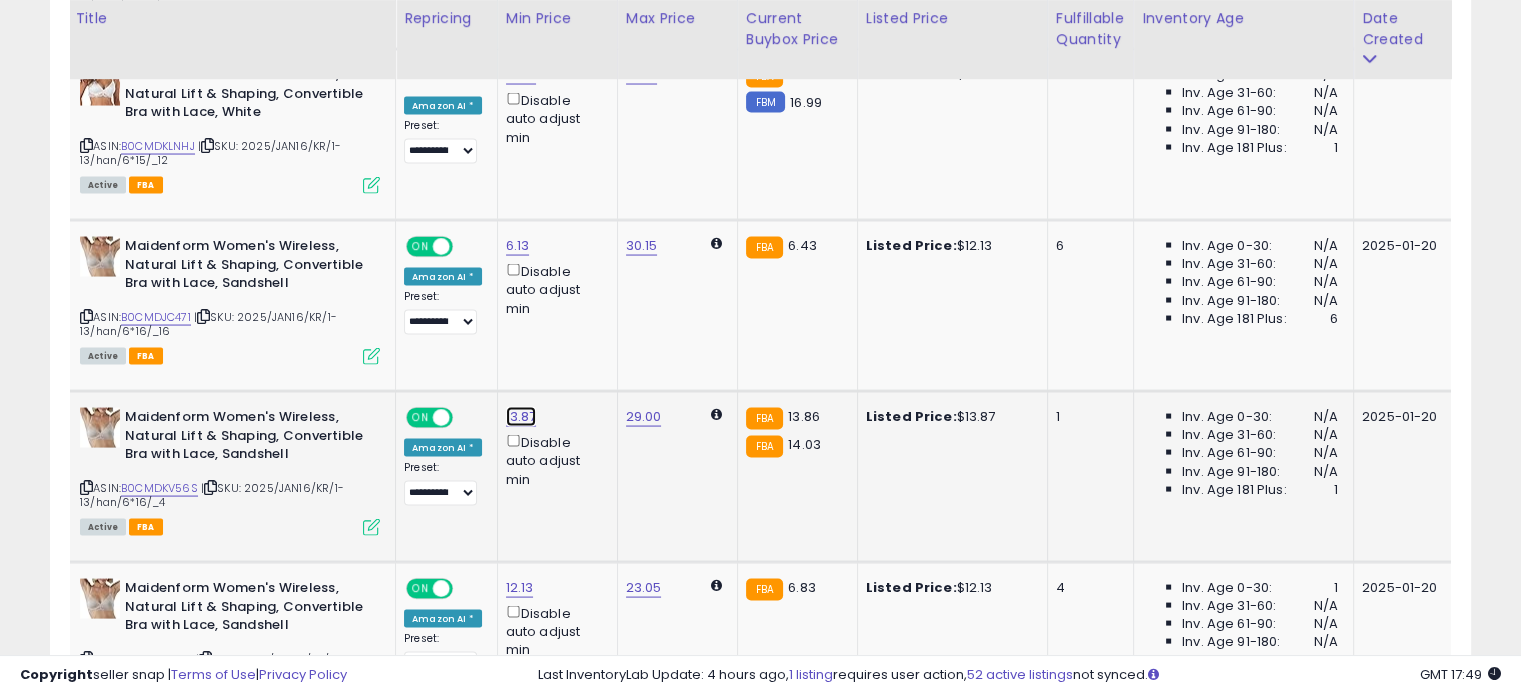 click on "13.87" at bounding box center (522, -2786) 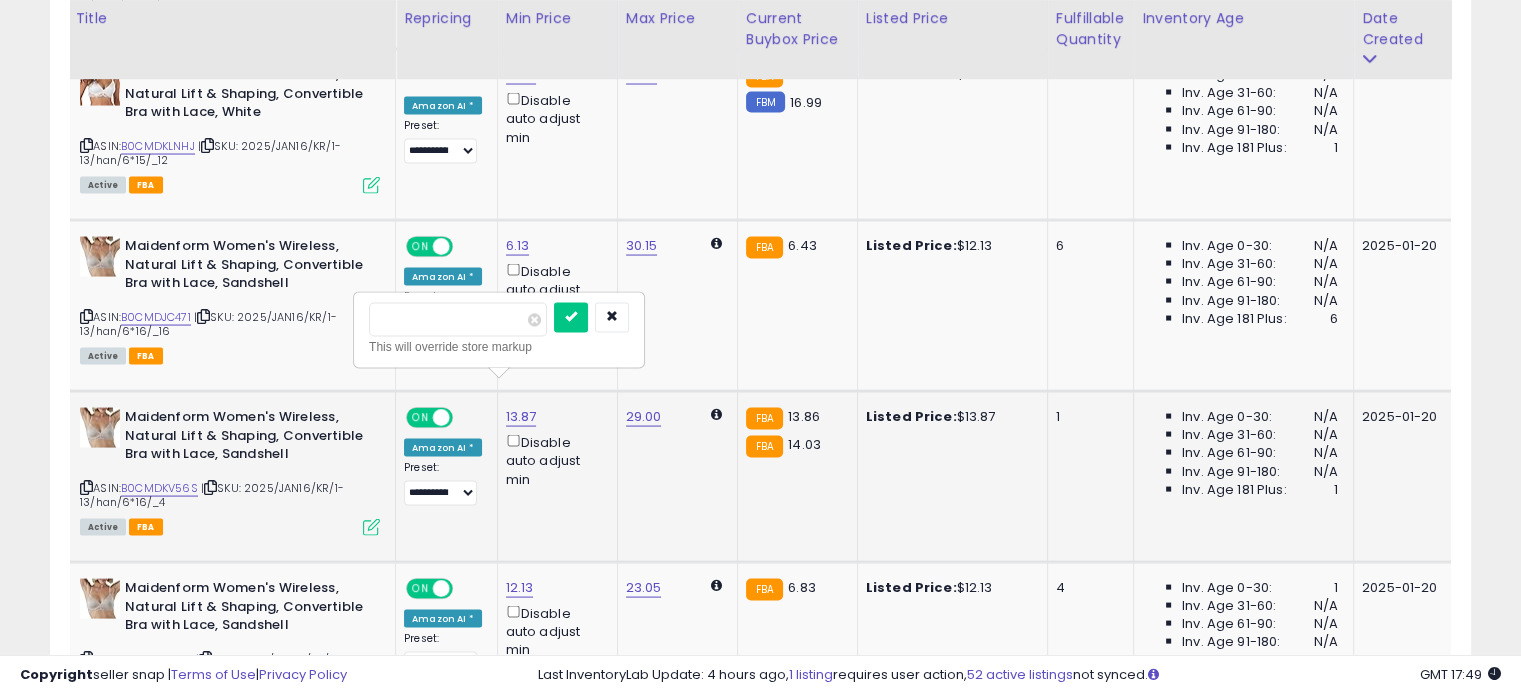 click on "*****" at bounding box center [458, 320] 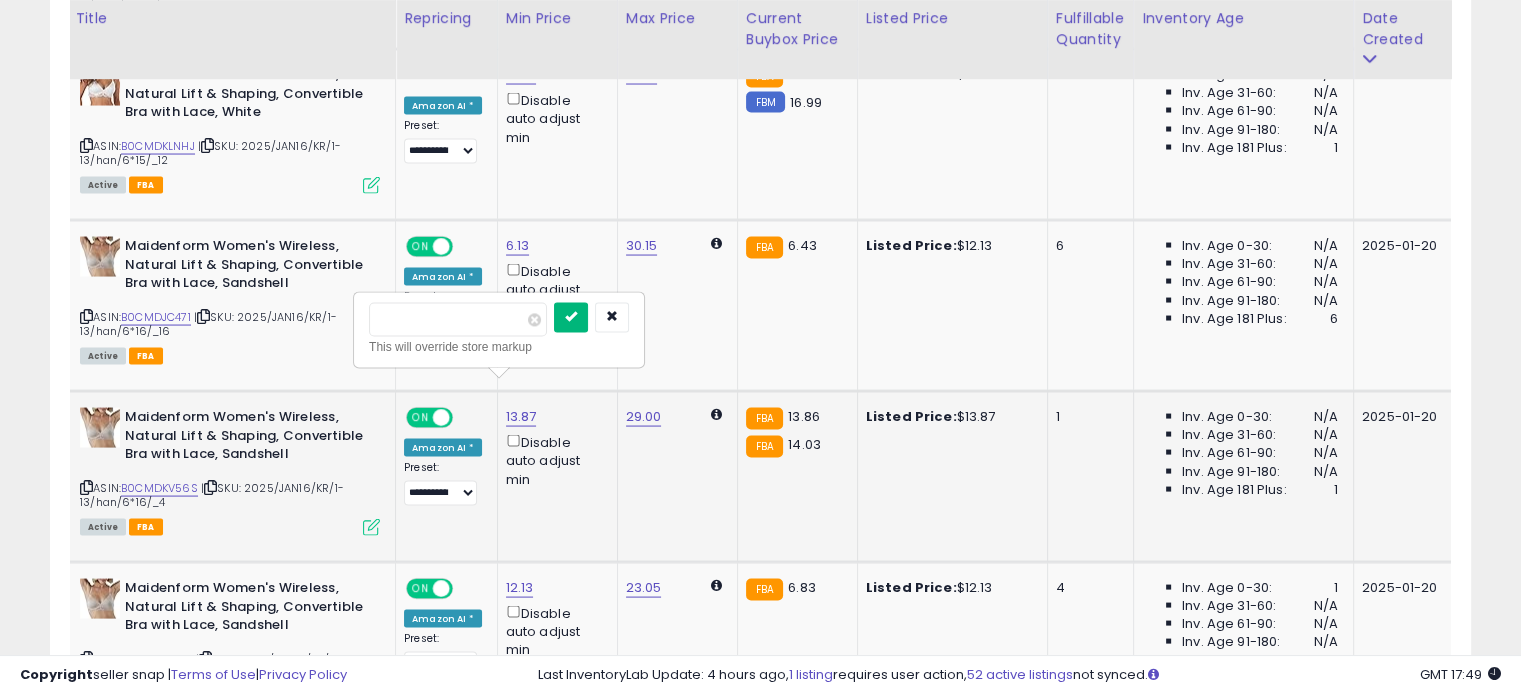type on "*****" 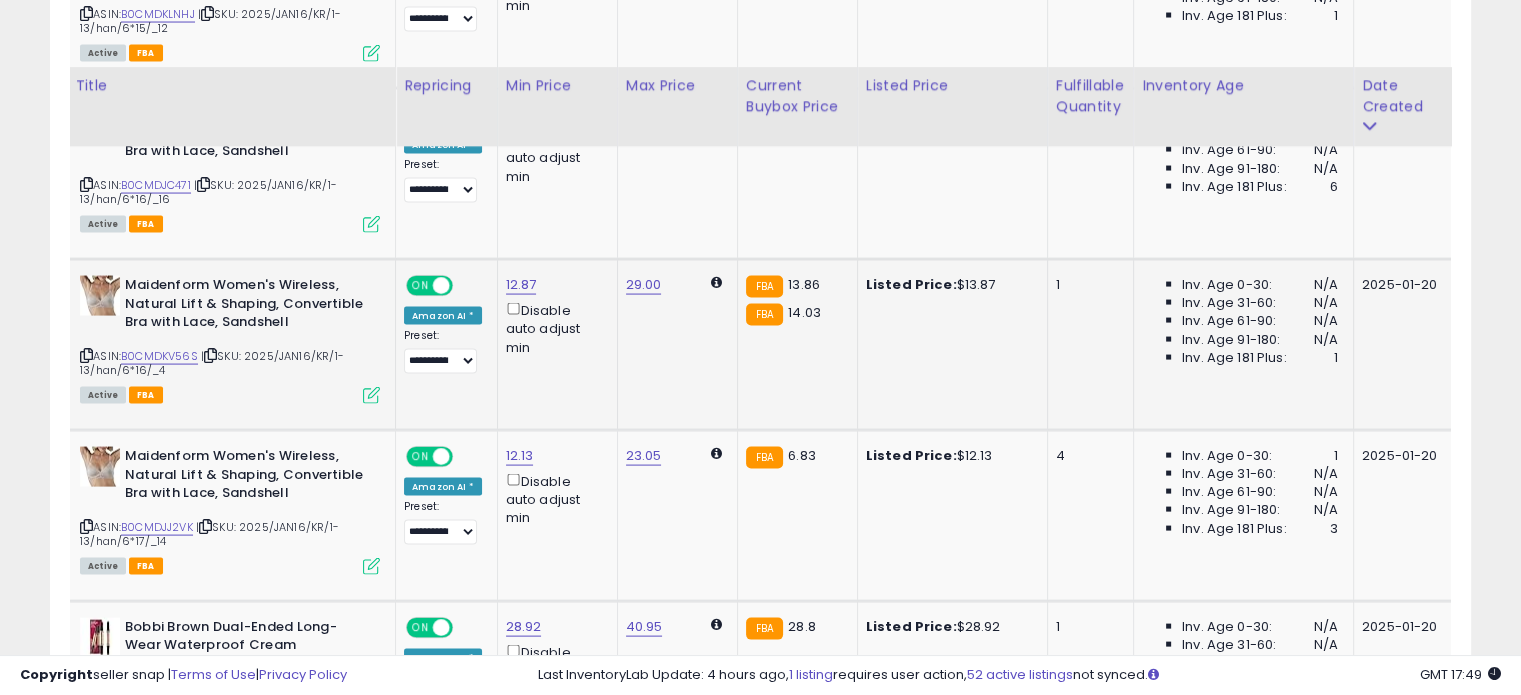 scroll, scrollTop: 4060, scrollLeft: 0, axis: vertical 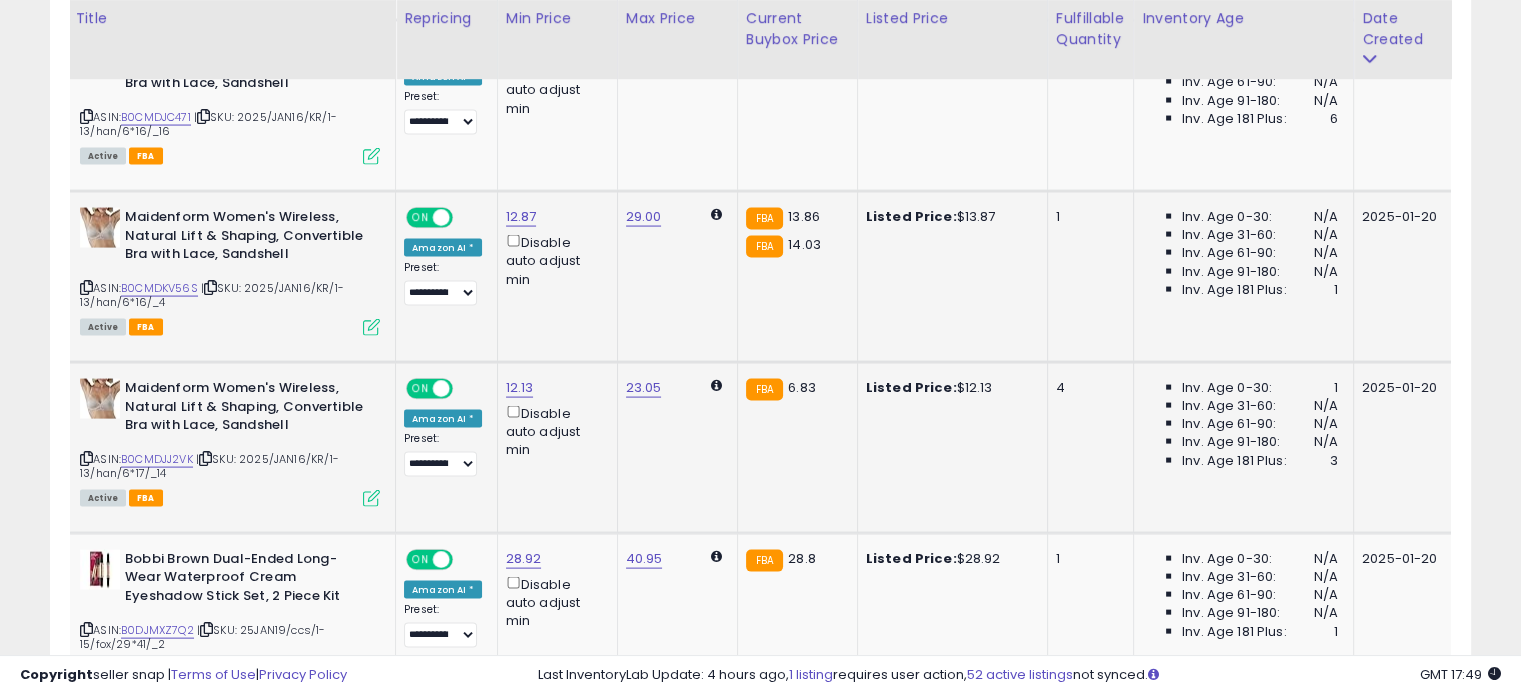 click on "12.13  Disable auto adjust min" at bounding box center (554, 419) 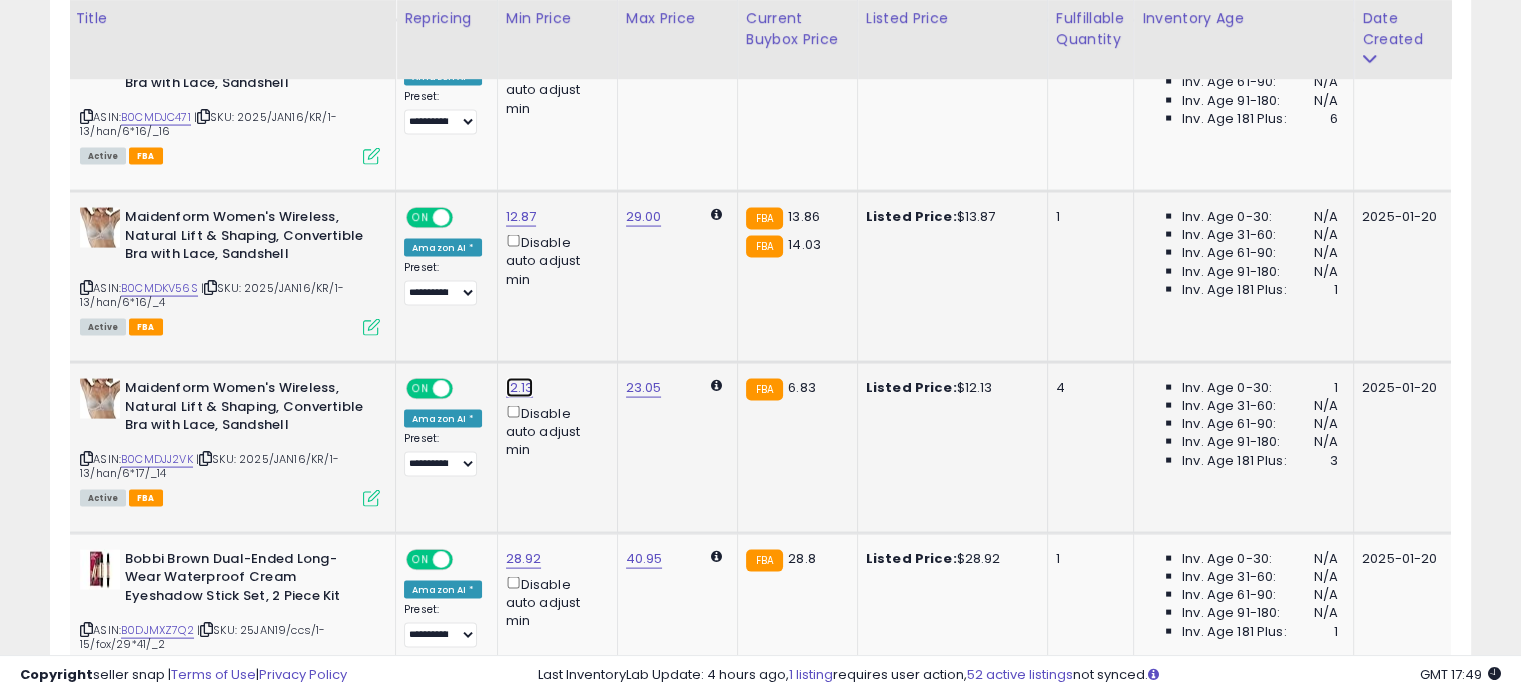 click on "12.13" at bounding box center [522, -2986] 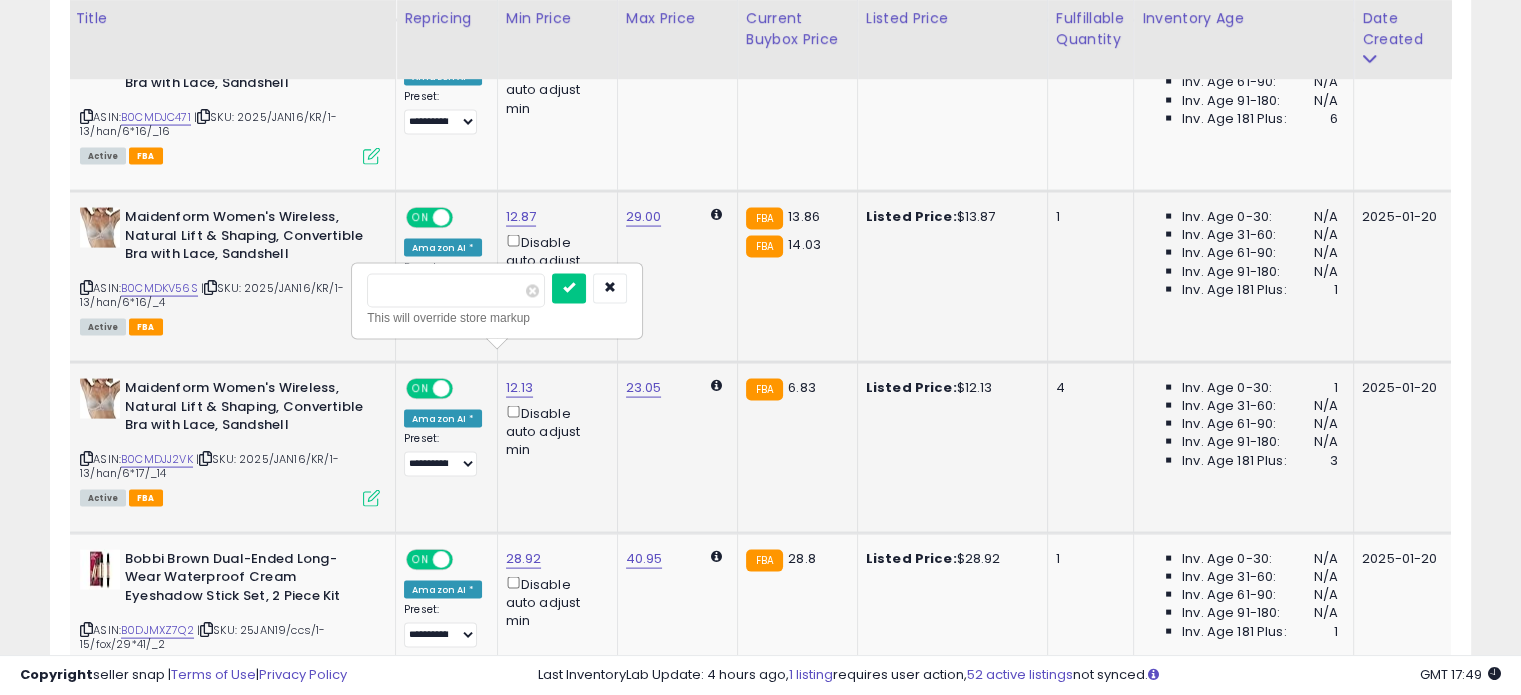 drag, startPoint x: 396, startPoint y: 294, endPoint x: 376, endPoint y: 295, distance: 20.024984 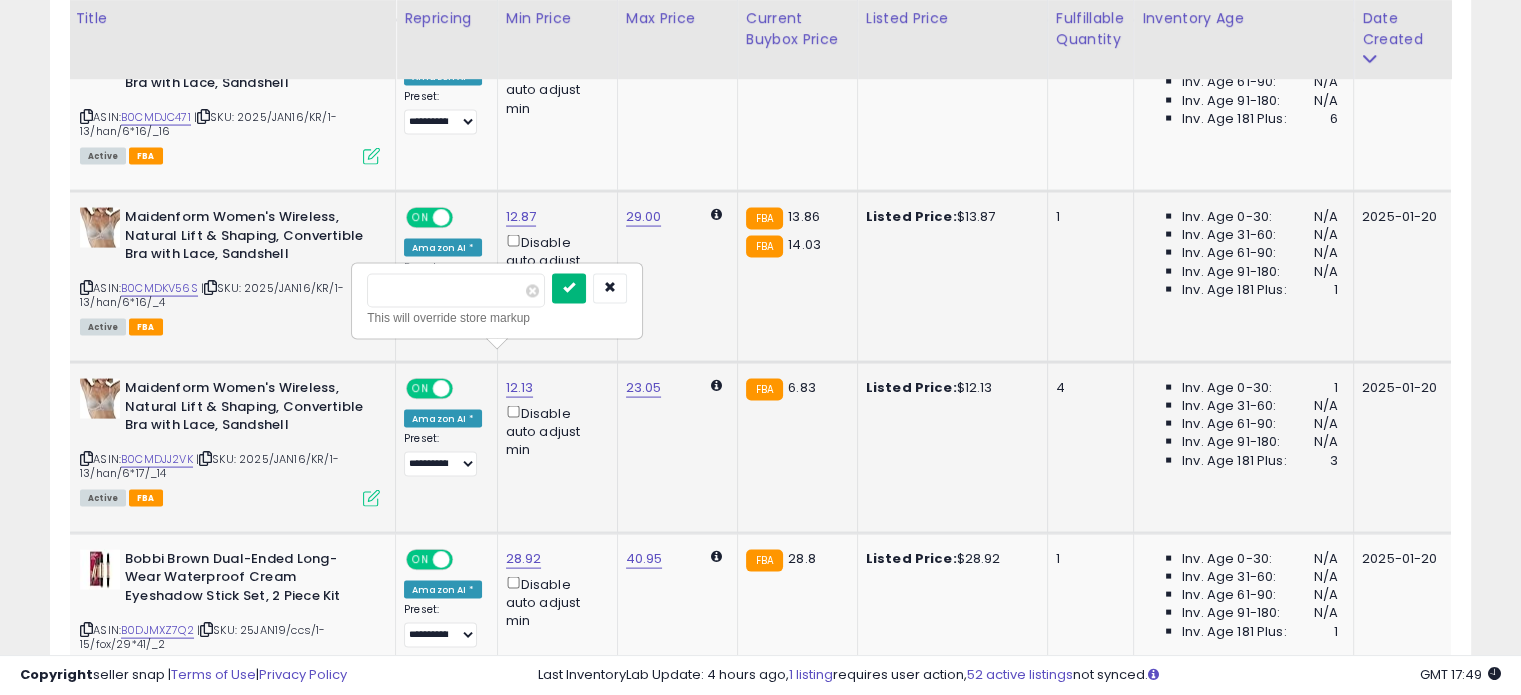 type on "****" 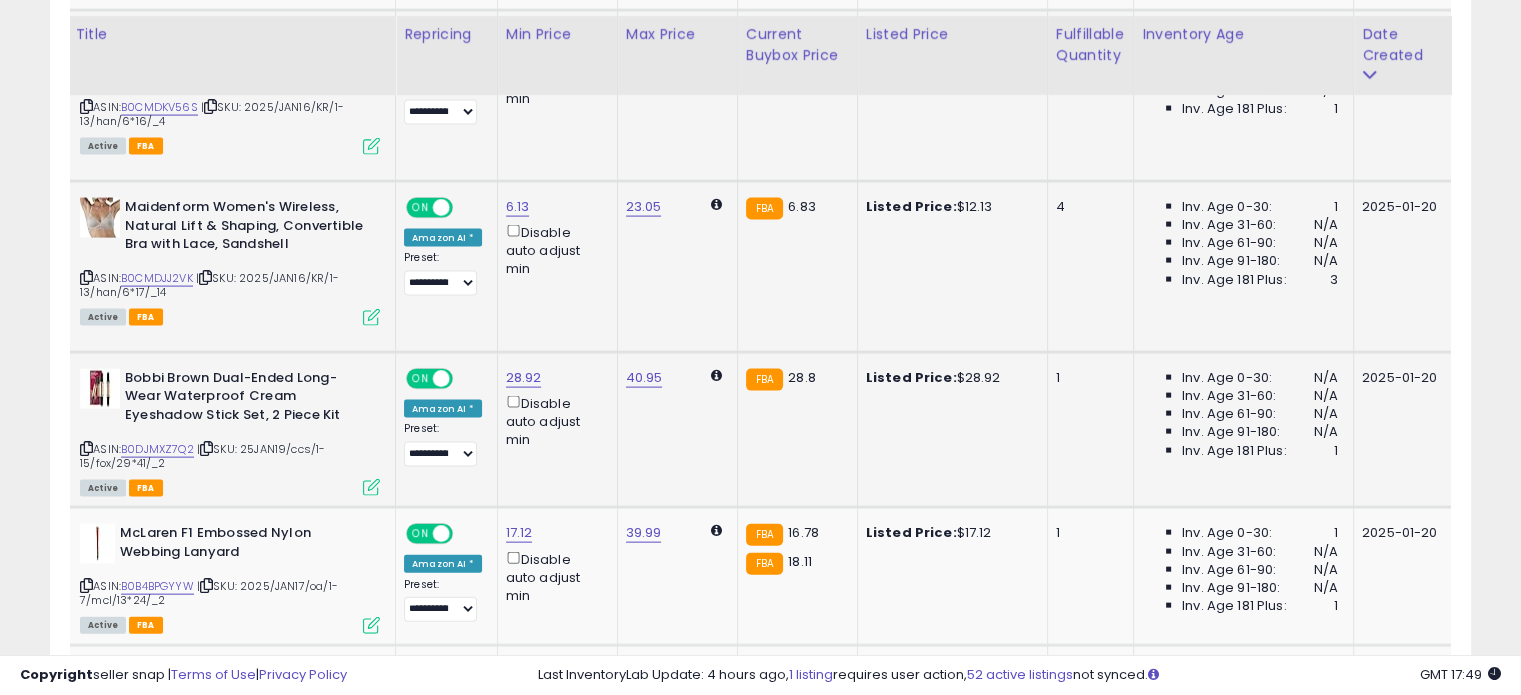 scroll, scrollTop: 4260, scrollLeft: 0, axis: vertical 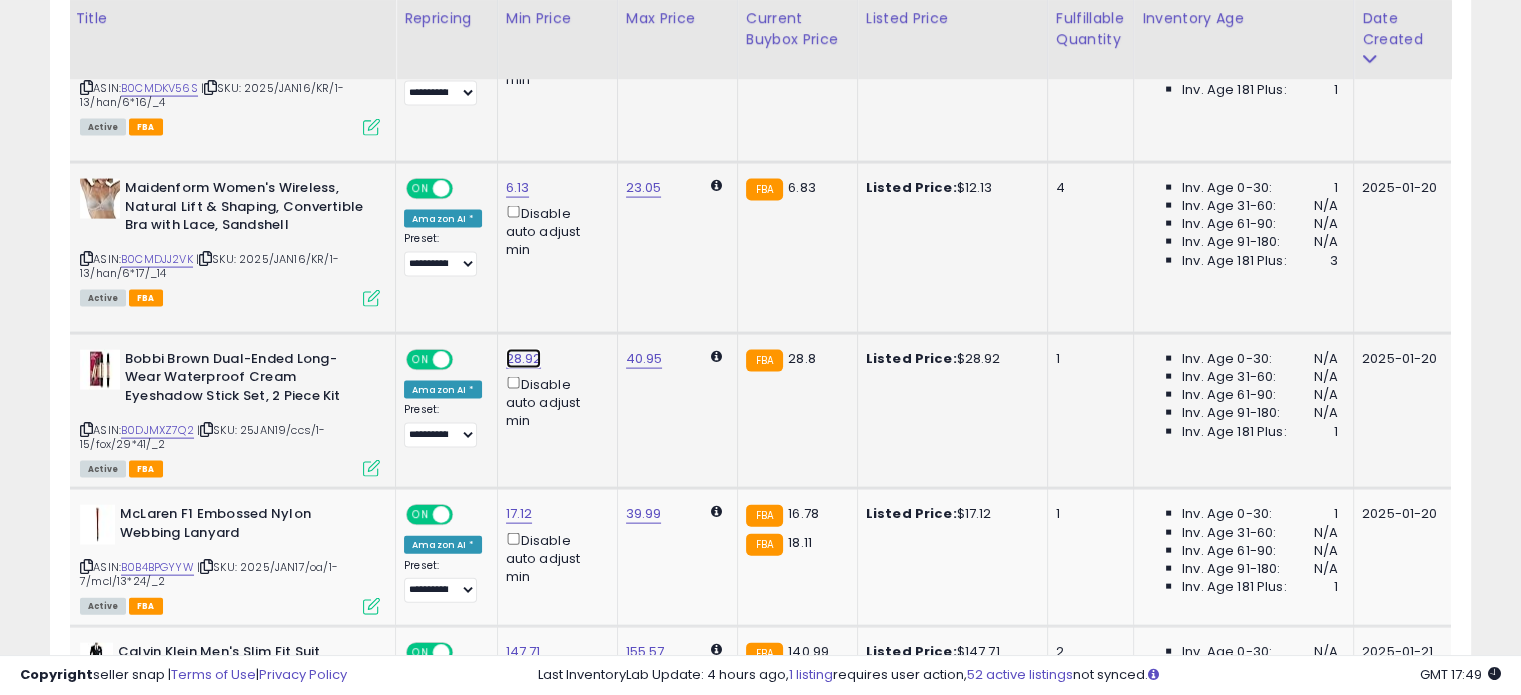 click on "28.92" at bounding box center (522, -3186) 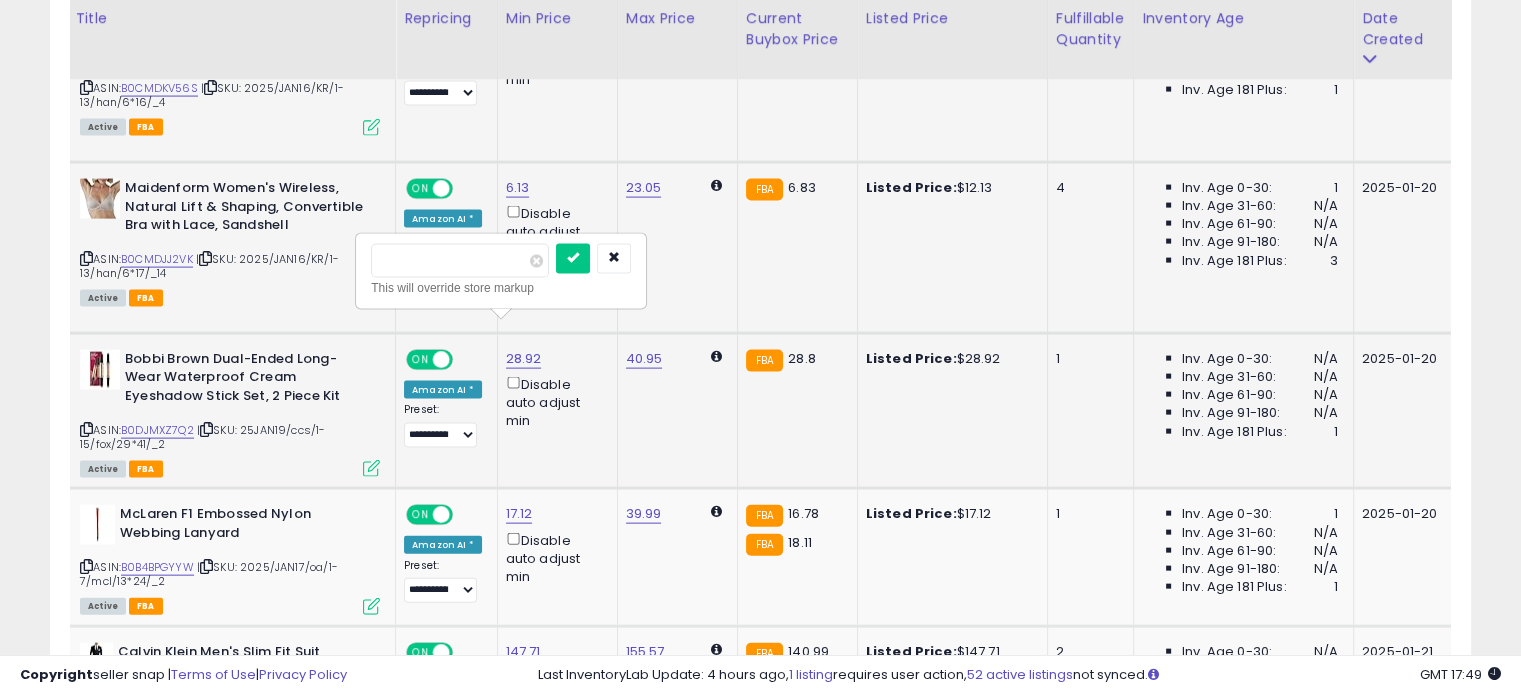 click on "*****" at bounding box center (460, 261) 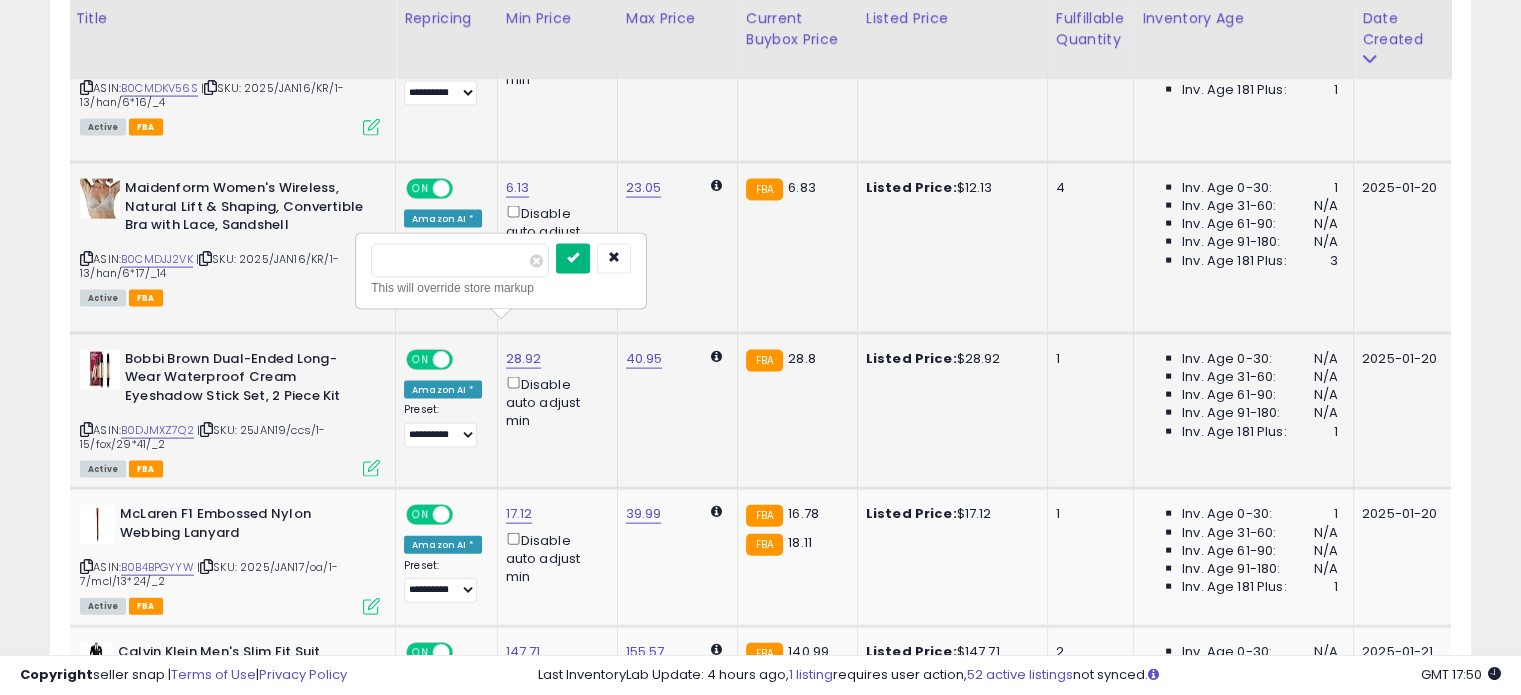 type on "*****" 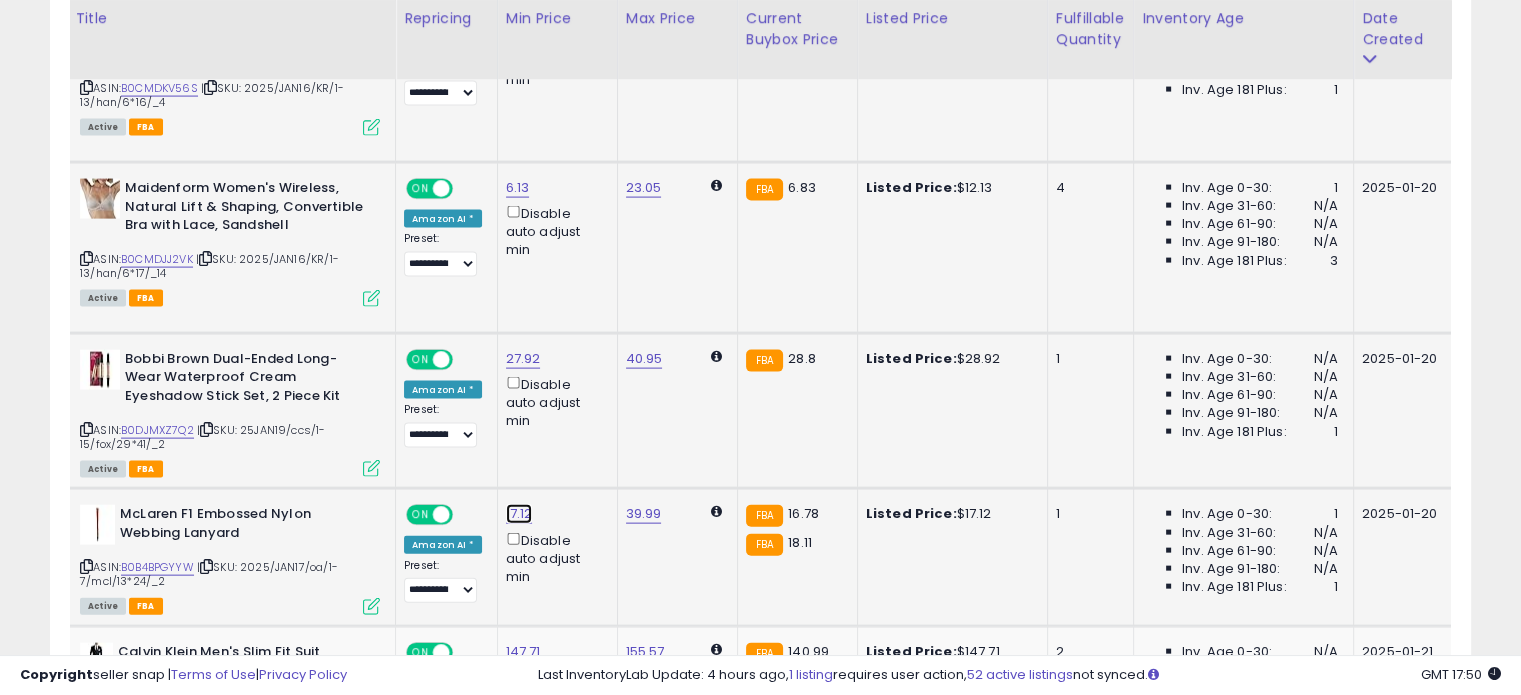 click on "17.12" at bounding box center (522, -3186) 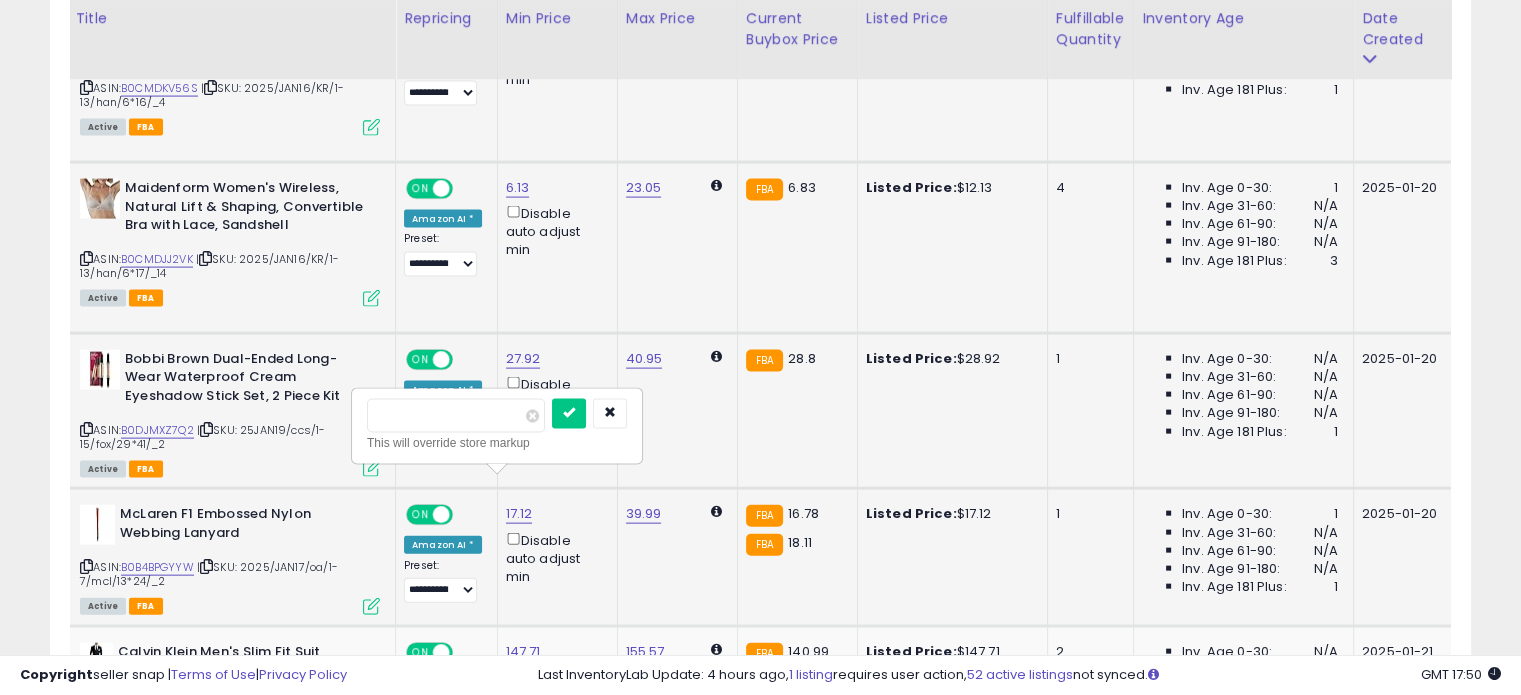 click on "*****" at bounding box center (456, 416) 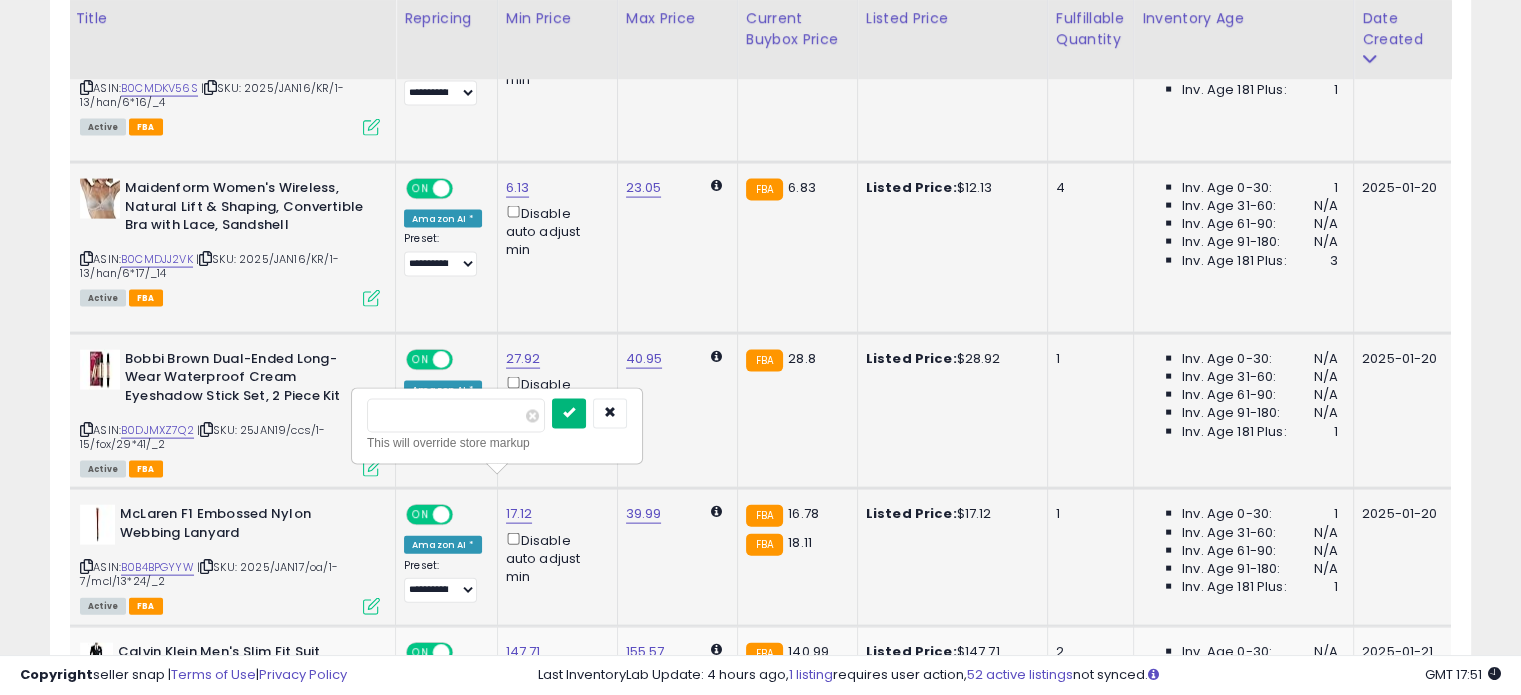 type on "*****" 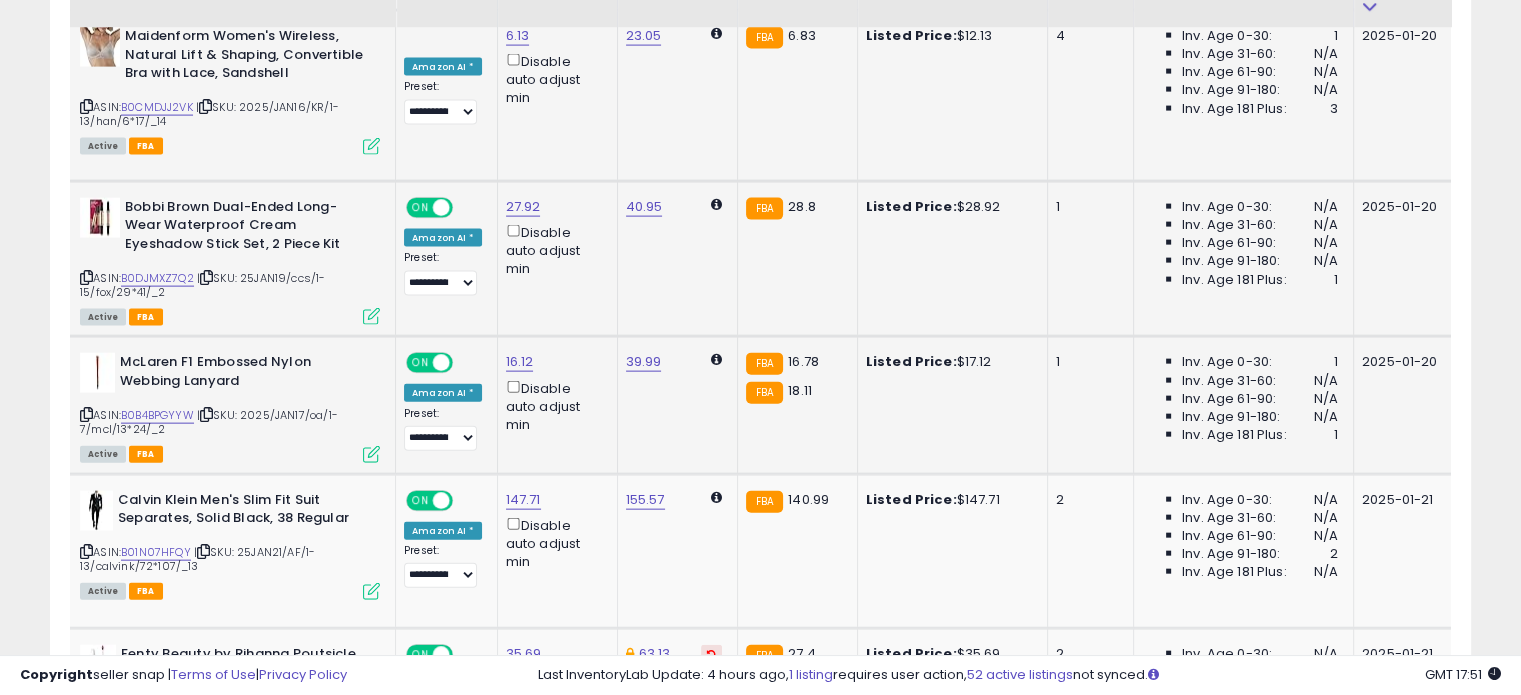 scroll, scrollTop: 4460, scrollLeft: 0, axis: vertical 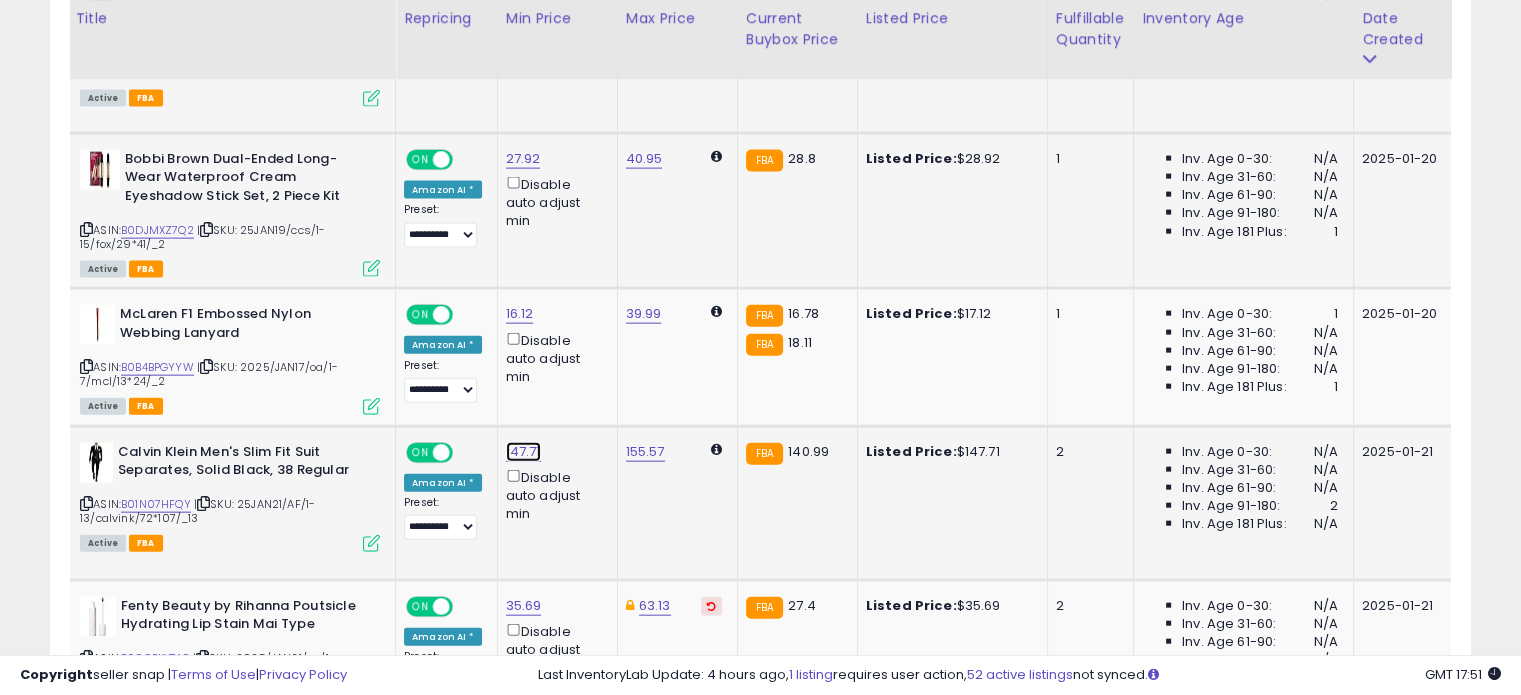 click on "147.71" at bounding box center [522, -3386] 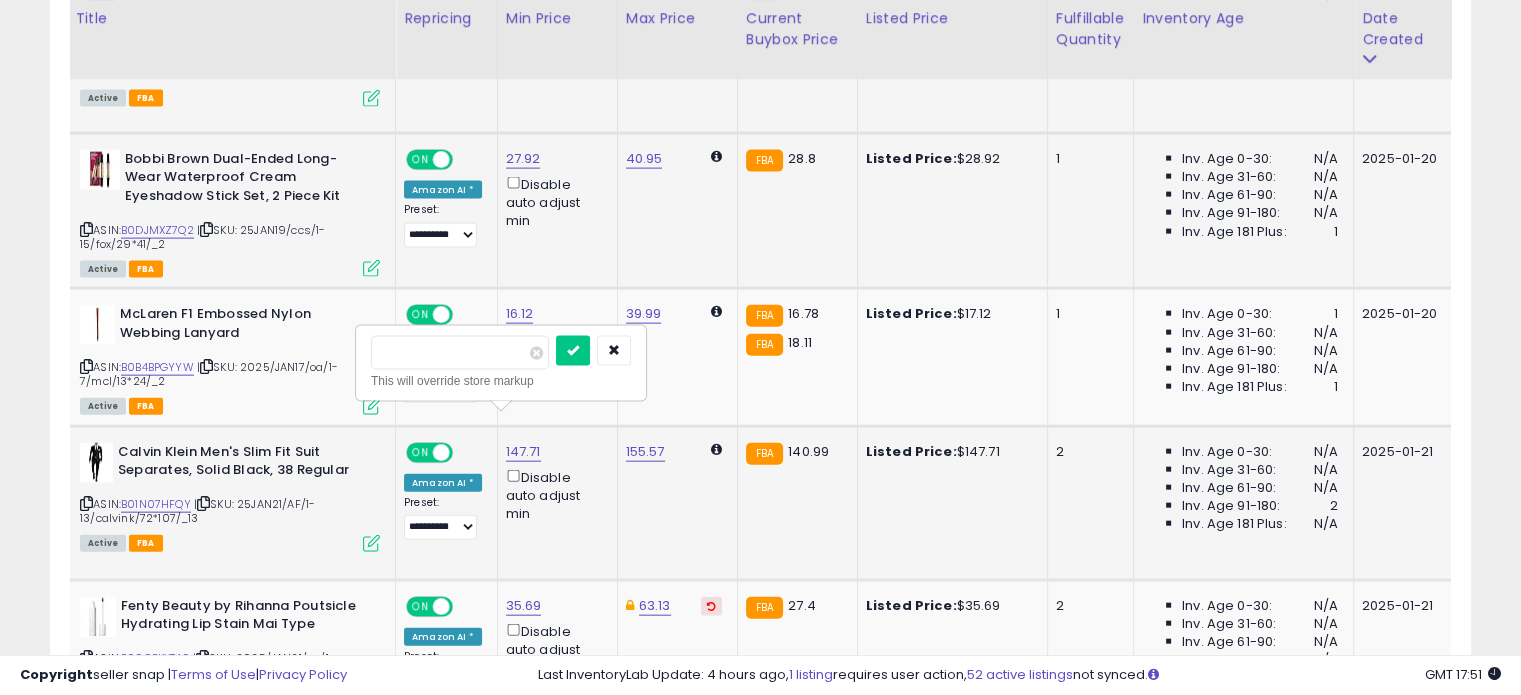 click on "******" at bounding box center [460, 353] 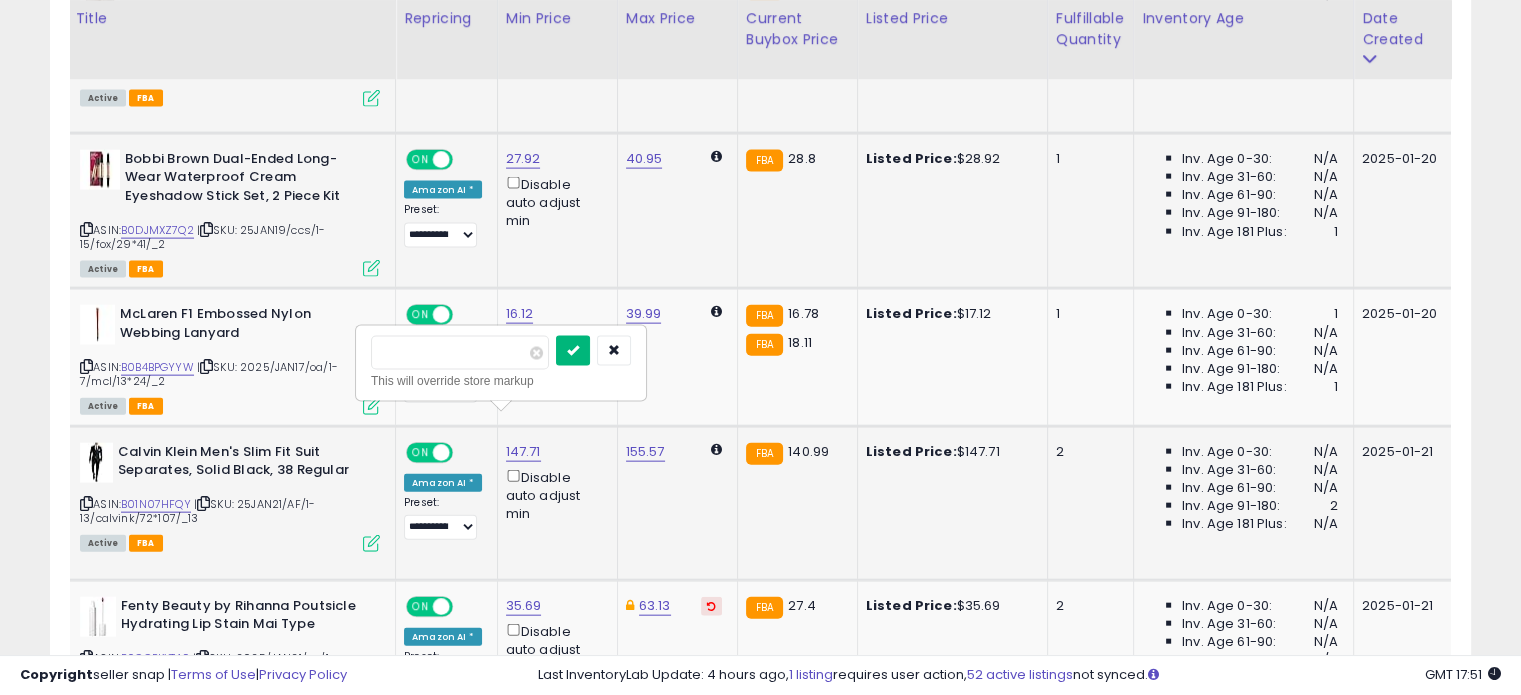 type on "******" 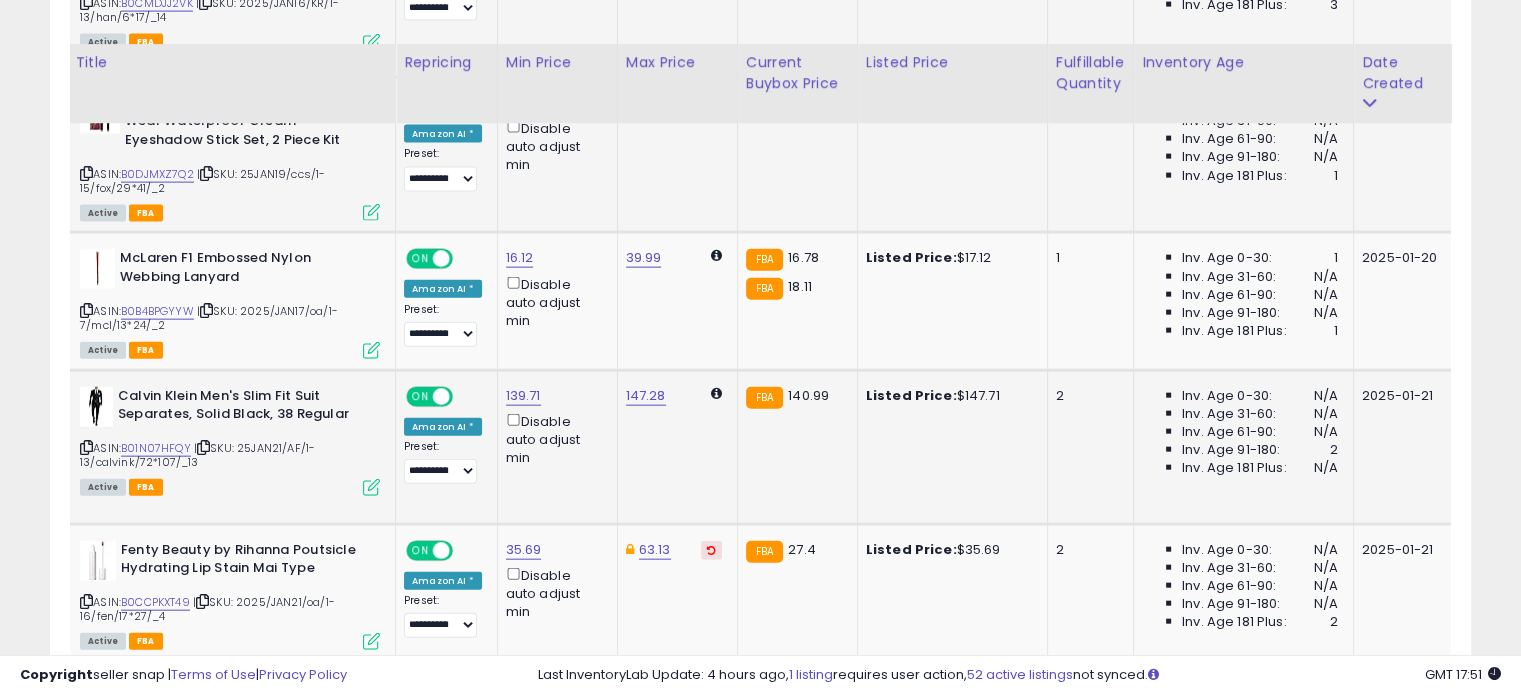 scroll, scrollTop: 4560, scrollLeft: 0, axis: vertical 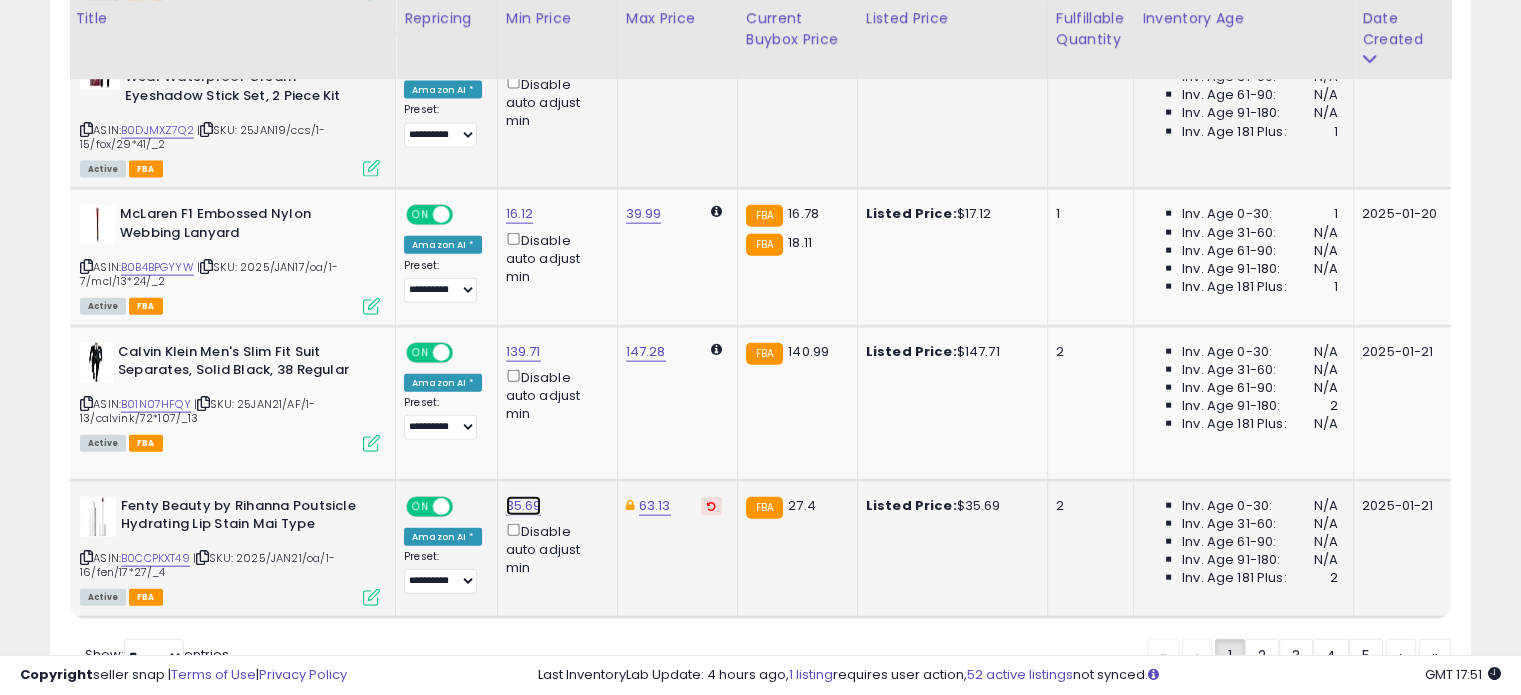 click on "35.69" at bounding box center (522, -3486) 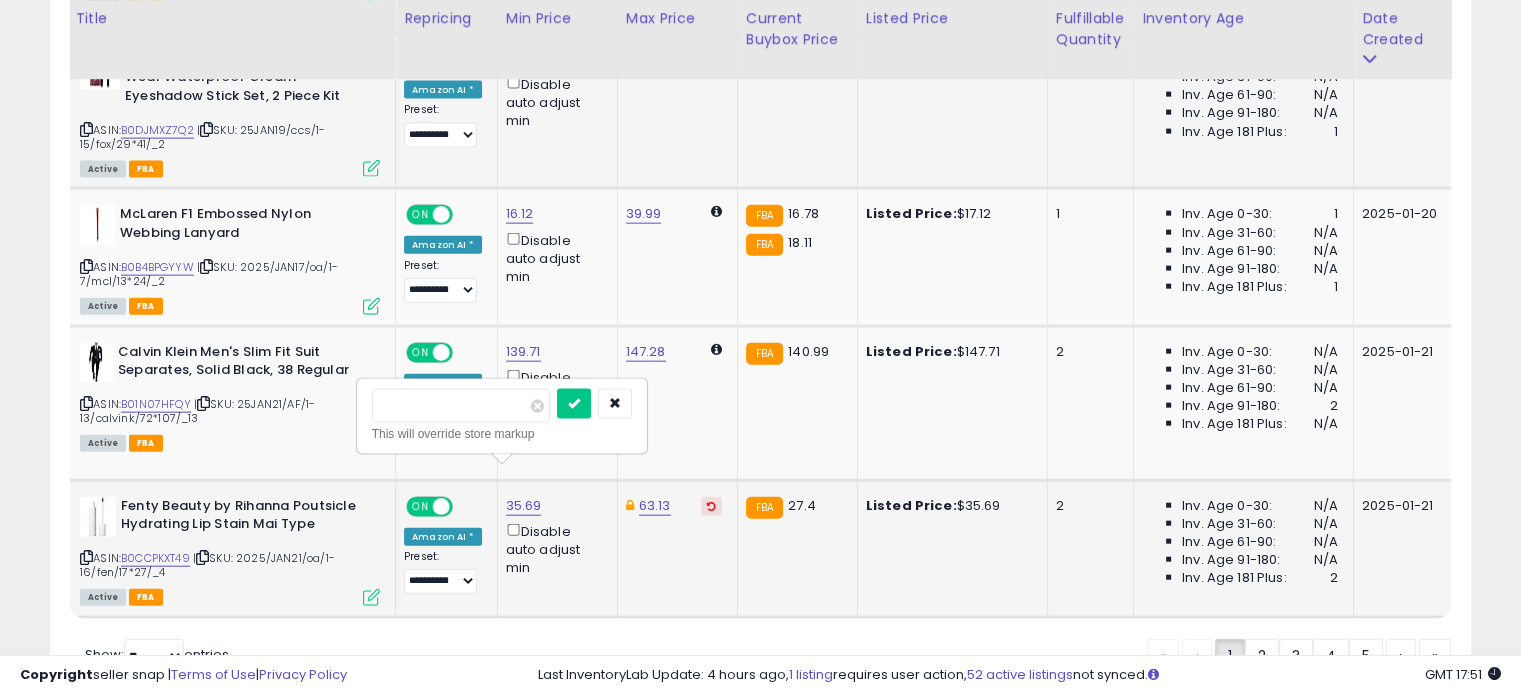 drag, startPoint x: 404, startPoint y: 417, endPoint x: 375, endPoint y: 414, distance: 29.15476 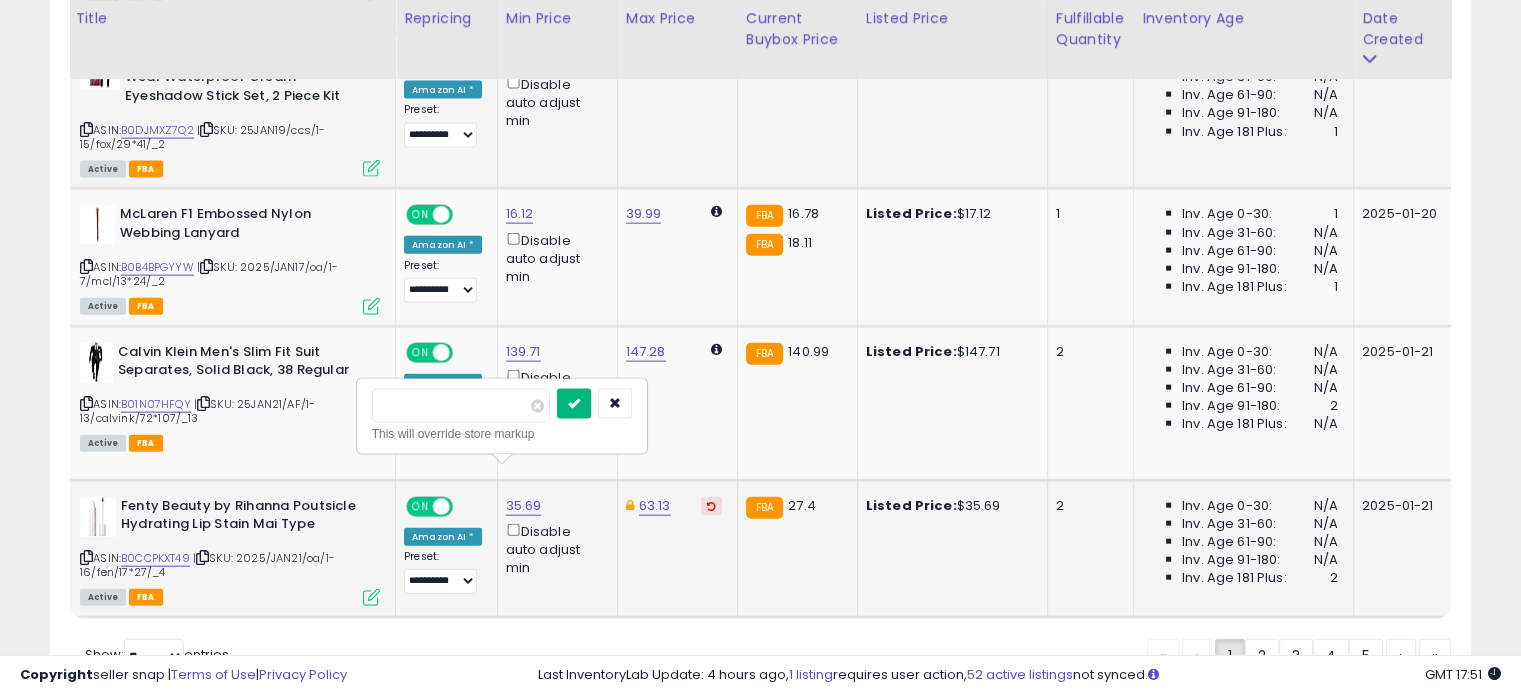 type on "*****" 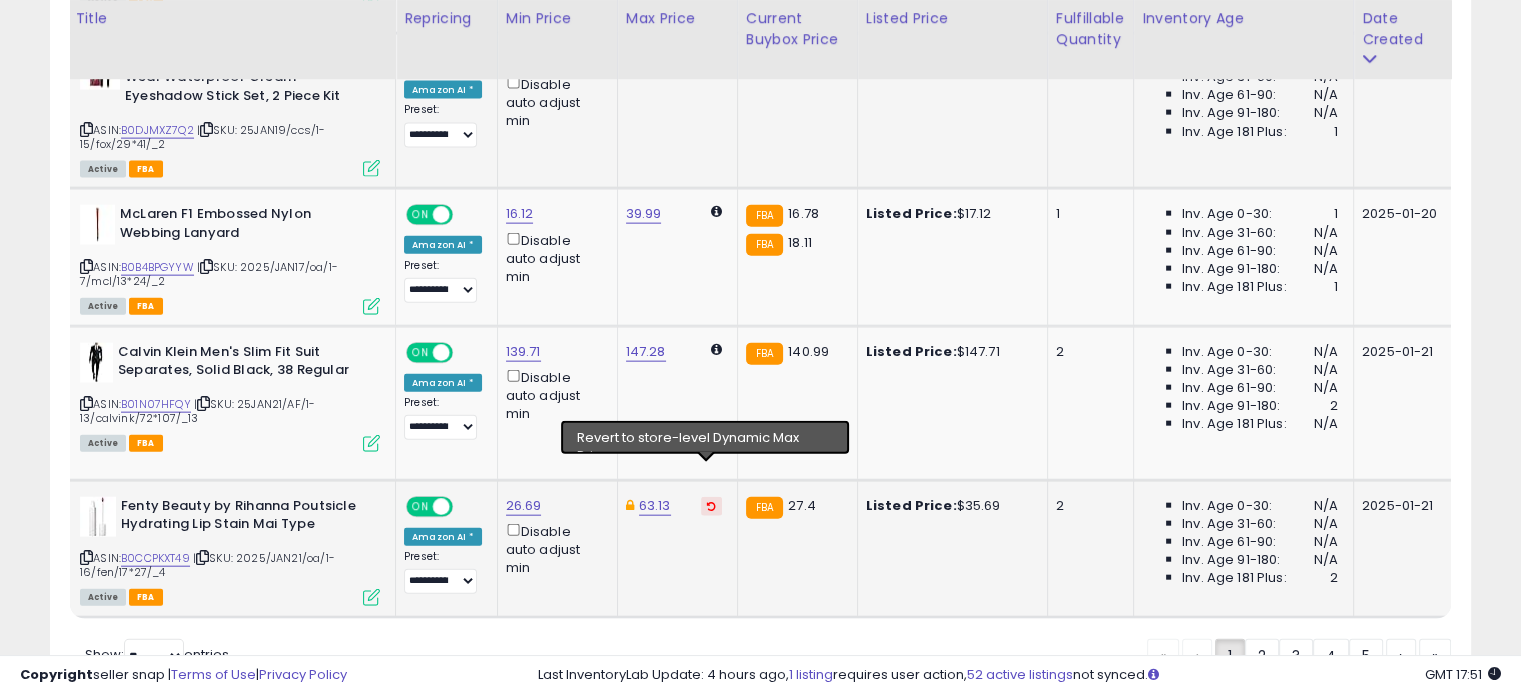 click at bounding box center [711, 506] 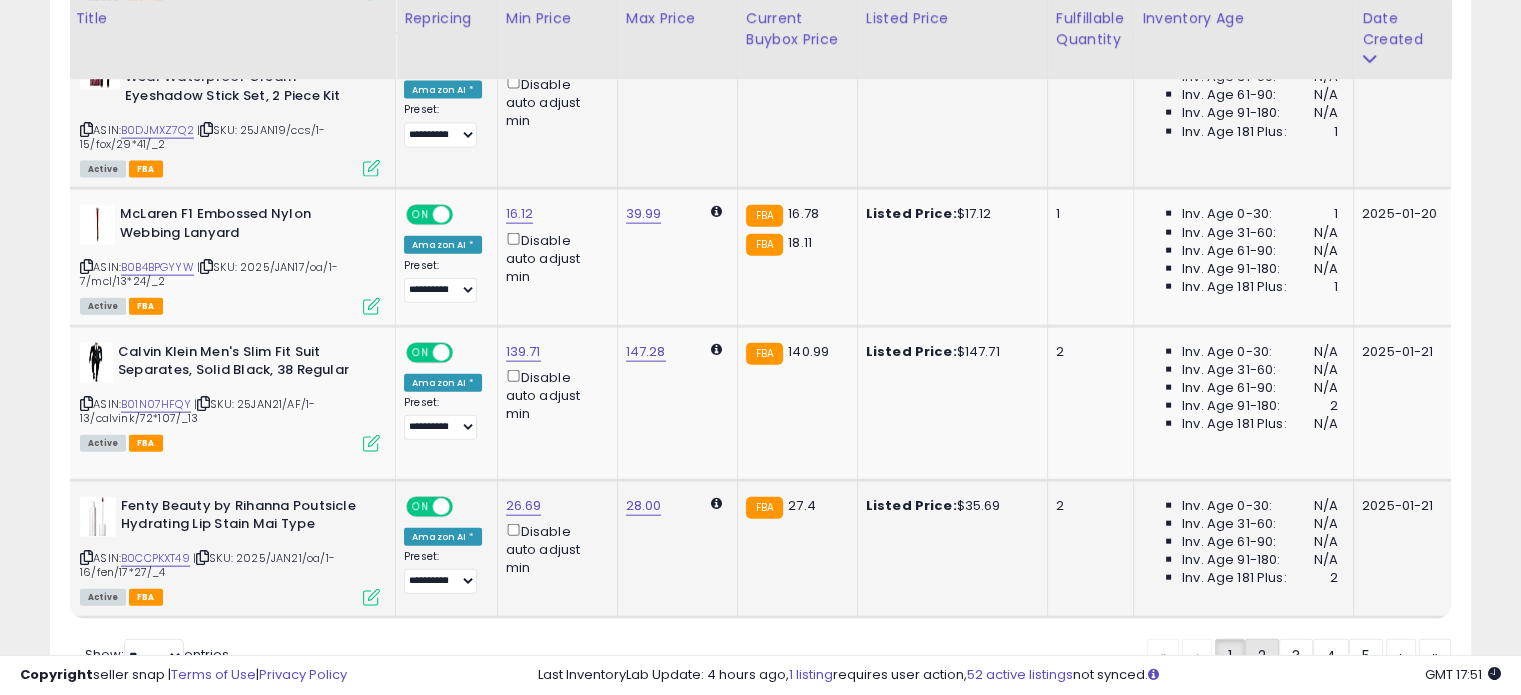 click on "2" 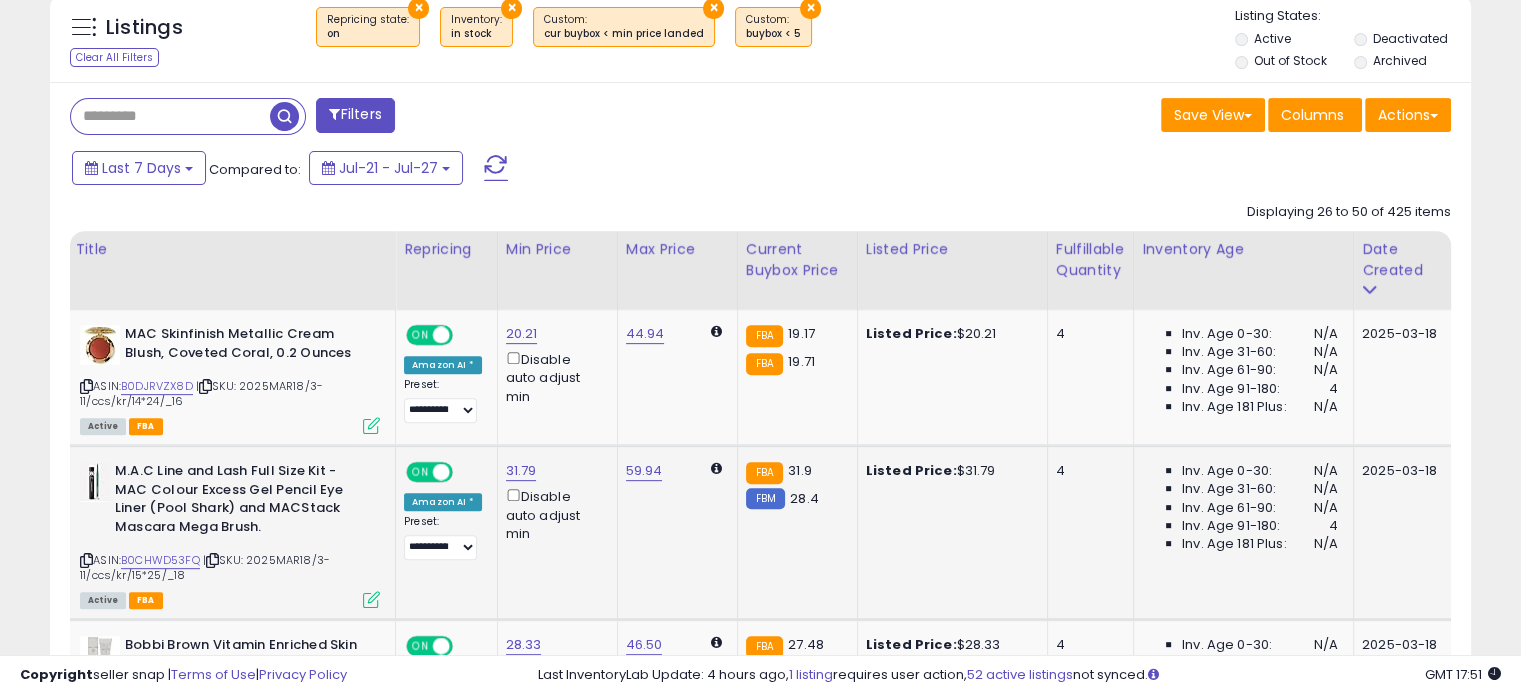 scroll, scrollTop: 744, scrollLeft: 0, axis: vertical 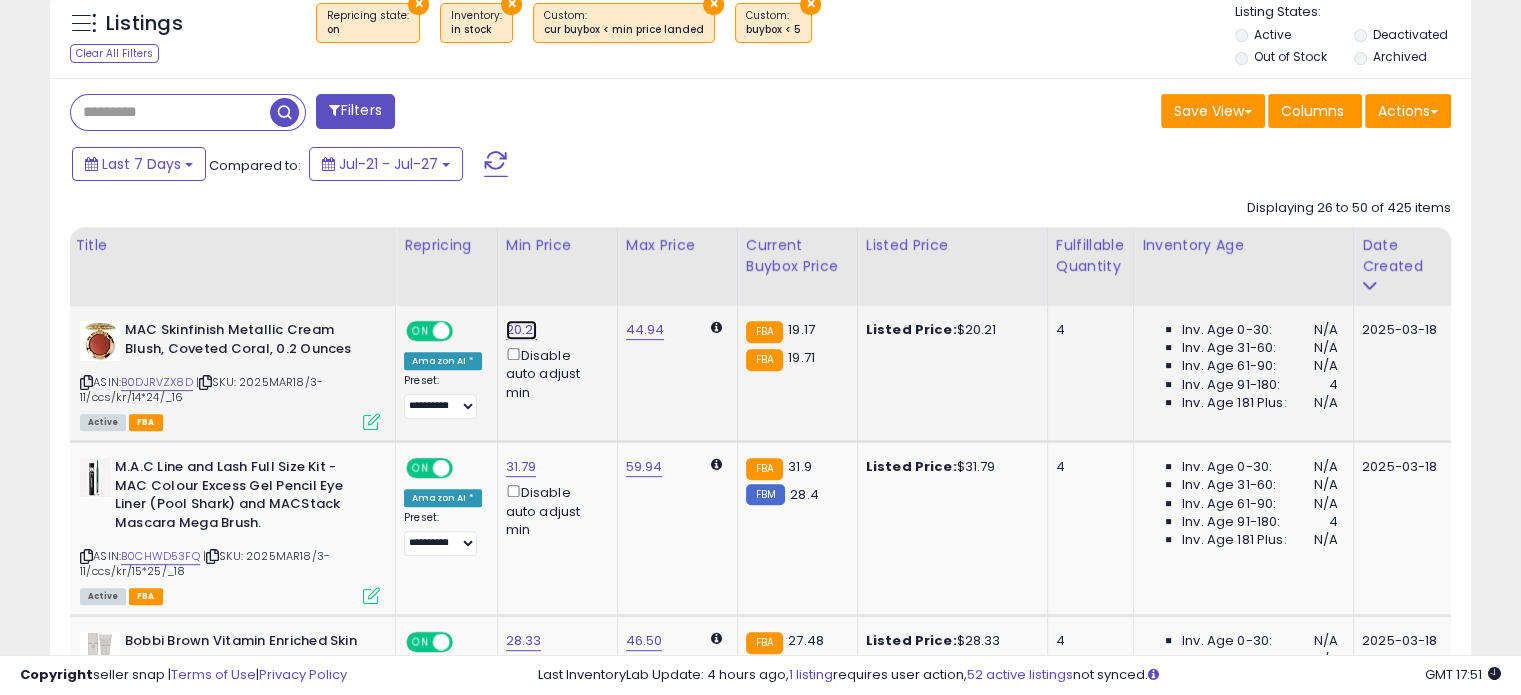 click on "20.21" at bounding box center (522, 330) 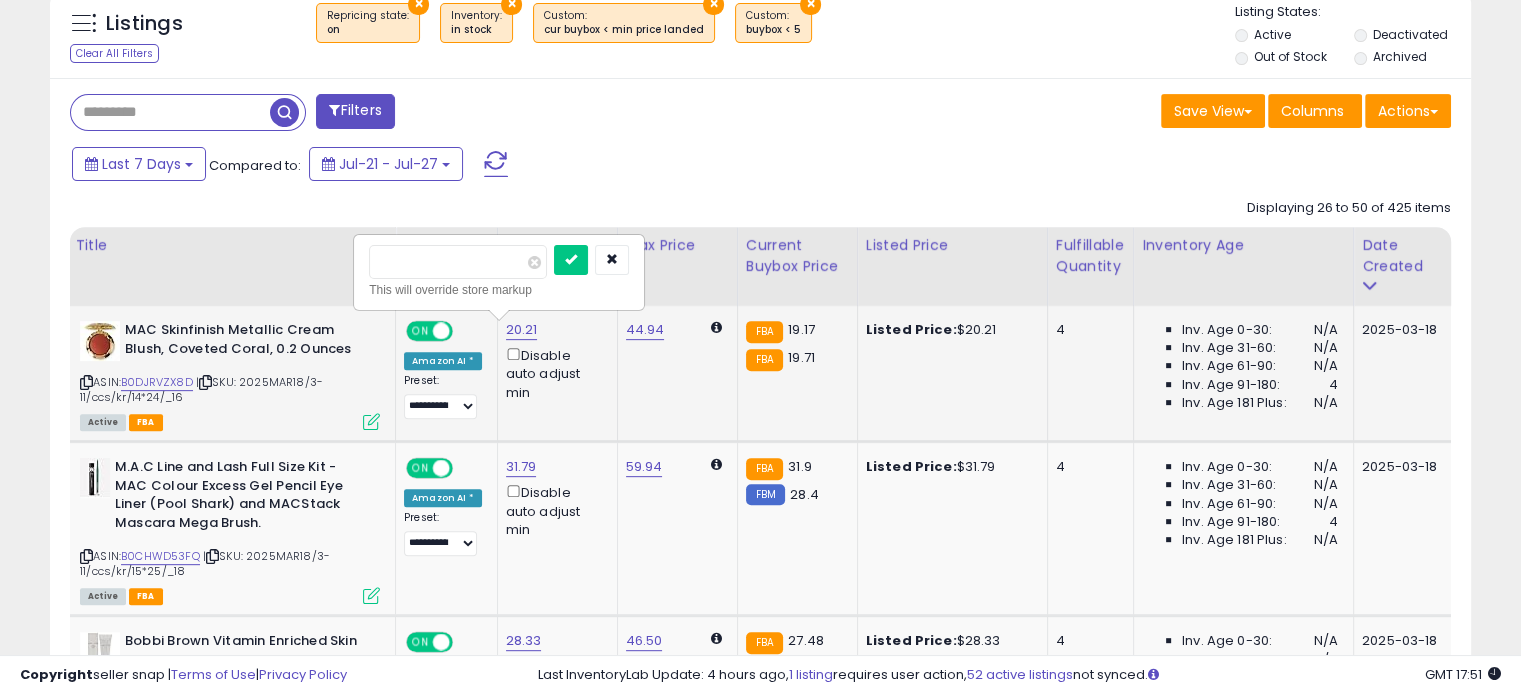click on "*****" at bounding box center [458, 262] 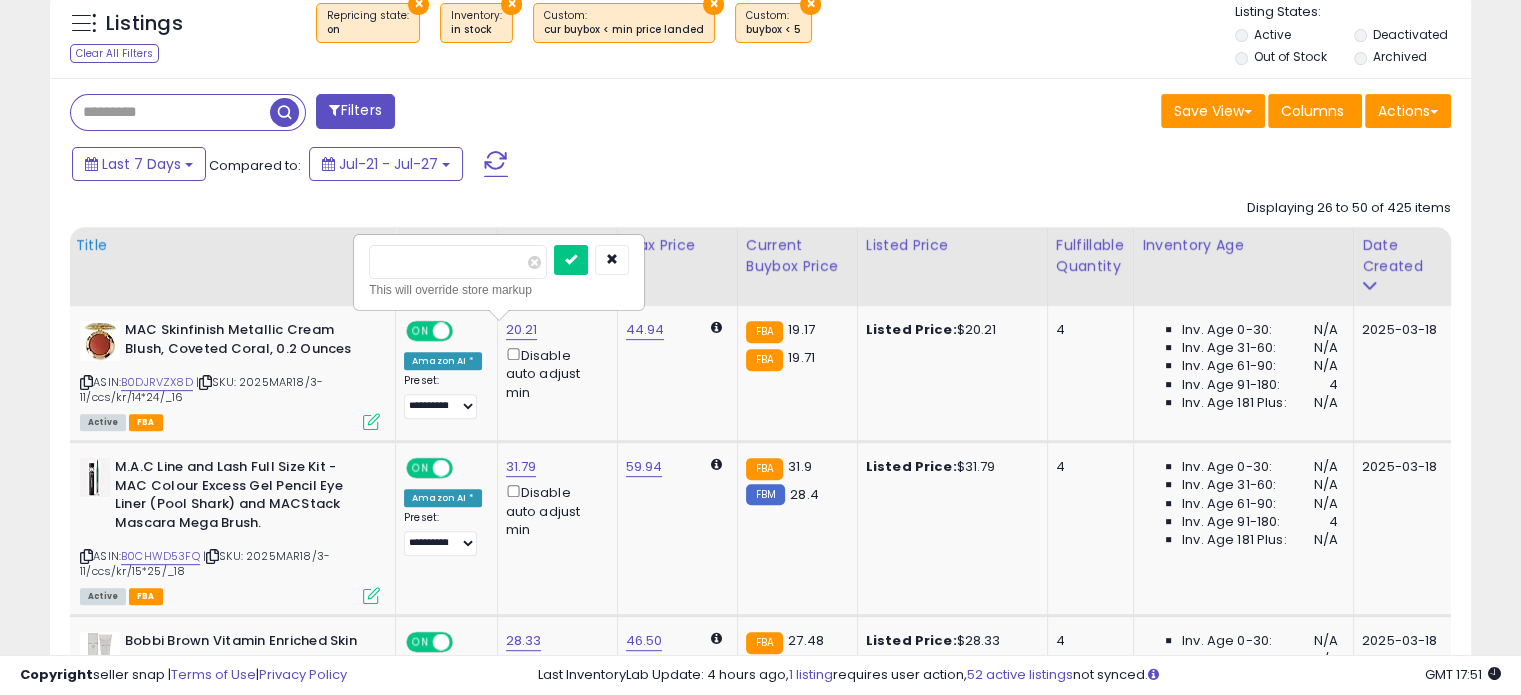 drag, startPoint x: 395, startPoint y: 263, endPoint x: 352, endPoint y: 259, distance: 43.185646 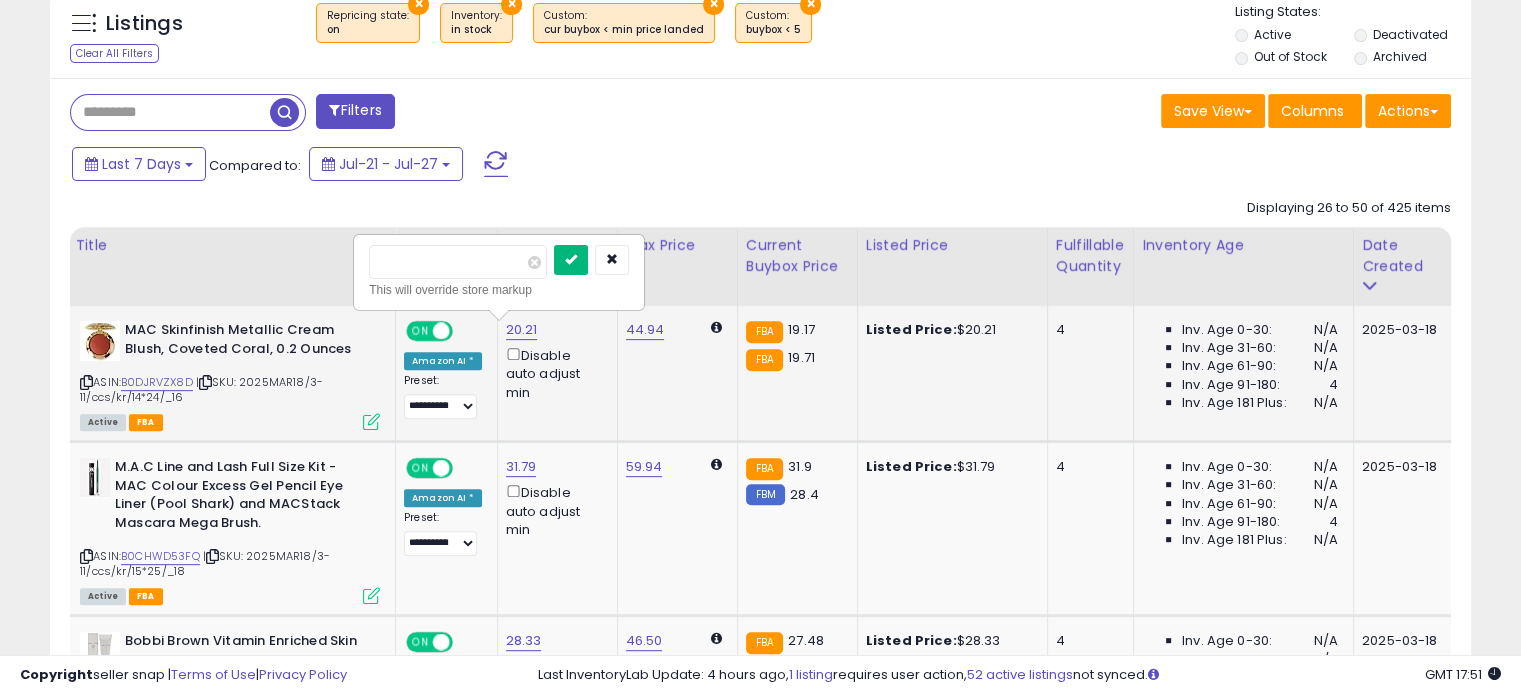 type on "*****" 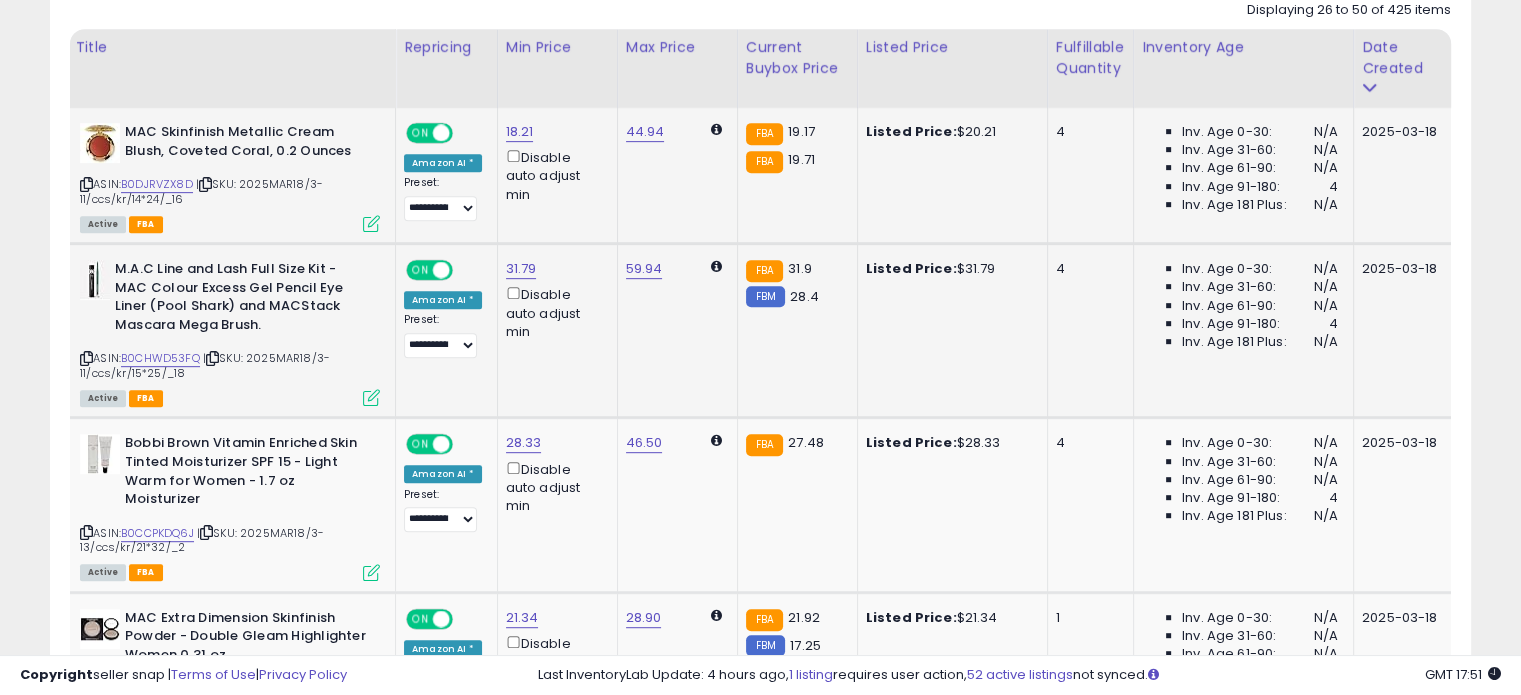 scroll, scrollTop: 944, scrollLeft: 0, axis: vertical 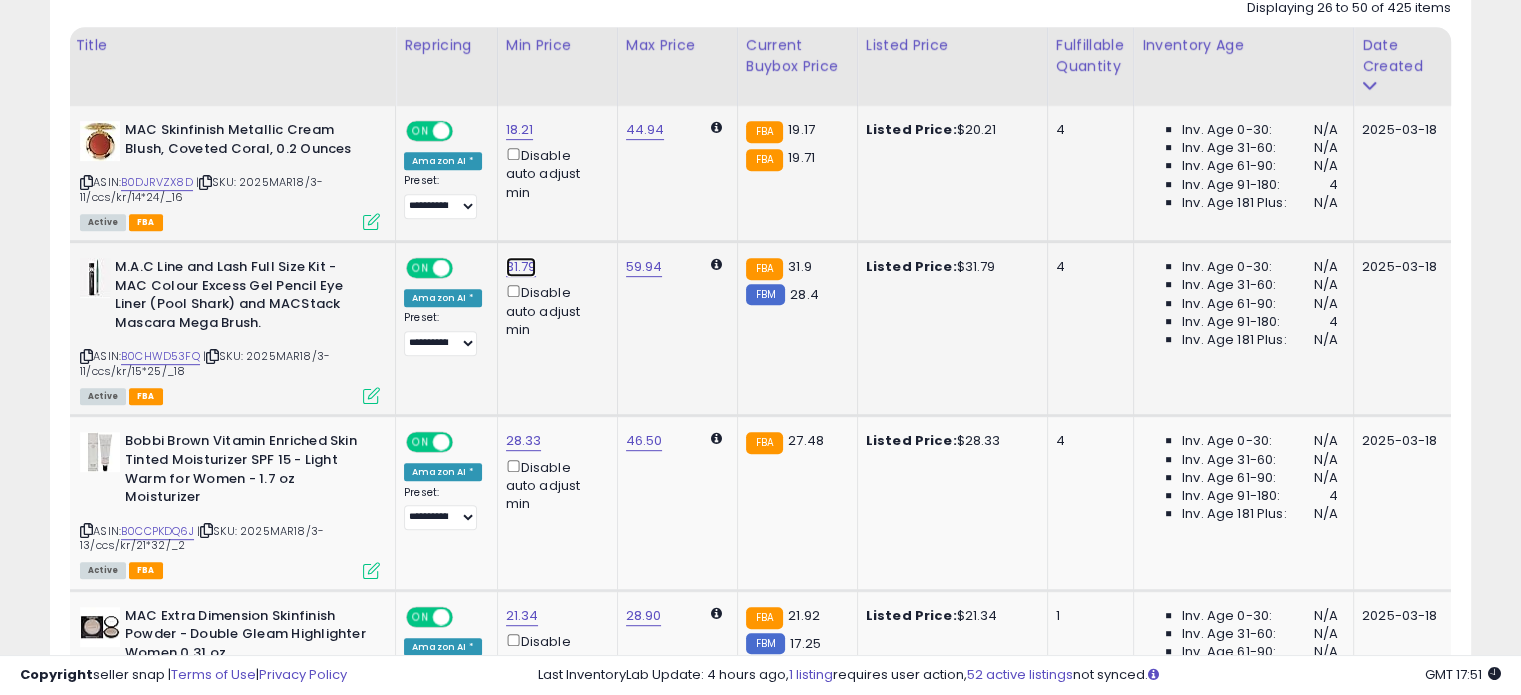 click on "31.79" at bounding box center [520, 130] 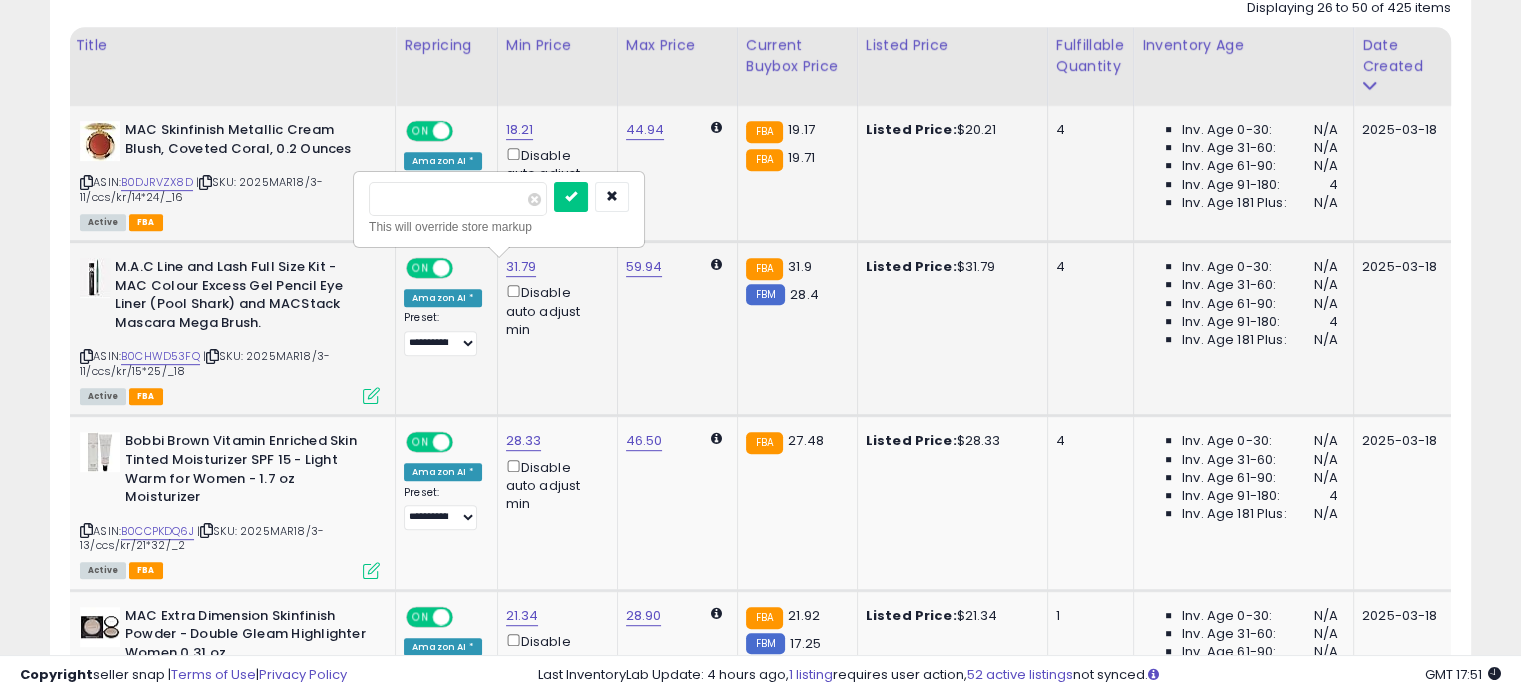 click on "*****" at bounding box center [458, 199] 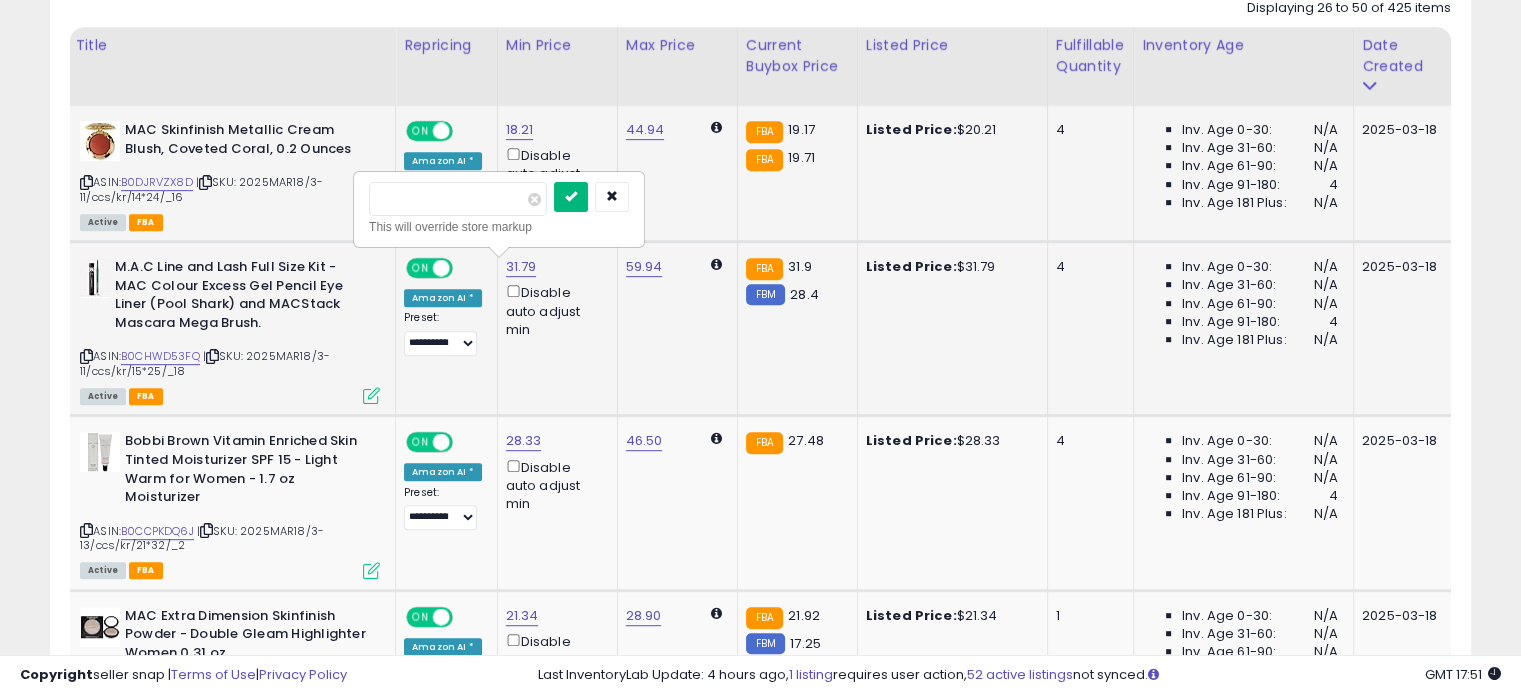 type on "*****" 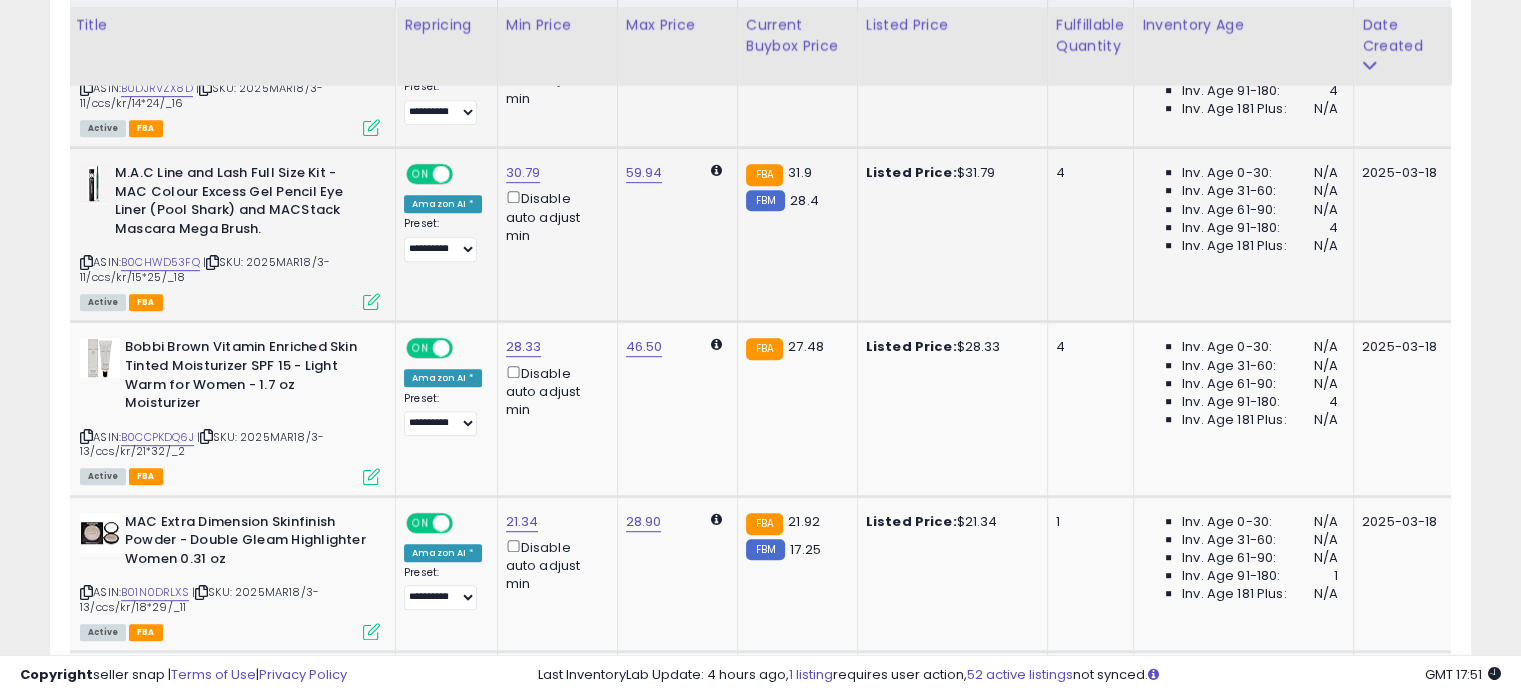 scroll, scrollTop: 1044, scrollLeft: 0, axis: vertical 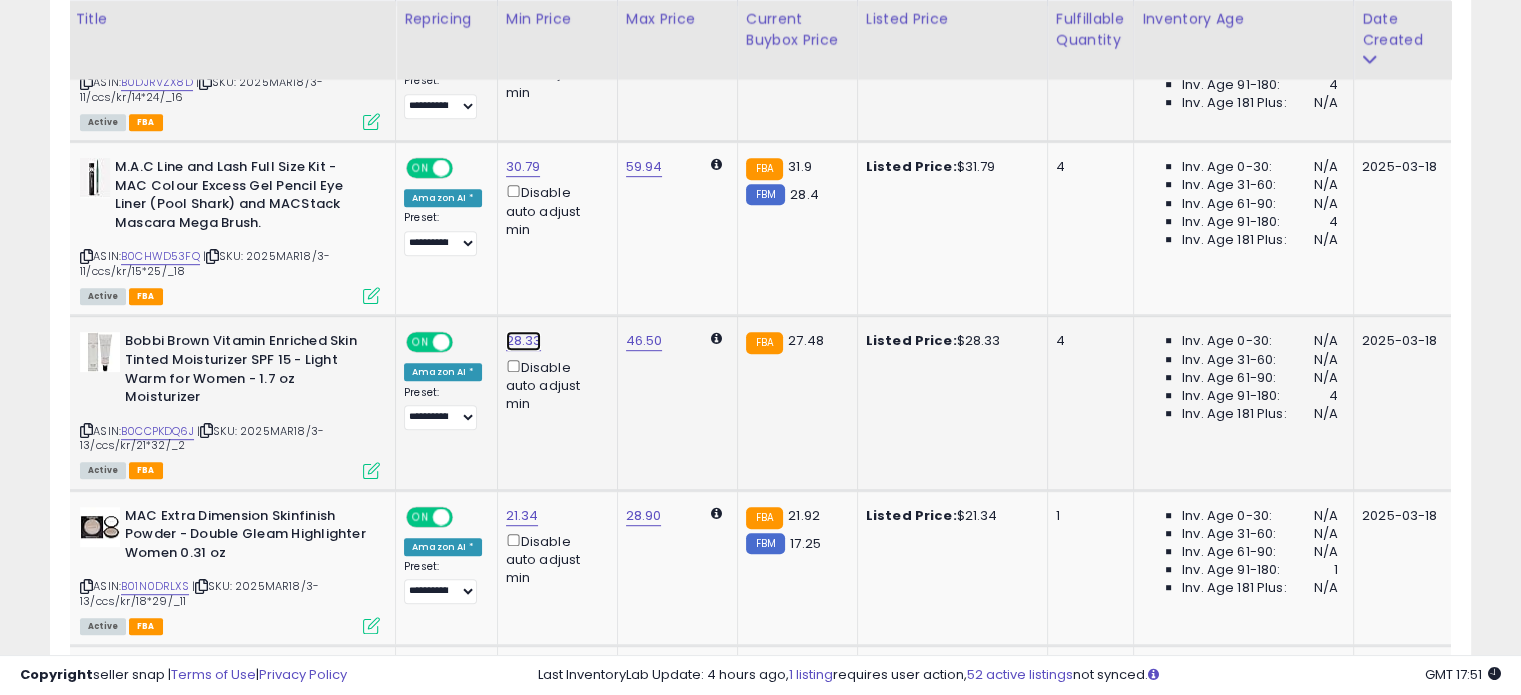 click on "28.33" at bounding box center [520, 30] 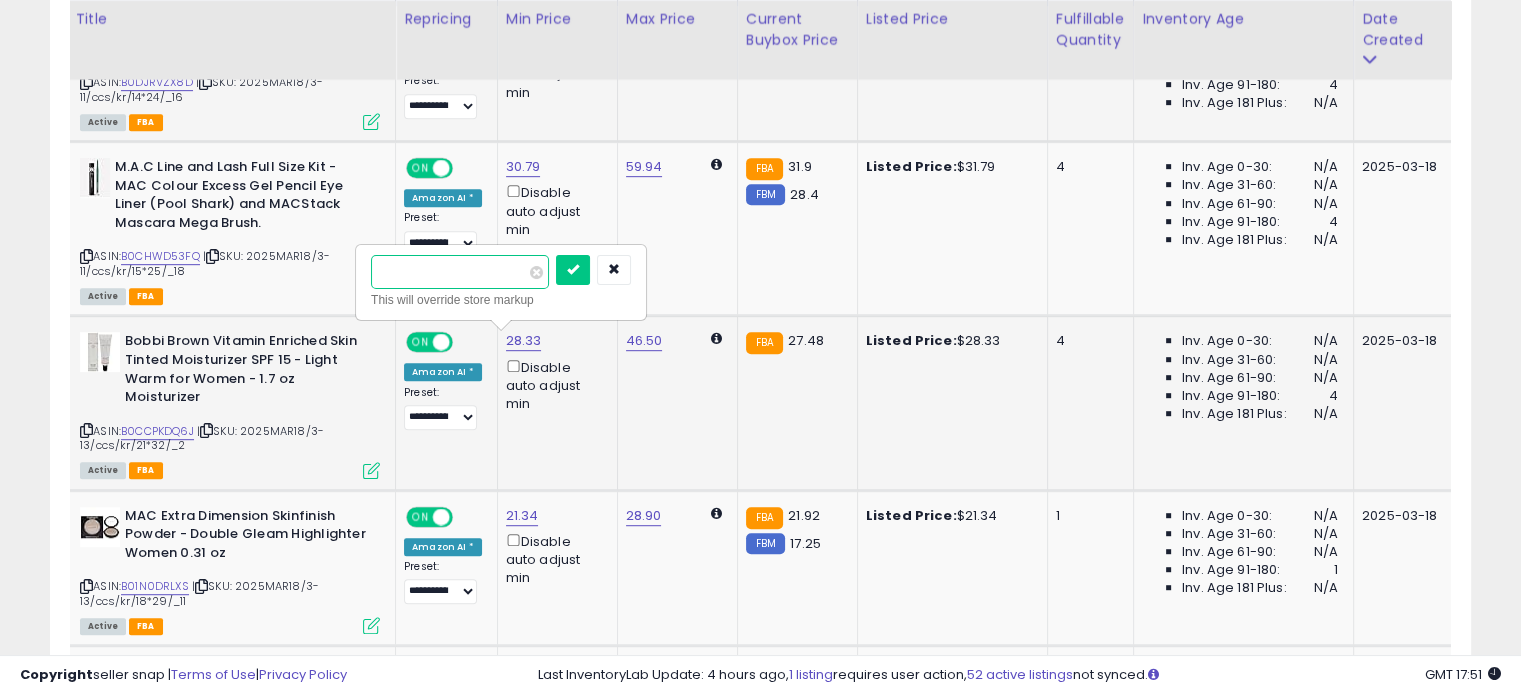 click on "*****" at bounding box center (460, 272) 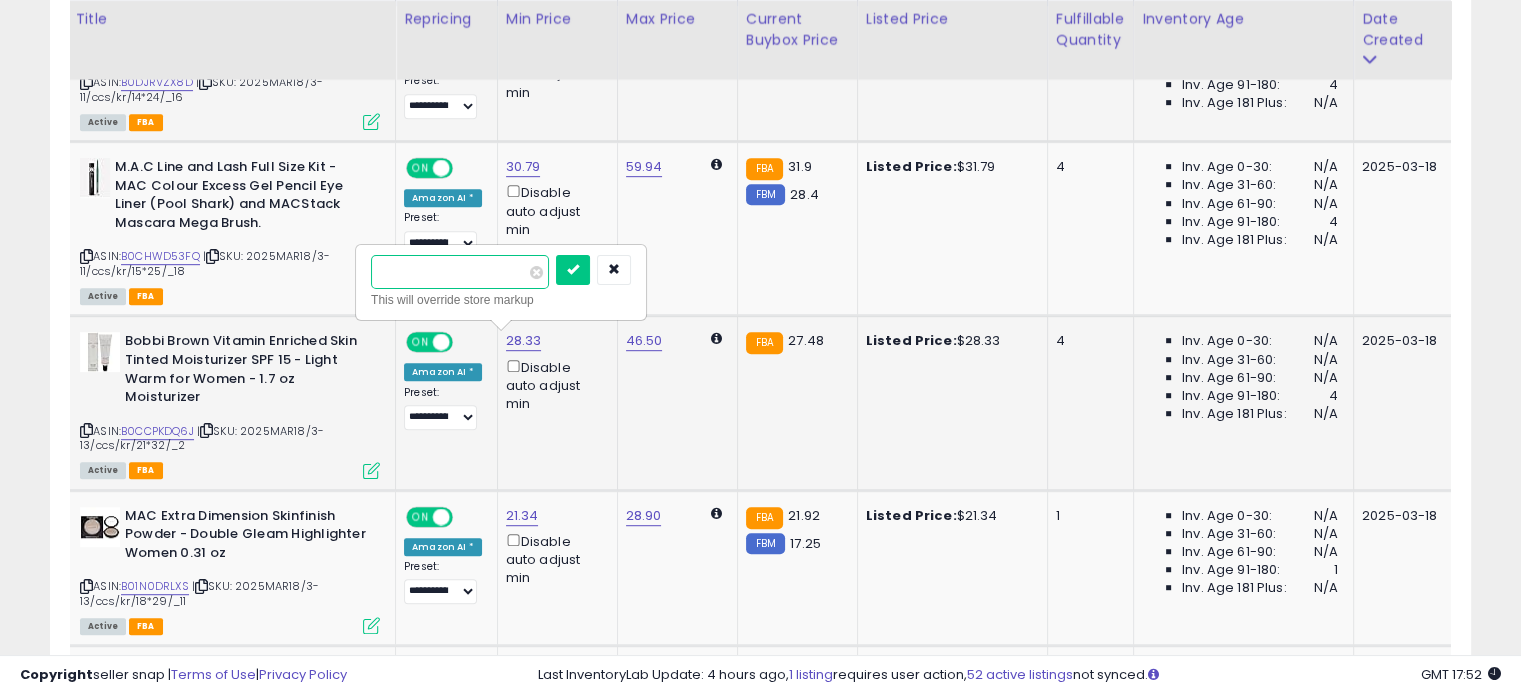 click on "*****" at bounding box center [460, 272] 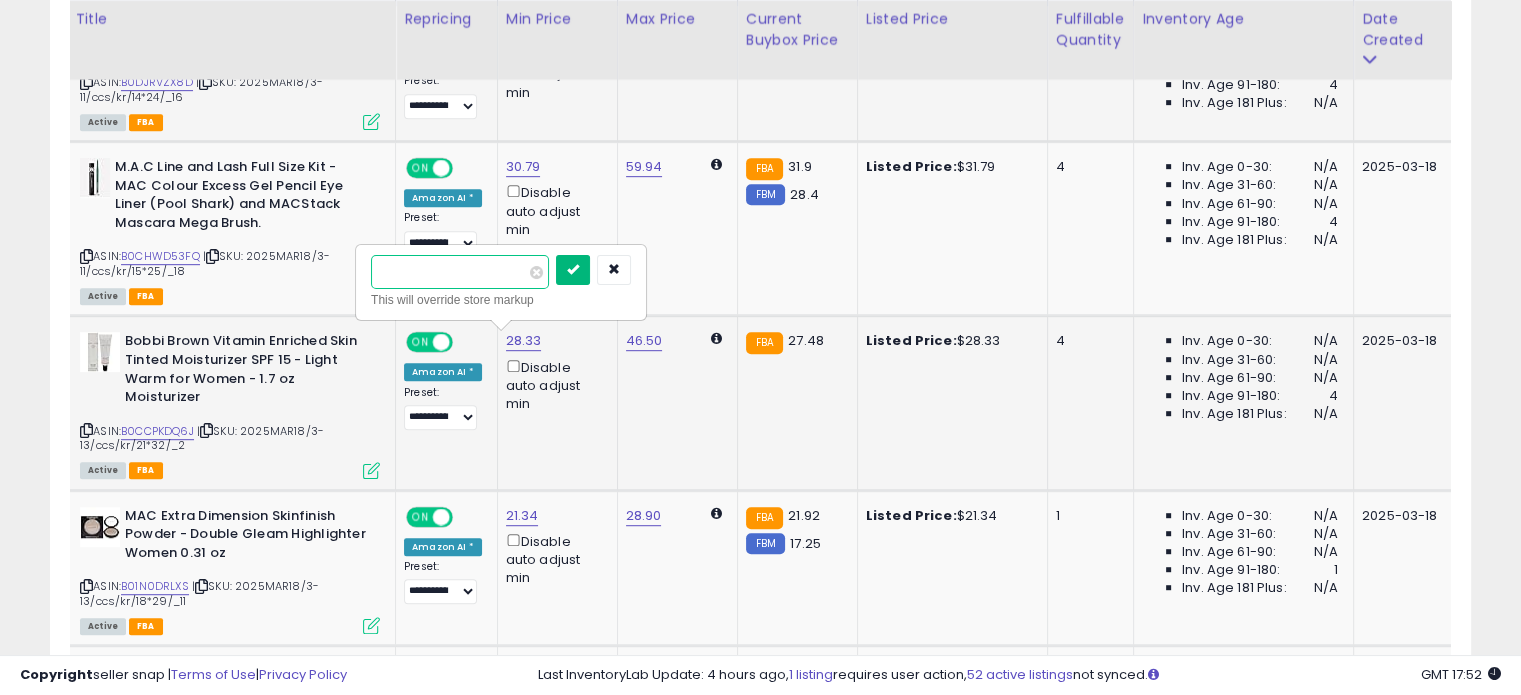 type on "*****" 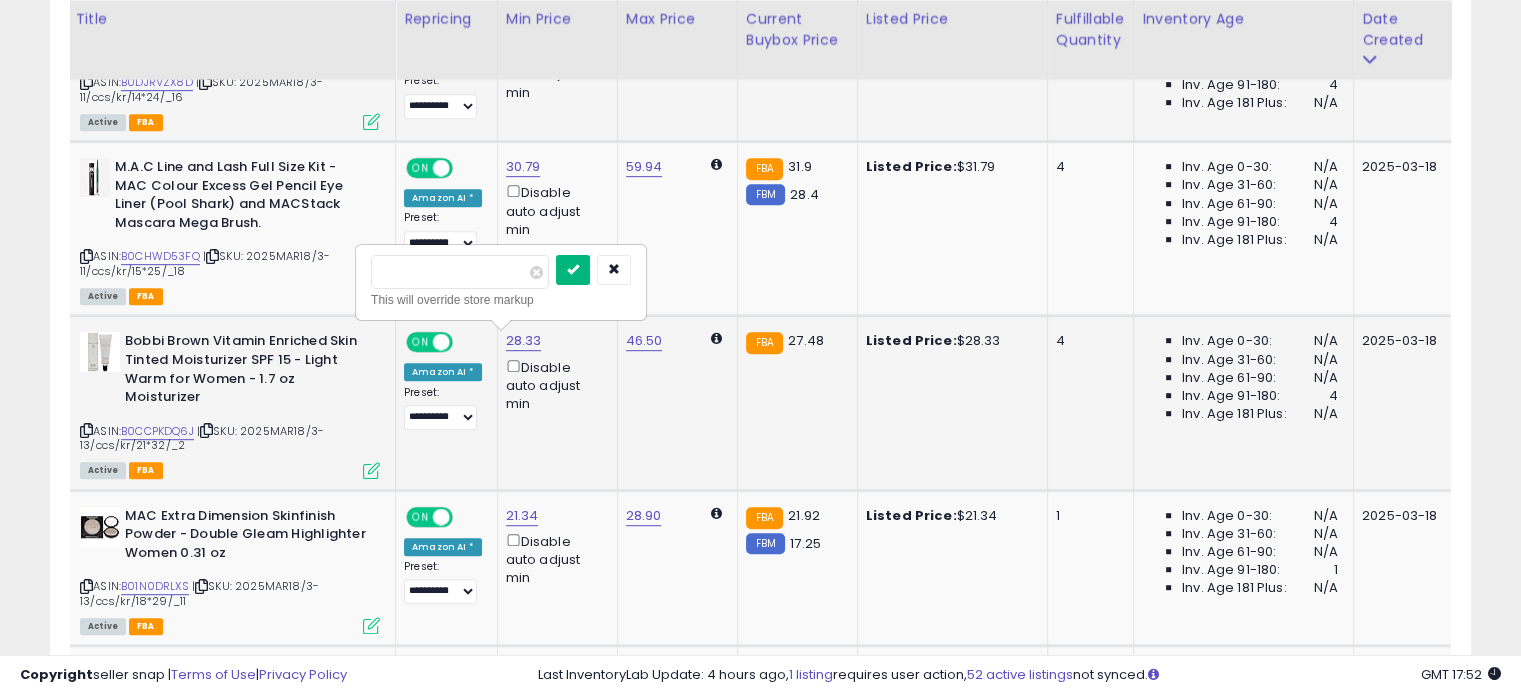click at bounding box center (573, 269) 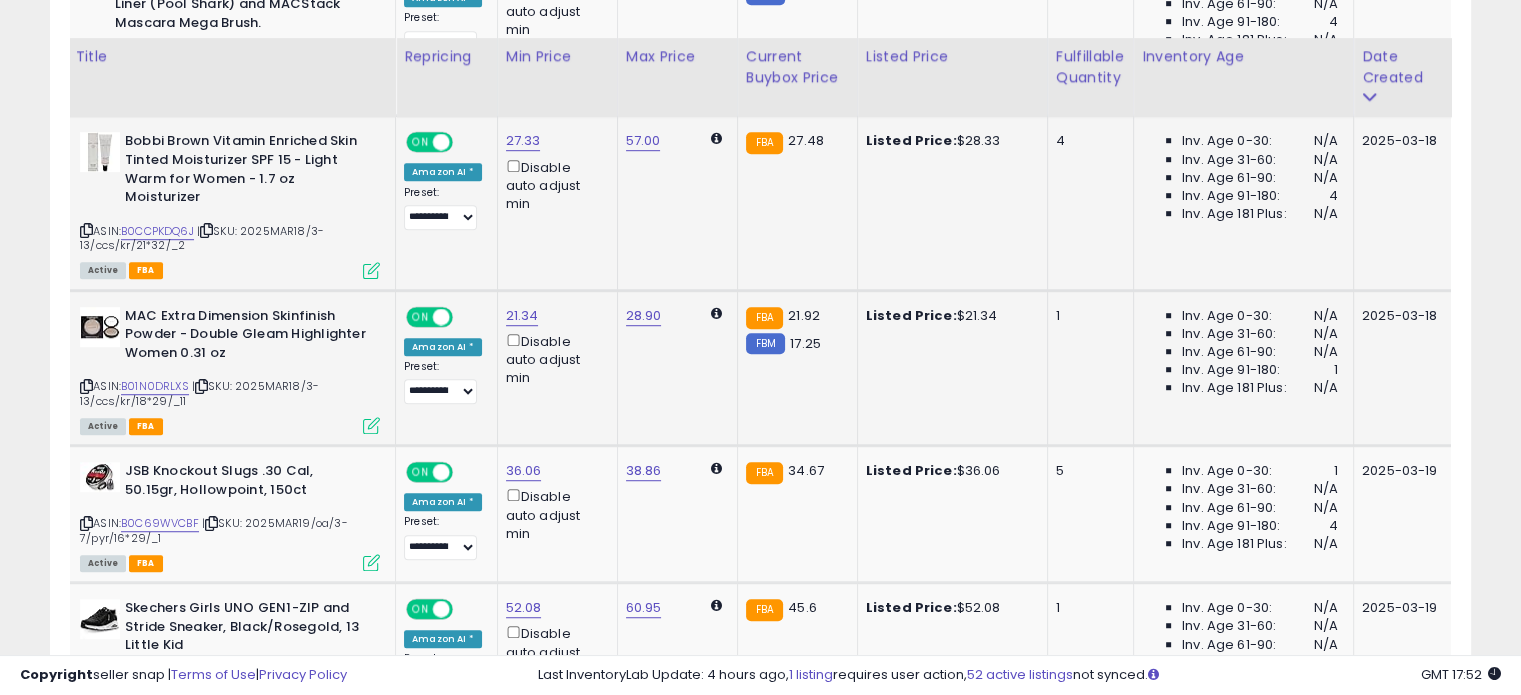 scroll, scrollTop: 1344, scrollLeft: 0, axis: vertical 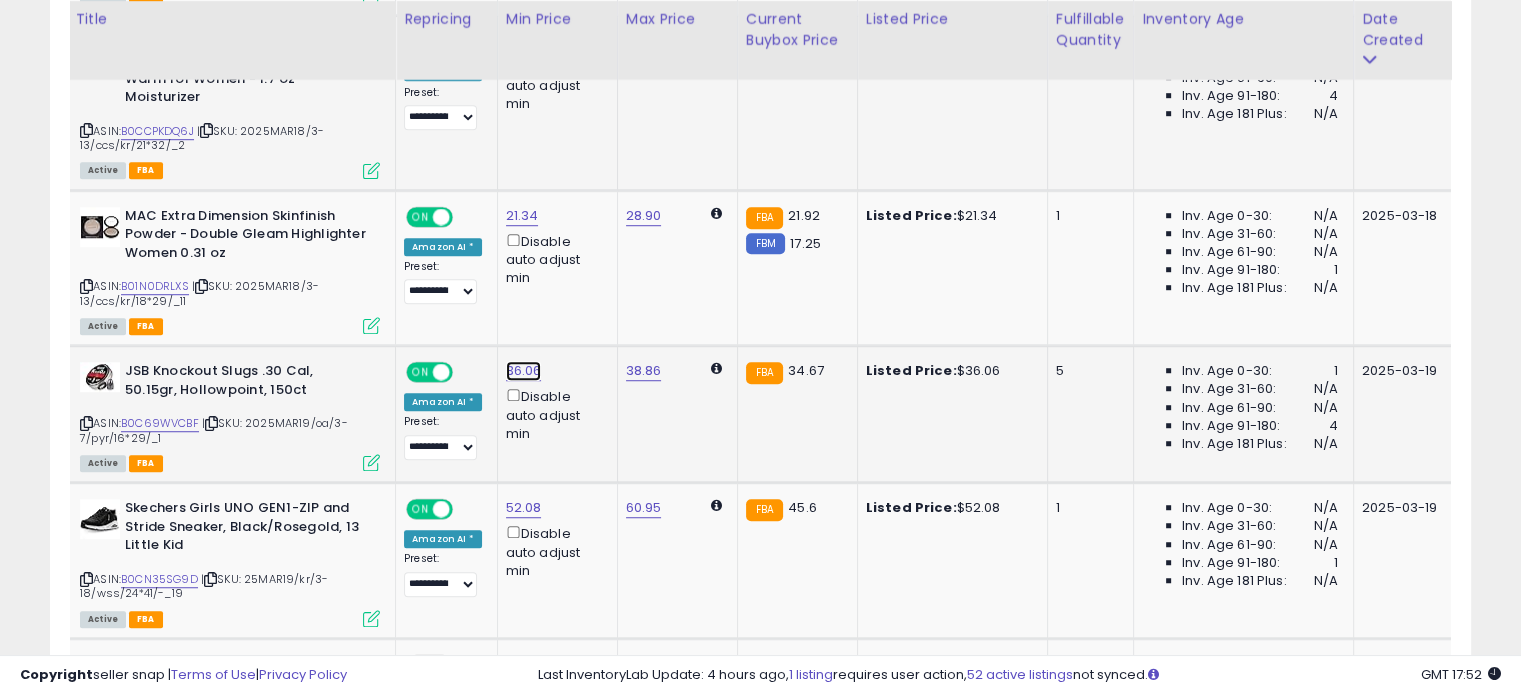click on "36.06" at bounding box center (520, -270) 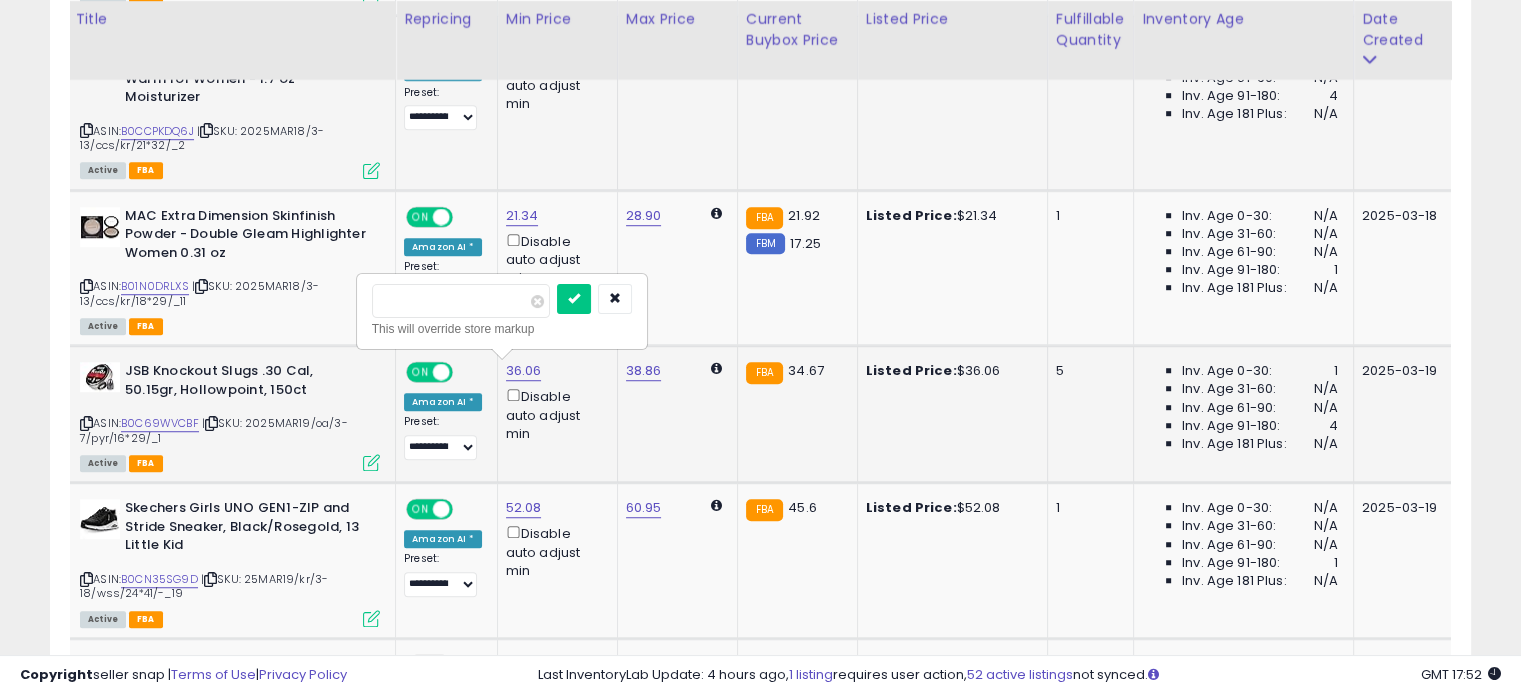 click on "*****" at bounding box center (461, 301) 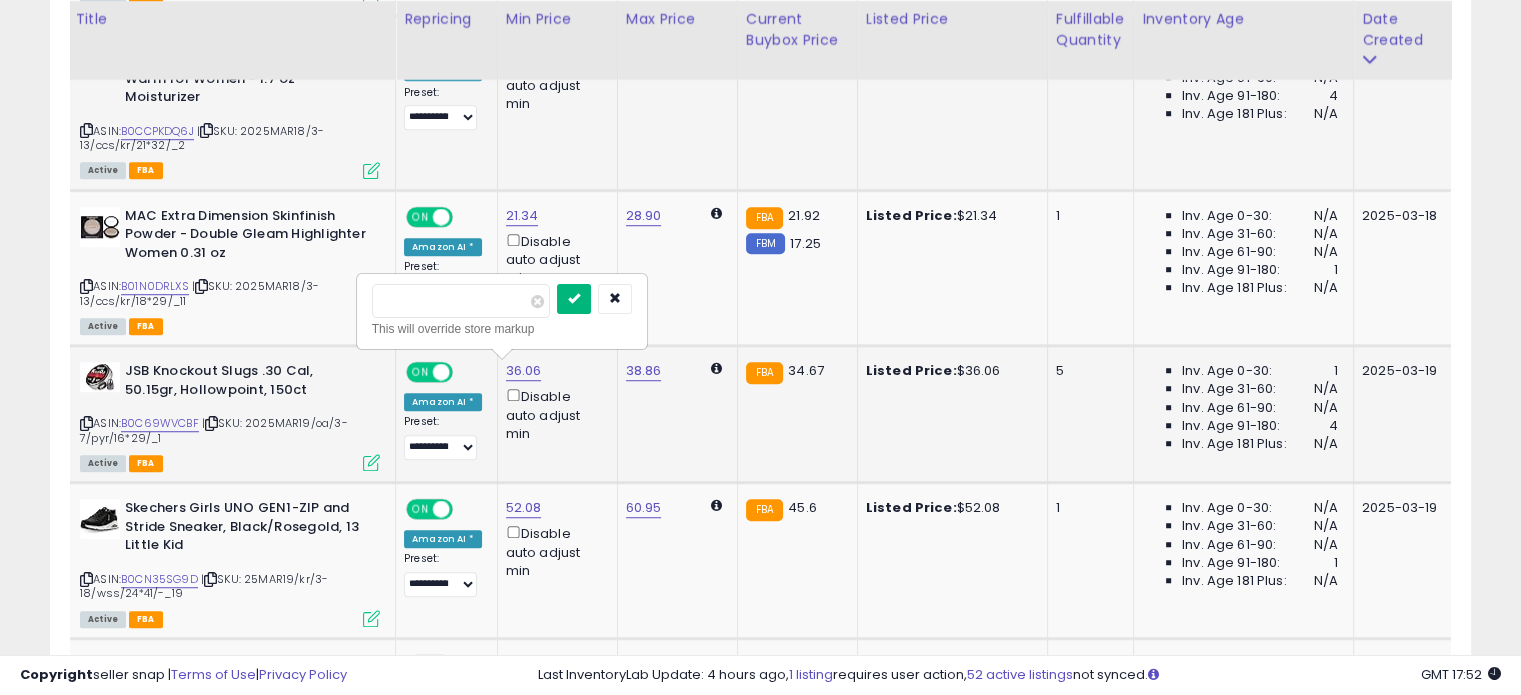 type on "*****" 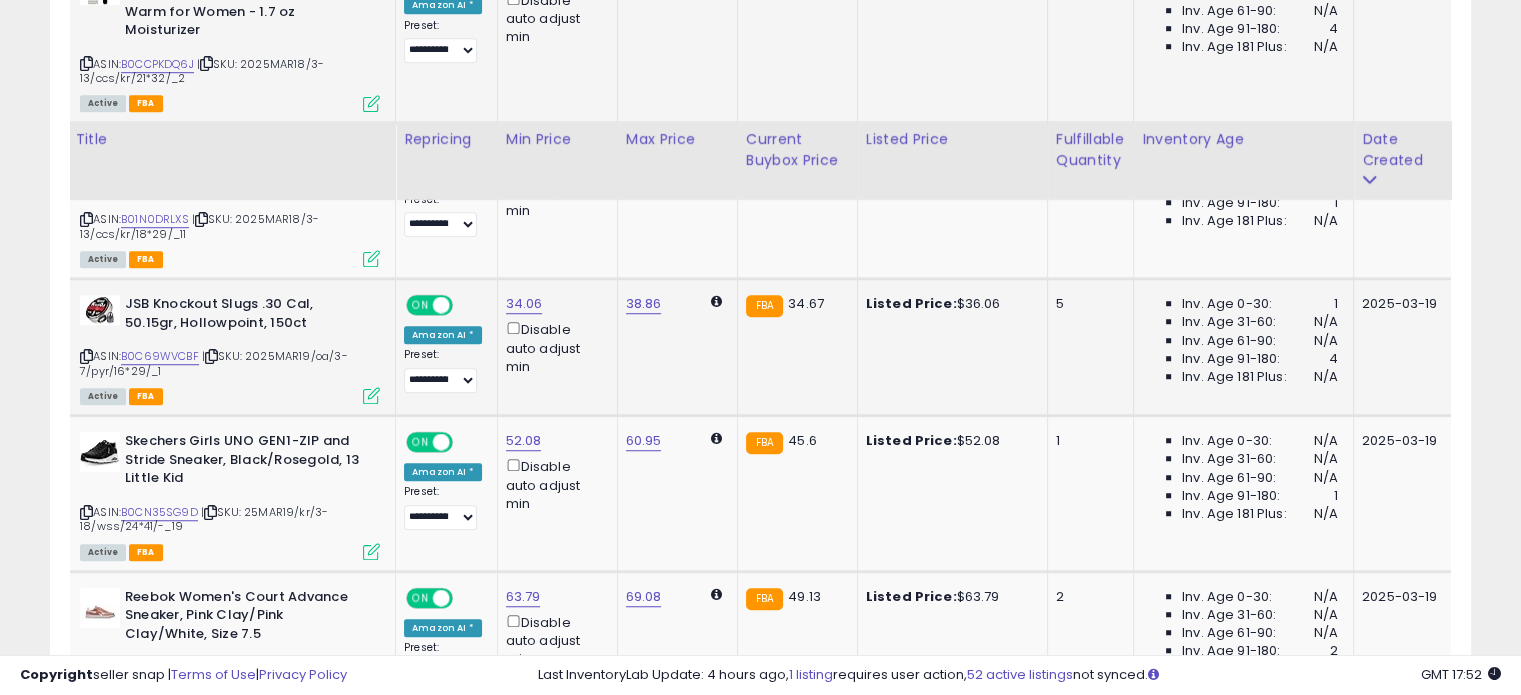 scroll, scrollTop: 1544, scrollLeft: 0, axis: vertical 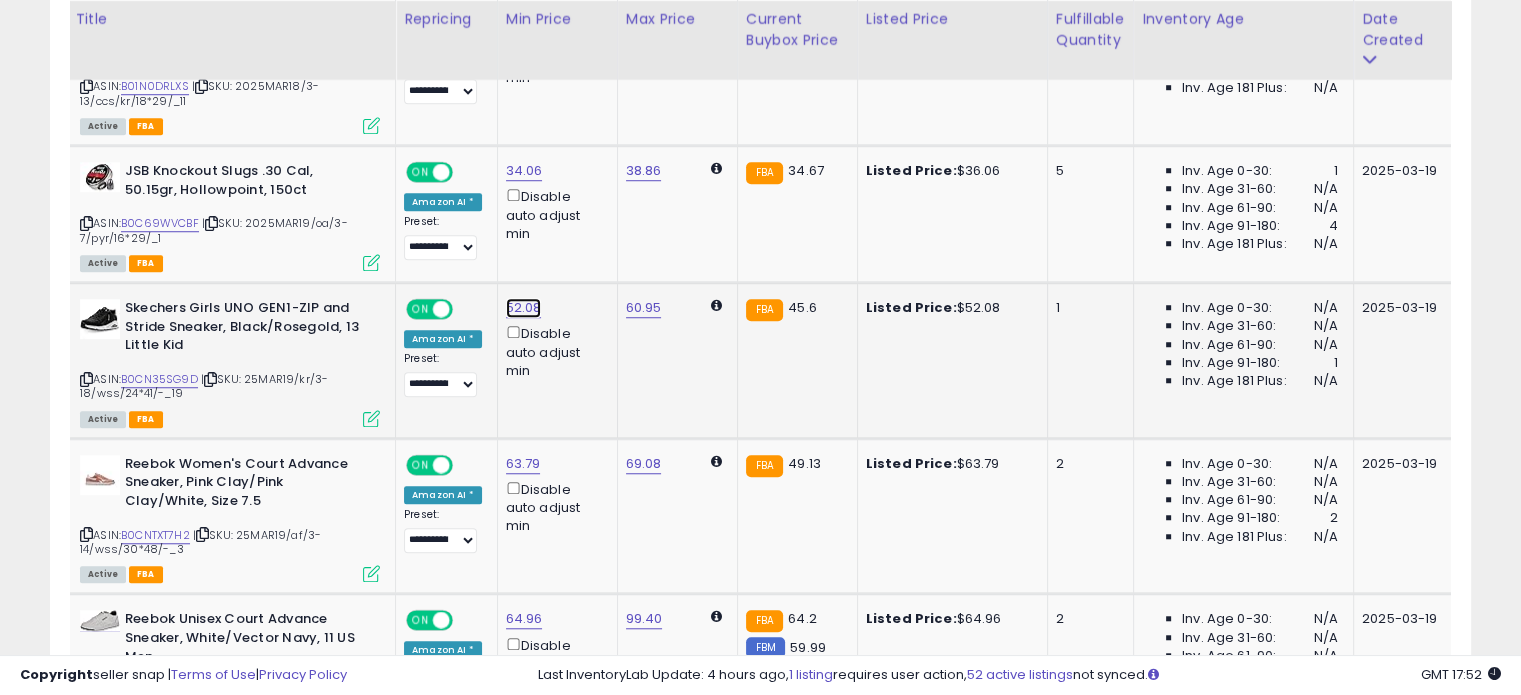 click on "52.08" at bounding box center [520, -470] 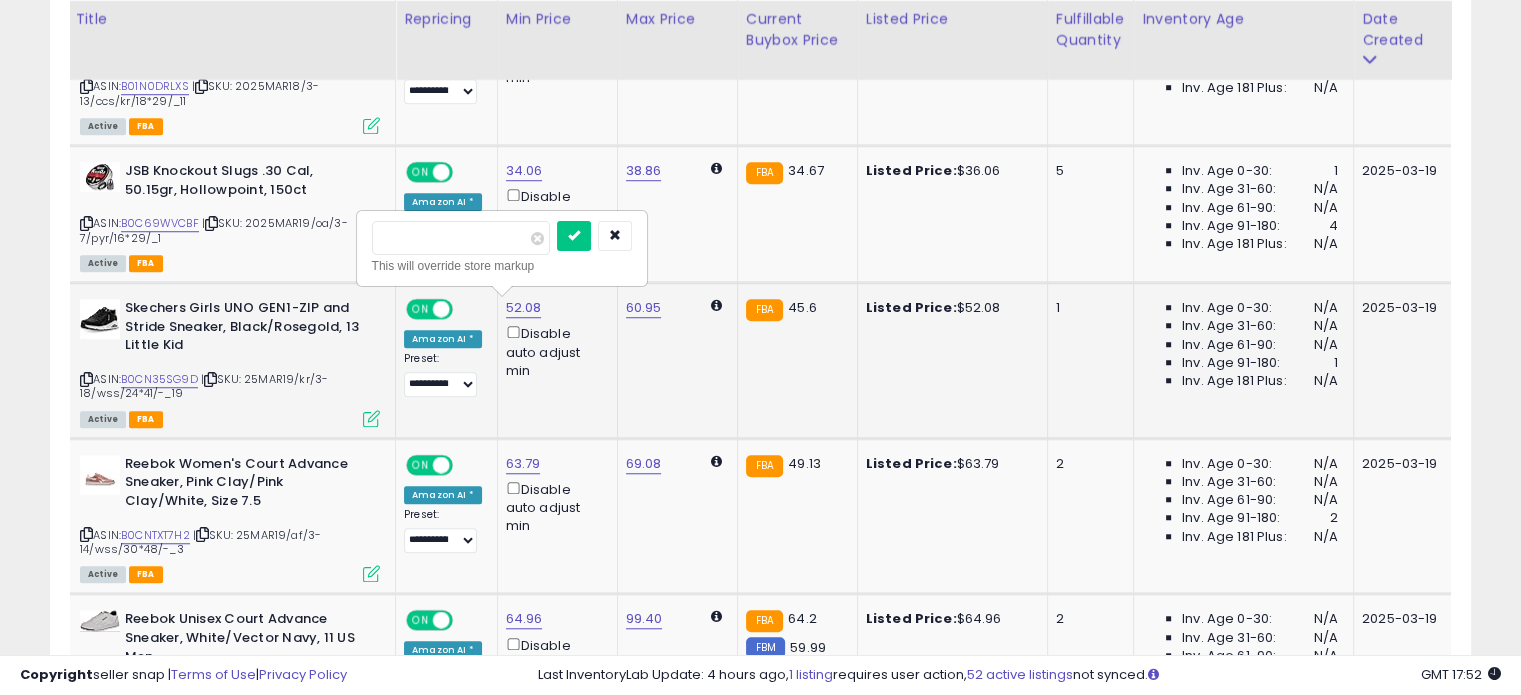 click on "*****" at bounding box center (461, 238) 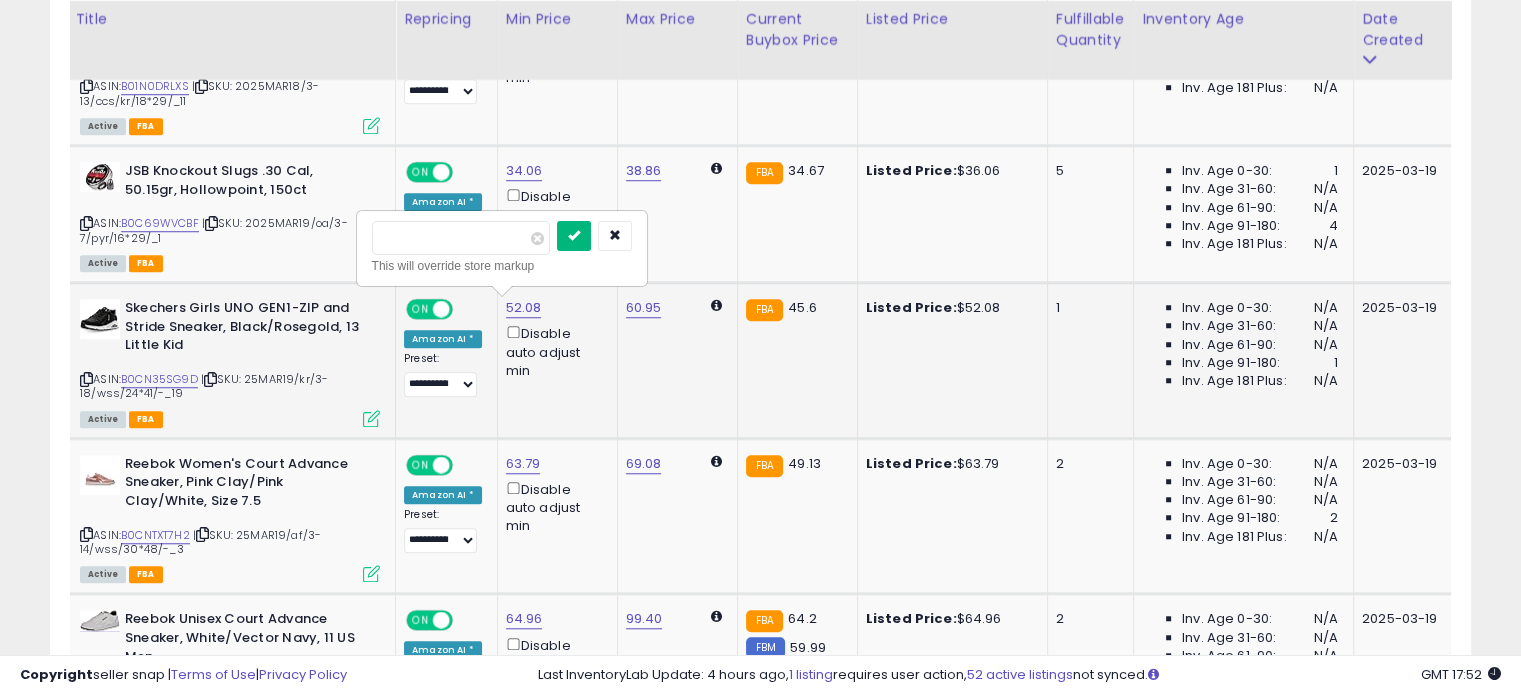 type on "*****" 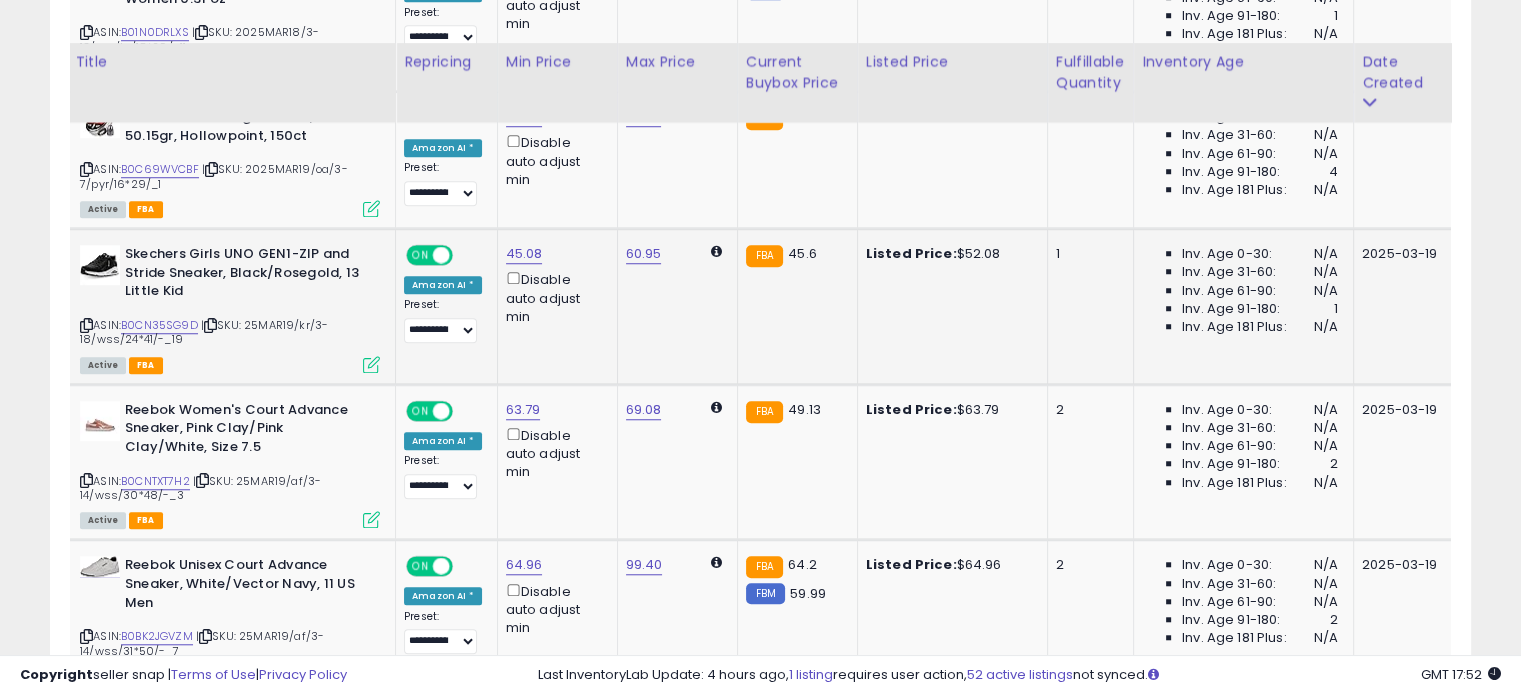 scroll, scrollTop: 1644, scrollLeft: 0, axis: vertical 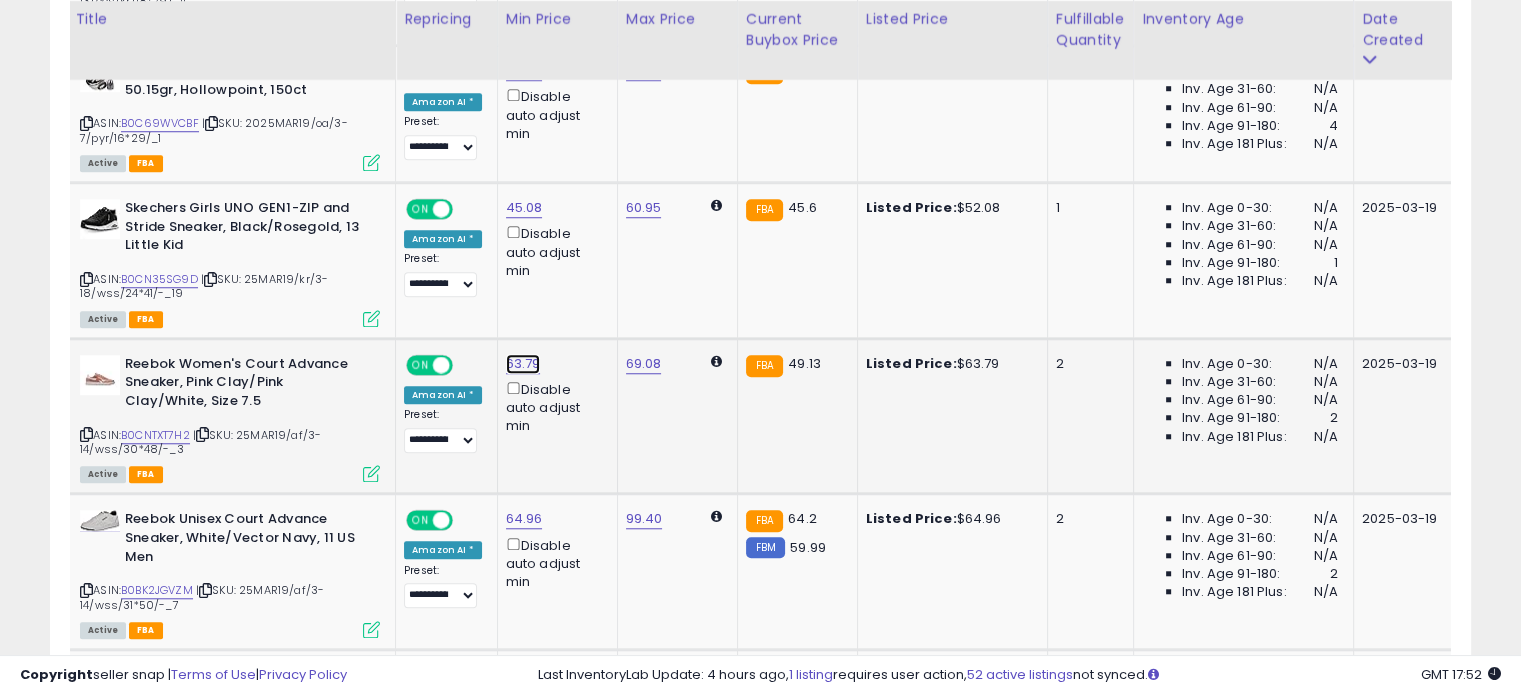 click on "63.79" at bounding box center (520, -570) 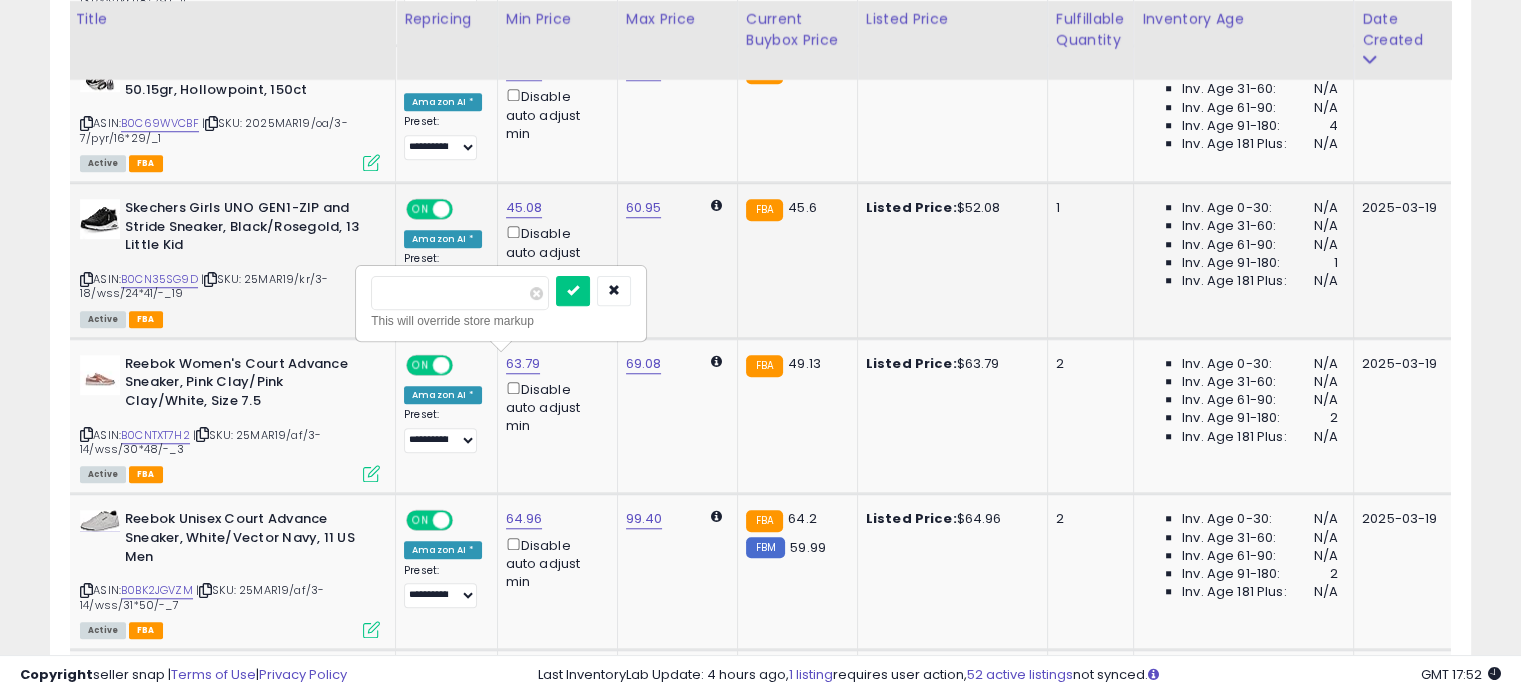 drag, startPoint x: 399, startPoint y: 292, endPoint x: 345, endPoint y: 279, distance: 55.542778 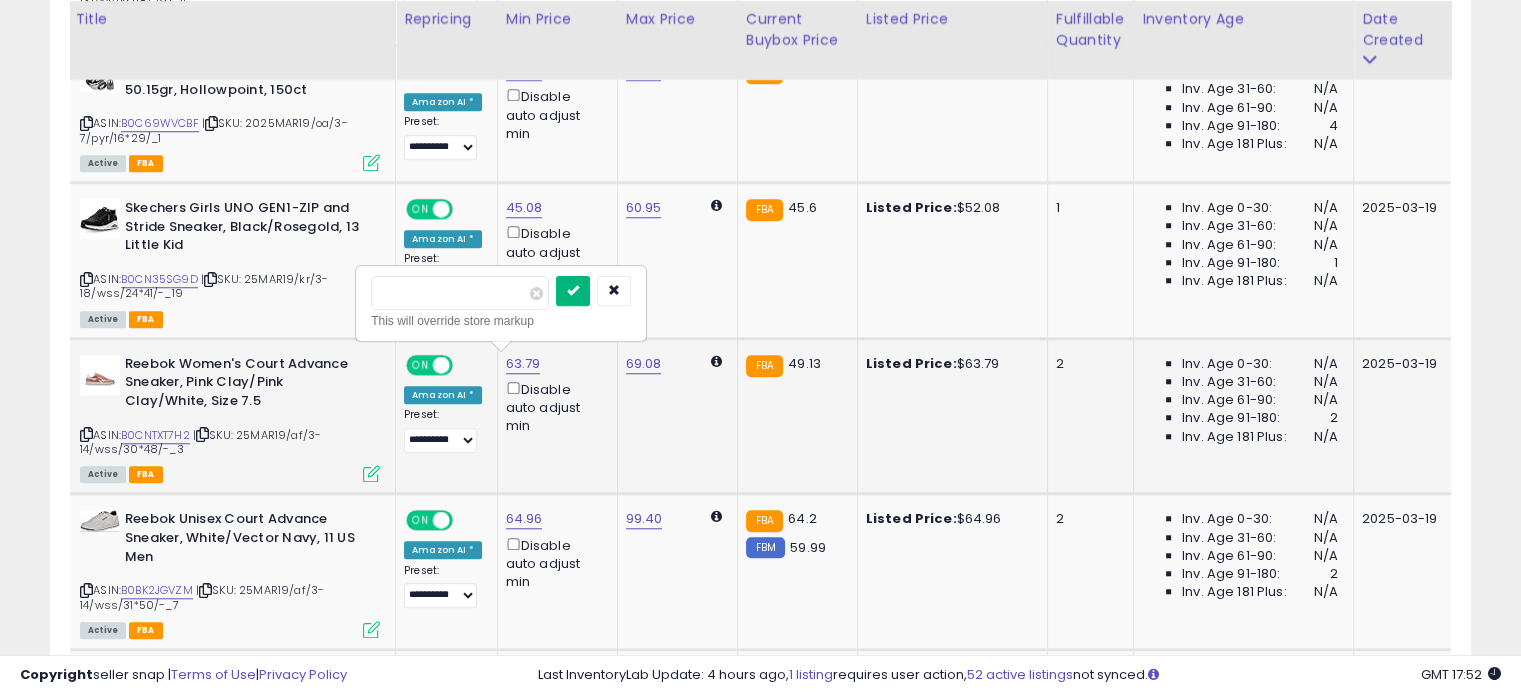 type on "*****" 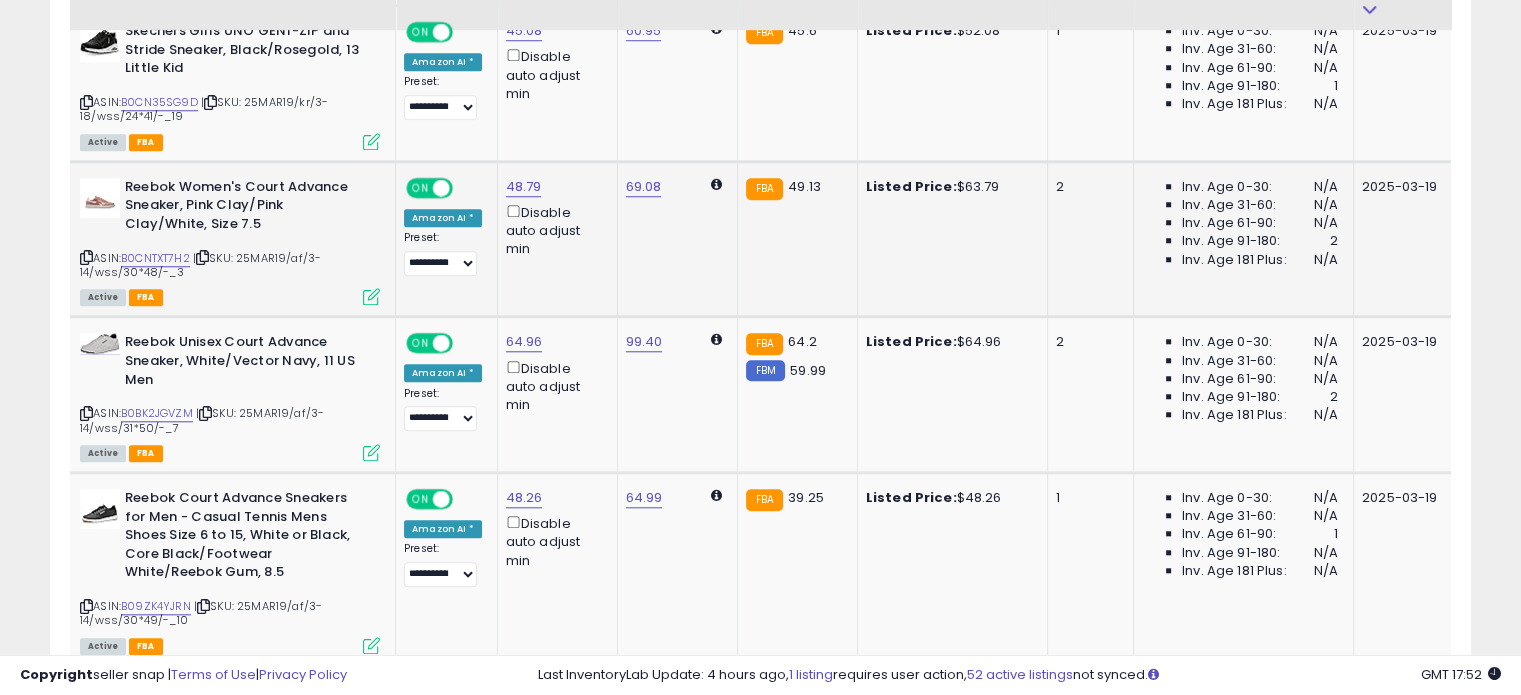 scroll, scrollTop: 1844, scrollLeft: 0, axis: vertical 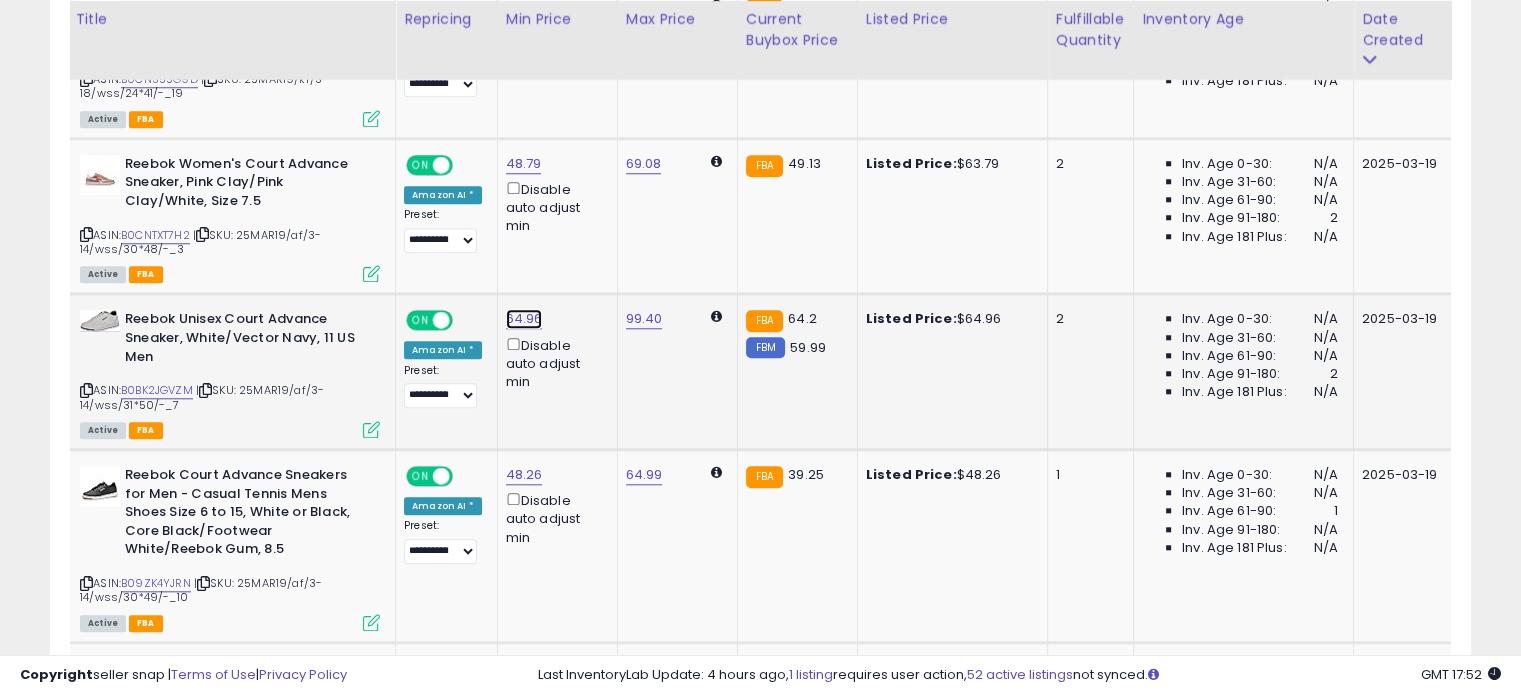 click on "64.96" at bounding box center [520, -770] 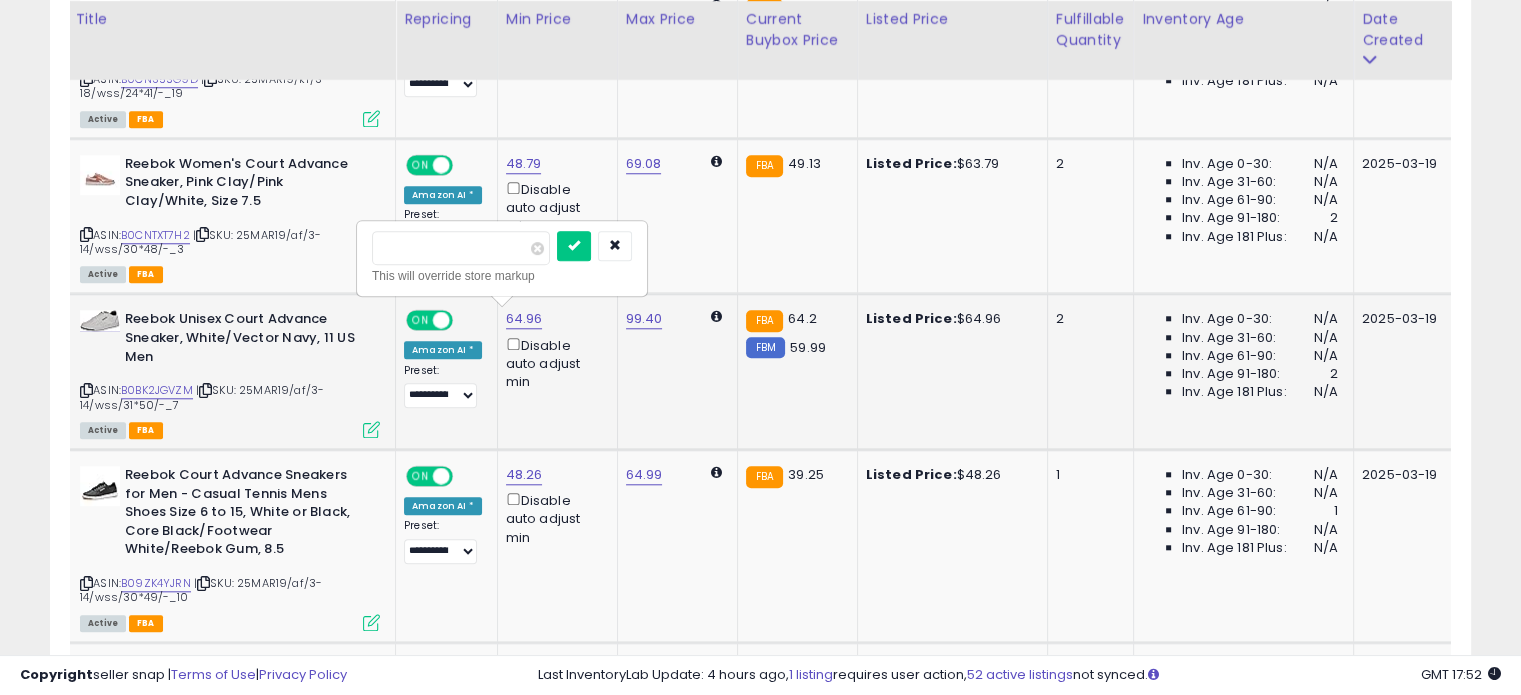 click on "*****" at bounding box center (461, 248) 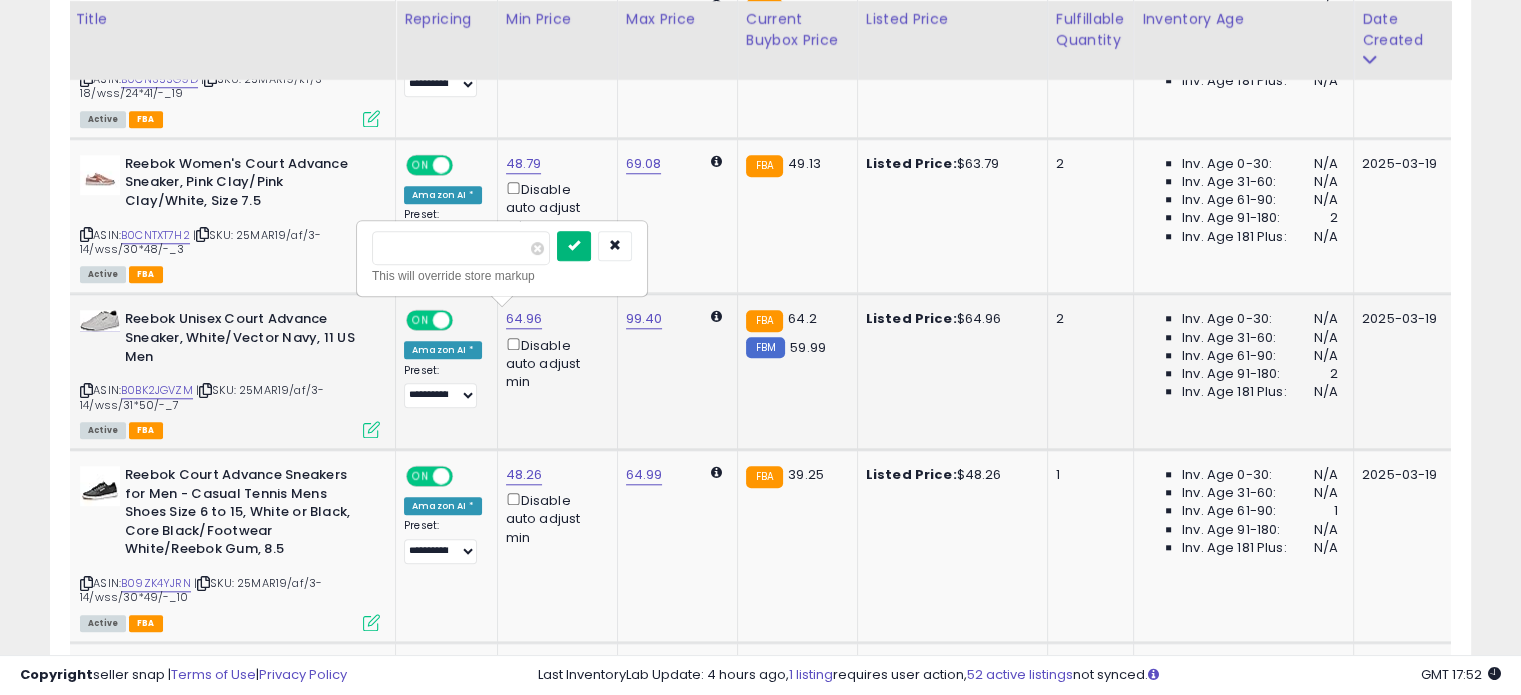 type on "*****" 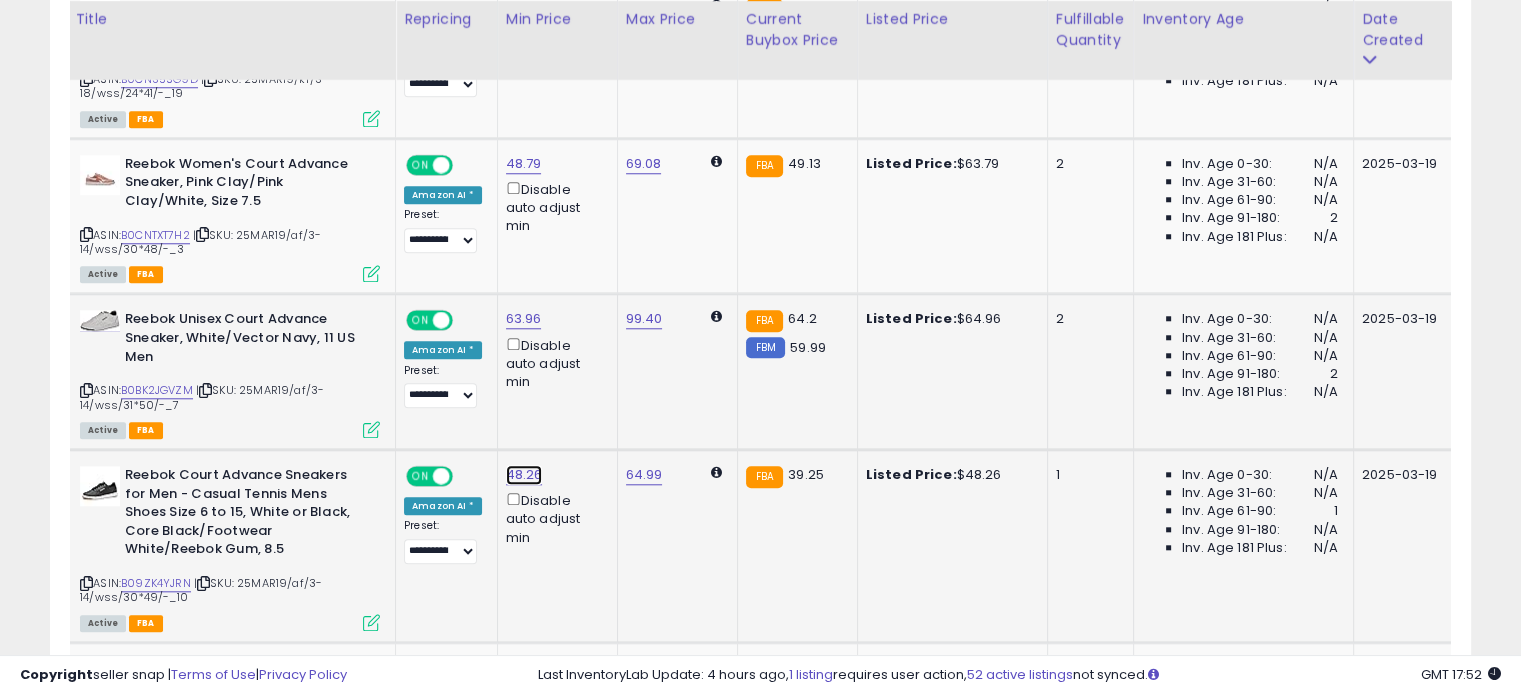 click on "48.26" at bounding box center [520, -770] 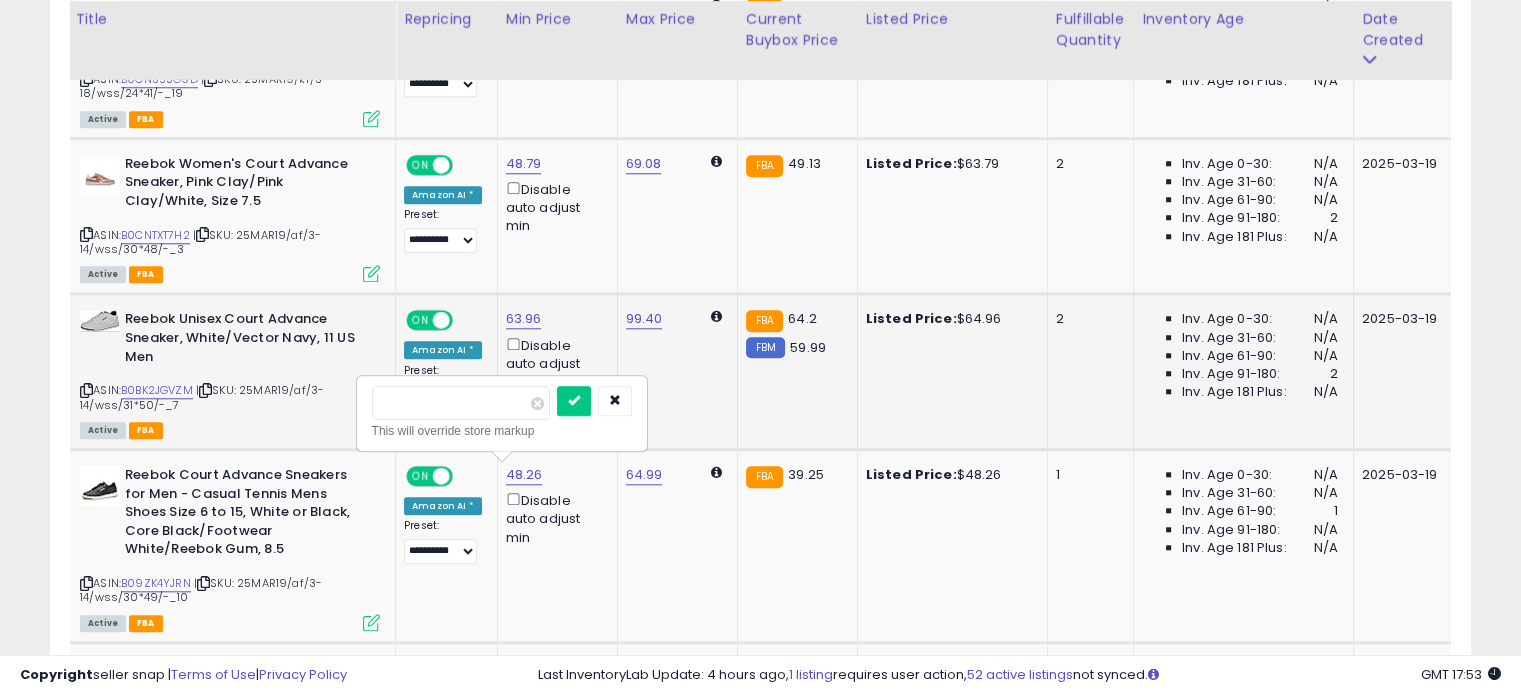 drag, startPoint x: 388, startPoint y: 412, endPoint x: 341, endPoint y: 391, distance: 51.47815 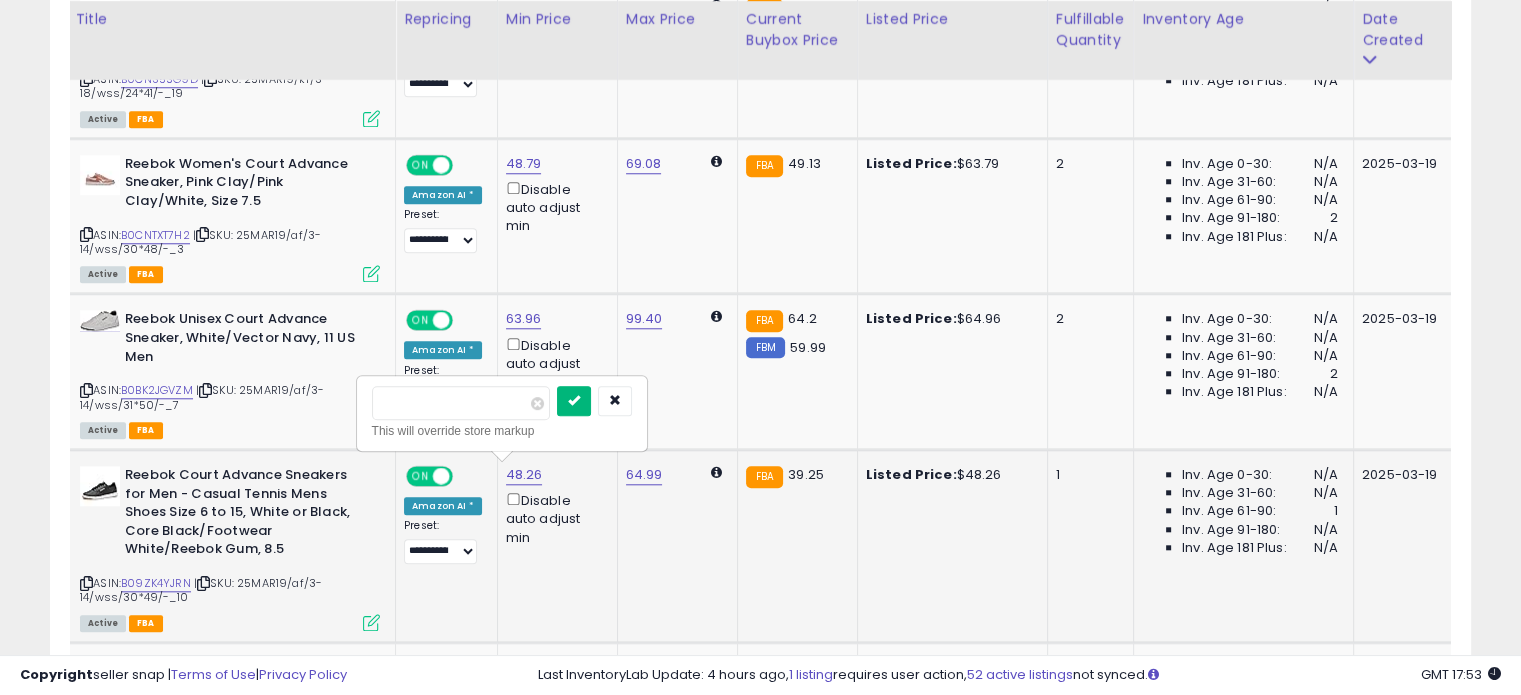 type on "*****" 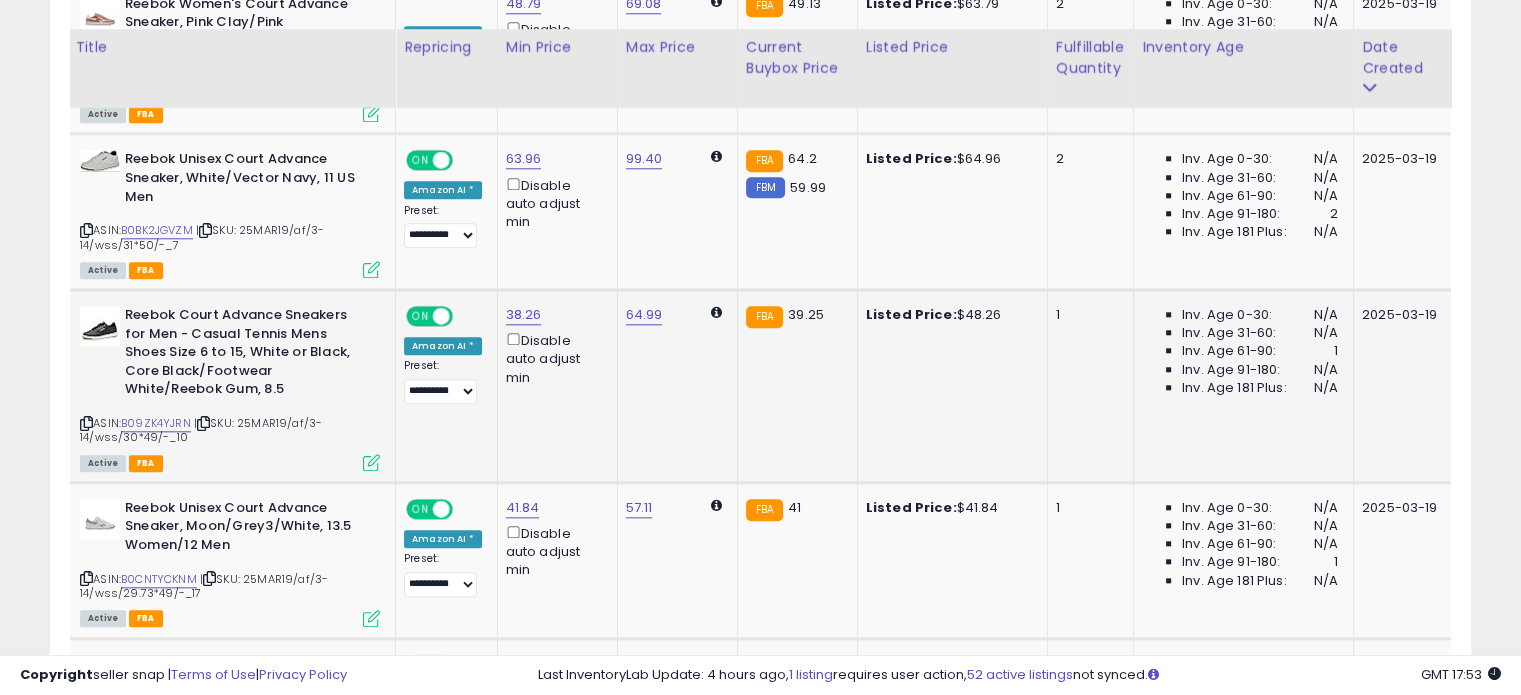 scroll, scrollTop: 2044, scrollLeft: 0, axis: vertical 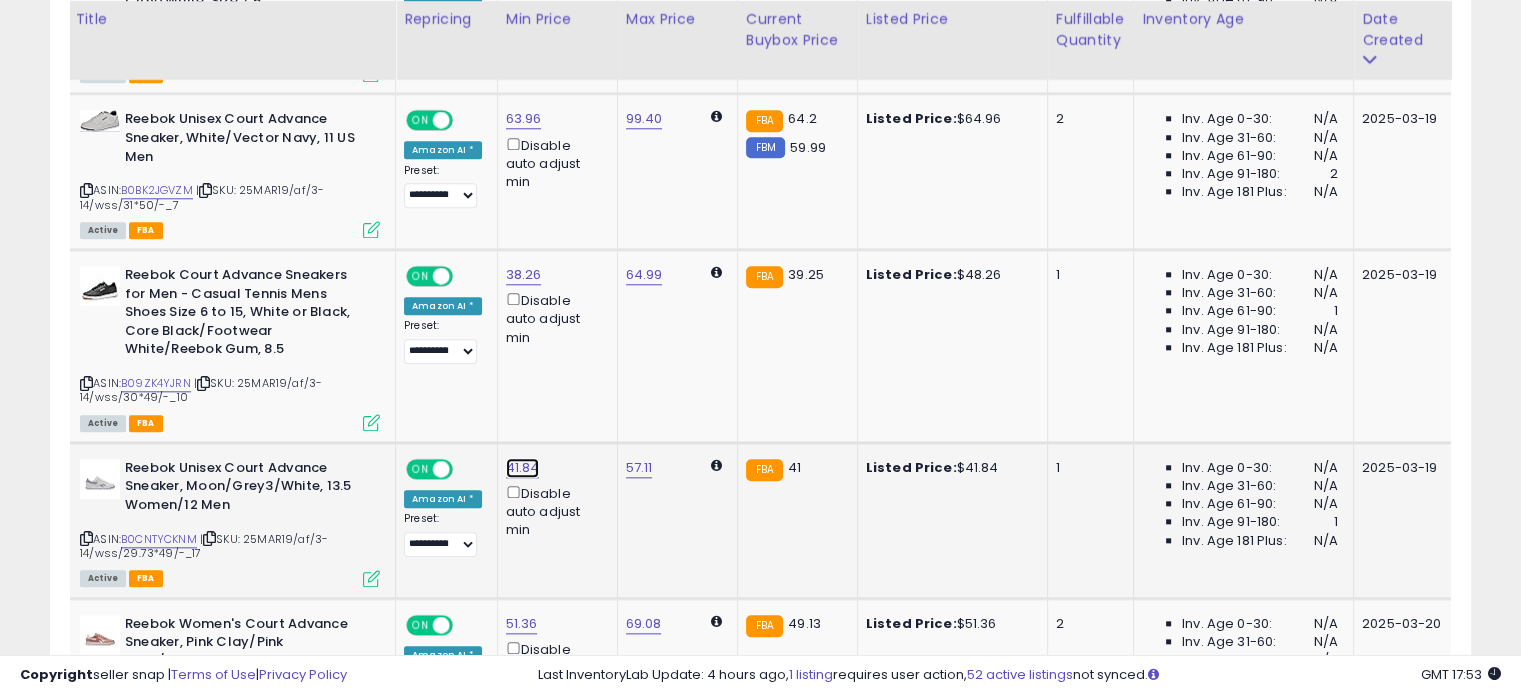 click on "41.84" at bounding box center (520, -970) 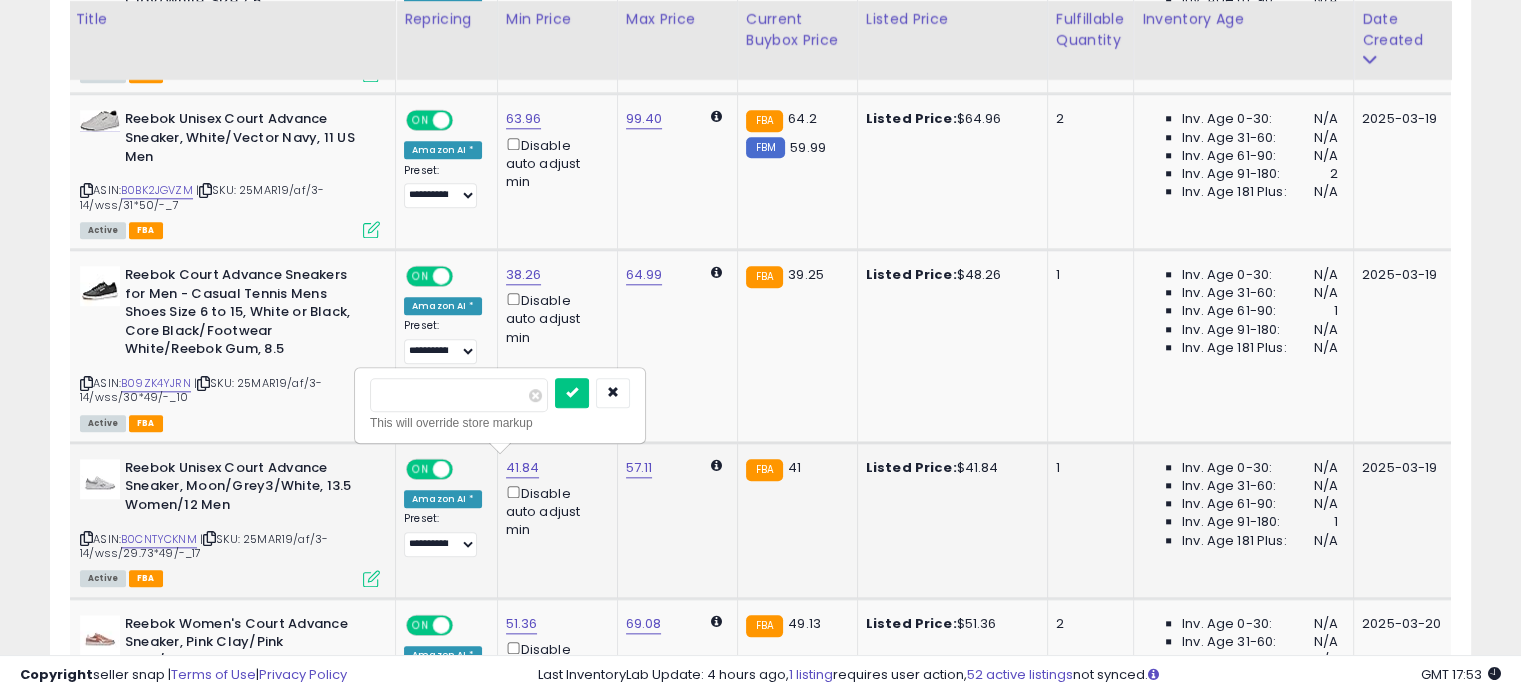 click on "*****" at bounding box center (459, 395) 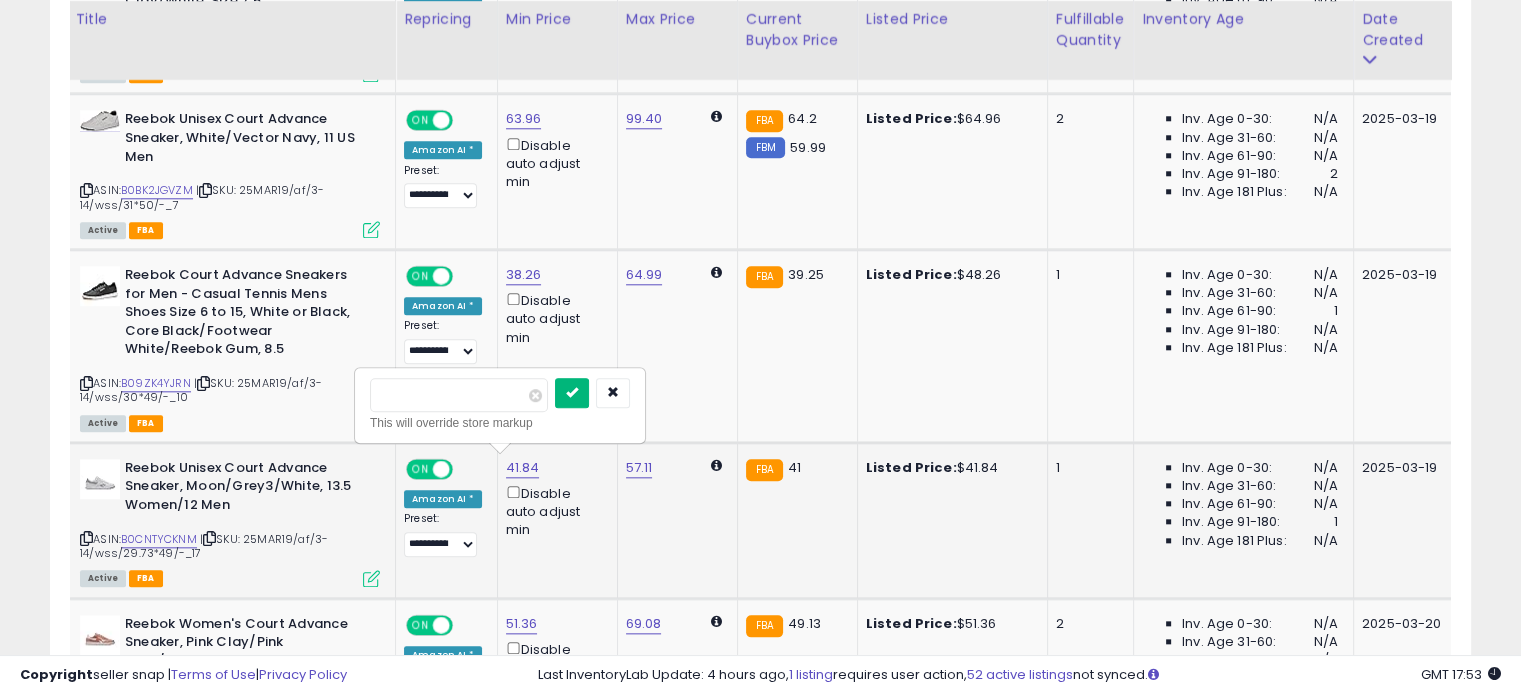 type on "*****" 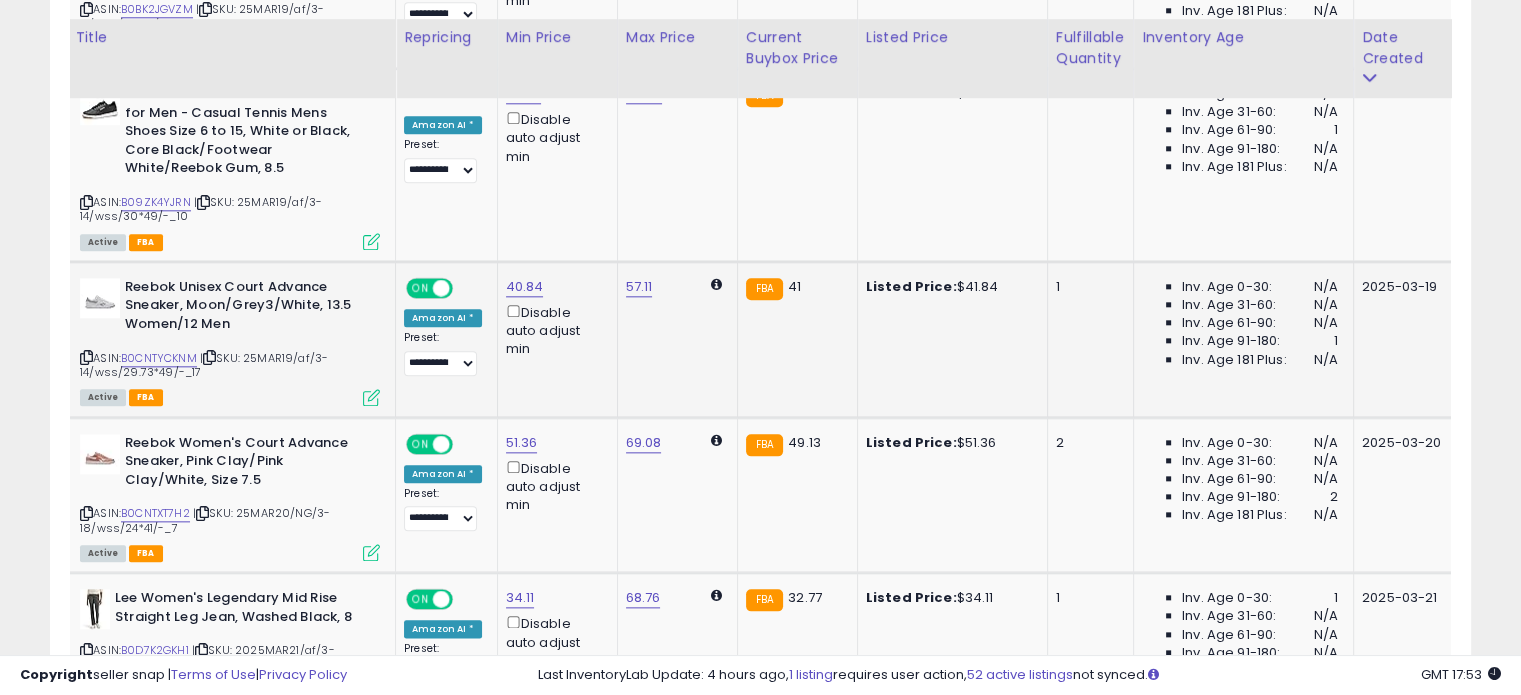 scroll, scrollTop: 2244, scrollLeft: 0, axis: vertical 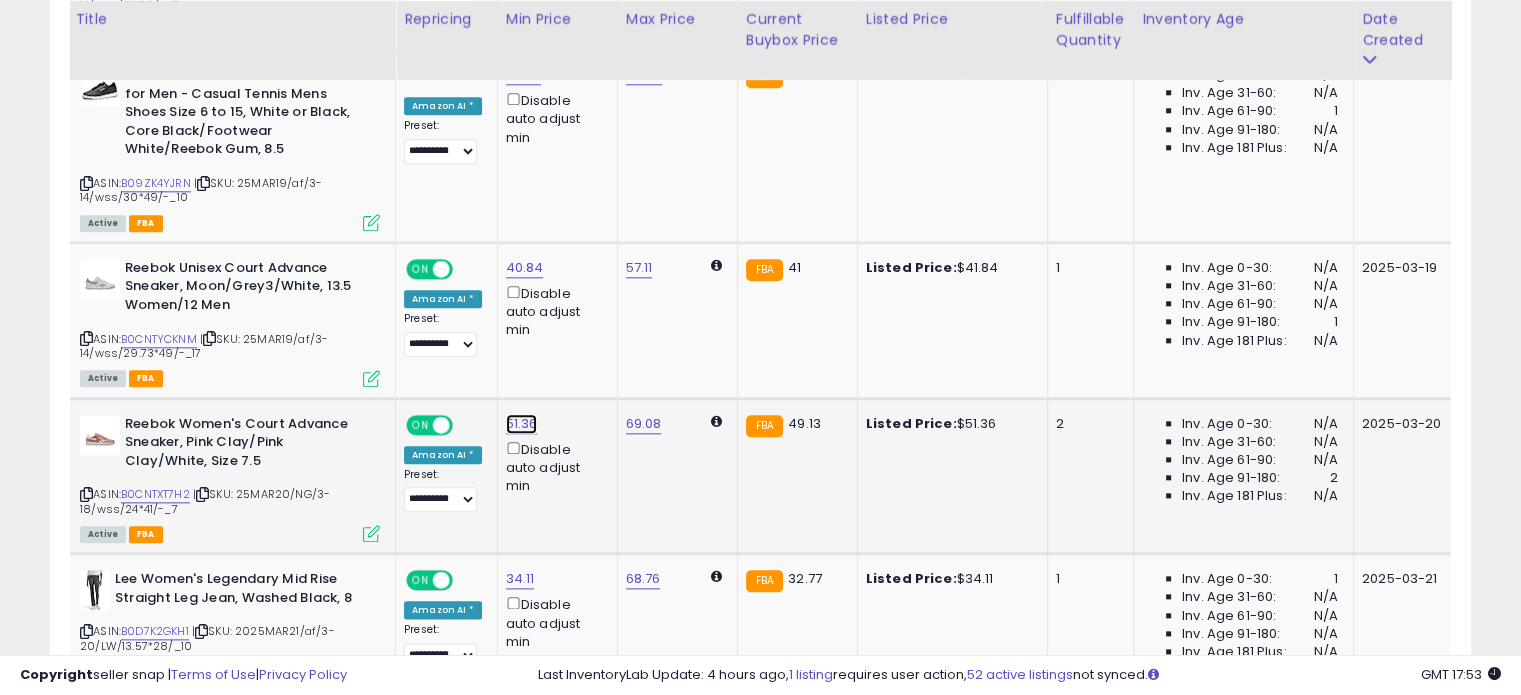 click on "51.36" at bounding box center [520, -1170] 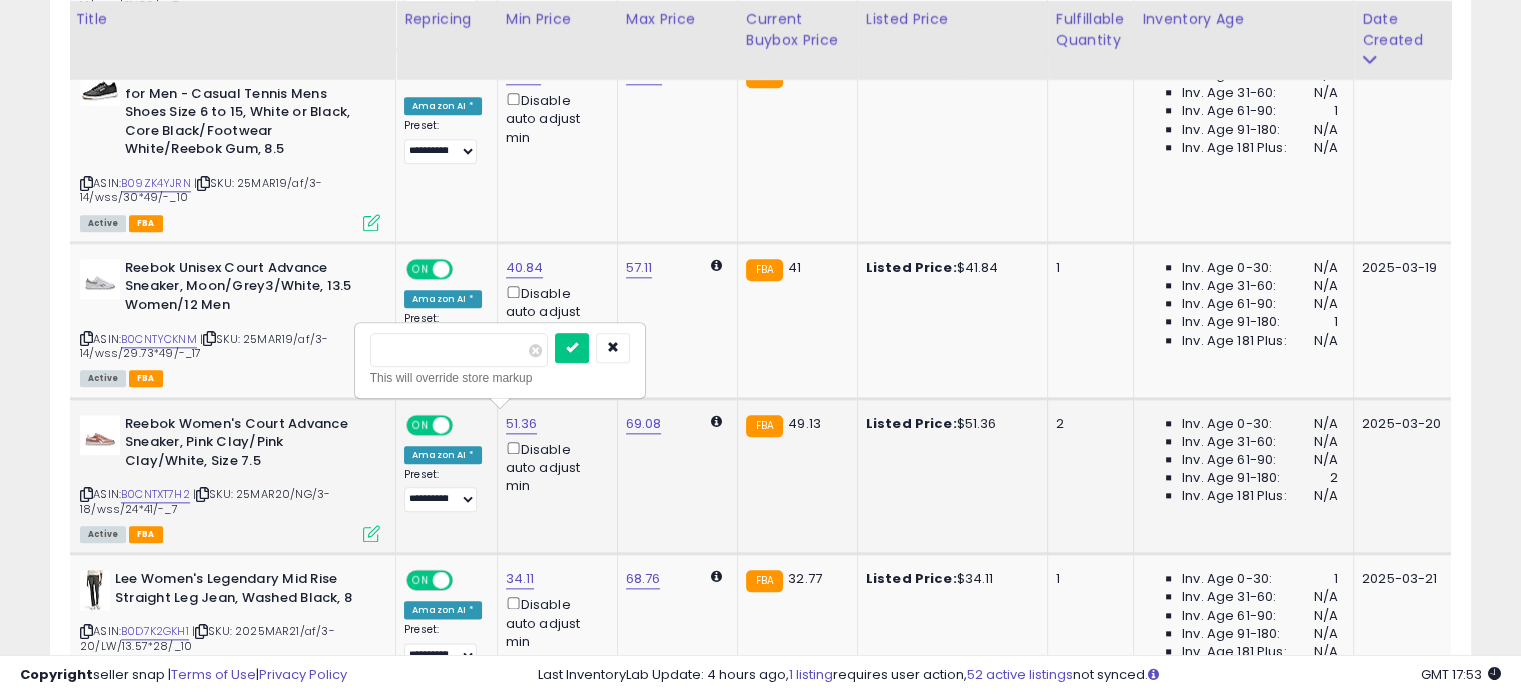 drag, startPoint x: 395, startPoint y: 355, endPoint x: 364, endPoint y: 351, distance: 31.257 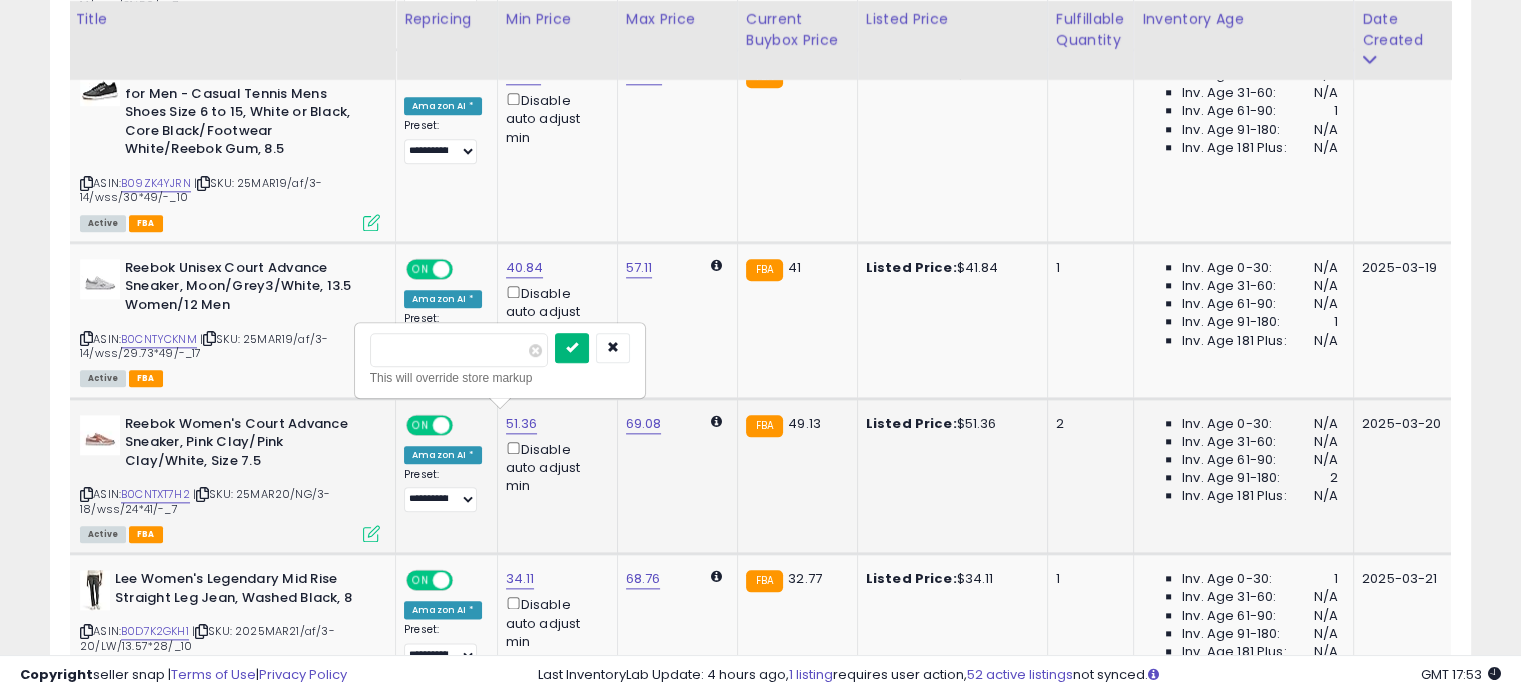 type on "*****" 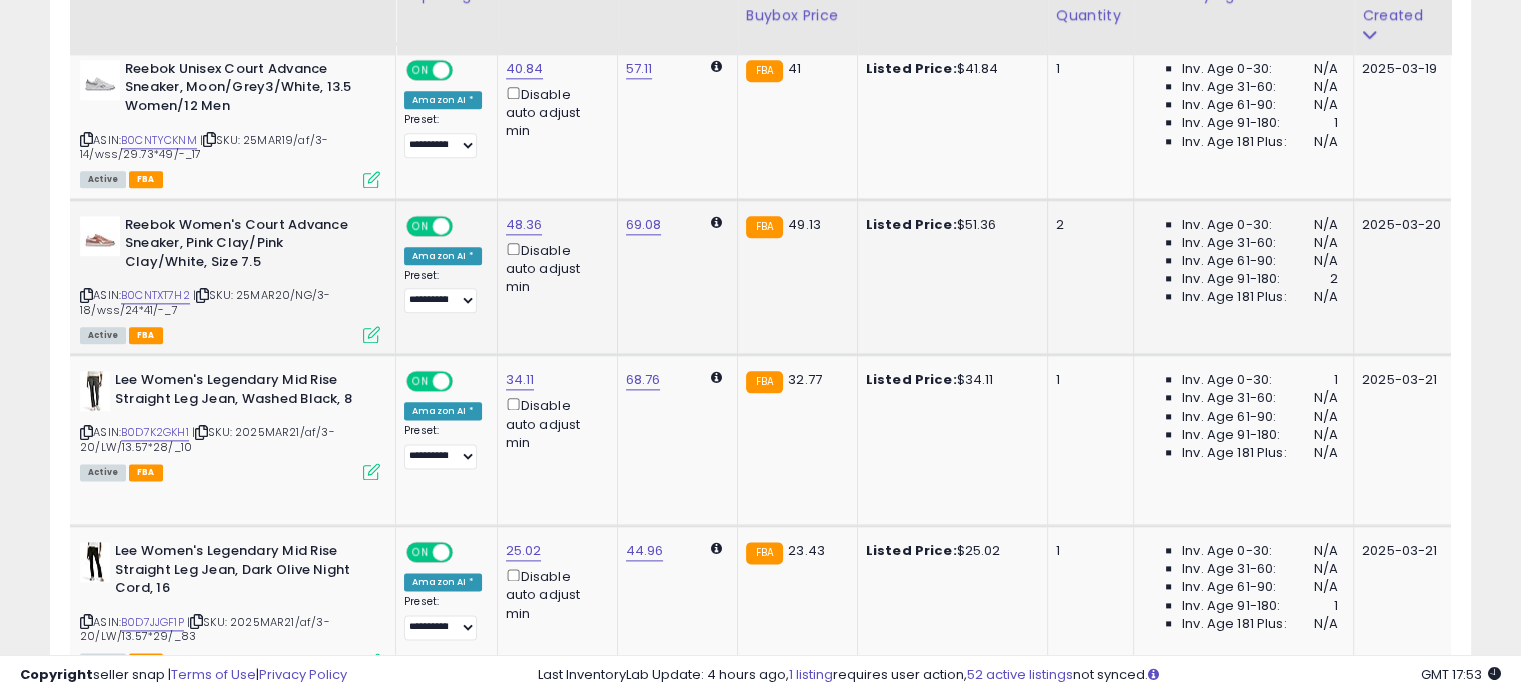 scroll, scrollTop: 2444, scrollLeft: 0, axis: vertical 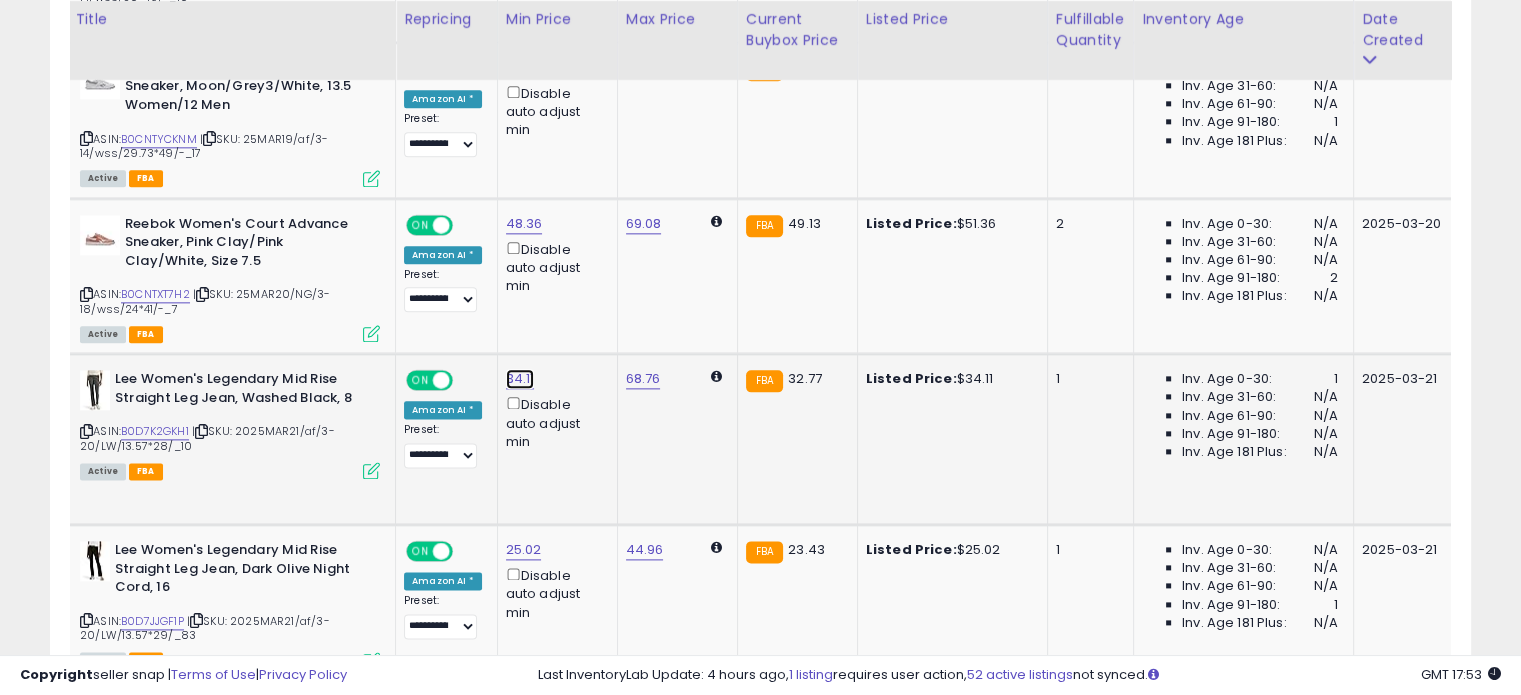 click on "34.11" at bounding box center (520, -1370) 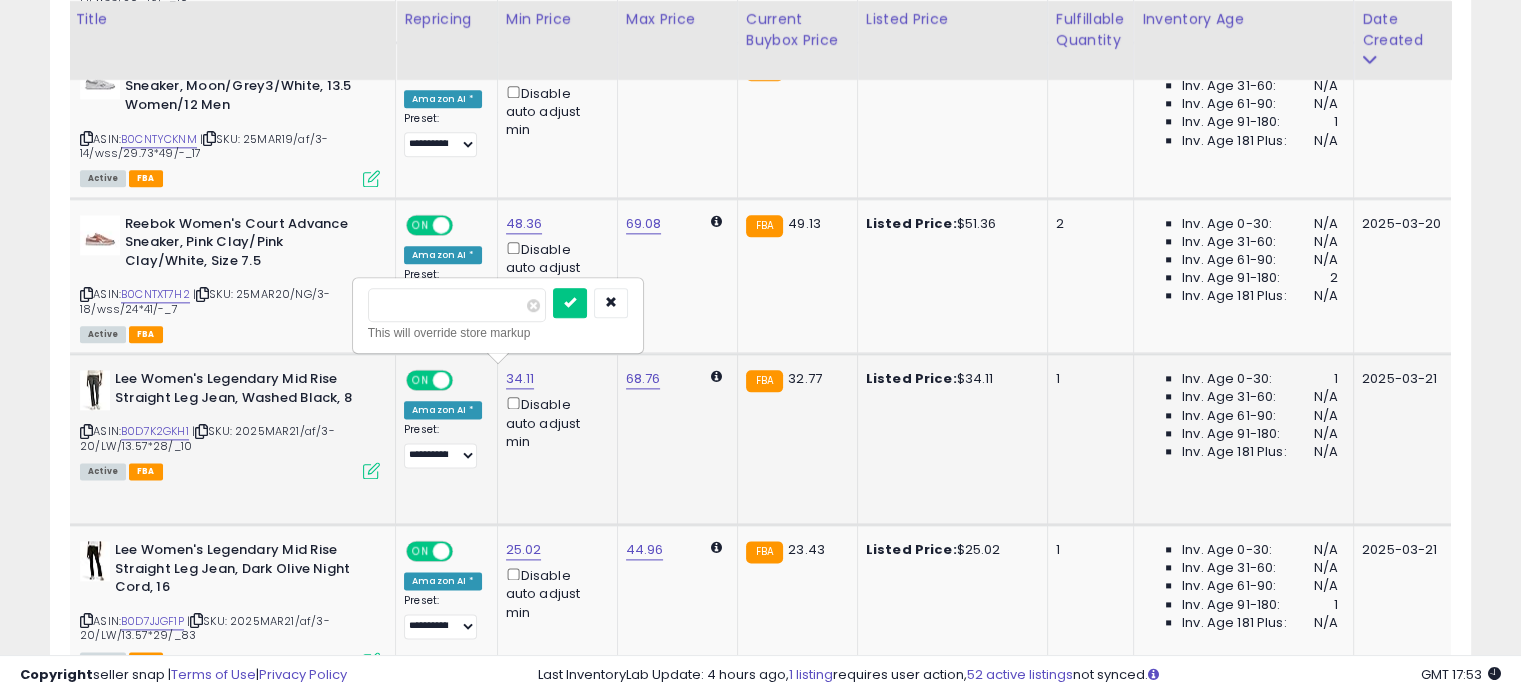 click on "*****" at bounding box center (457, 305) 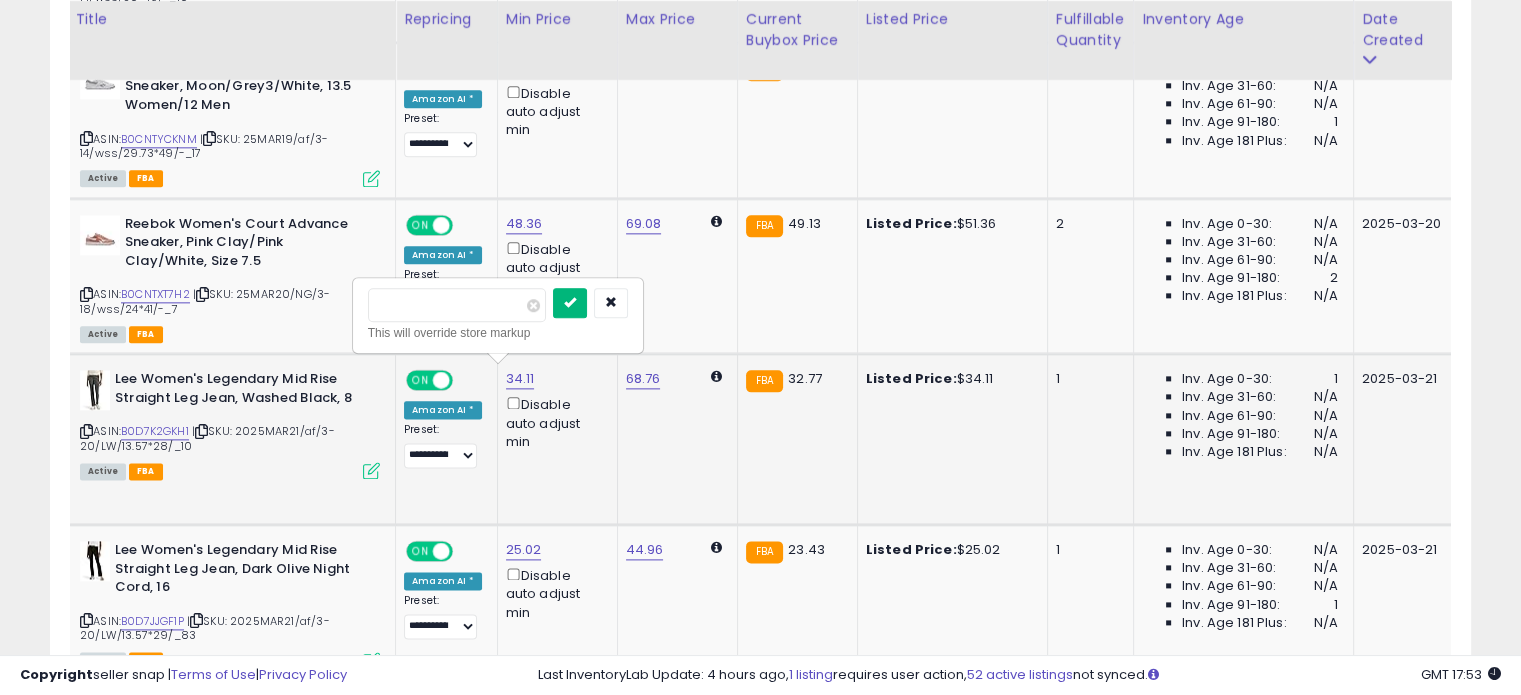 type on "*****" 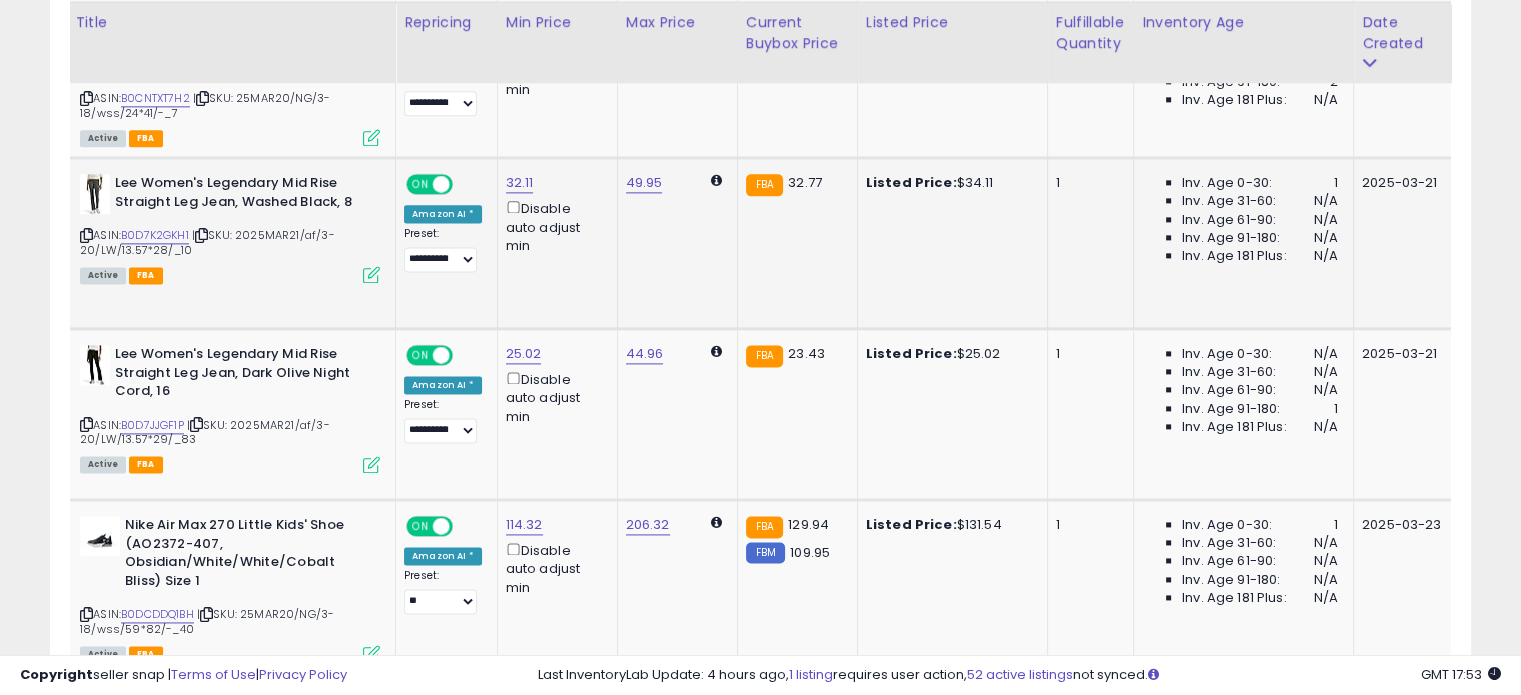 scroll, scrollTop: 2644, scrollLeft: 0, axis: vertical 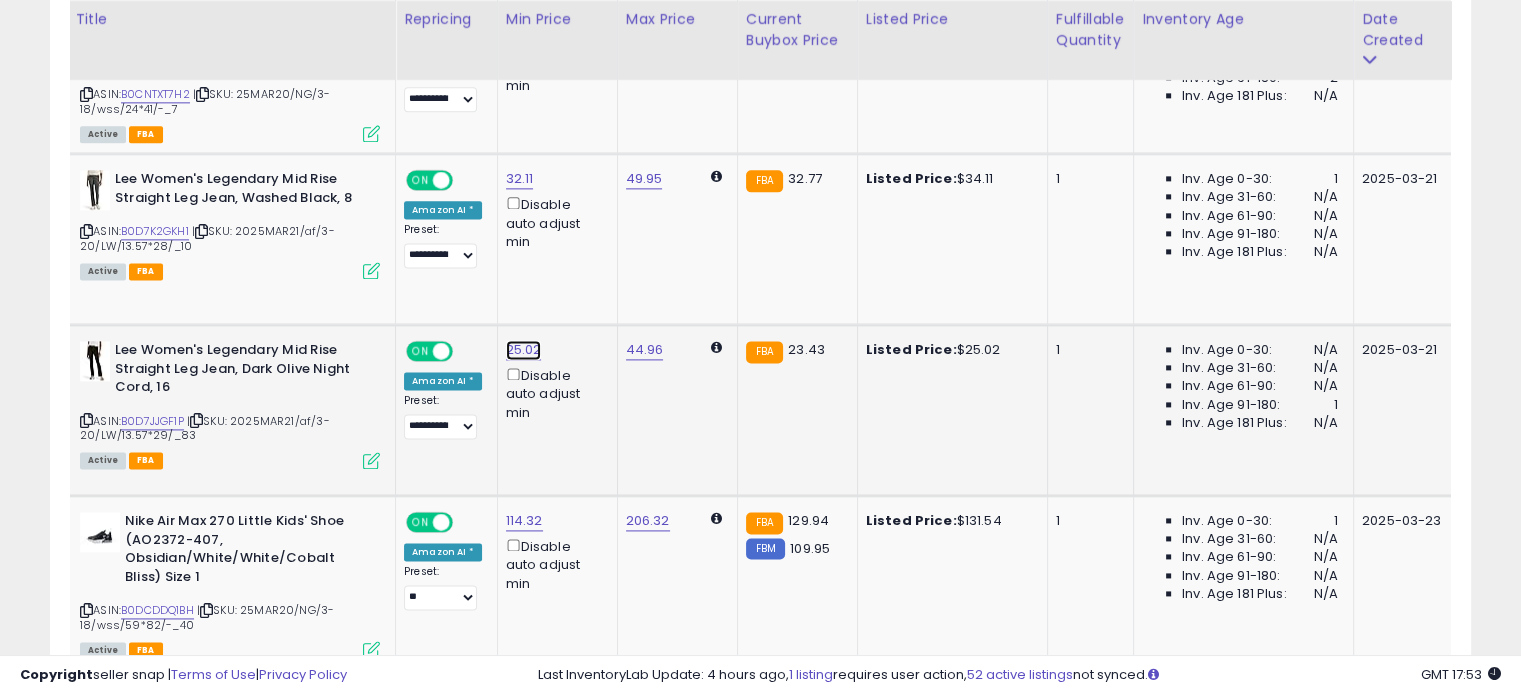 click on "25.02" at bounding box center (520, -1570) 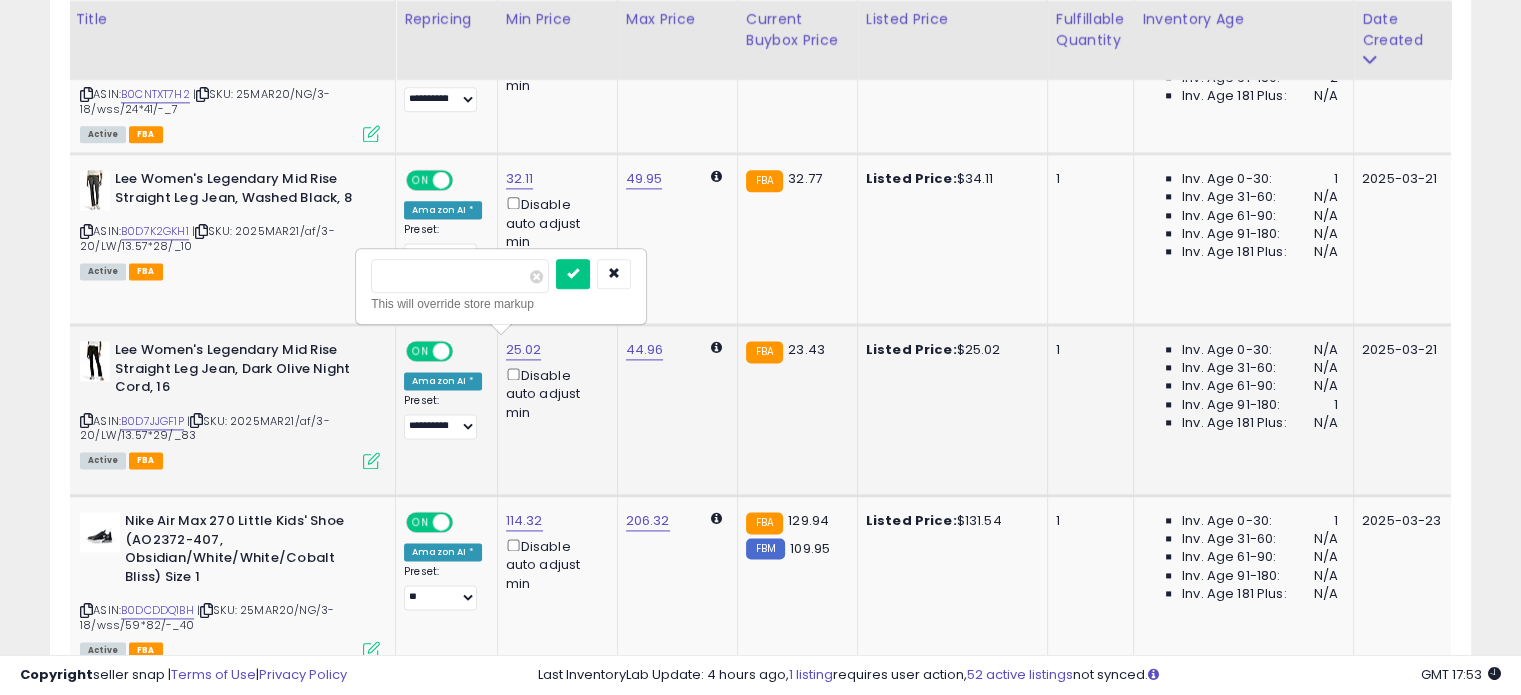 click on "*****" at bounding box center (460, 276) 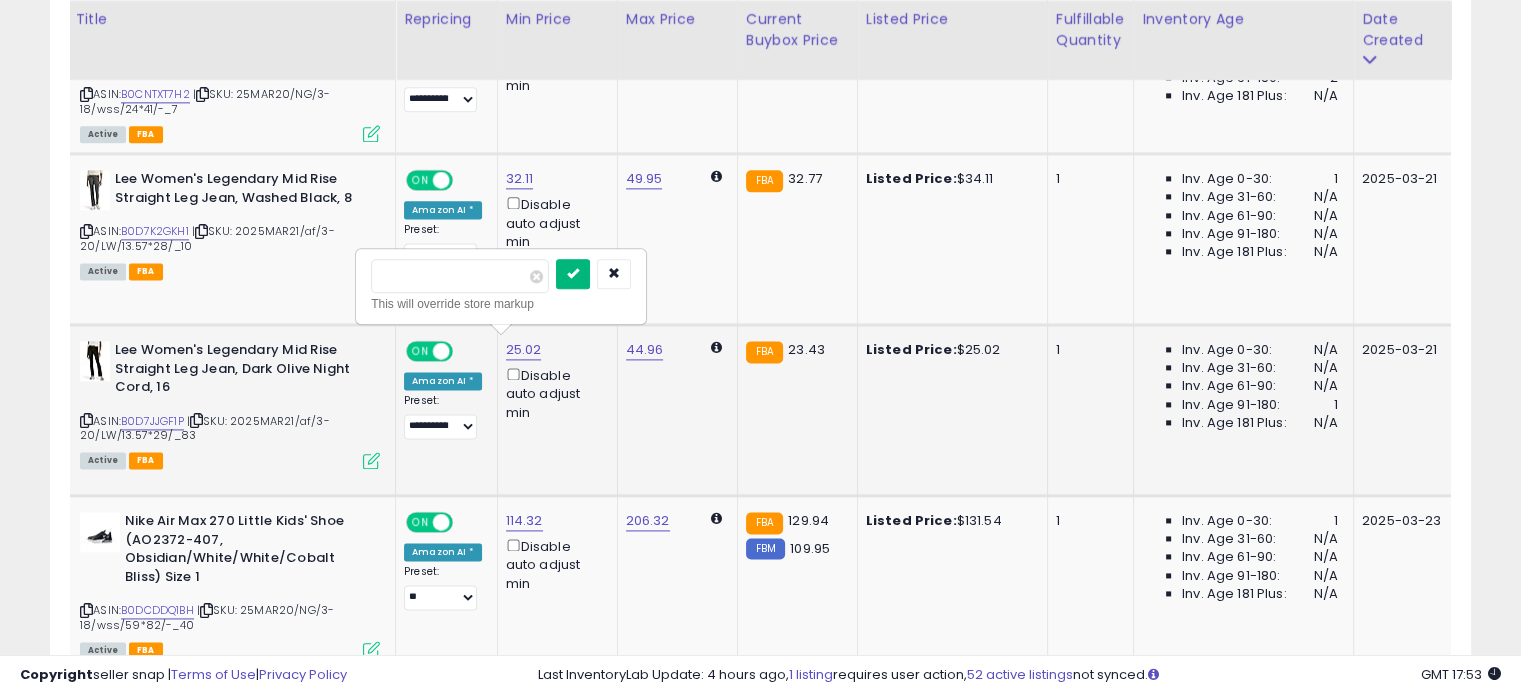 type on "*****" 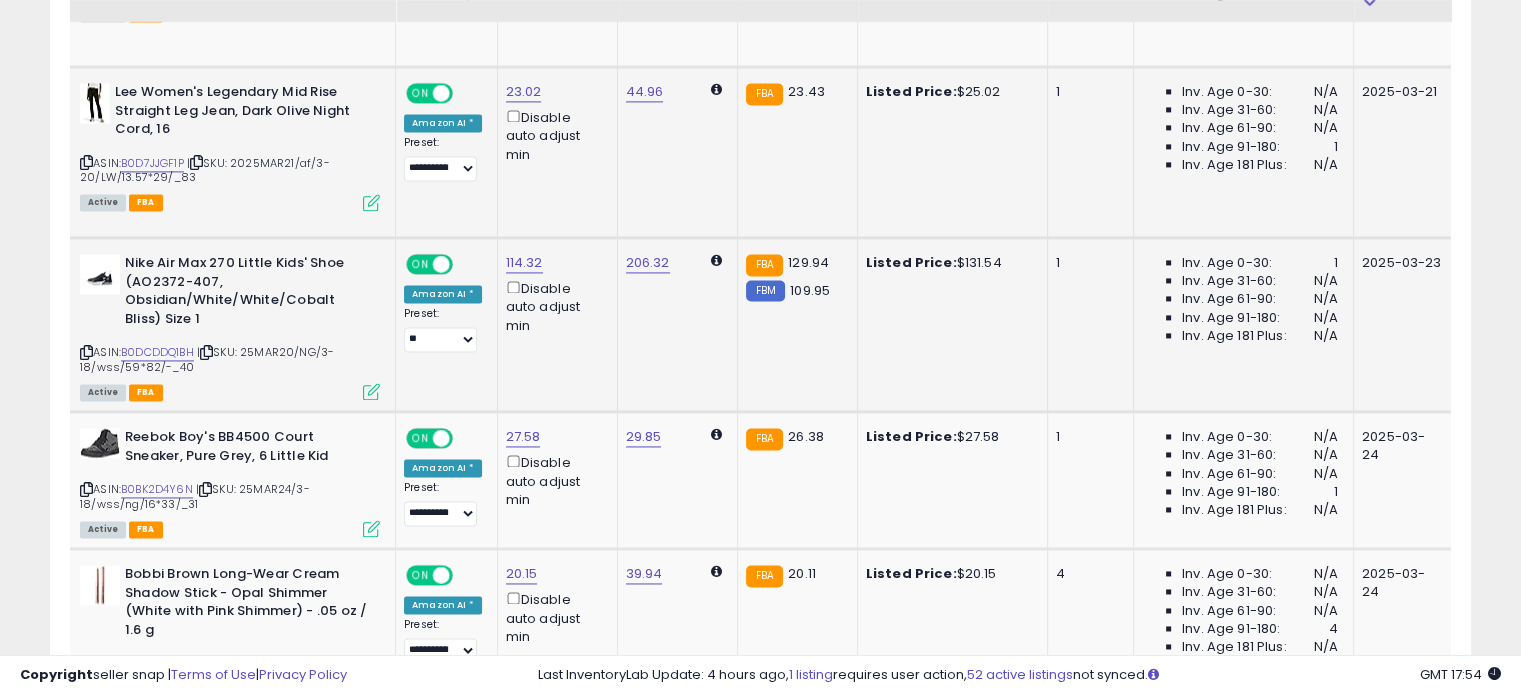 scroll, scrollTop: 2944, scrollLeft: 0, axis: vertical 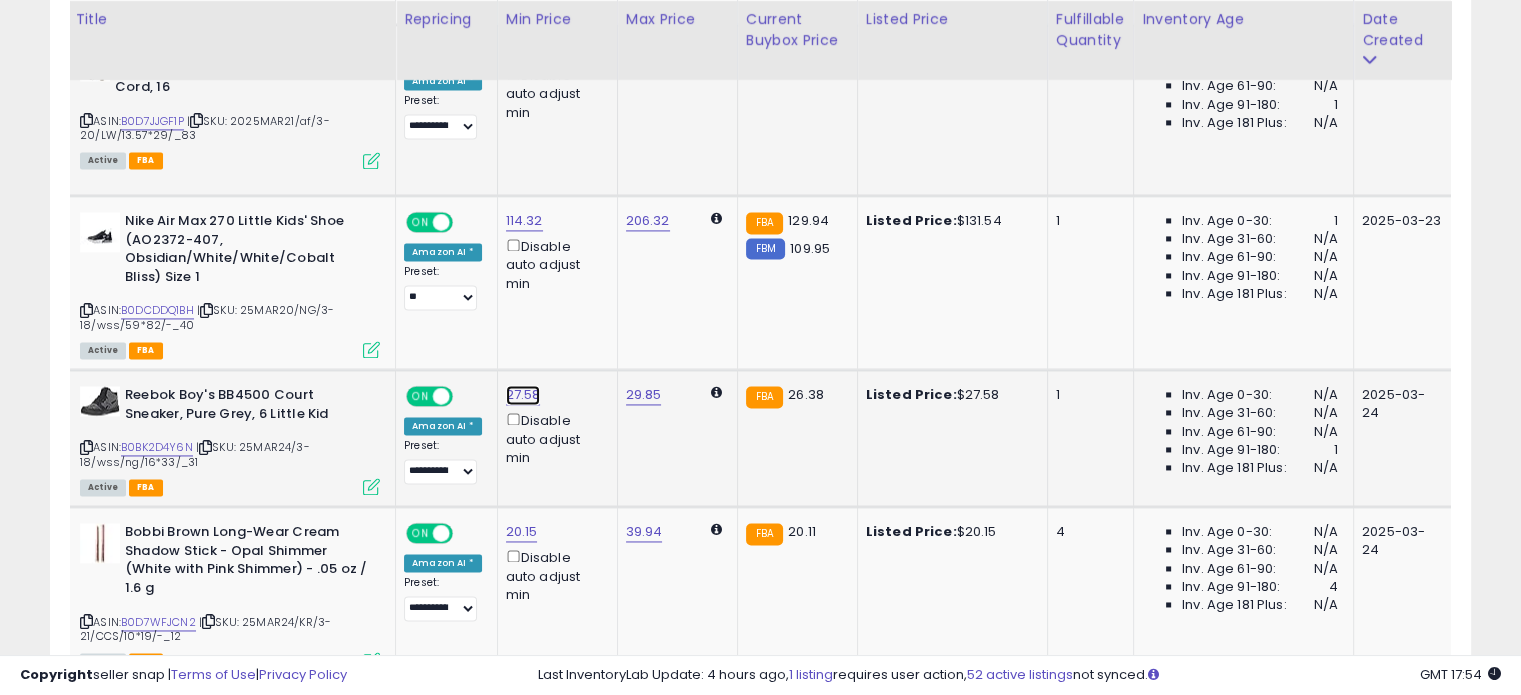 click on "27.58" at bounding box center [520, -1870] 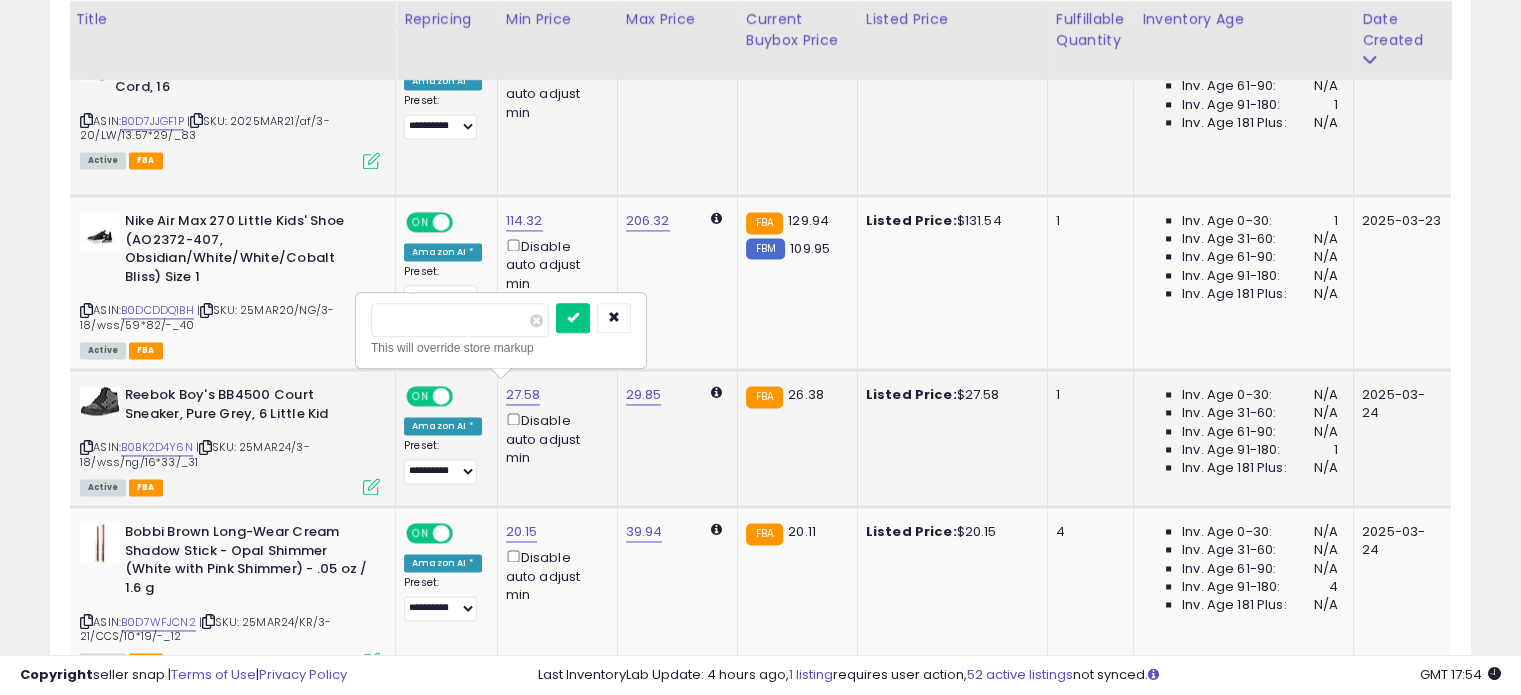 click on "*****" at bounding box center [460, 320] 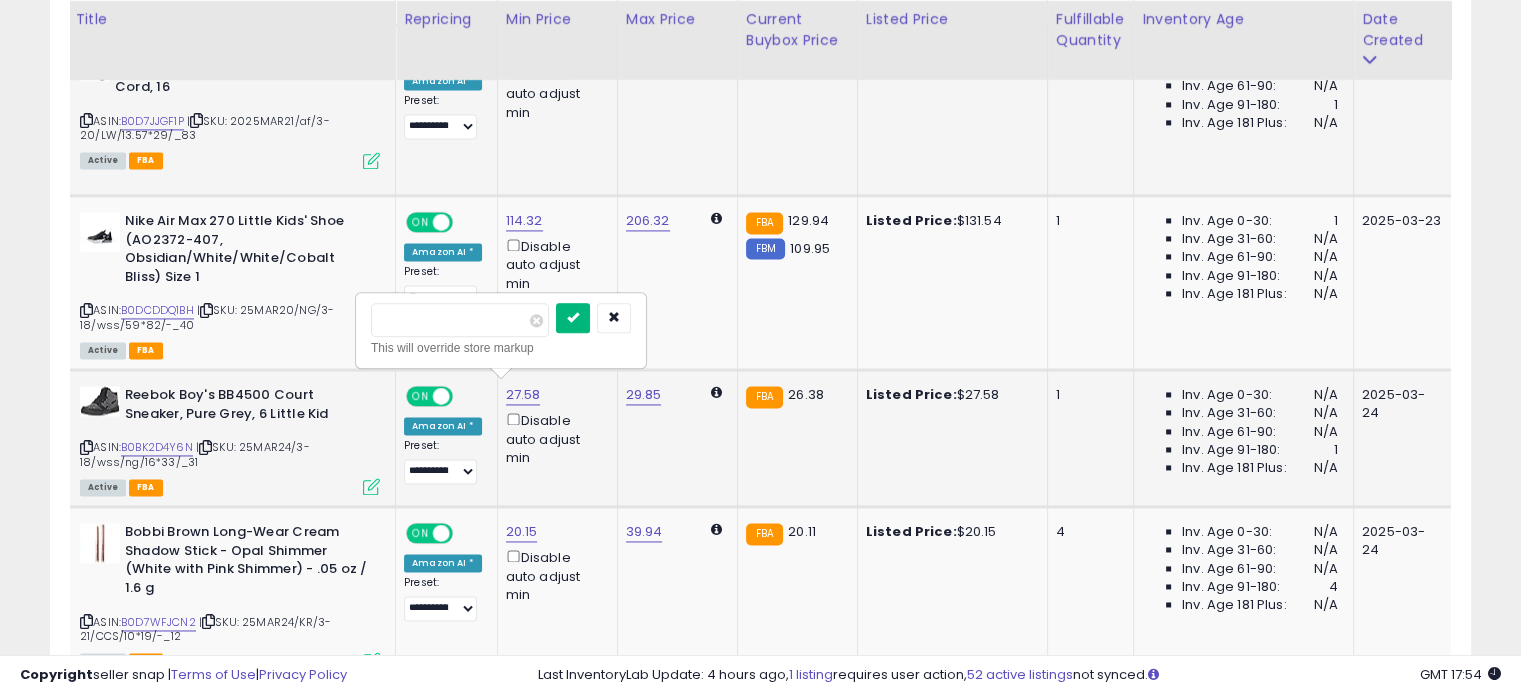 type on "*****" 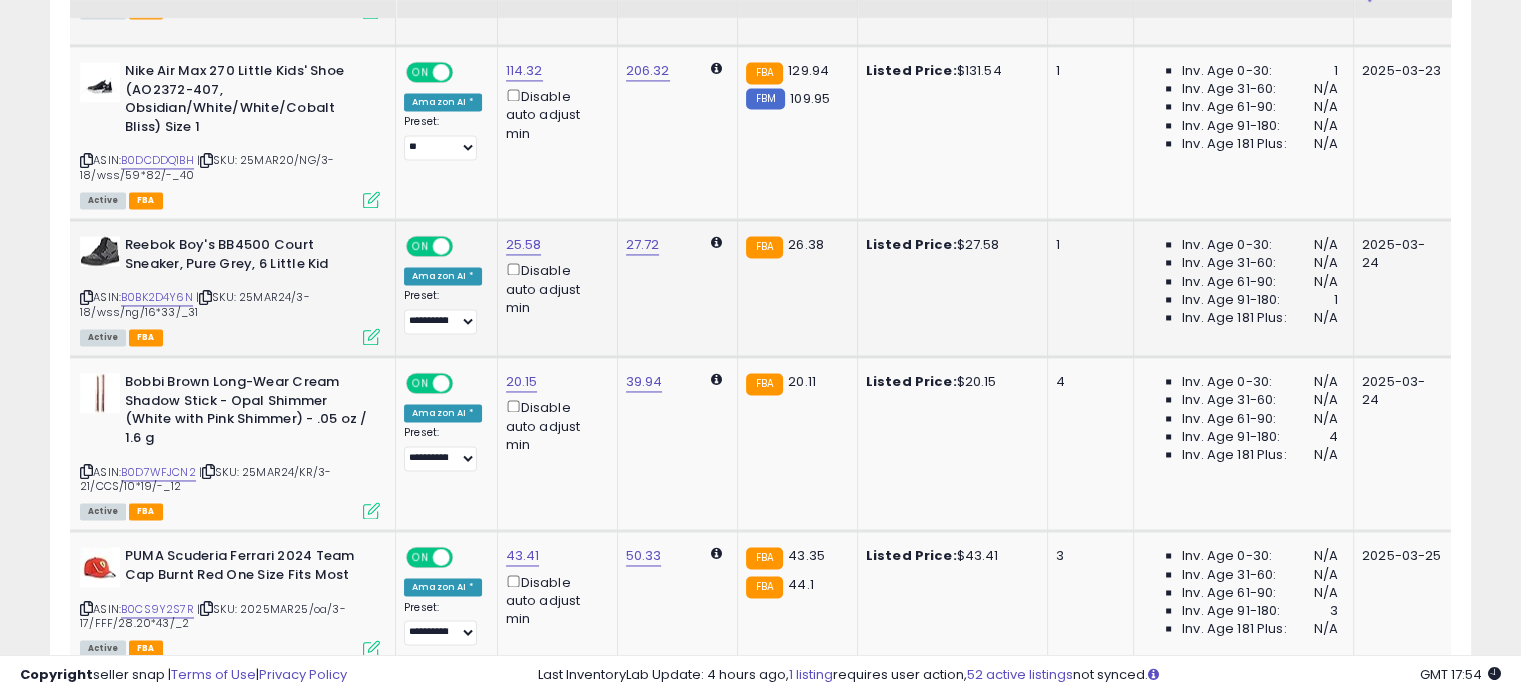 scroll, scrollTop: 3144, scrollLeft: 0, axis: vertical 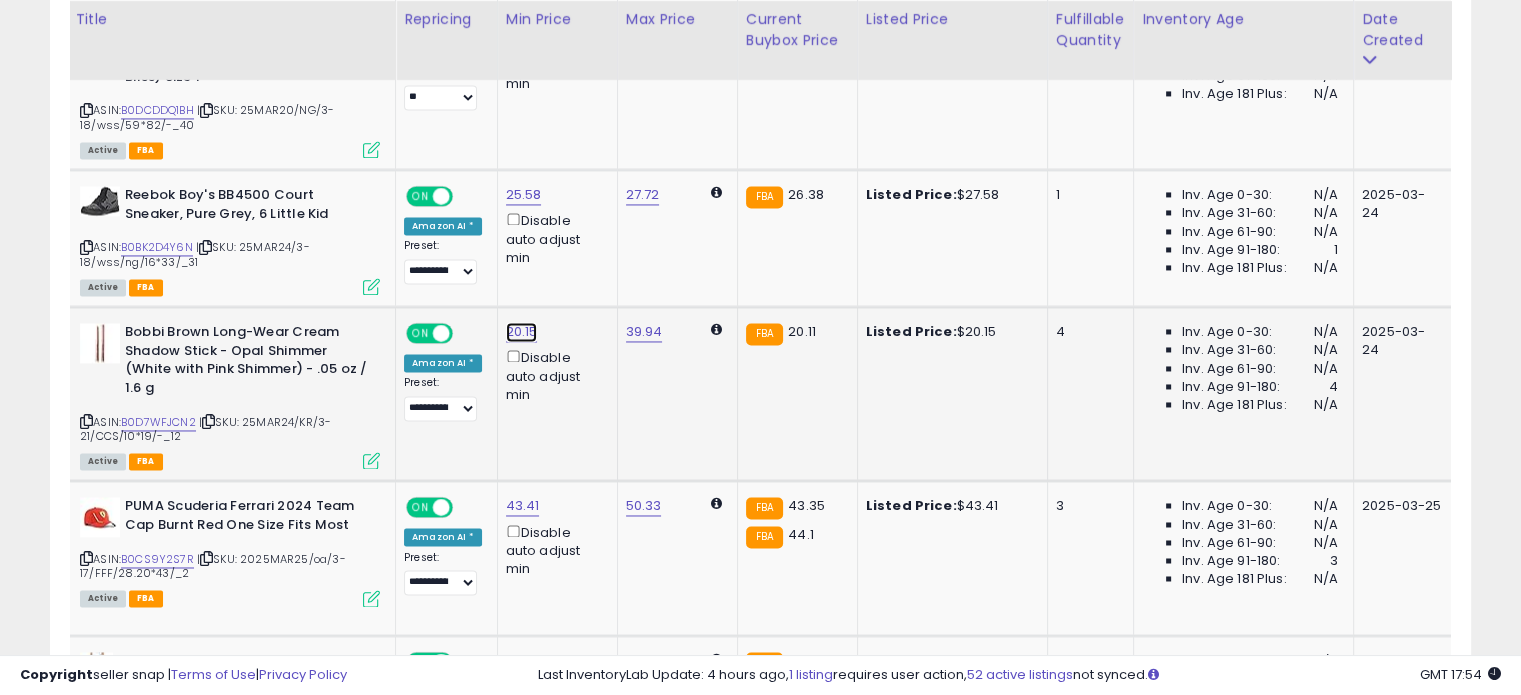 click on "20.15" at bounding box center (520, -2070) 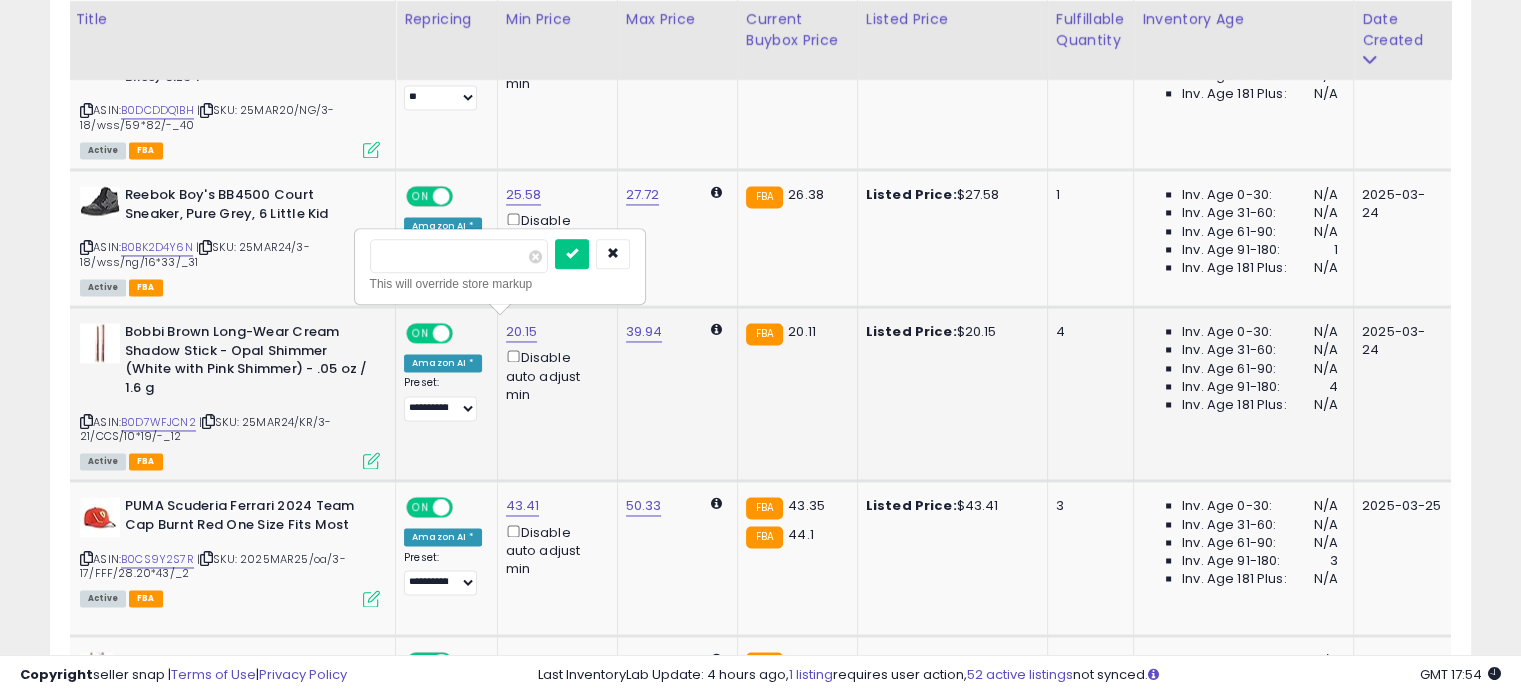 click on "*****" at bounding box center [459, 256] 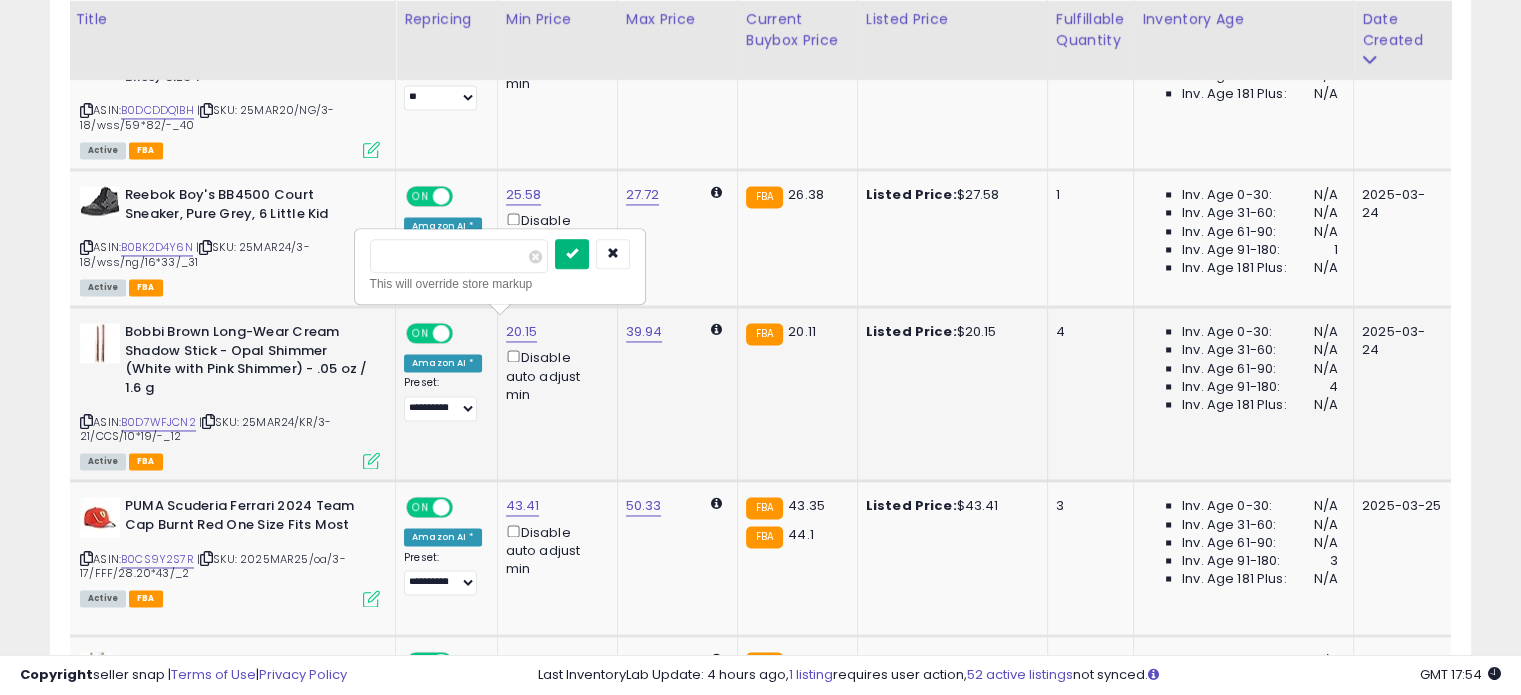 type on "*****" 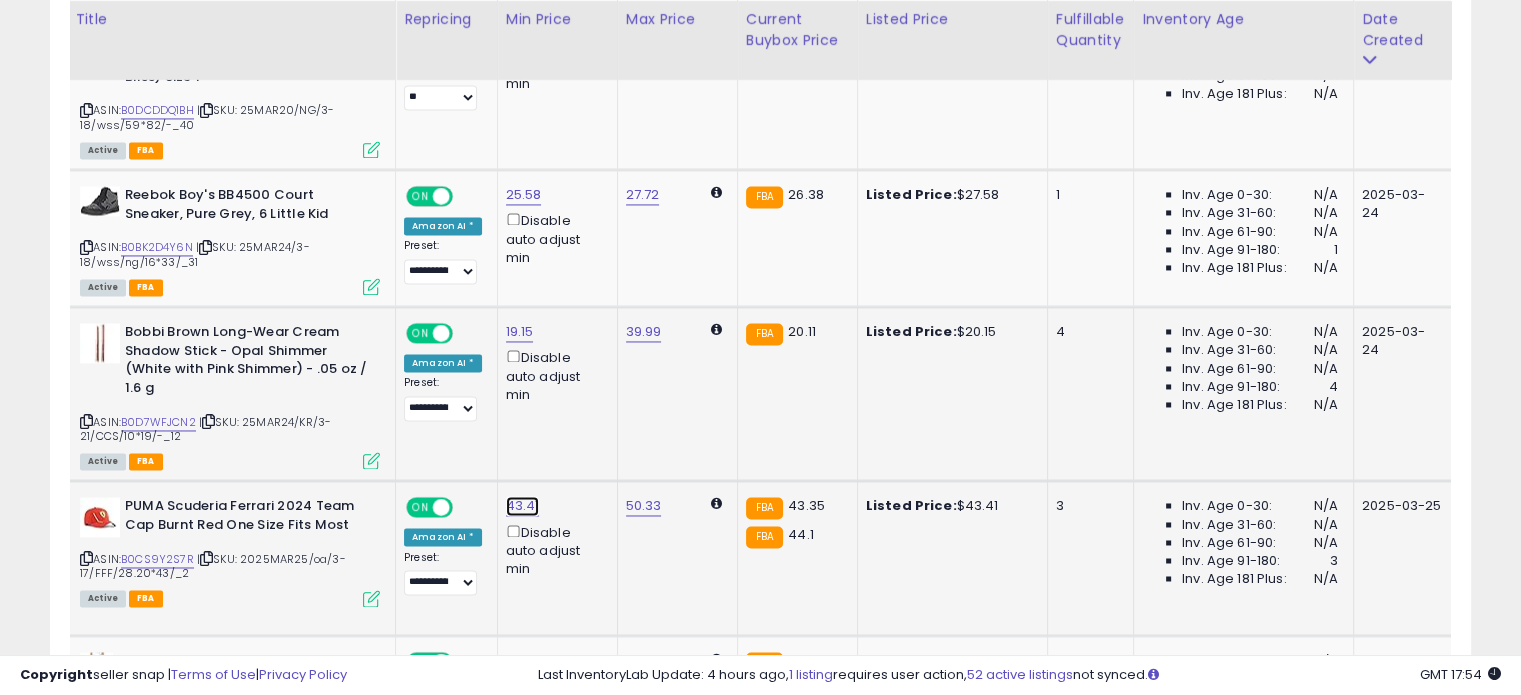 click on "43.41" at bounding box center [520, -2070] 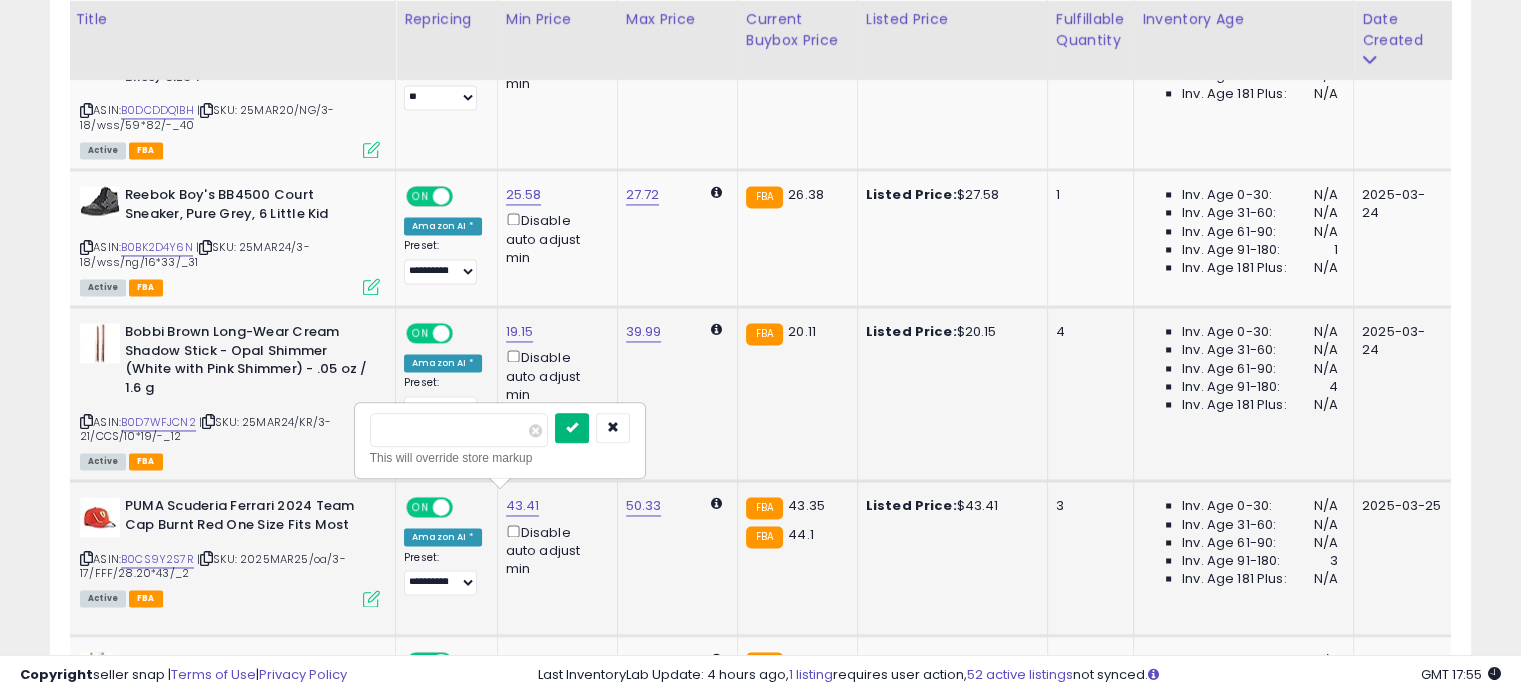 type on "*****" 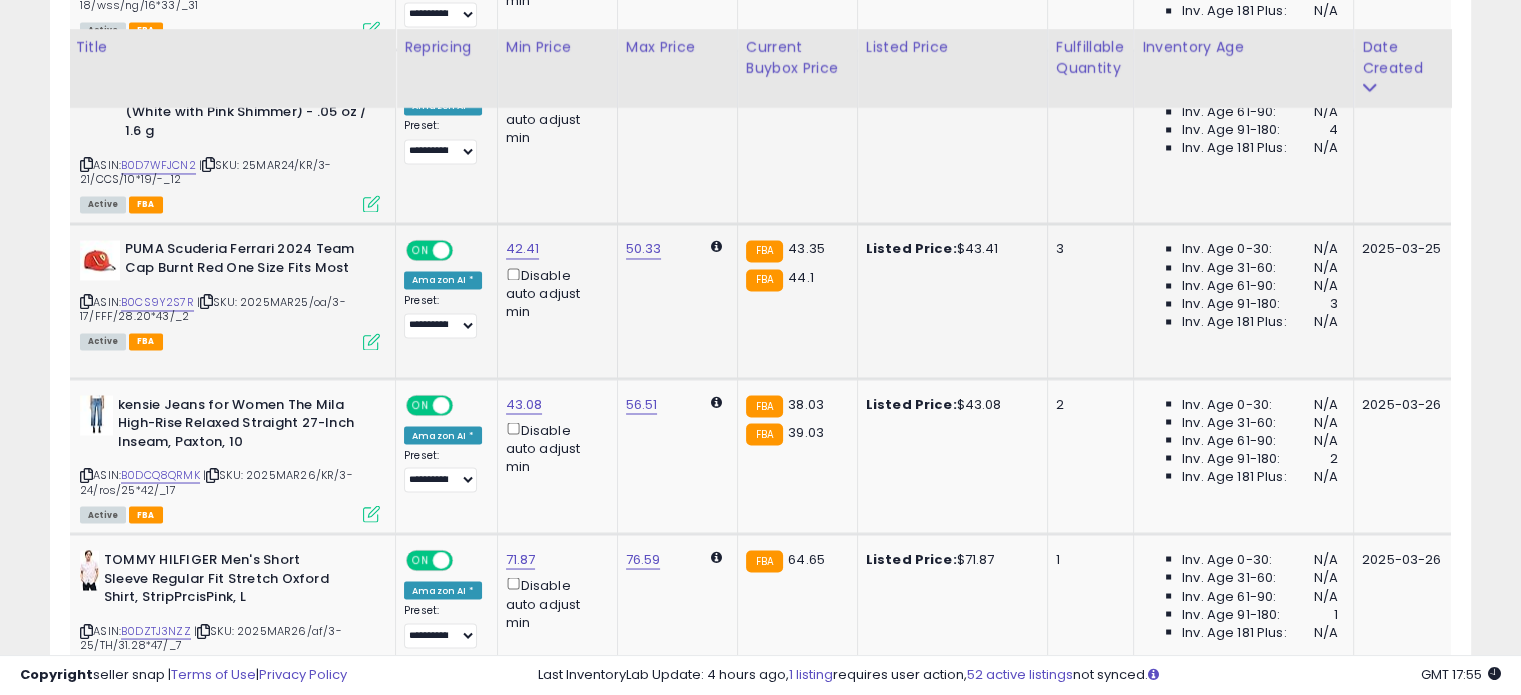 scroll, scrollTop: 3444, scrollLeft: 0, axis: vertical 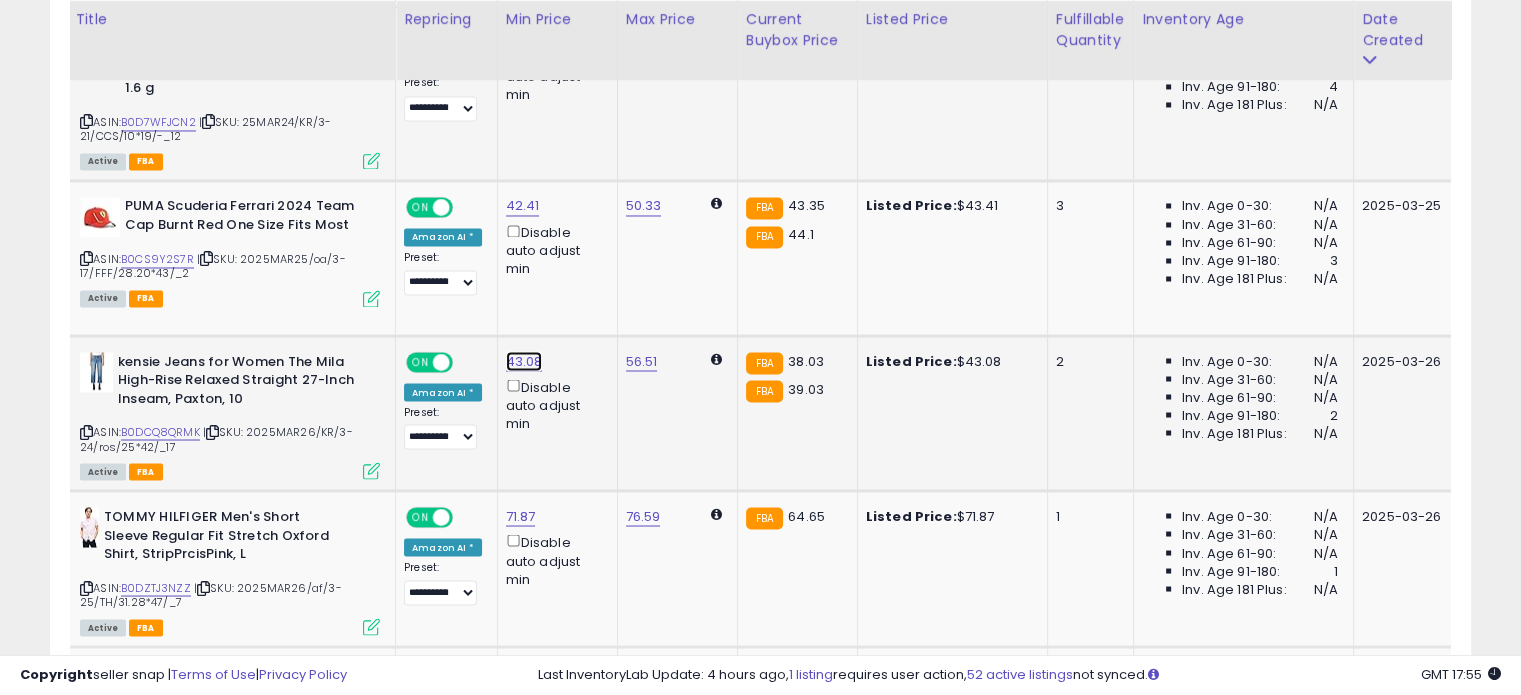 click on "43.08" at bounding box center (520, -2370) 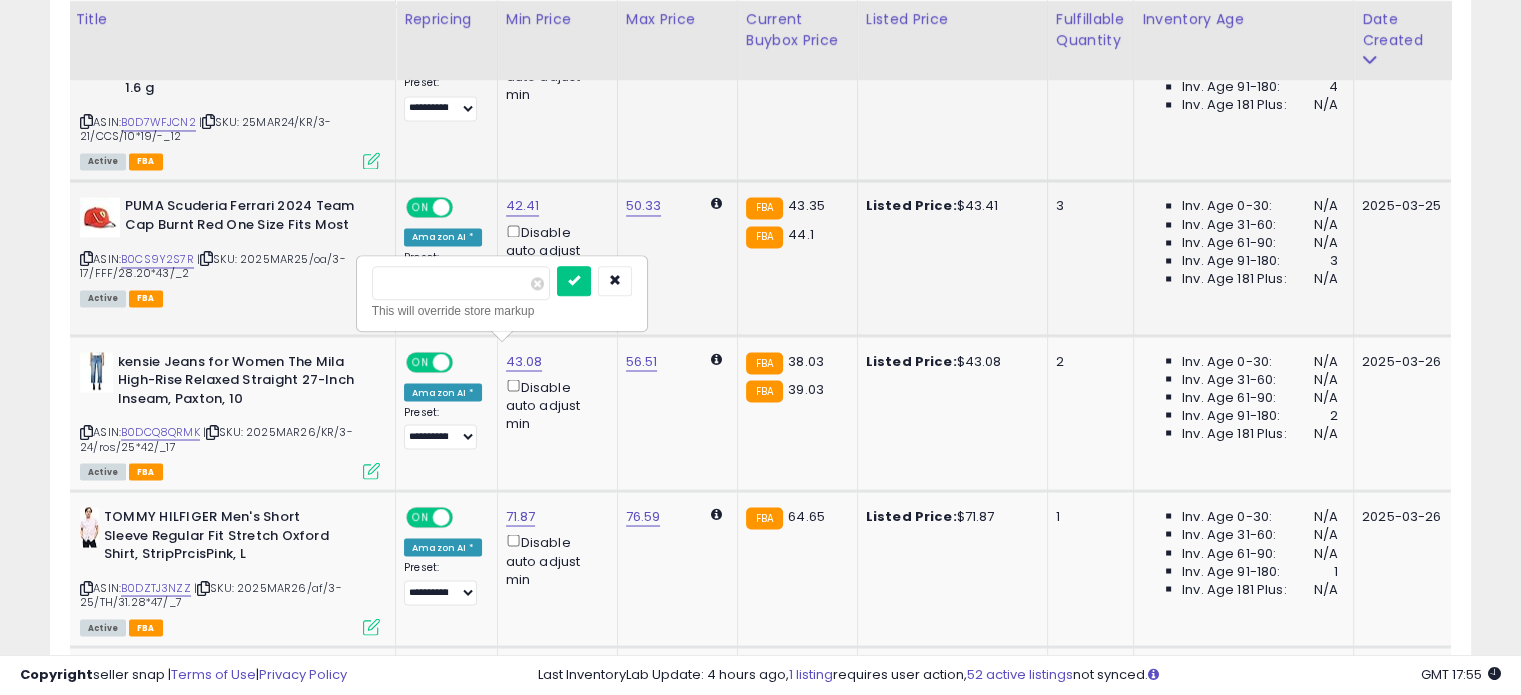 drag, startPoint x: 400, startPoint y: 288, endPoint x: 347, endPoint y: 285, distance: 53.08484 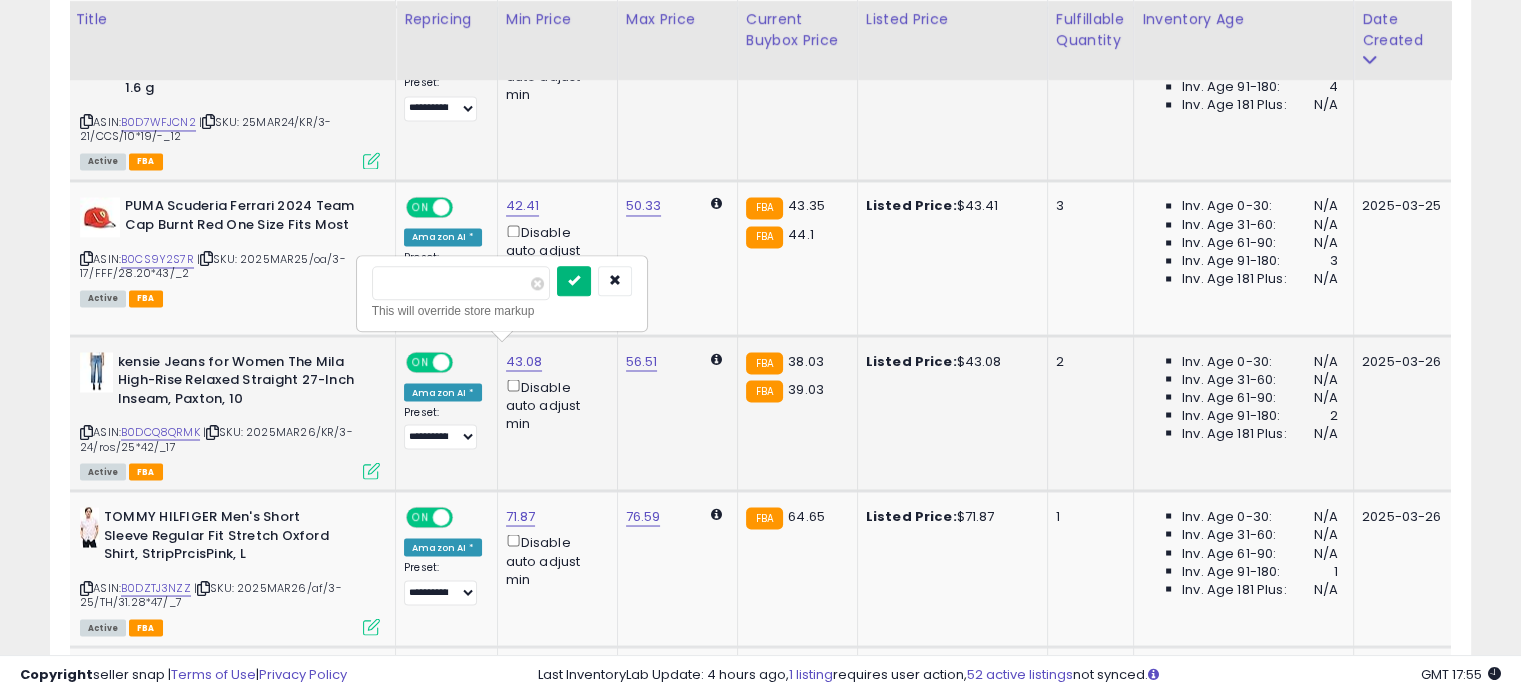 type on "*****" 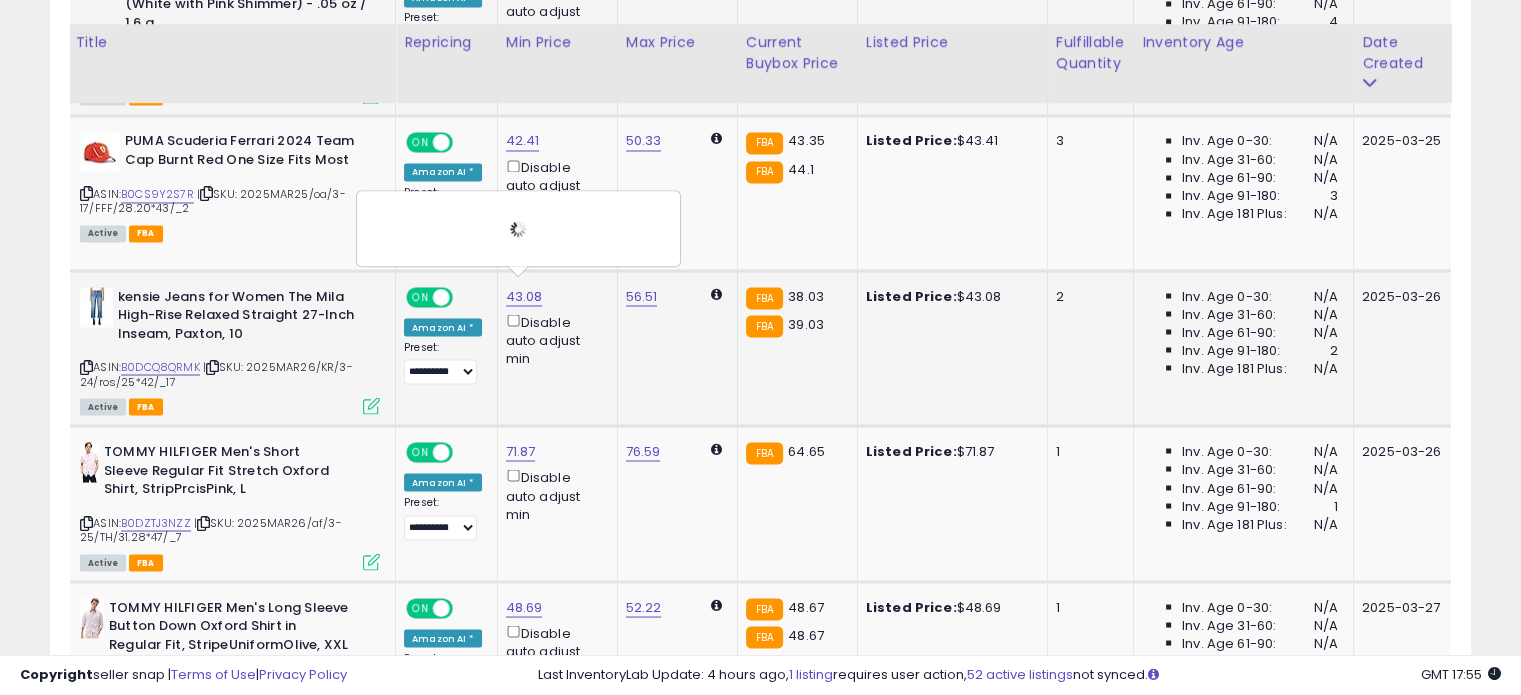 scroll, scrollTop: 3544, scrollLeft: 0, axis: vertical 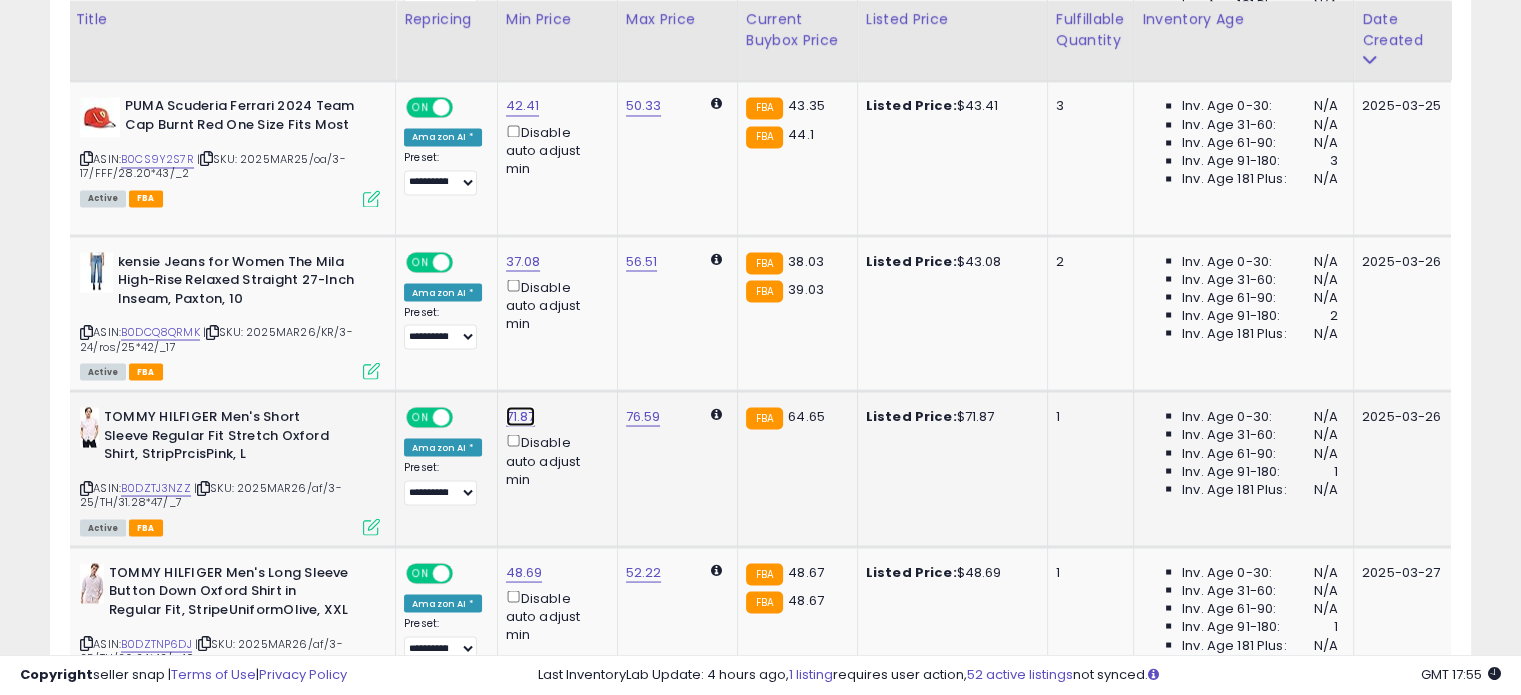 click on "71.87" at bounding box center (520, -2470) 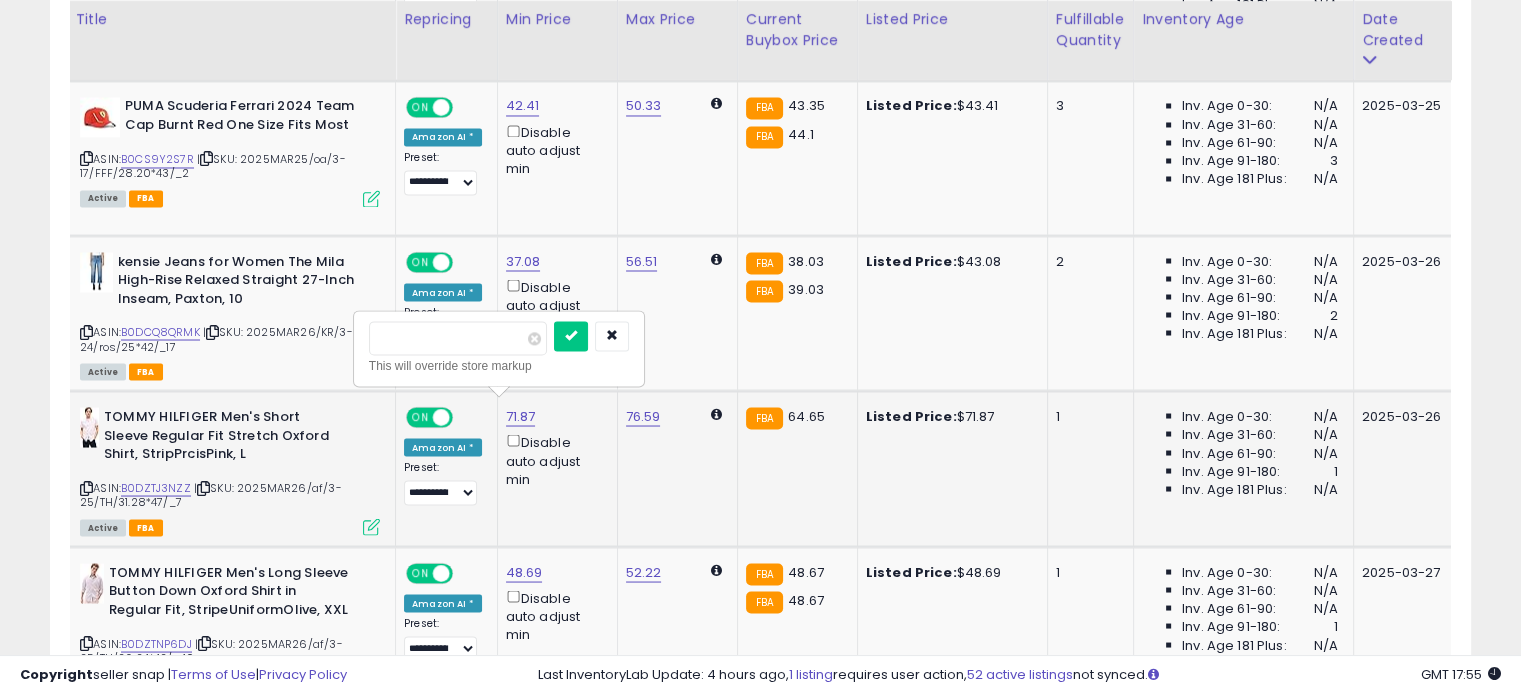 drag, startPoint x: 396, startPoint y: 340, endPoint x: 374, endPoint y: 341, distance: 22.022715 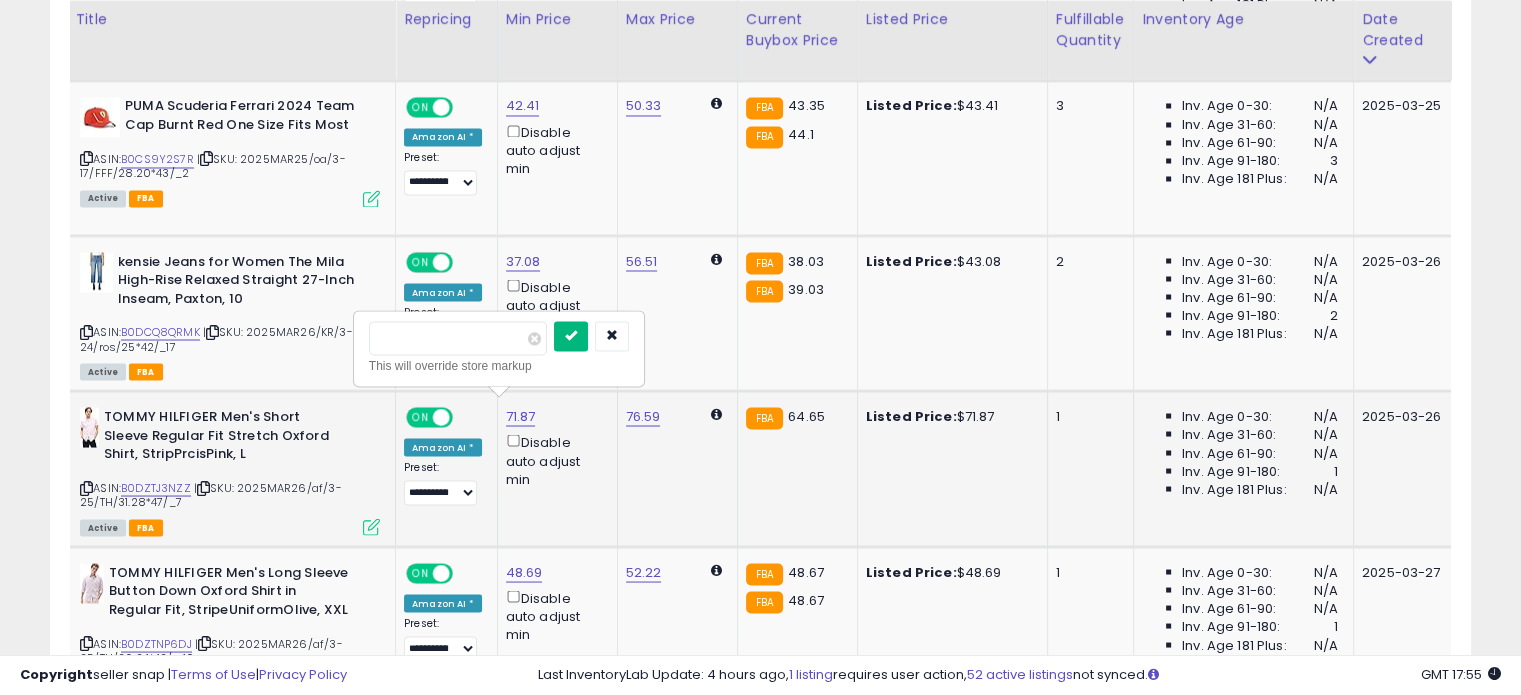 type on "*****" 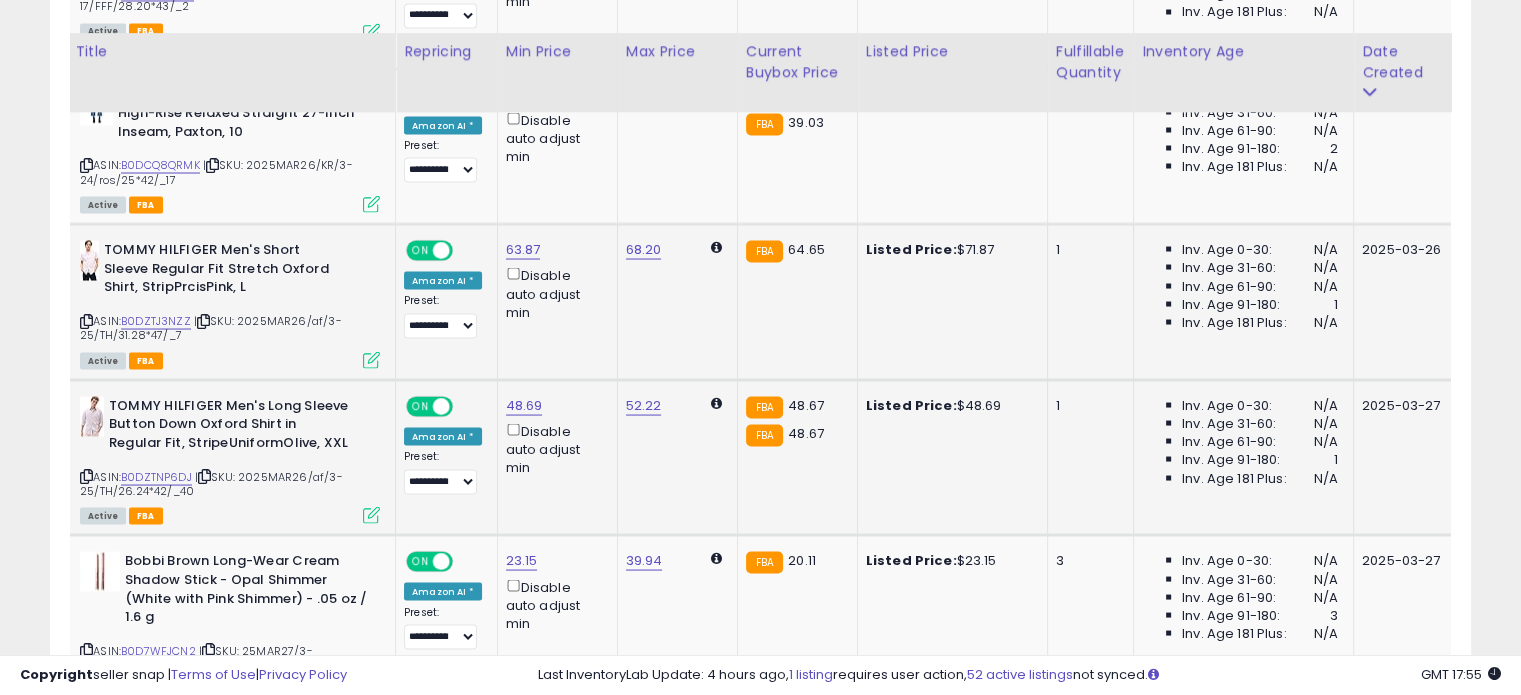 scroll, scrollTop: 3744, scrollLeft: 0, axis: vertical 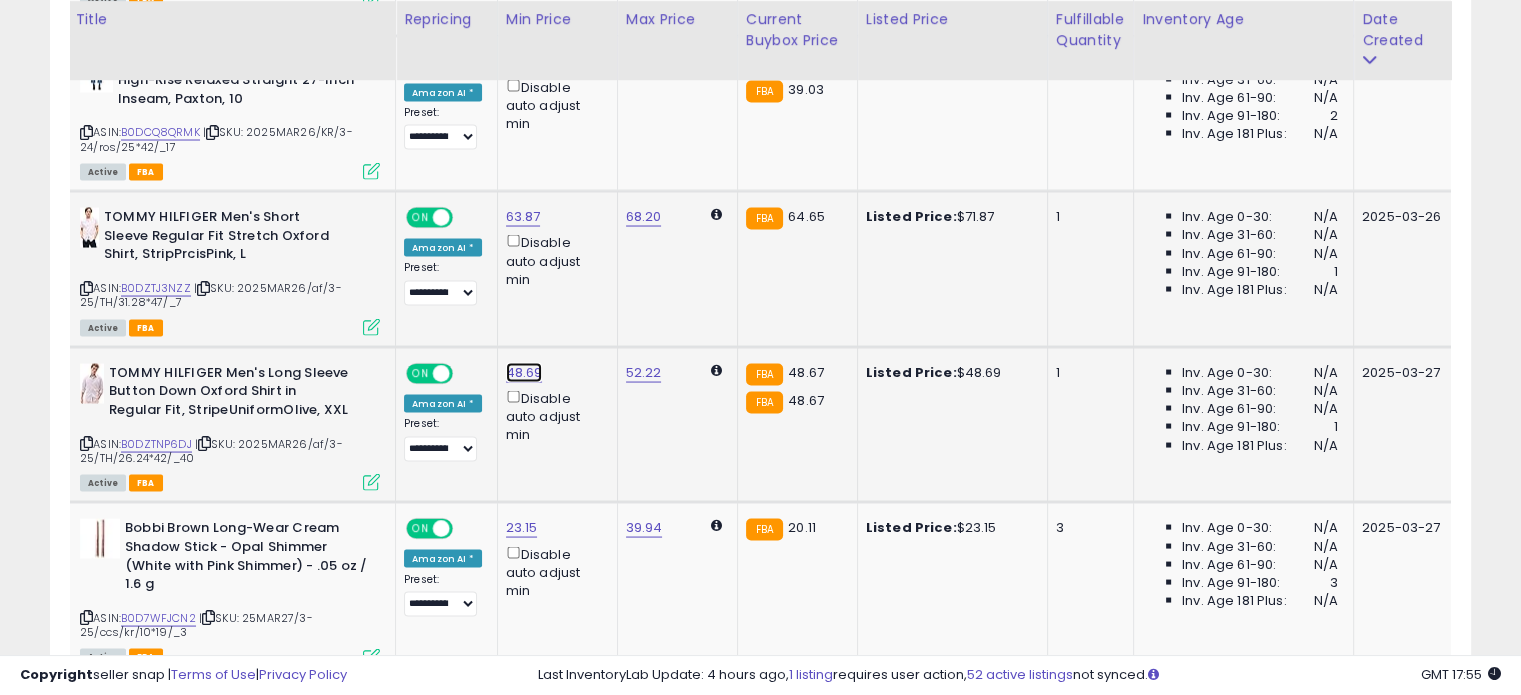 click on "48.69" at bounding box center (520, -2670) 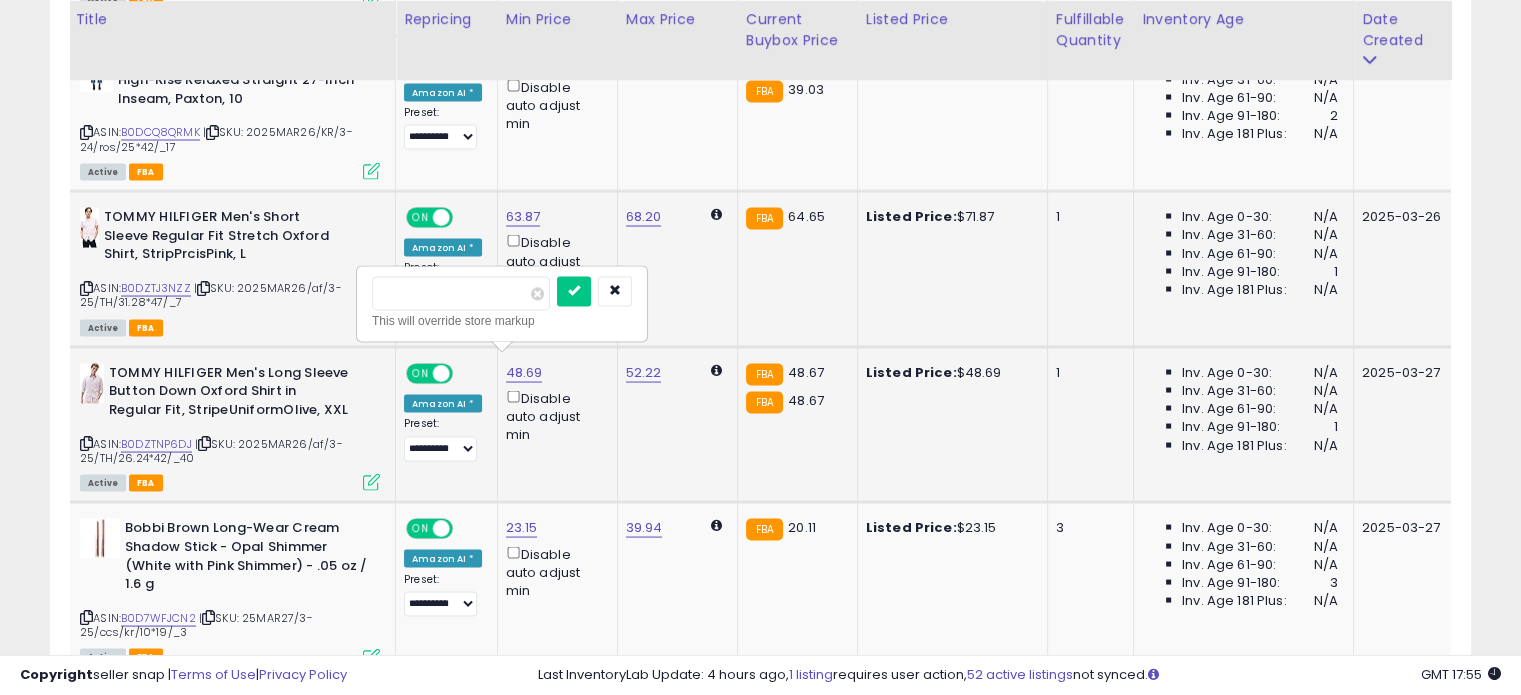 click on "*****" at bounding box center (461, 293) 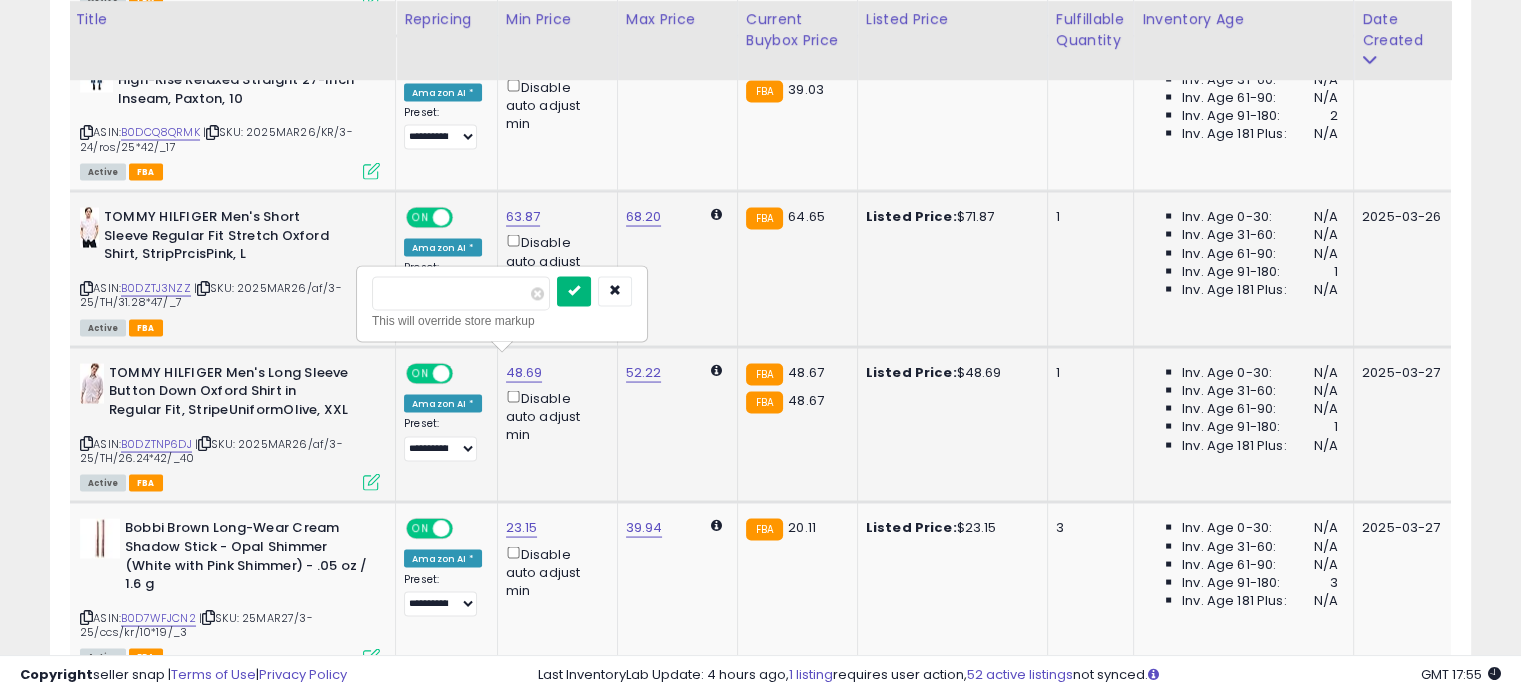 click at bounding box center (574, 290) 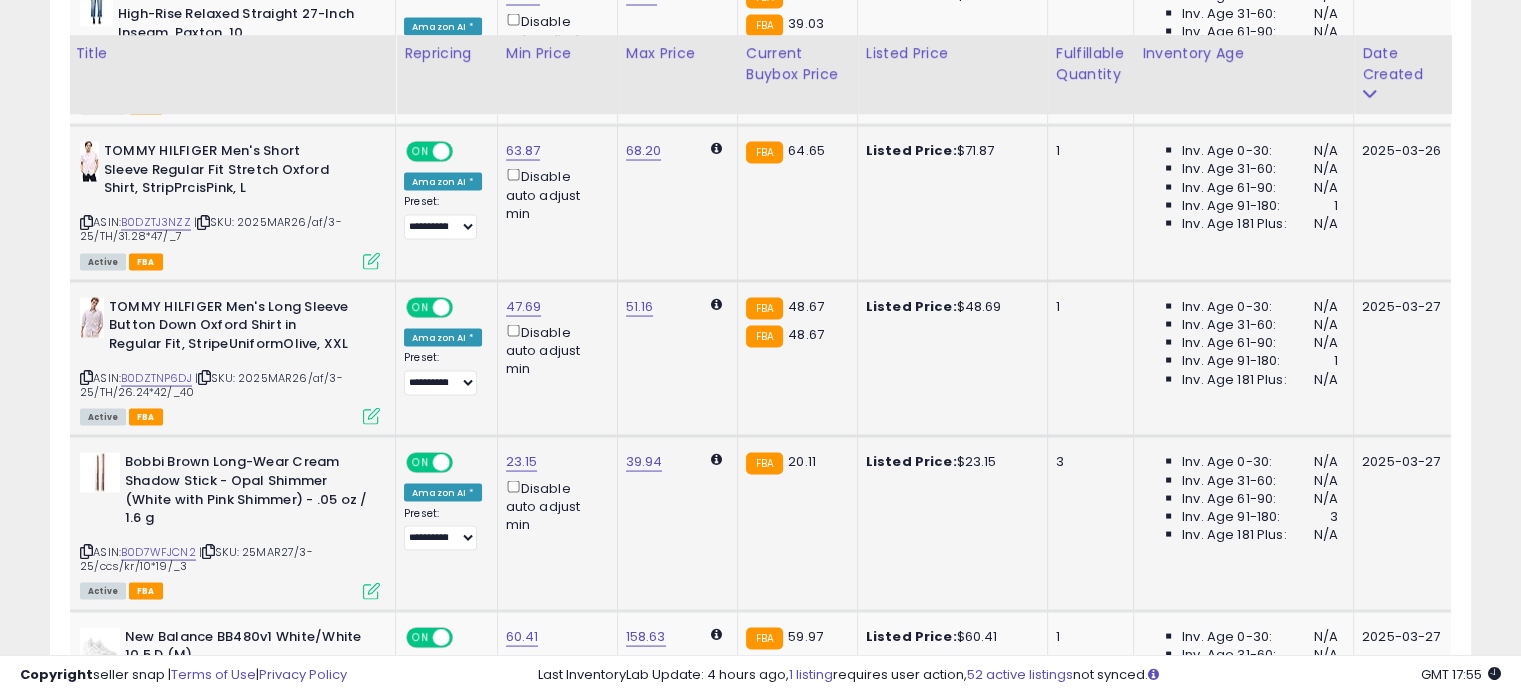 scroll, scrollTop: 3844, scrollLeft: 0, axis: vertical 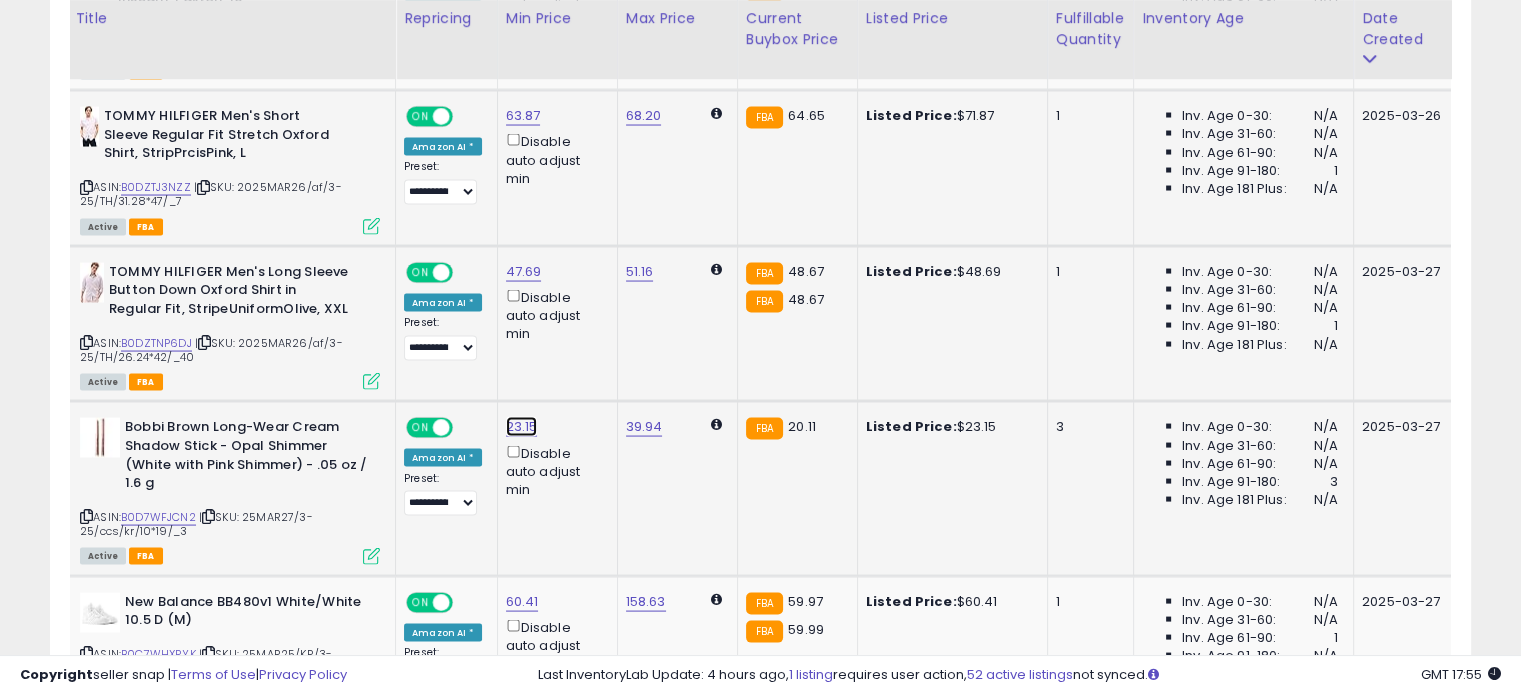 click on "23.15" at bounding box center [520, -2770] 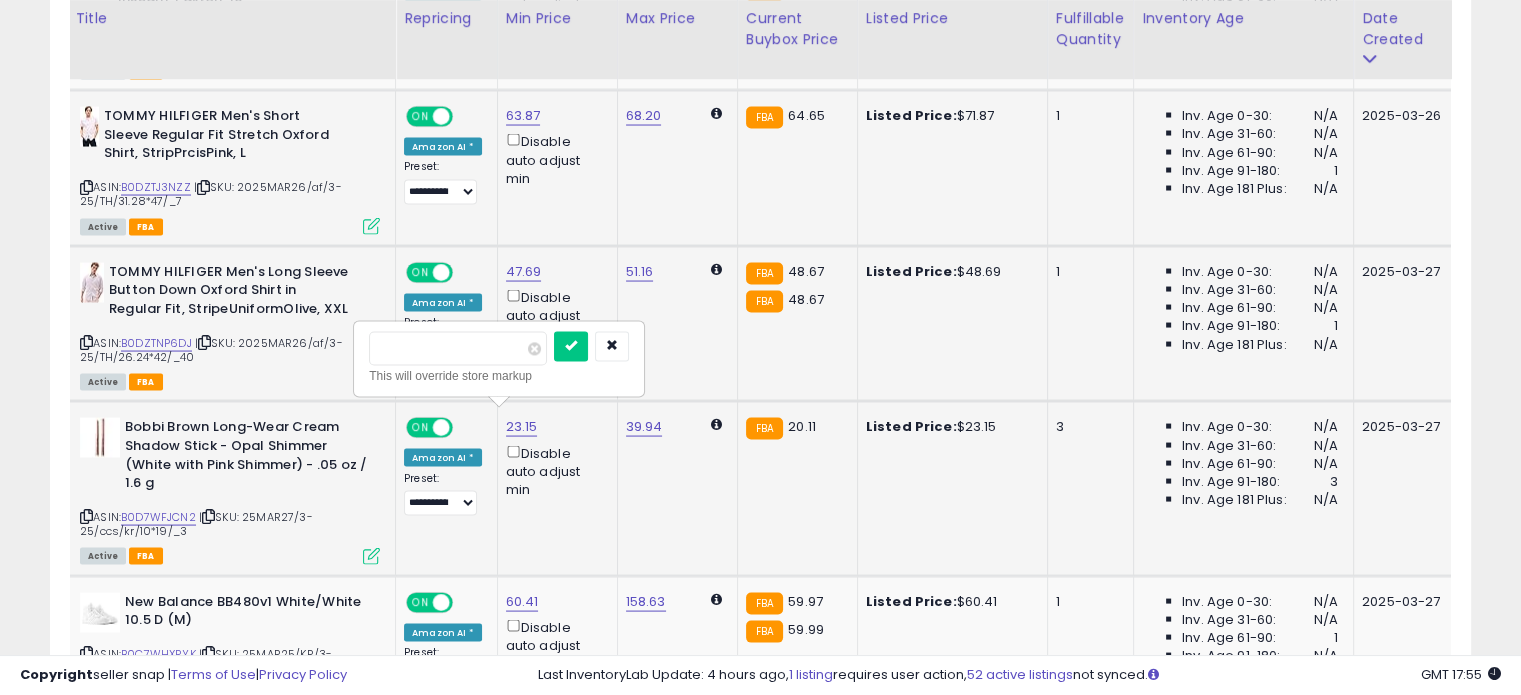 drag, startPoint x: 397, startPoint y: 355, endPoint x: 374, endPoint y: 355, distance: 23 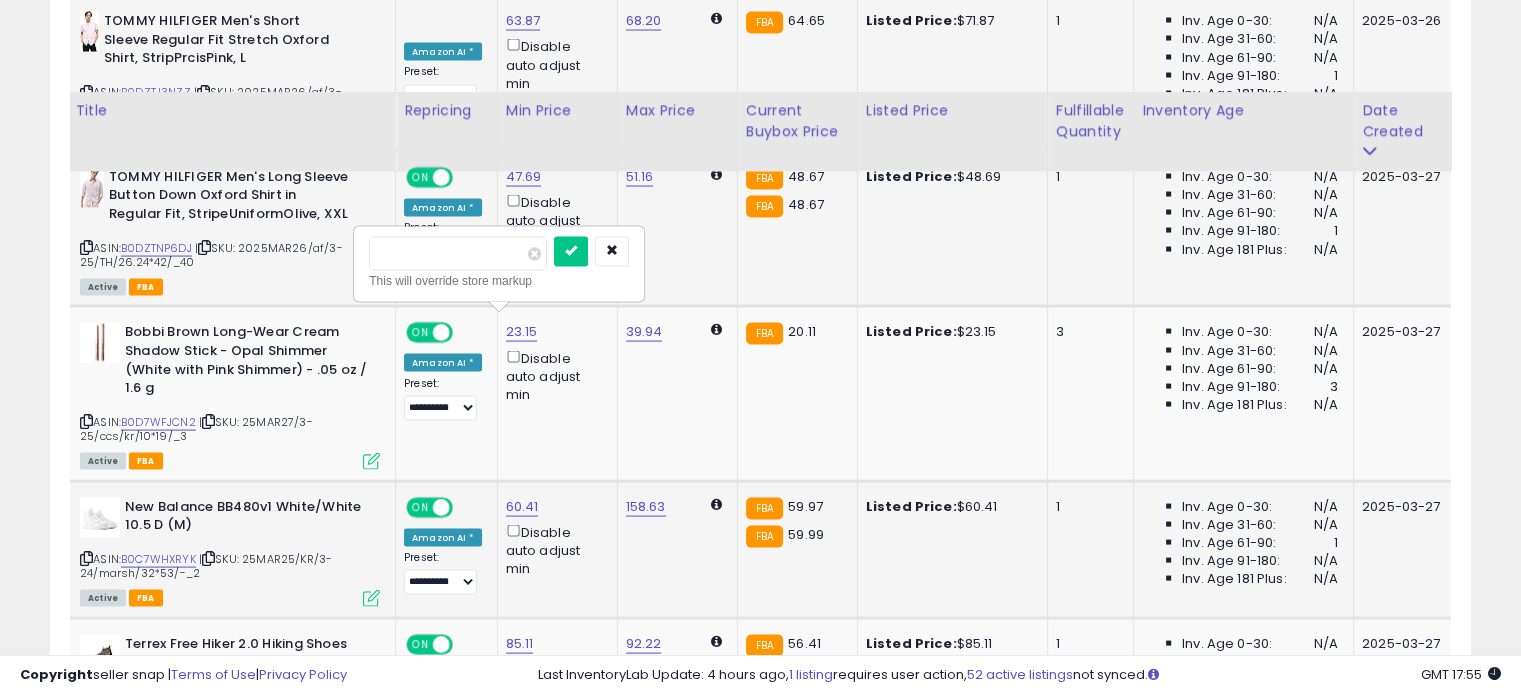 scroll, scrollTop: 4044, scrollLeft: 0, axis: vertical 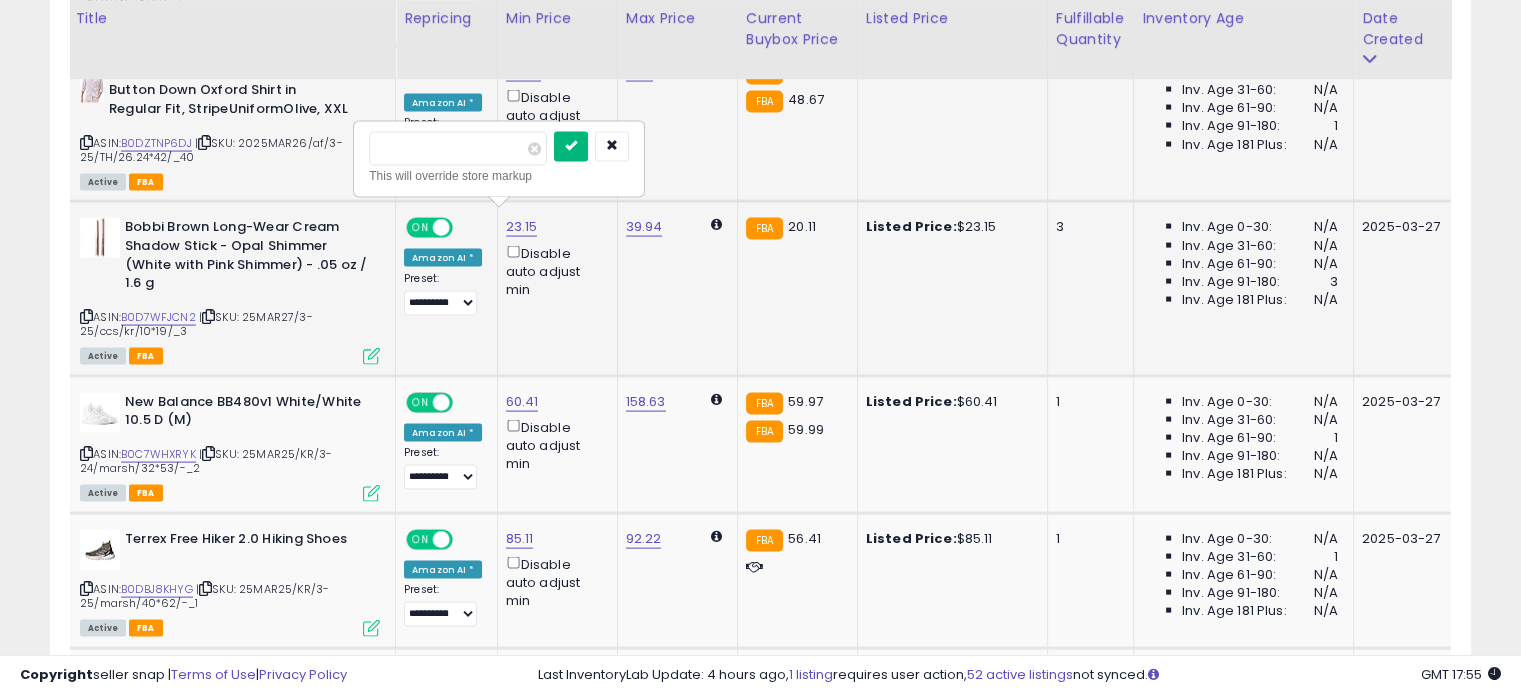 type on "*****" 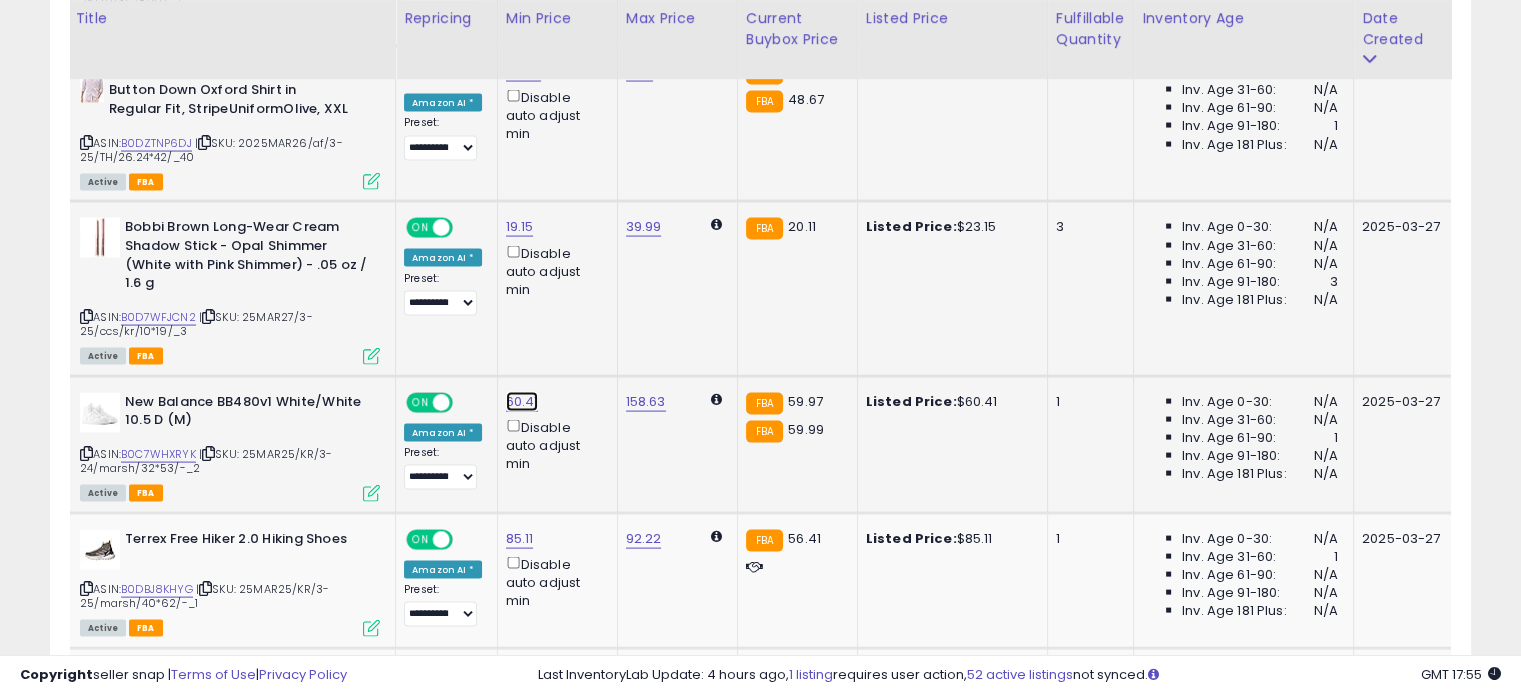 click on "60.41" at bounding box center (520, -2970) 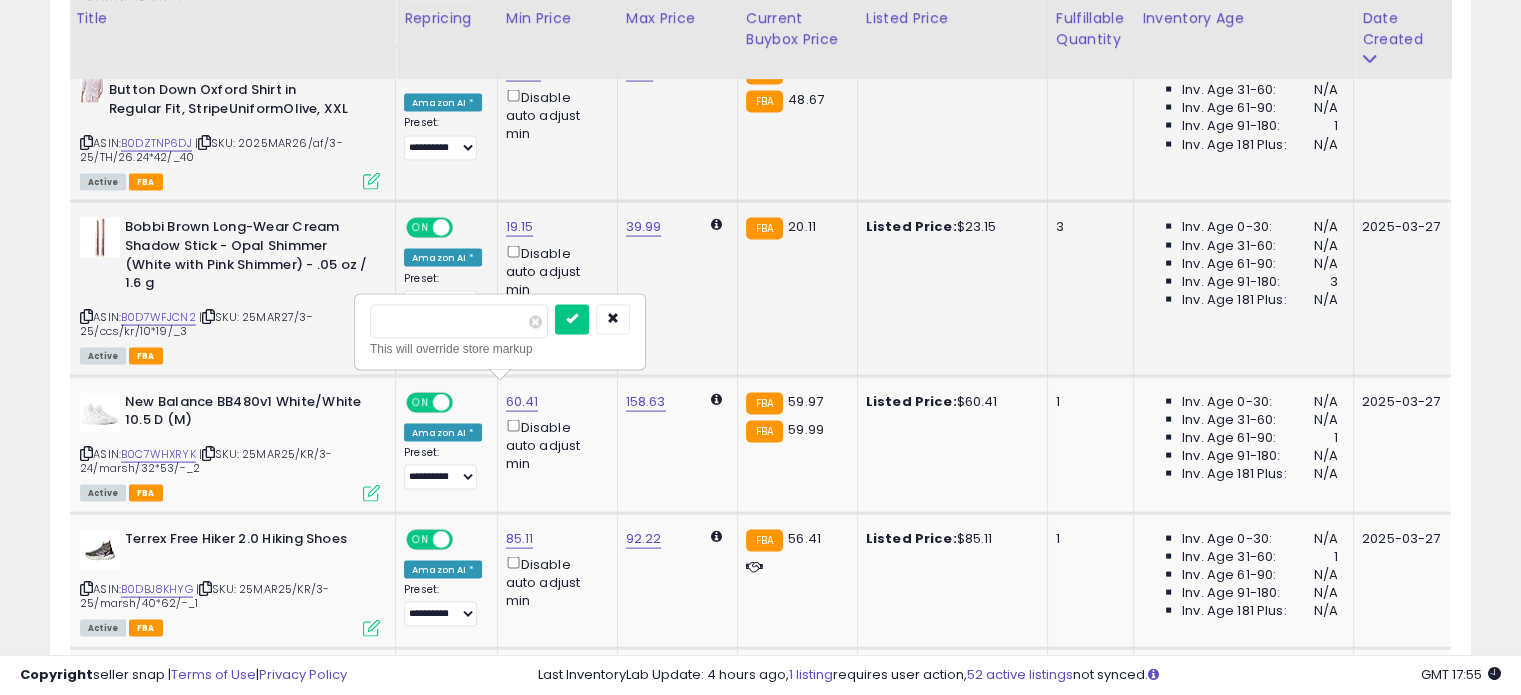 drag, startPoint x: 398, startPoint y: 327, endPoint x: 330, endPoint y: 319, distance: 68.46897 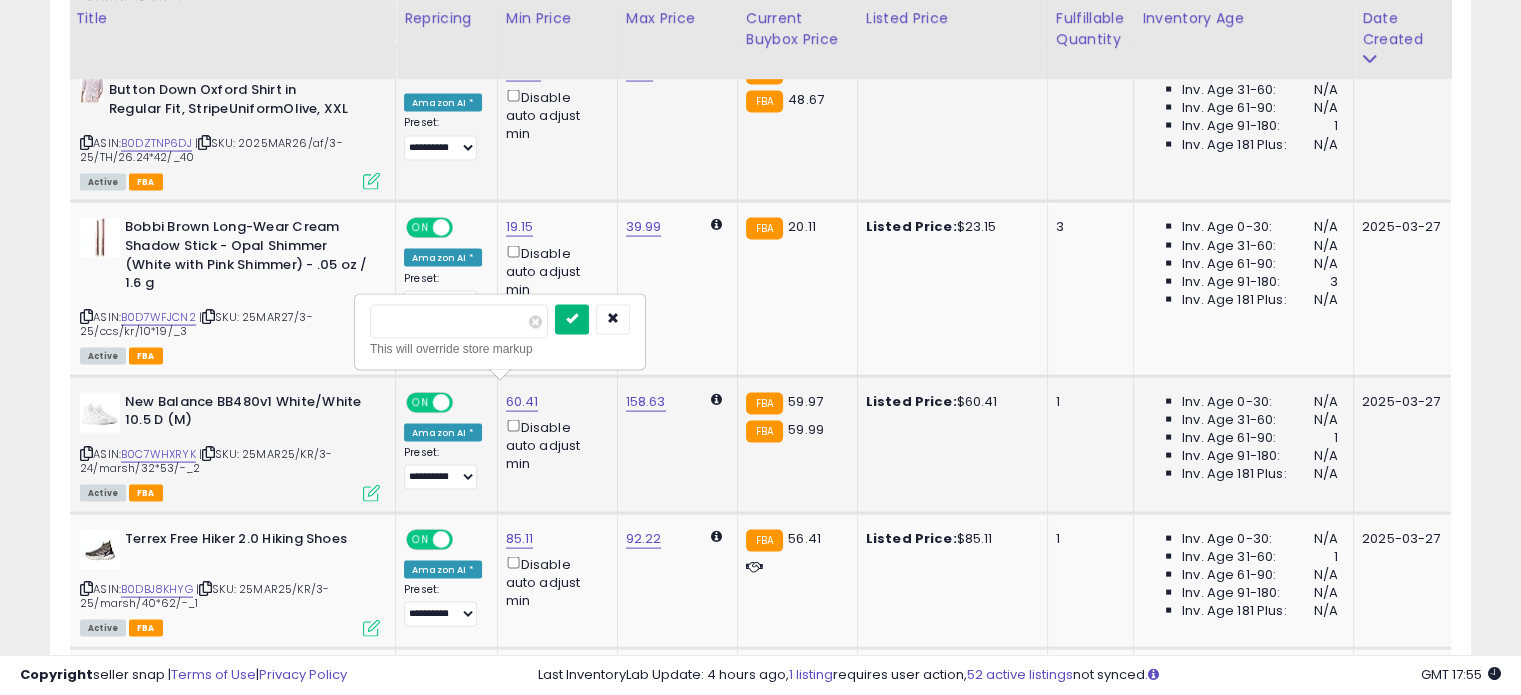 type on "*****" 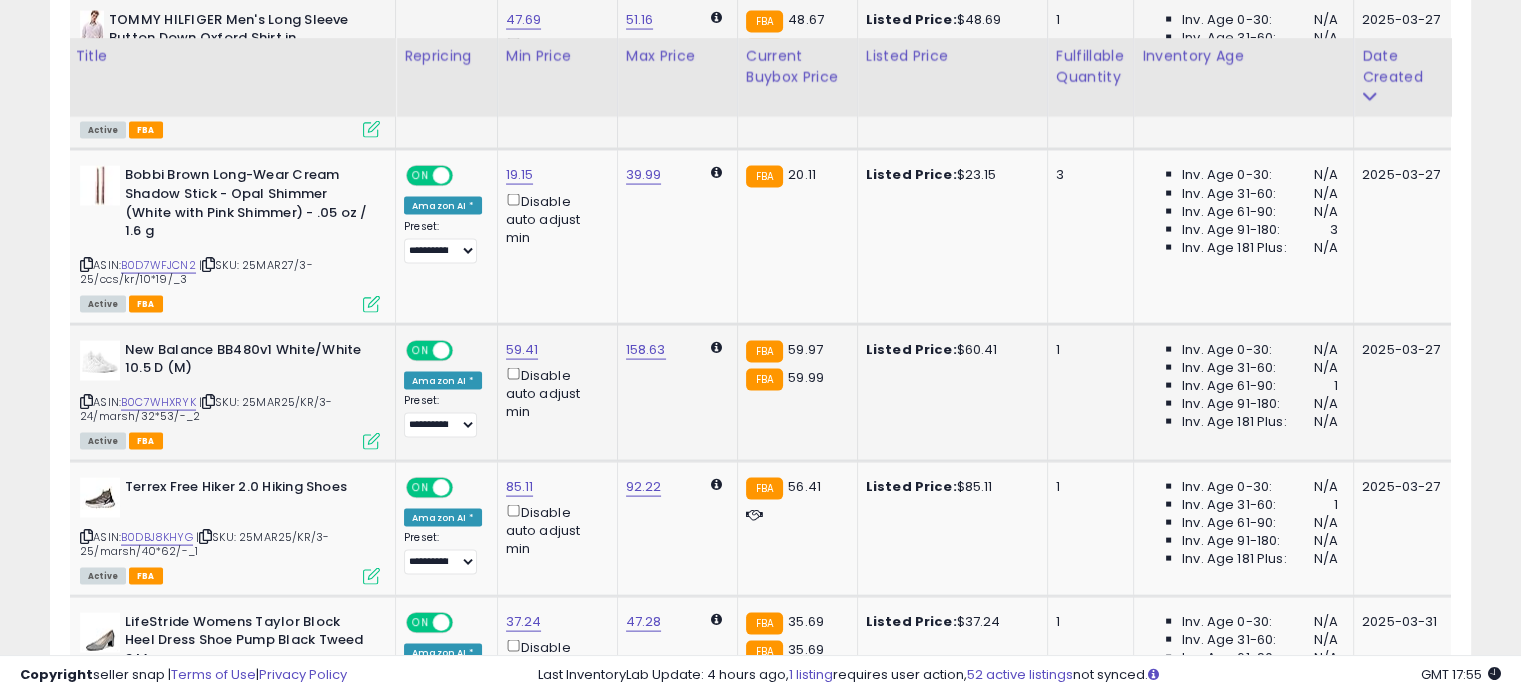 scroll, scrollTop: 4144, scrollLeft: 0, axis: vertical 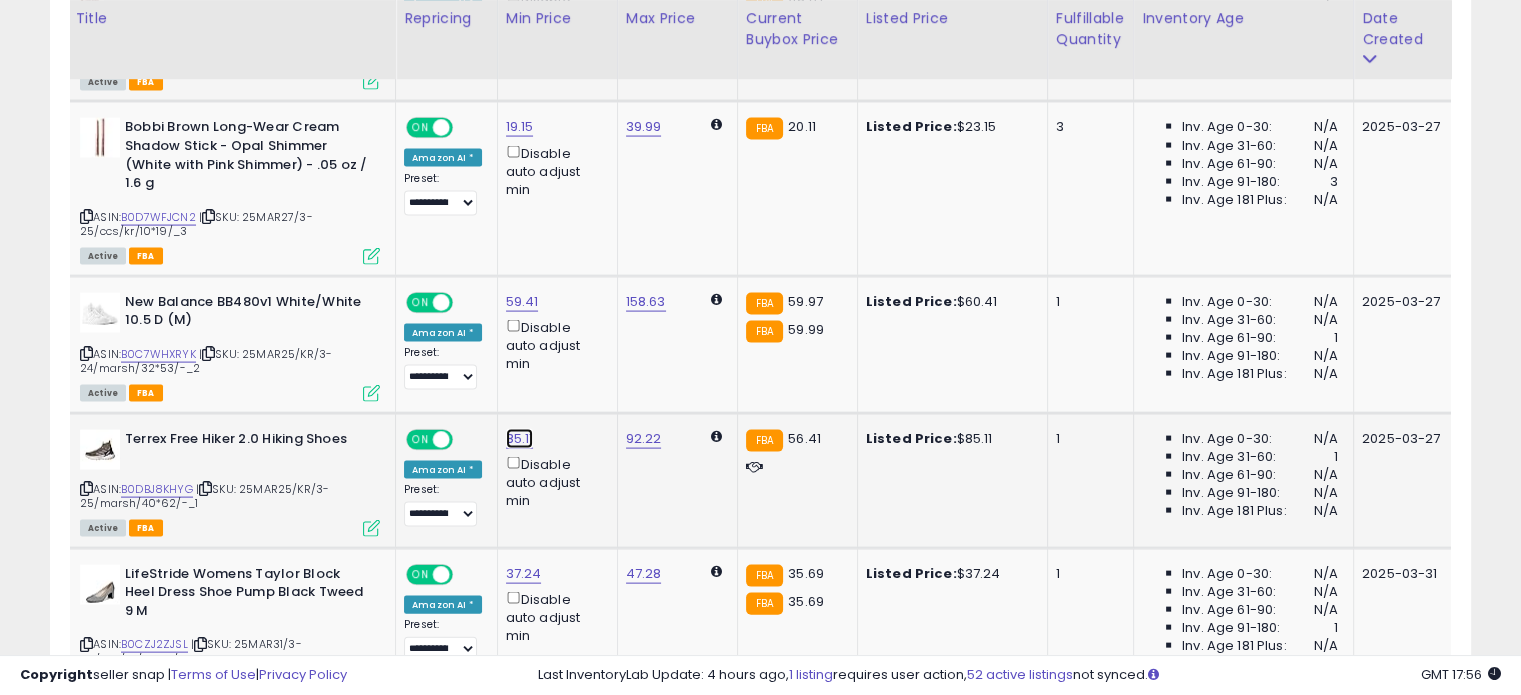click on "85.11" at bounding box center (520, -3070) 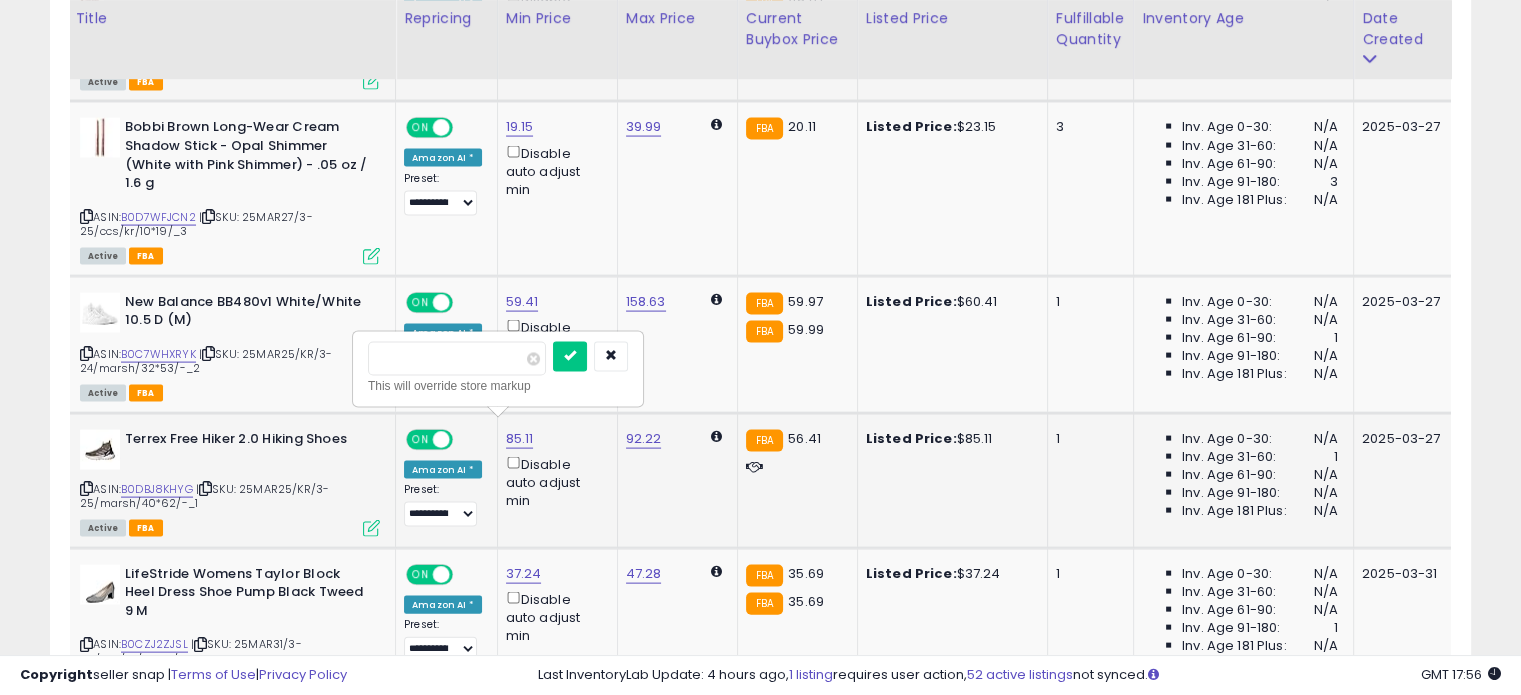drag, startPoint x: 389, startPoint y: 360, endPoint x: 352, endPoint y: 351, distance: 38.078865 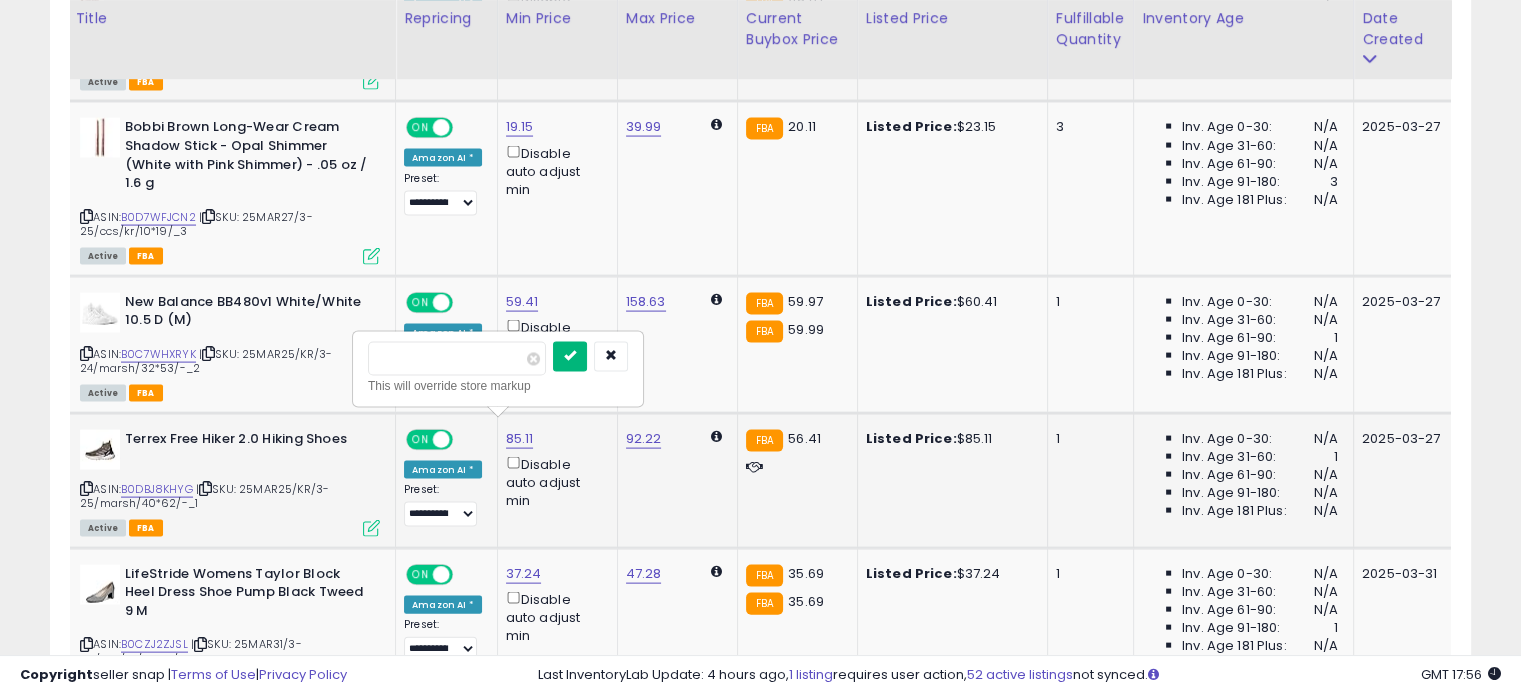 type on "*****" 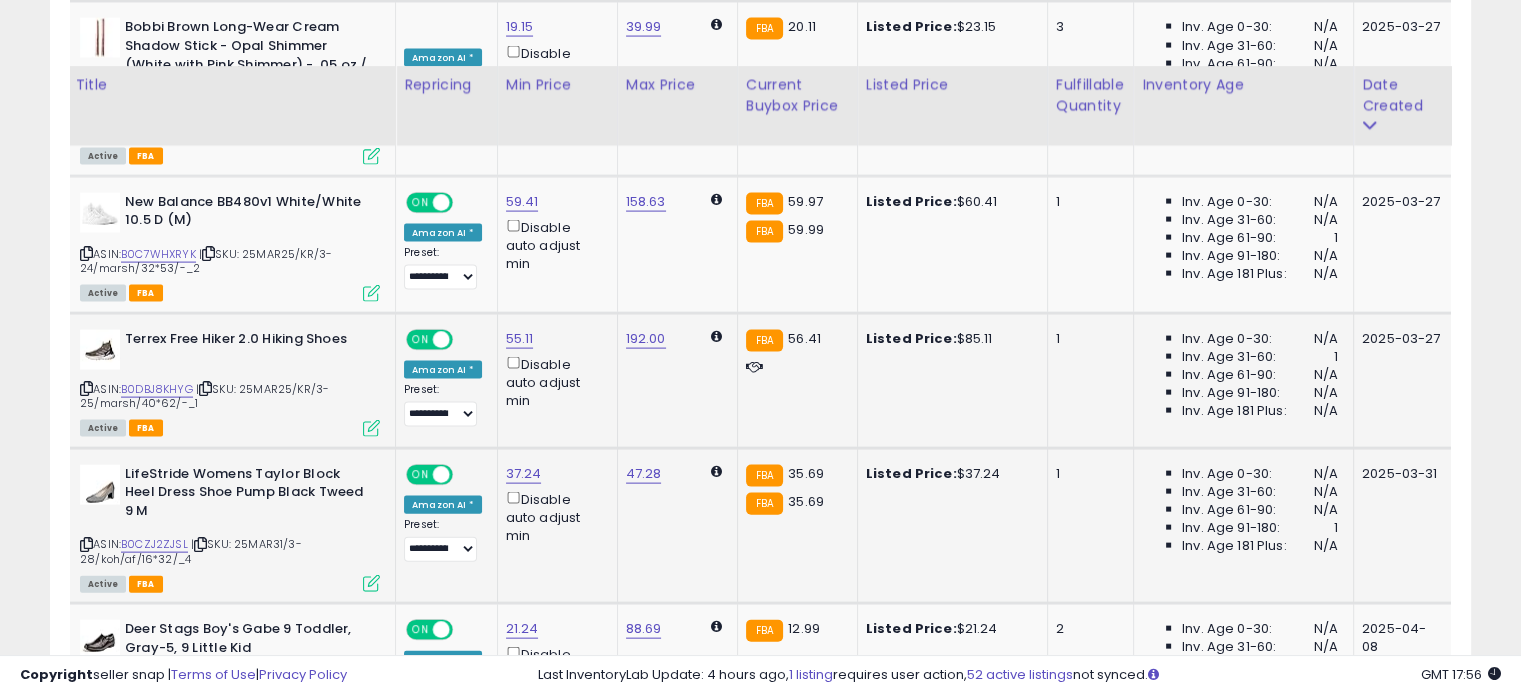 scroll, scrollTop: 4344, scrollLeft: 0, axis: vertical 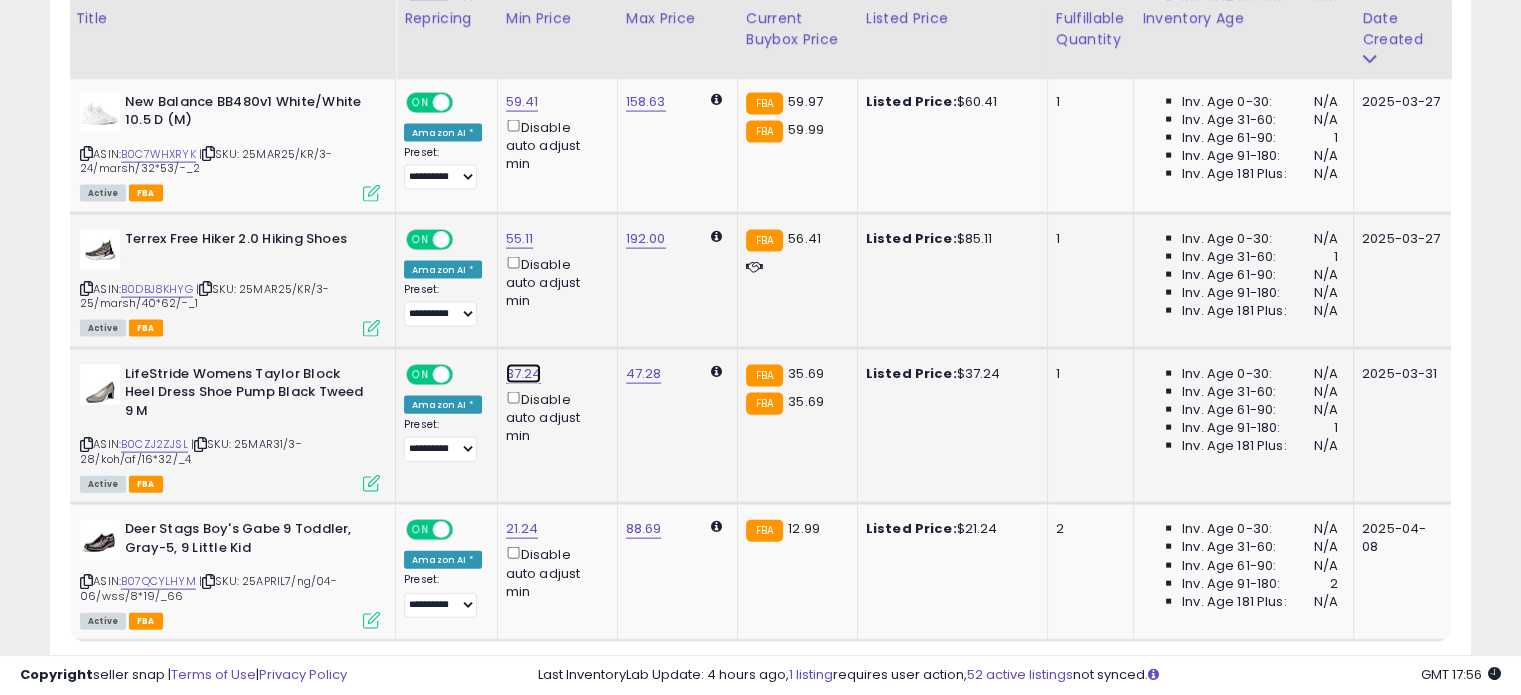 click on "37.24" at bounding box center [520, -3270] 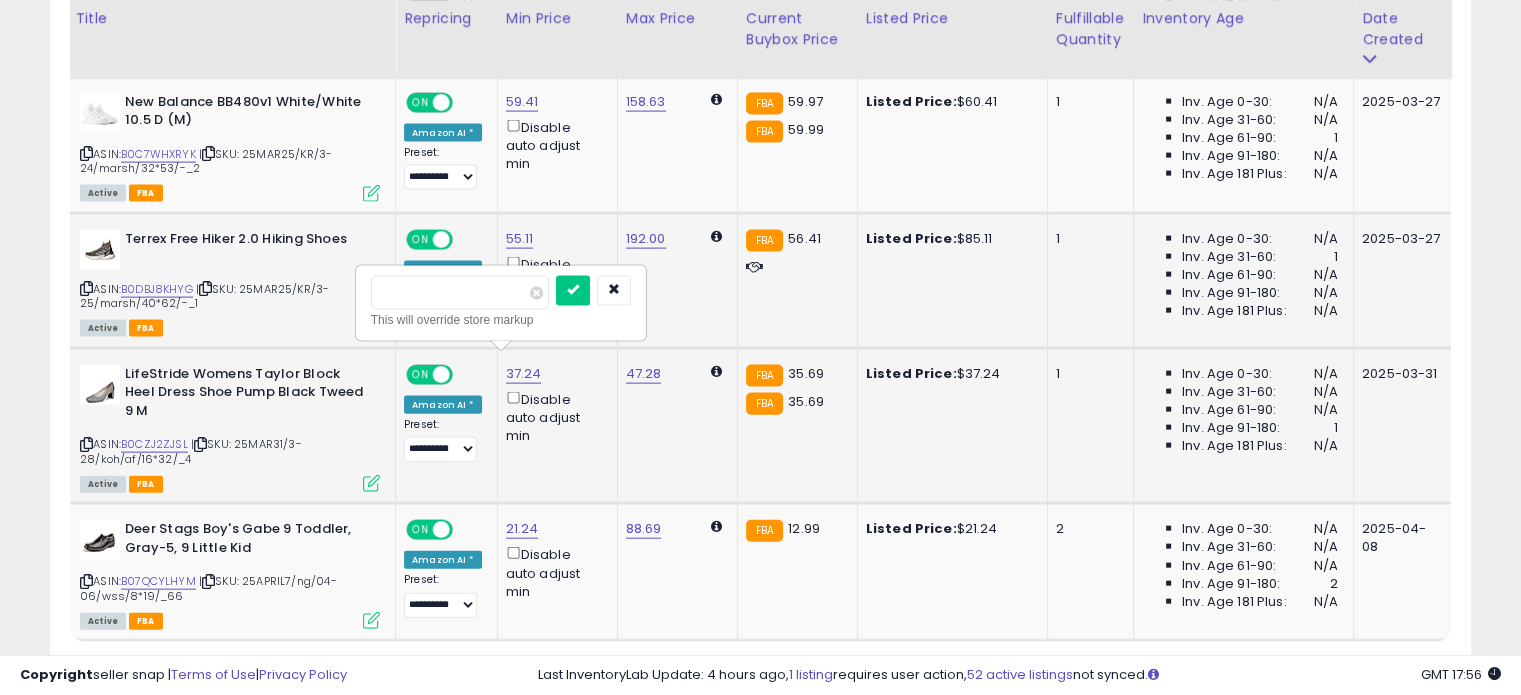 click on "*****" at bounding box center [460, 293] 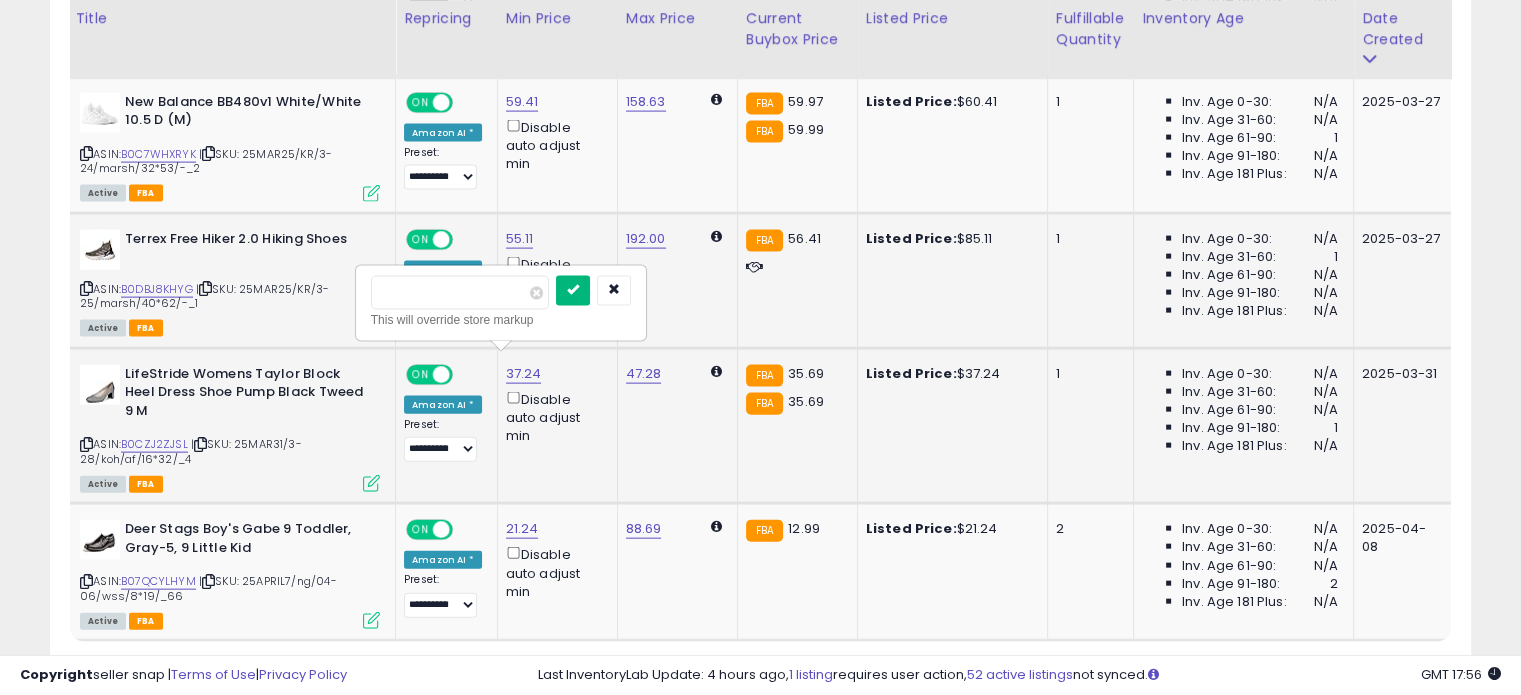 type on "*****" 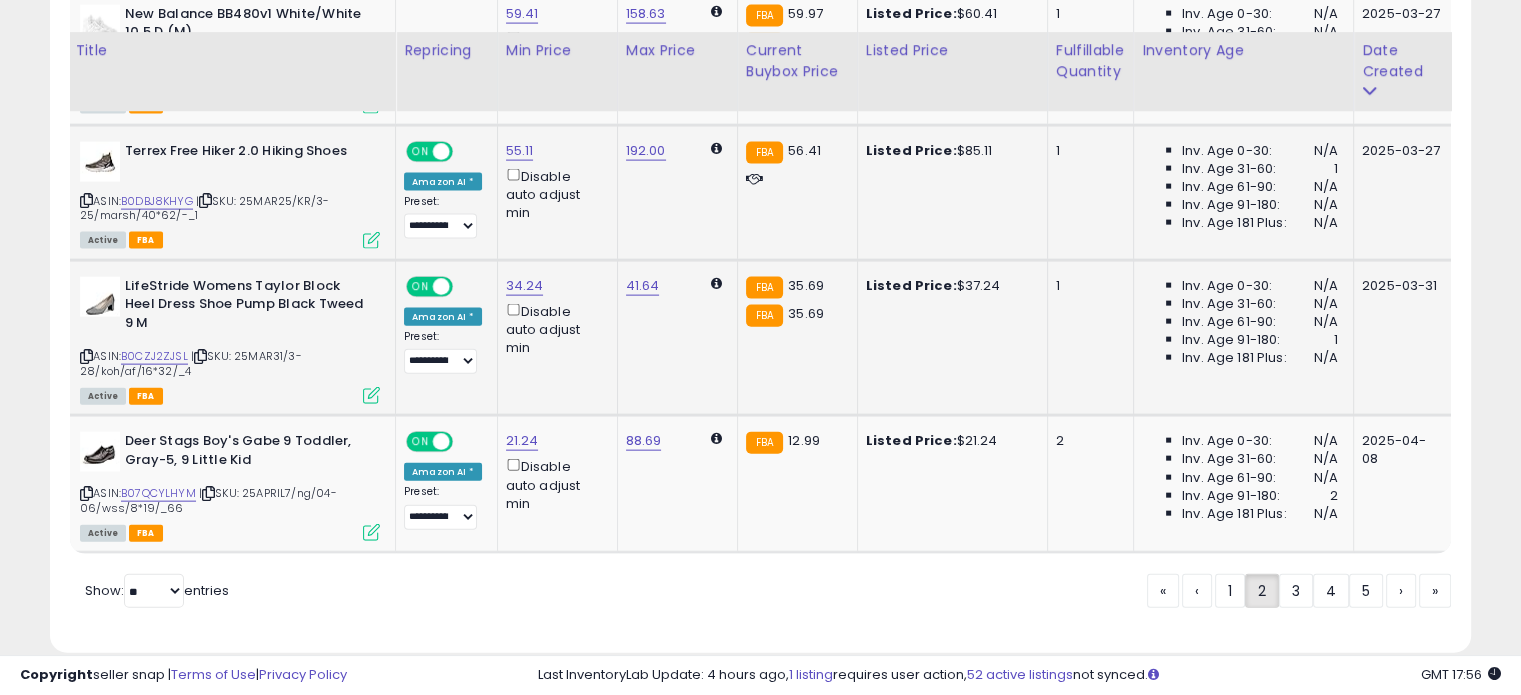 scroll, scrollTop: 4464, scrollLeft: 0, axis: vertical 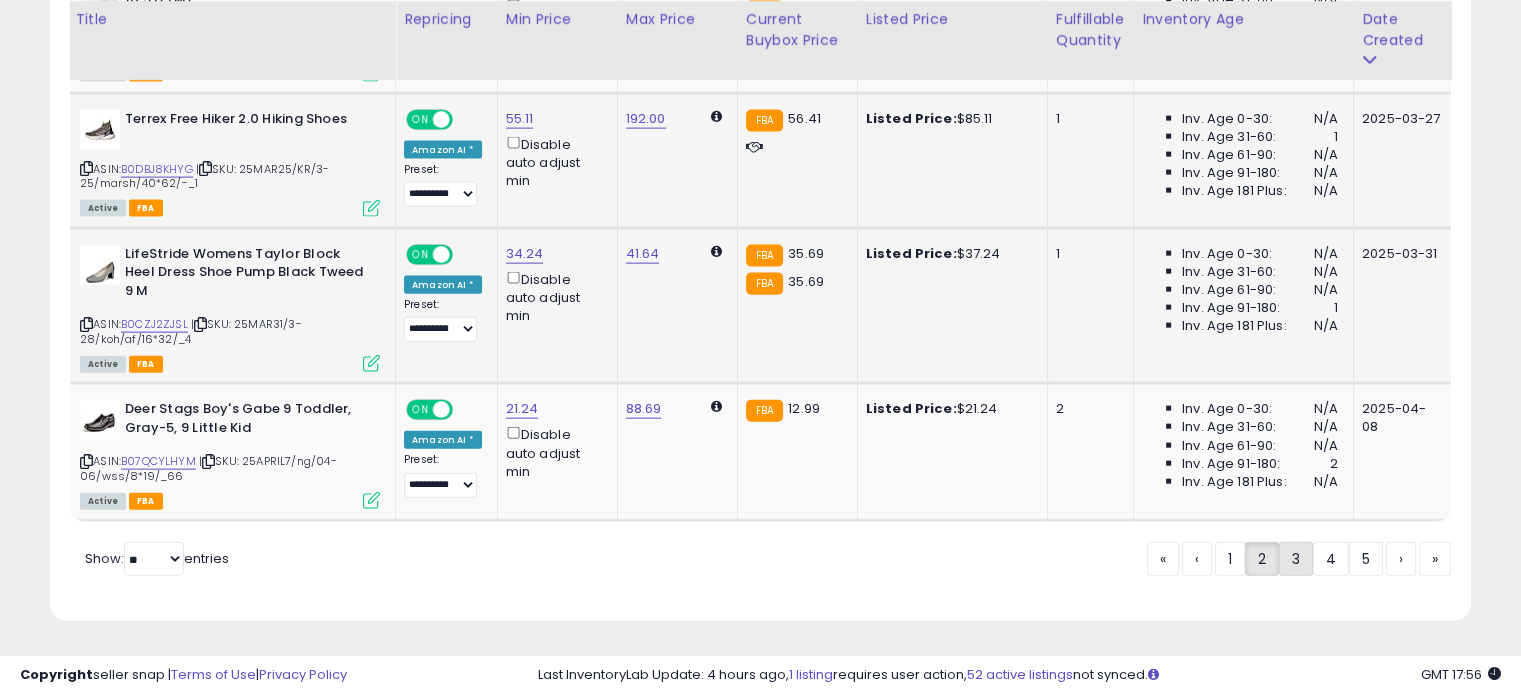 click on "3" 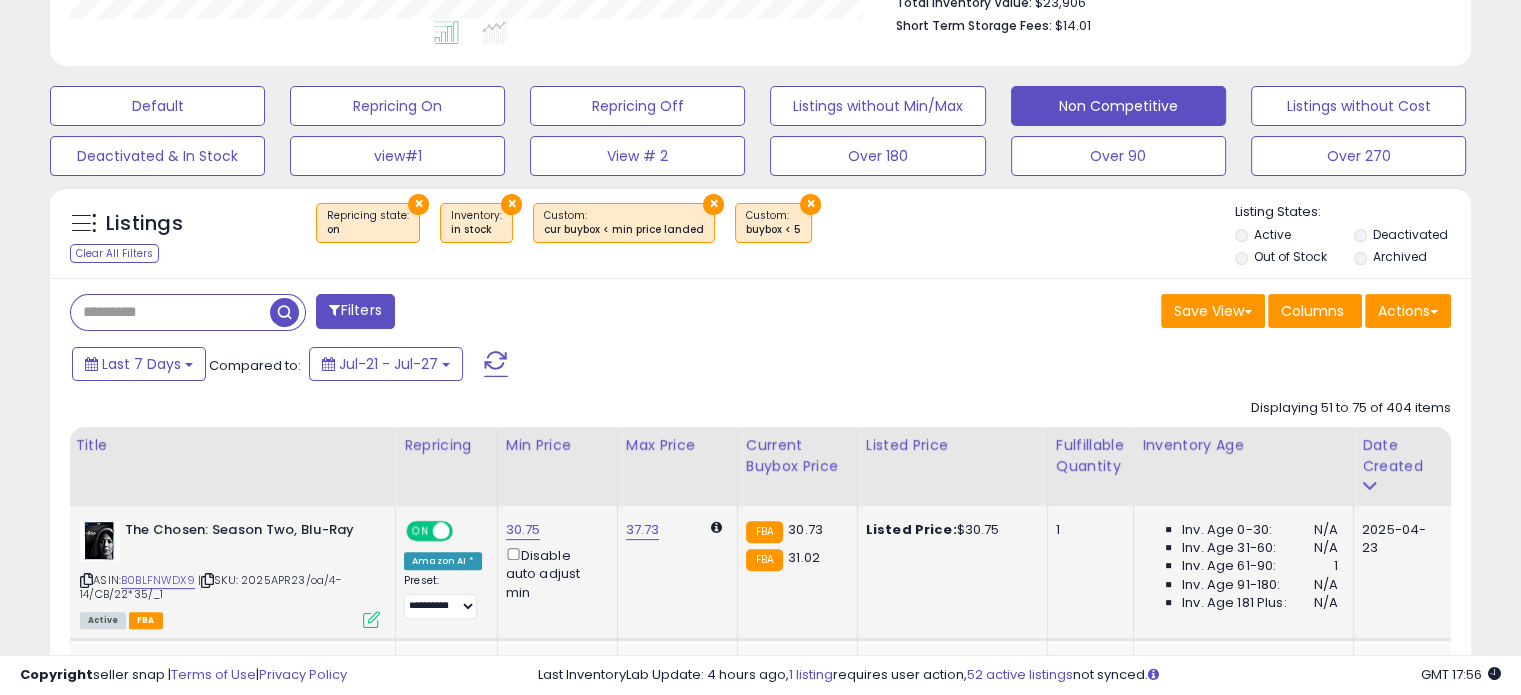 scroll, scrollTop: 644, scrollLeft: 0, axis: vertical 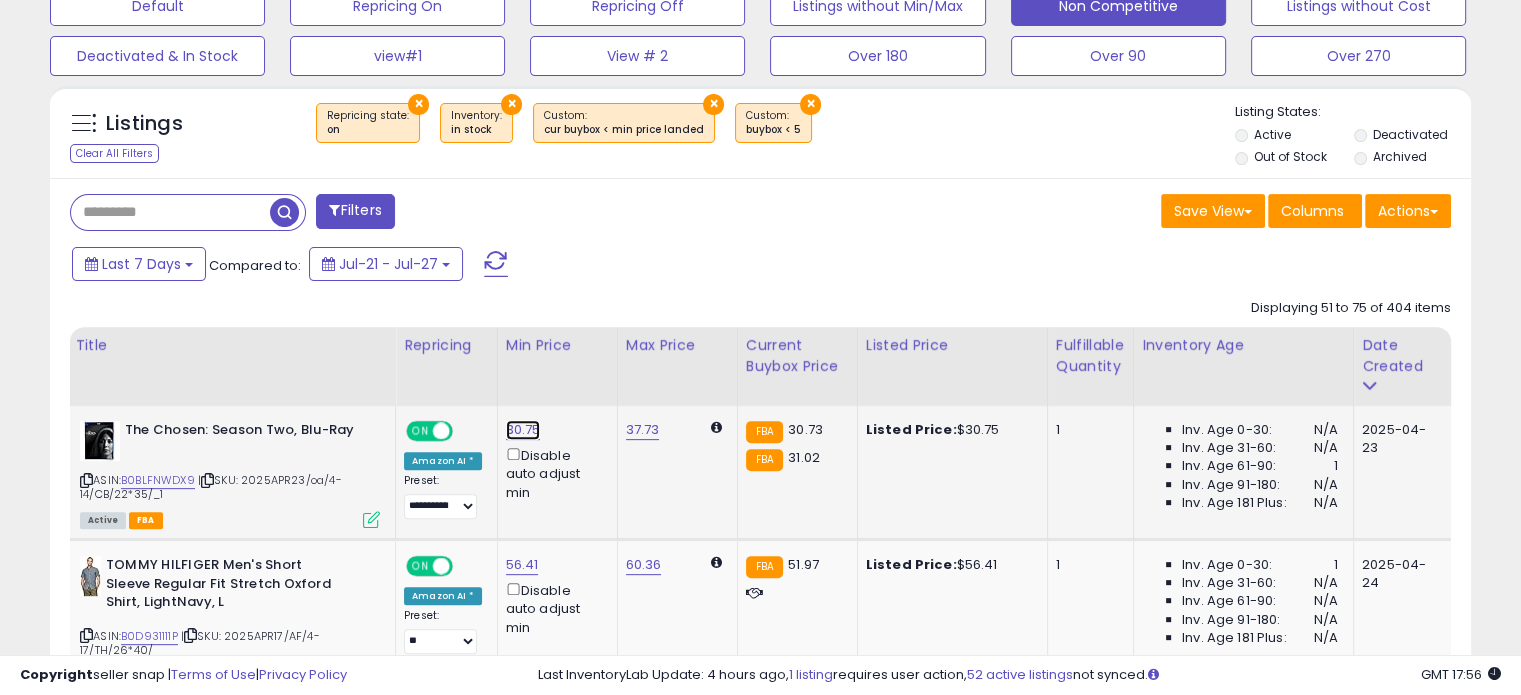 click on "30.75" at bounding box center (523, 430) 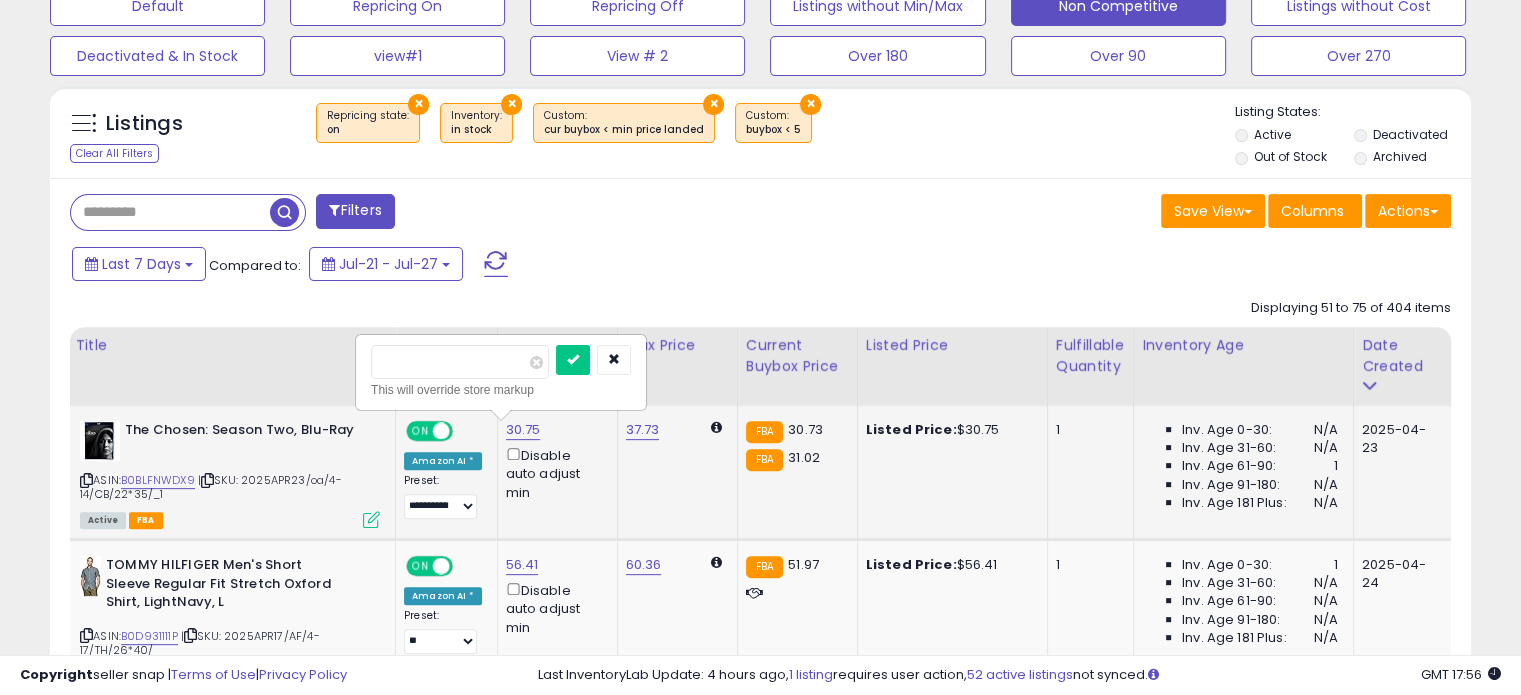 drag, startPoint x: 396, startPoint y: 367, endPoint x: 360, endPoint y: 360, distance: 36.67424 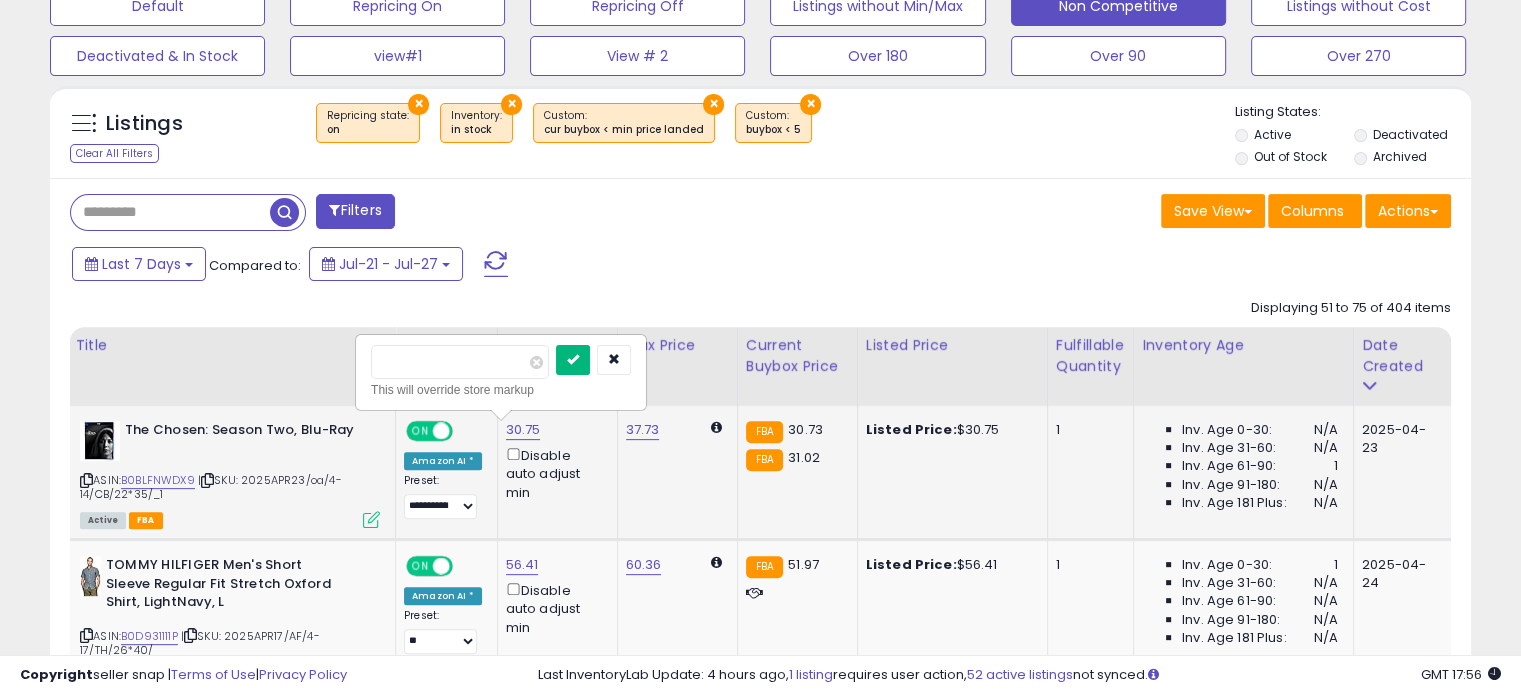 type on "*****" 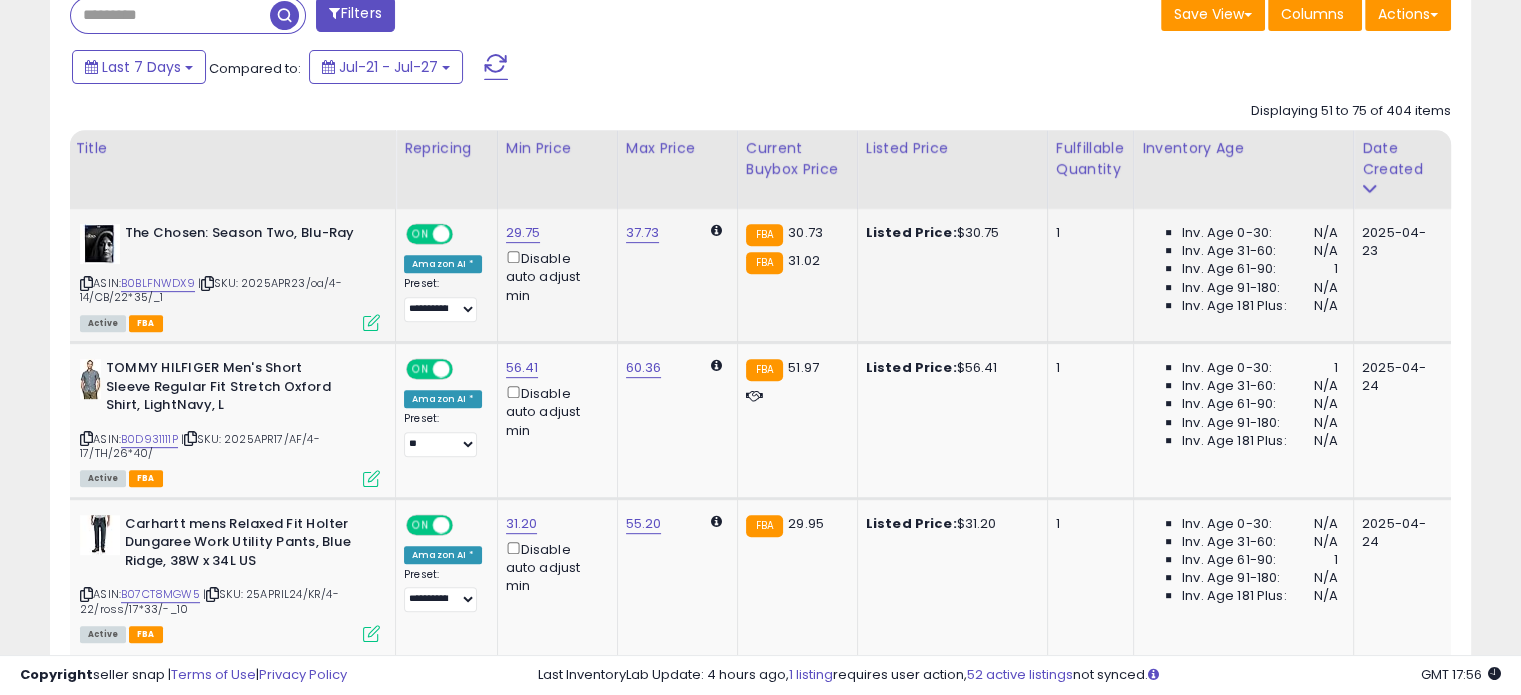 scroll, scrollTop: 844, scrollLeft: 0, axis: vertical 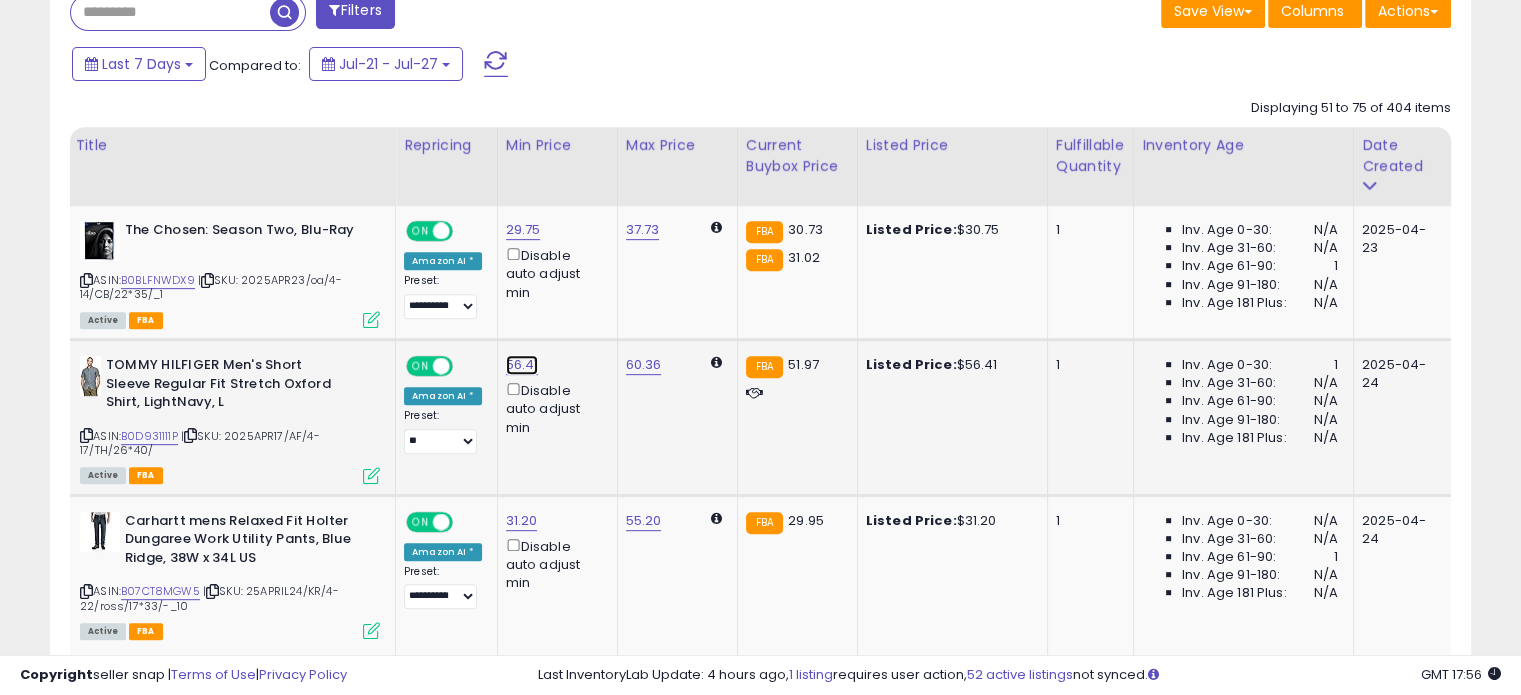 click on "56.41" at bounding box center [523, 230] 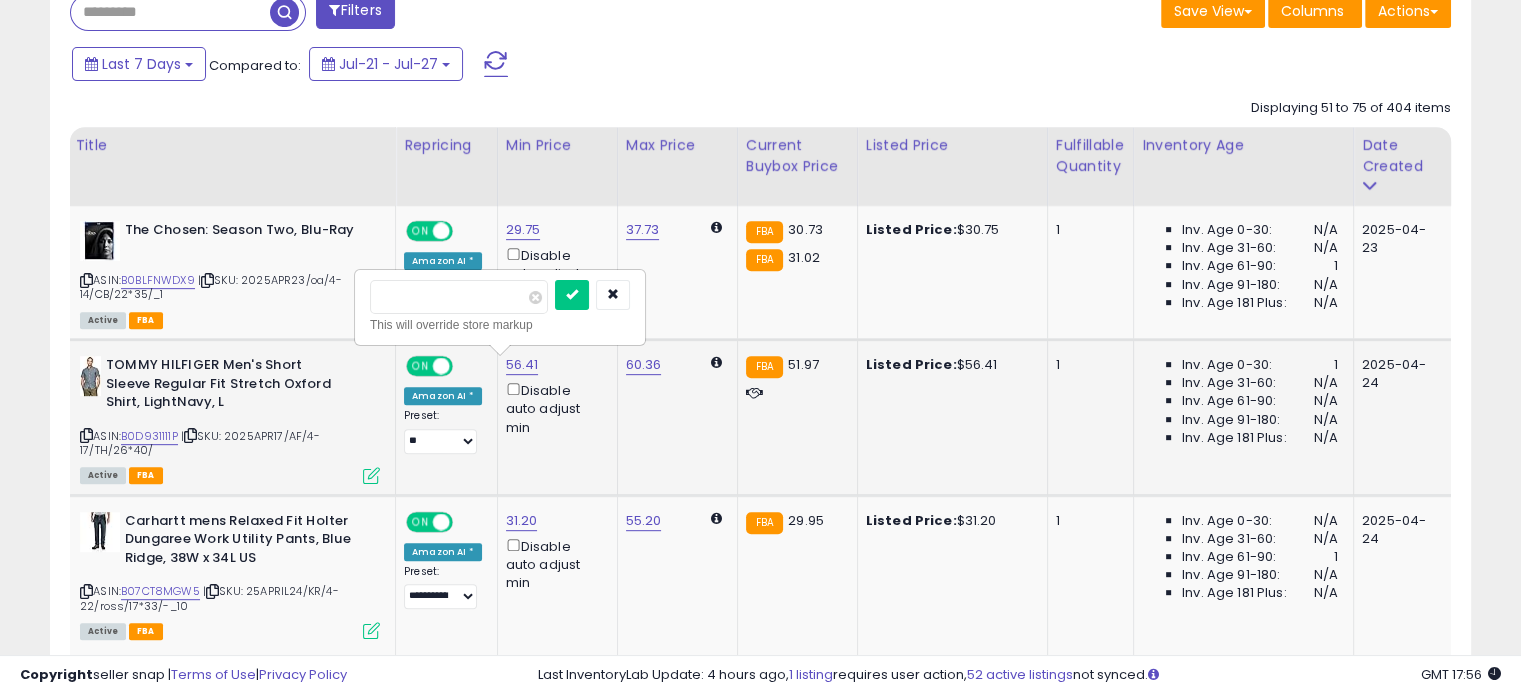 click on "*****" at bounding box center [459, 297] 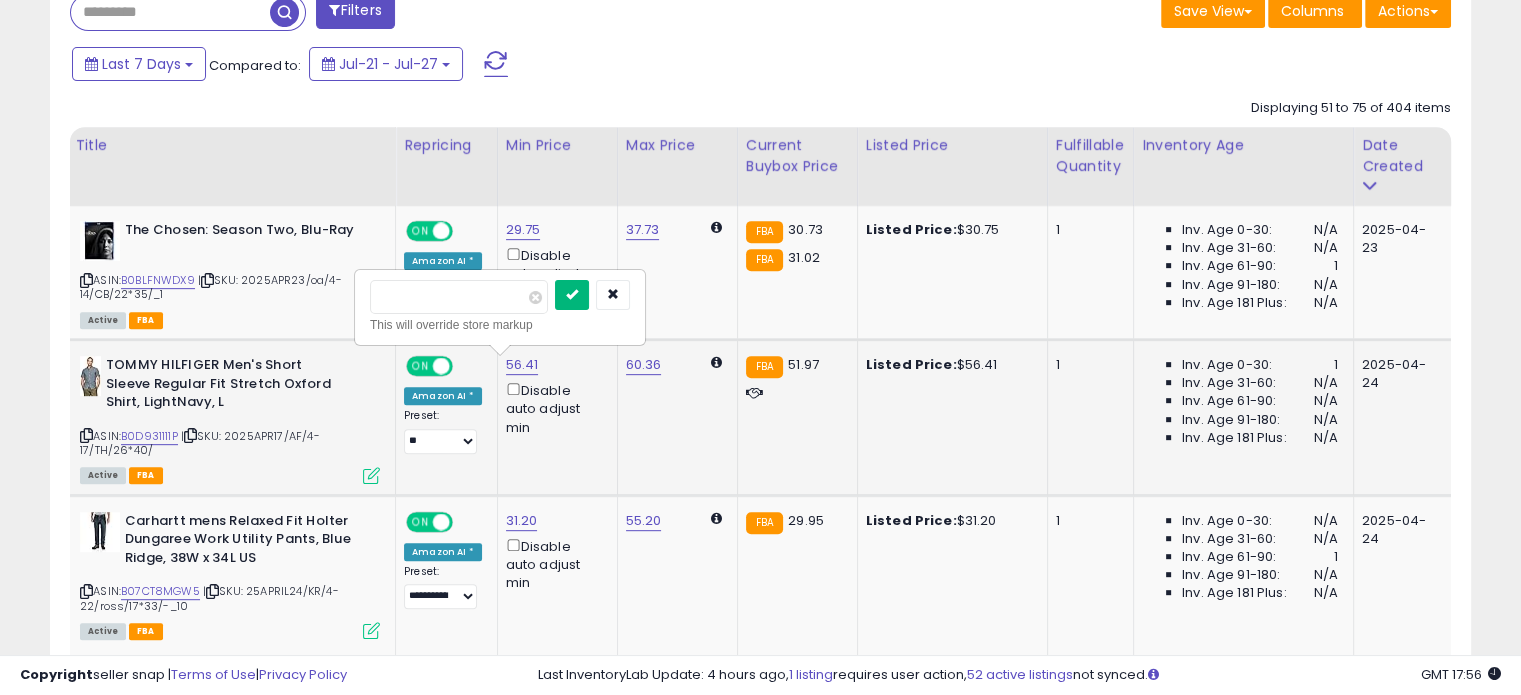 type on "*****" 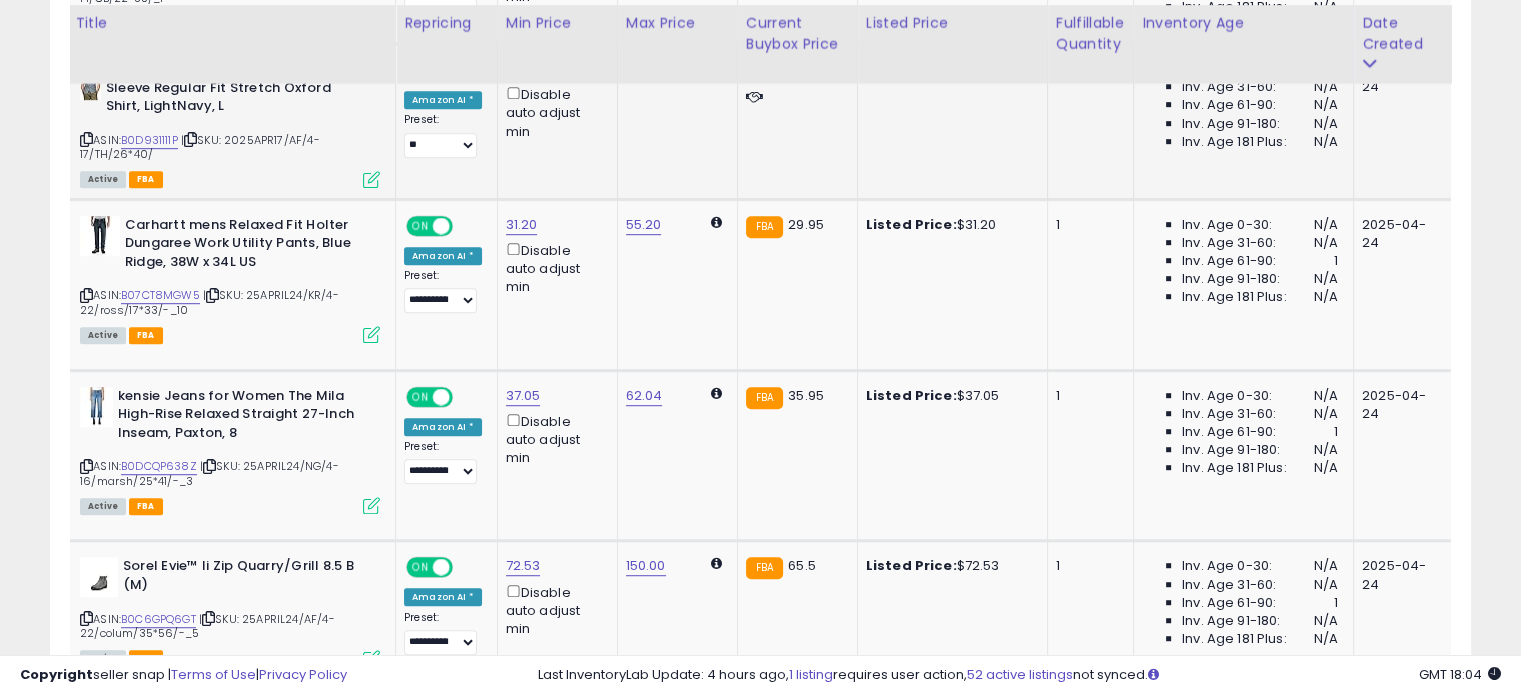 scroll, scrollTop: 1144, scrollLeft: 0, axis: vertical 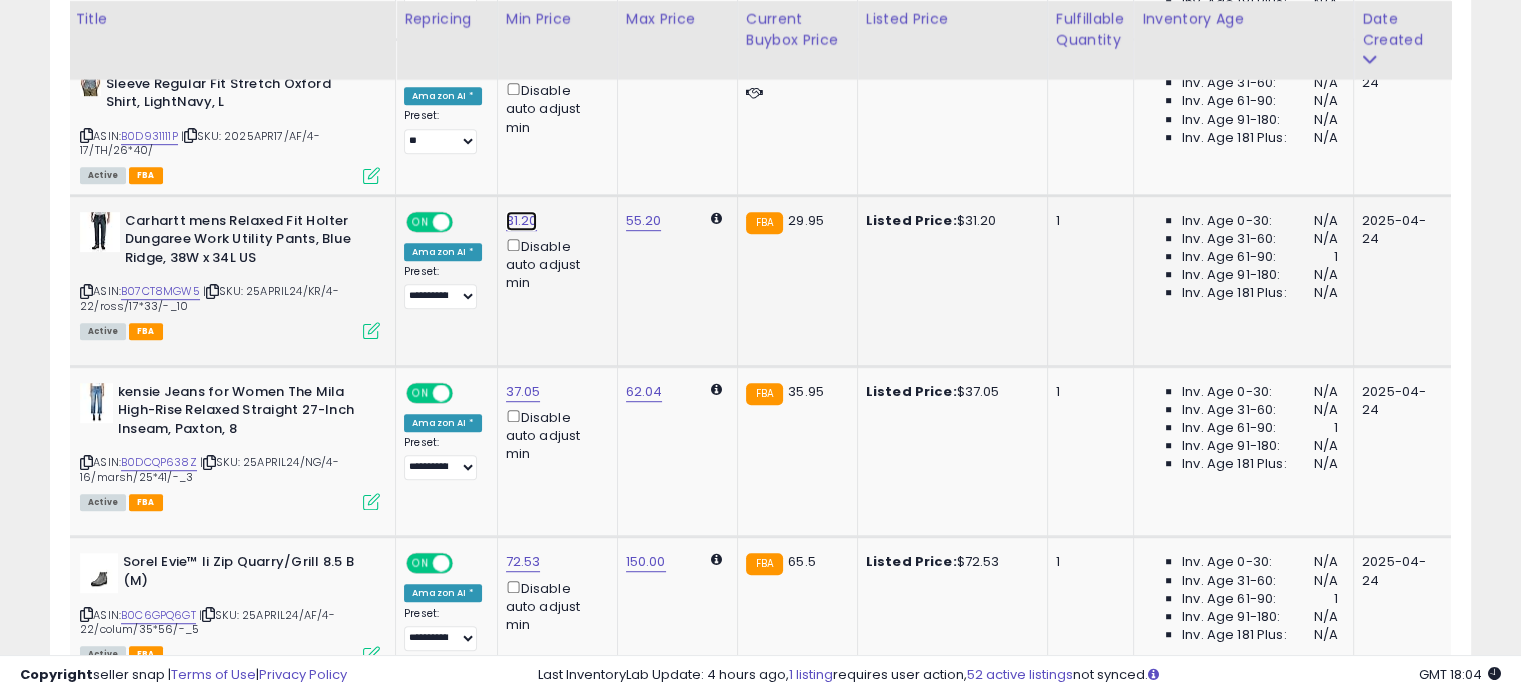 click on "31.20" at bounding box center (523, -70) 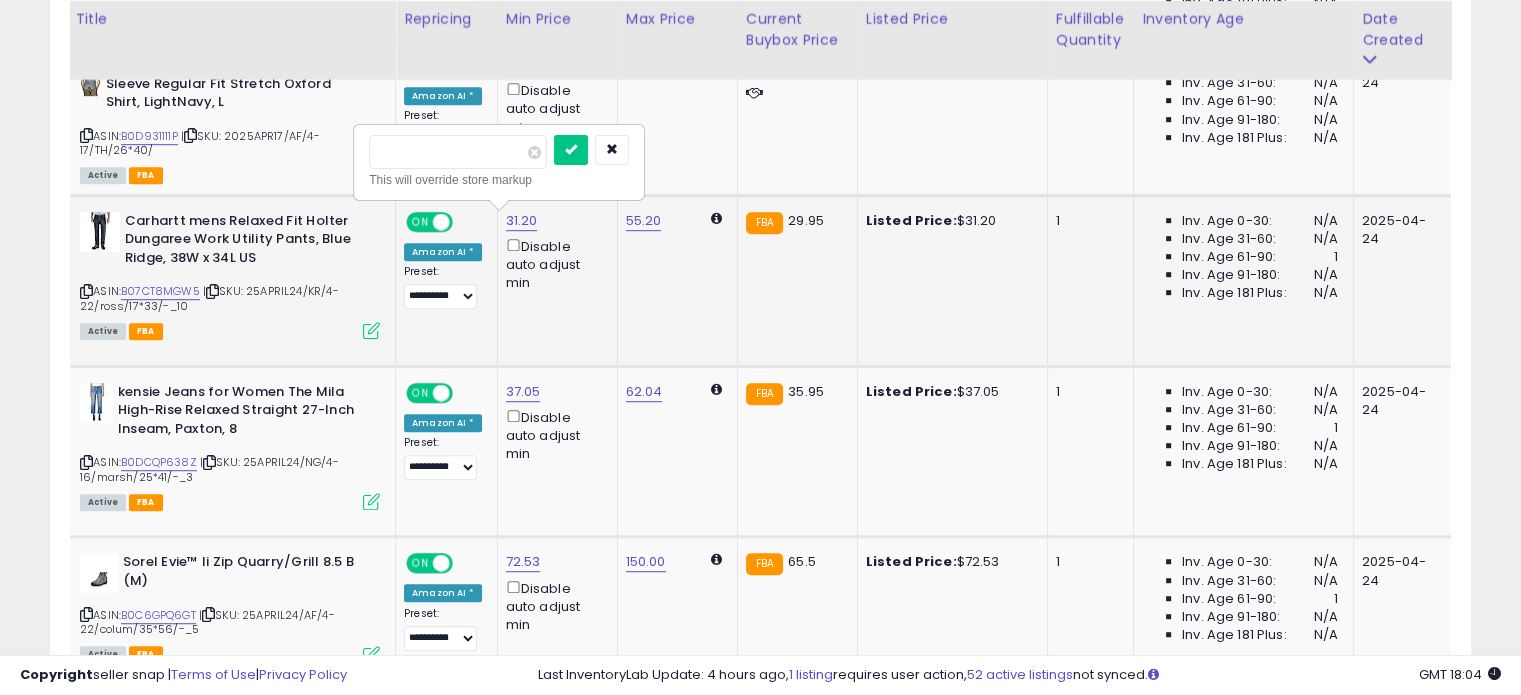 drag, startPoint x: 392, startPoint y: 156, endPoint x: 381, endPoint y: 156, distance: 11 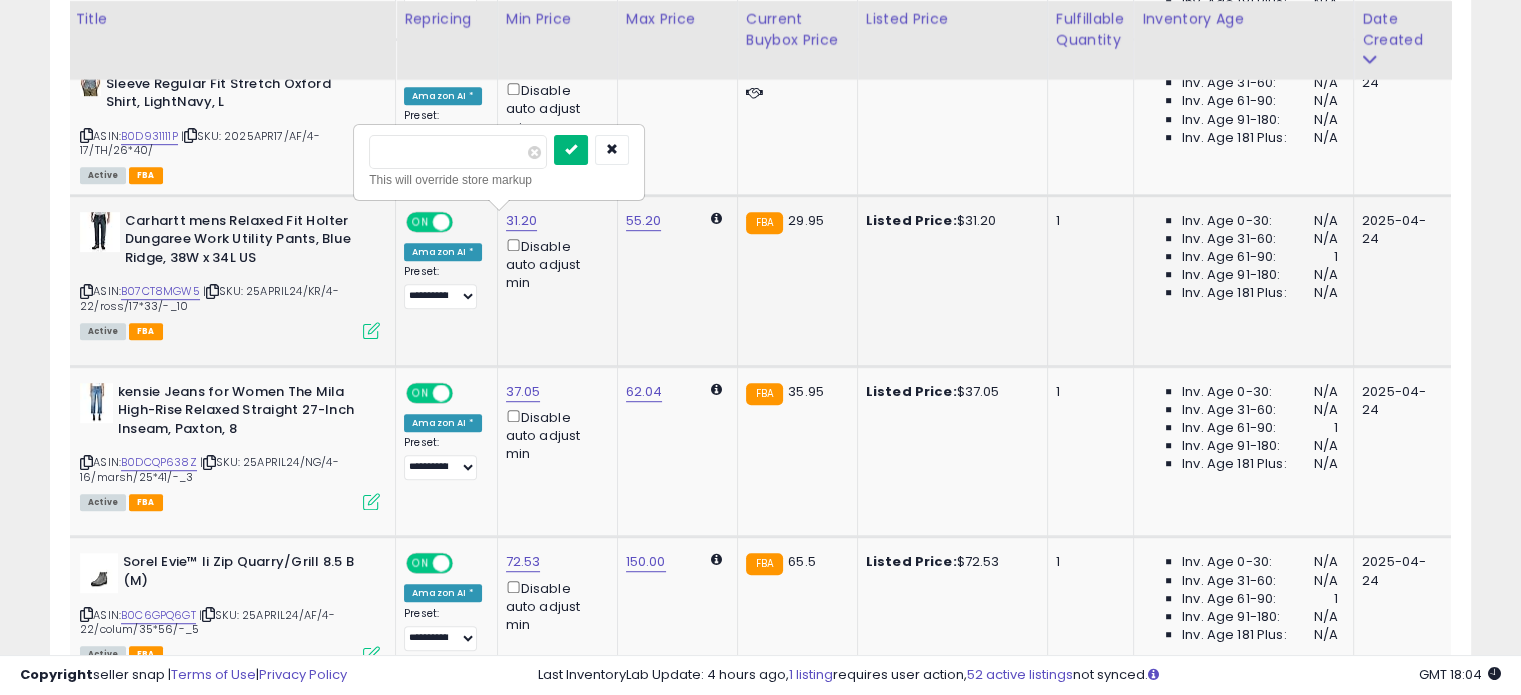 type on "*****" 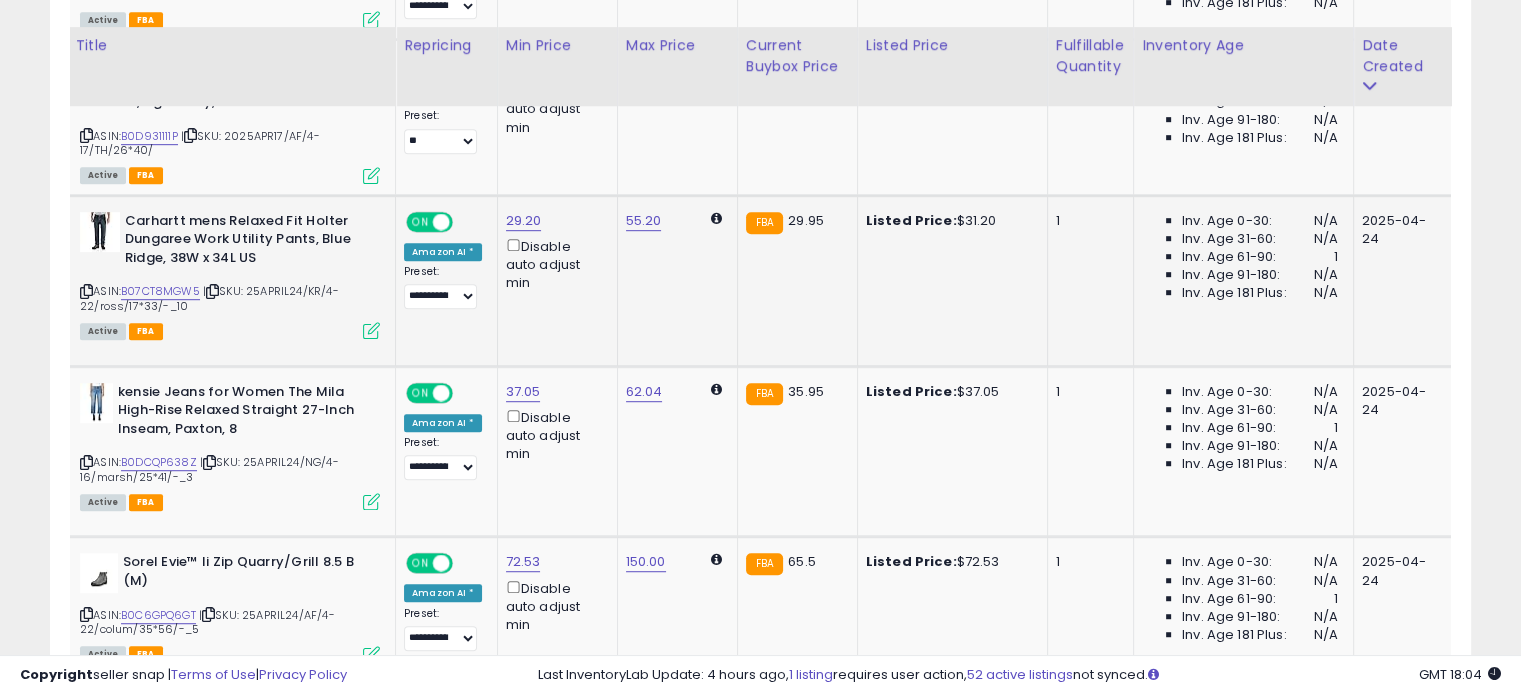 scroll, scrollTop: 1244, scrollLeft: 0, axis: vertical 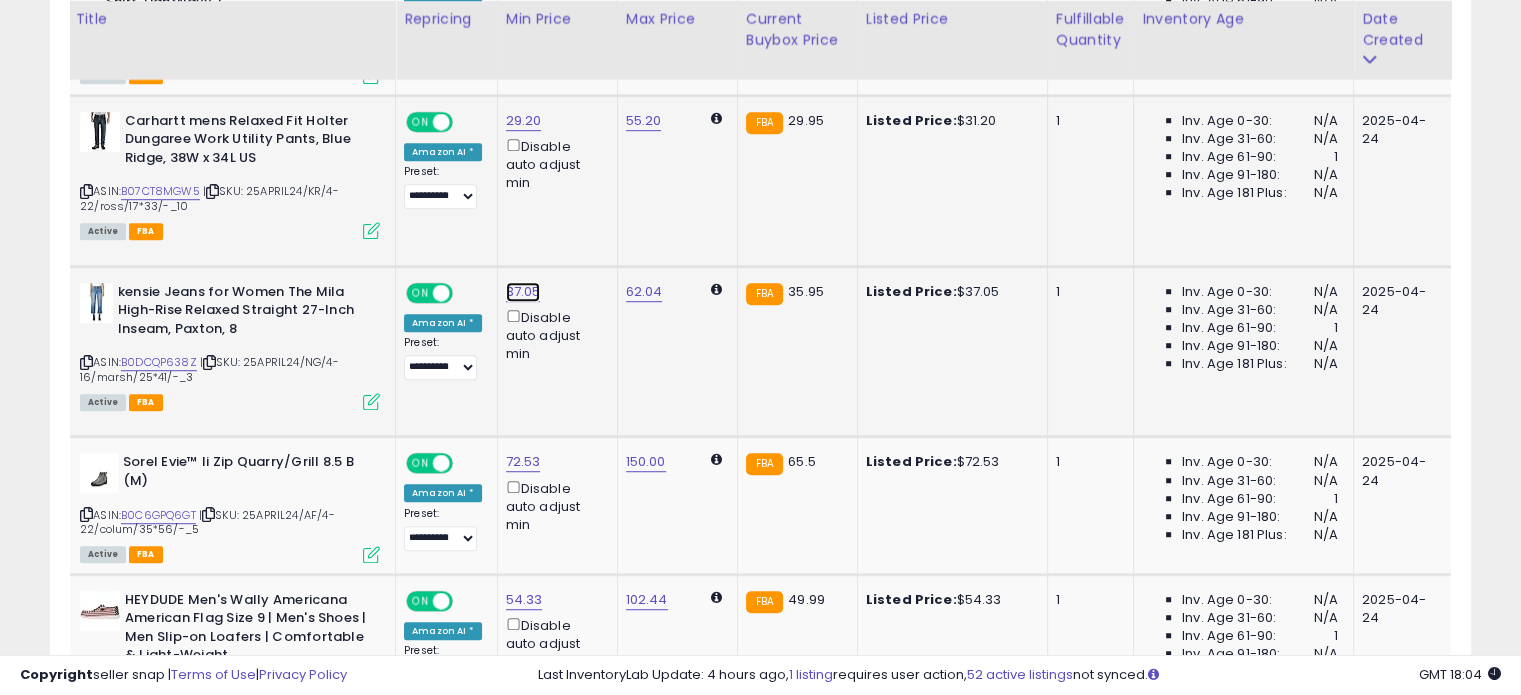click on "37.05" at bounding box center [523, -170] 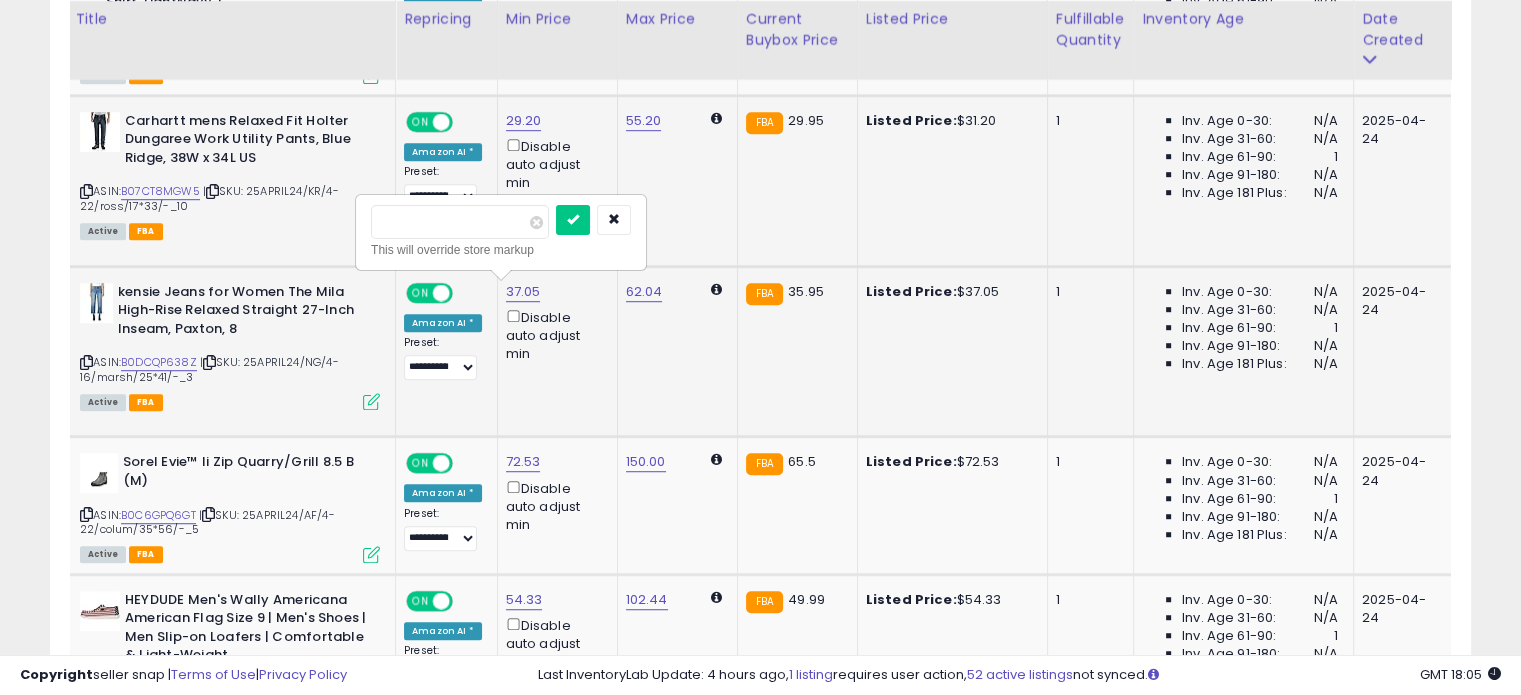 click on "*****" at bounding box center (460, 222) 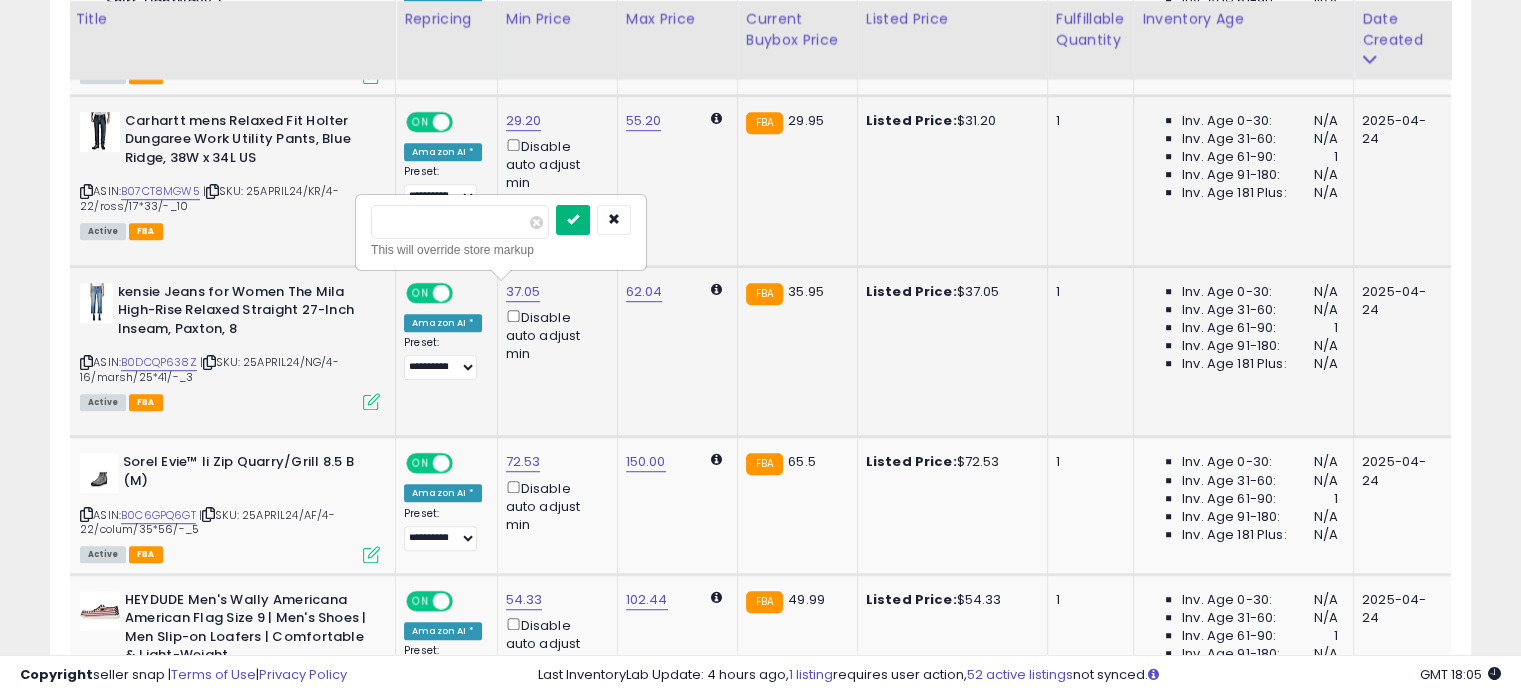 type on "*****" 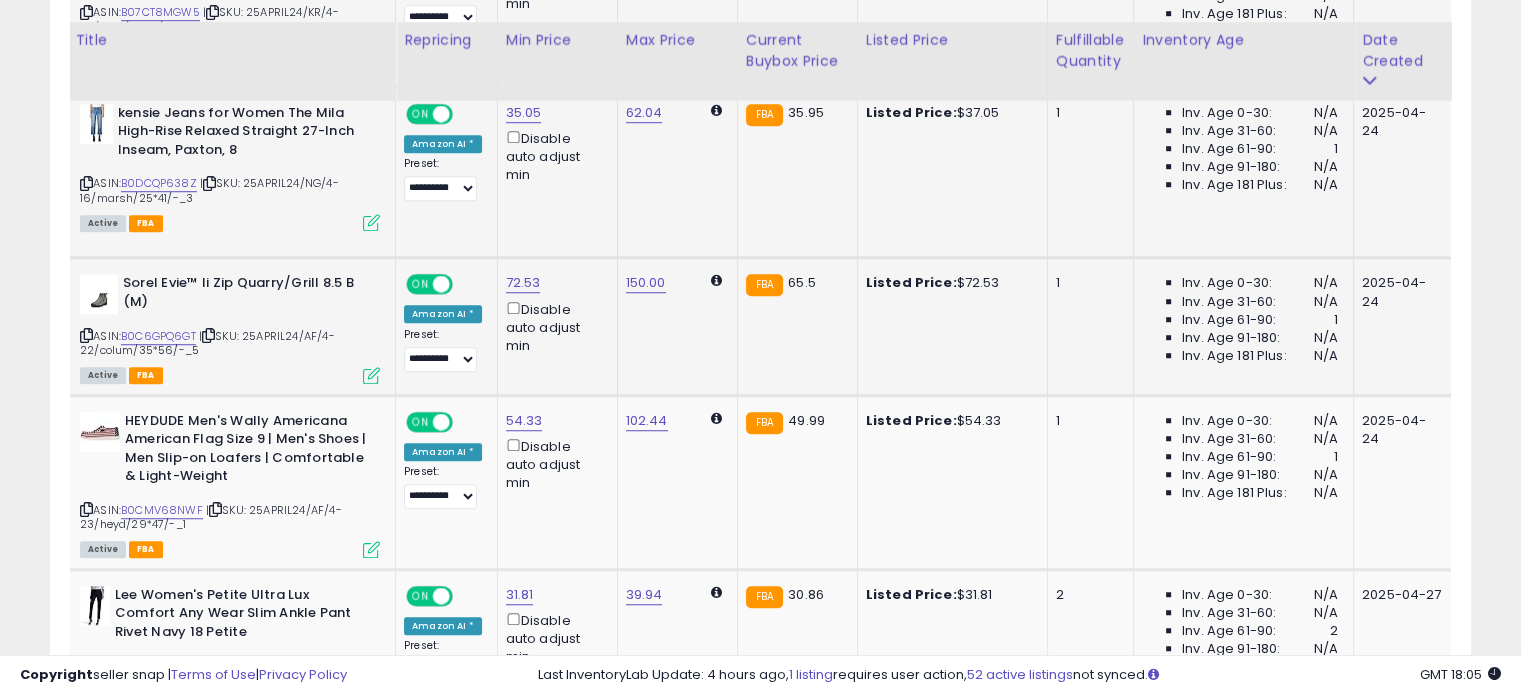 scroll, scrollTop: 1444, scrollLeft: 0, axis: vertical 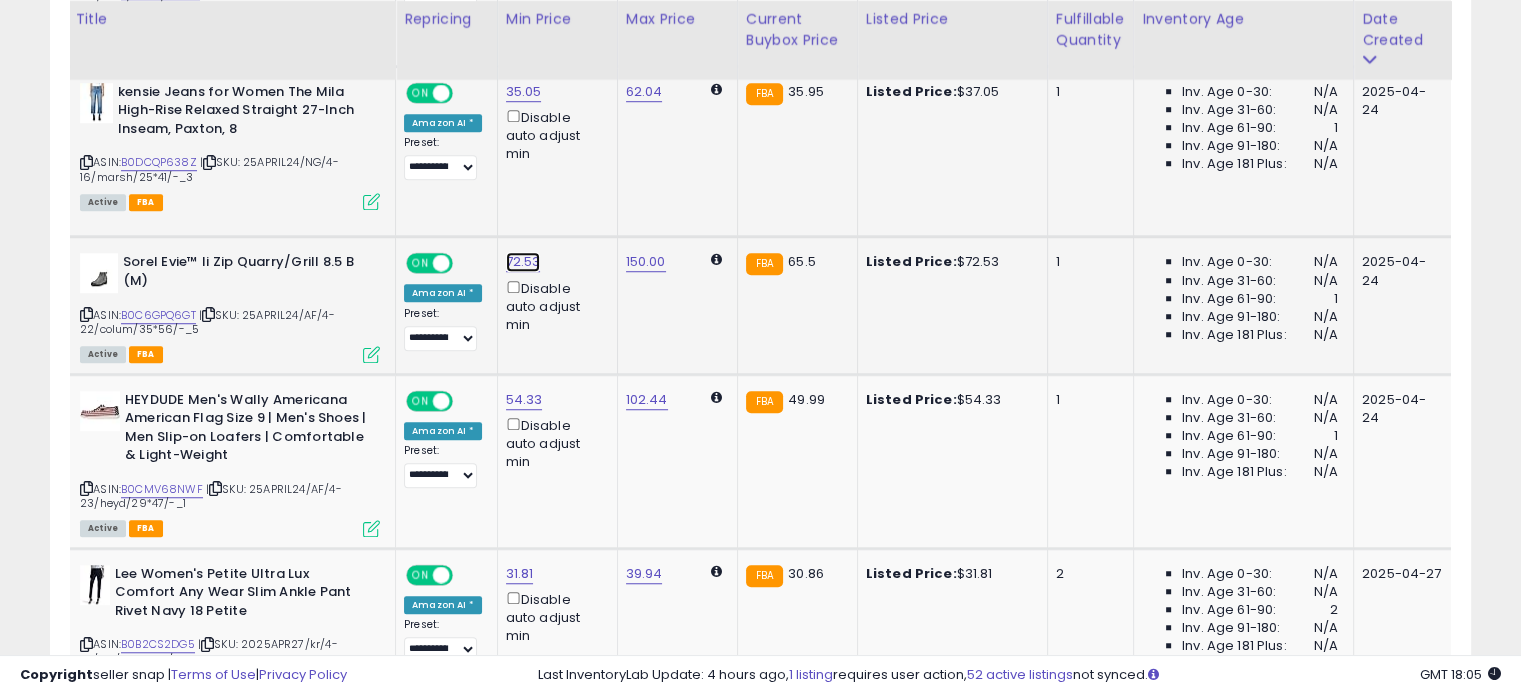 click on "72.53" at bounding box center [523, -370] 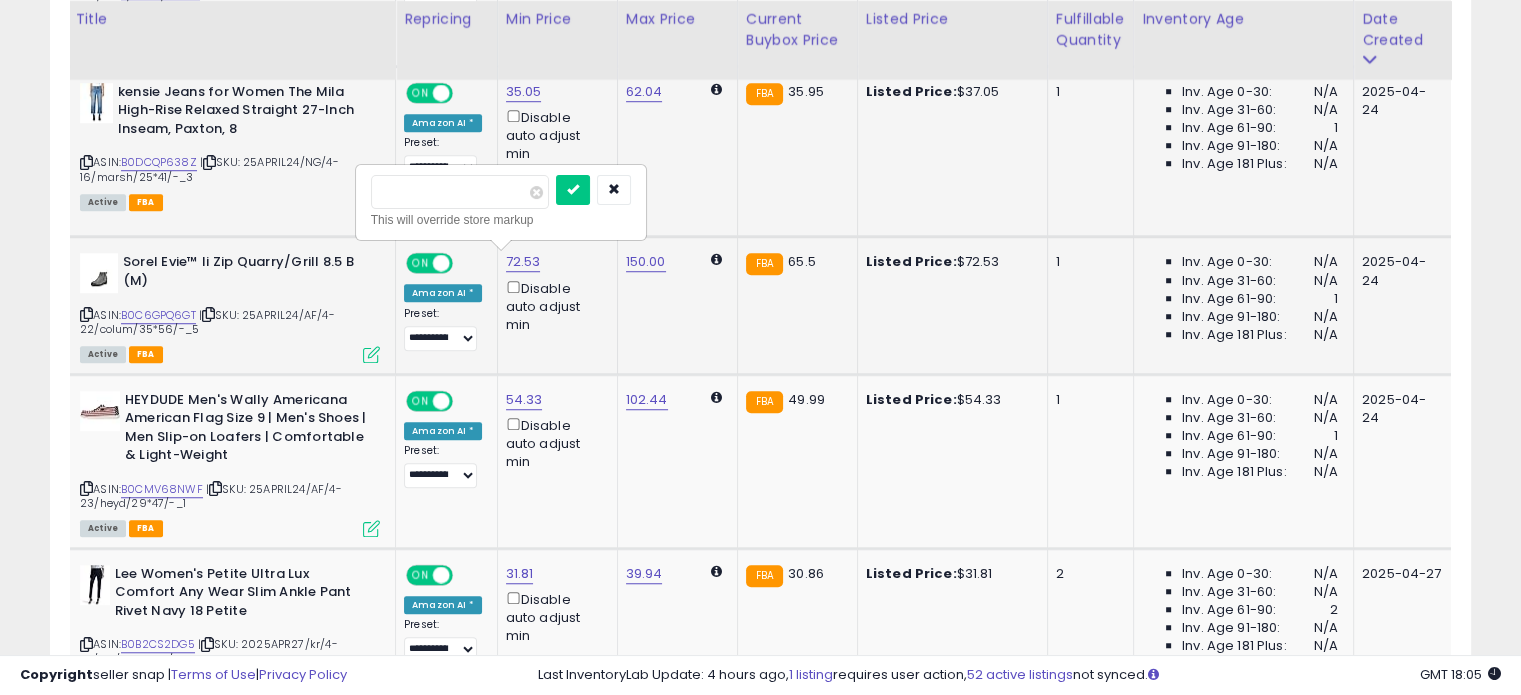 drag, startPoint x: 396, startPoint y: 199, endPoint x: 364, endPoint y: 198, distance: 32.01562 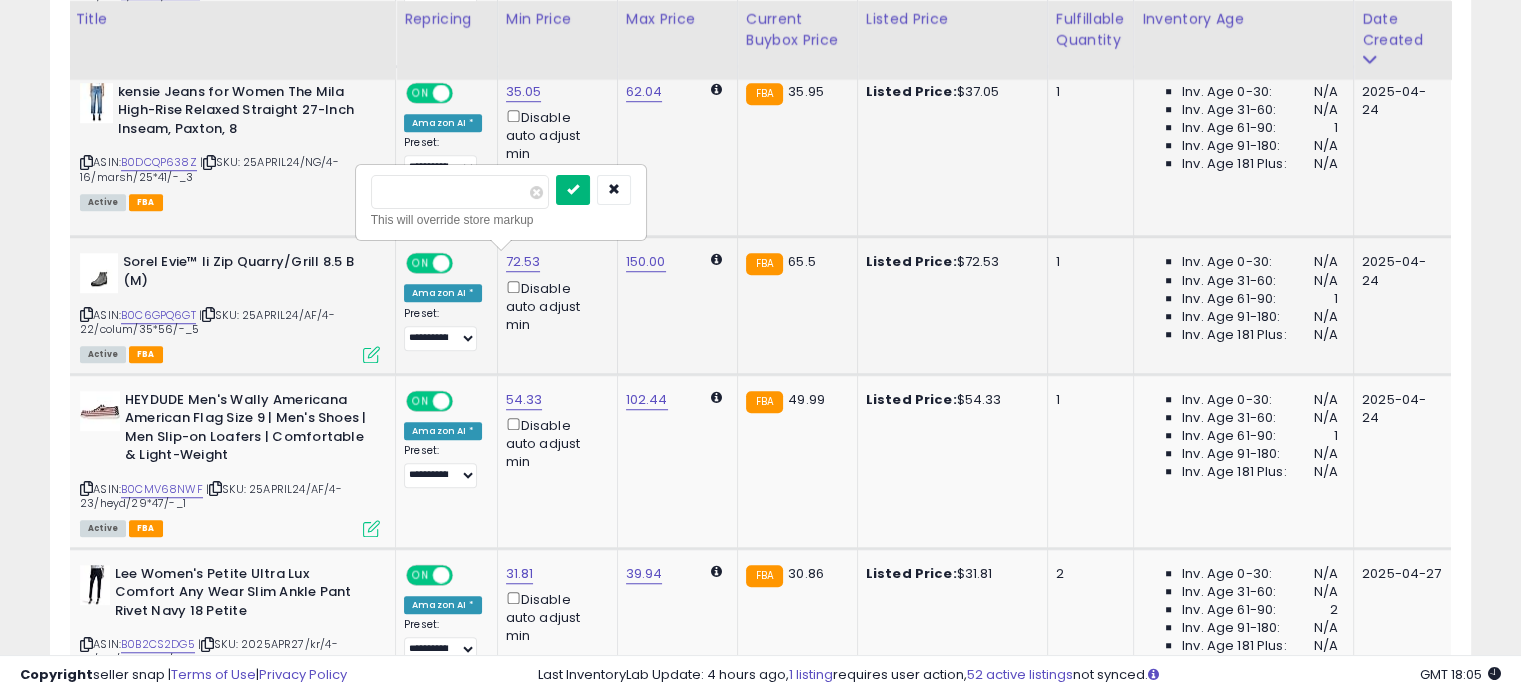 type on "*****" 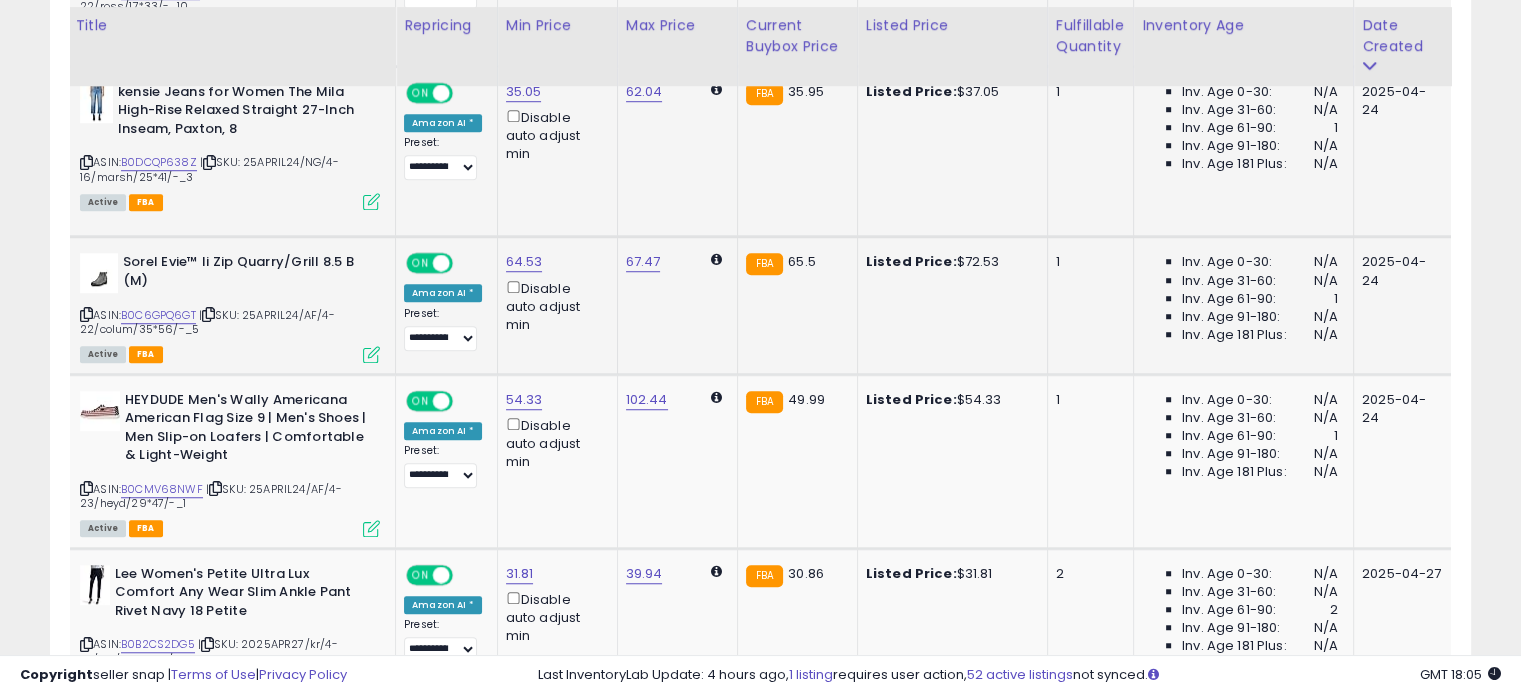 scroll, scrollTop: 1544, scrollLeft: 0, axis: vertical 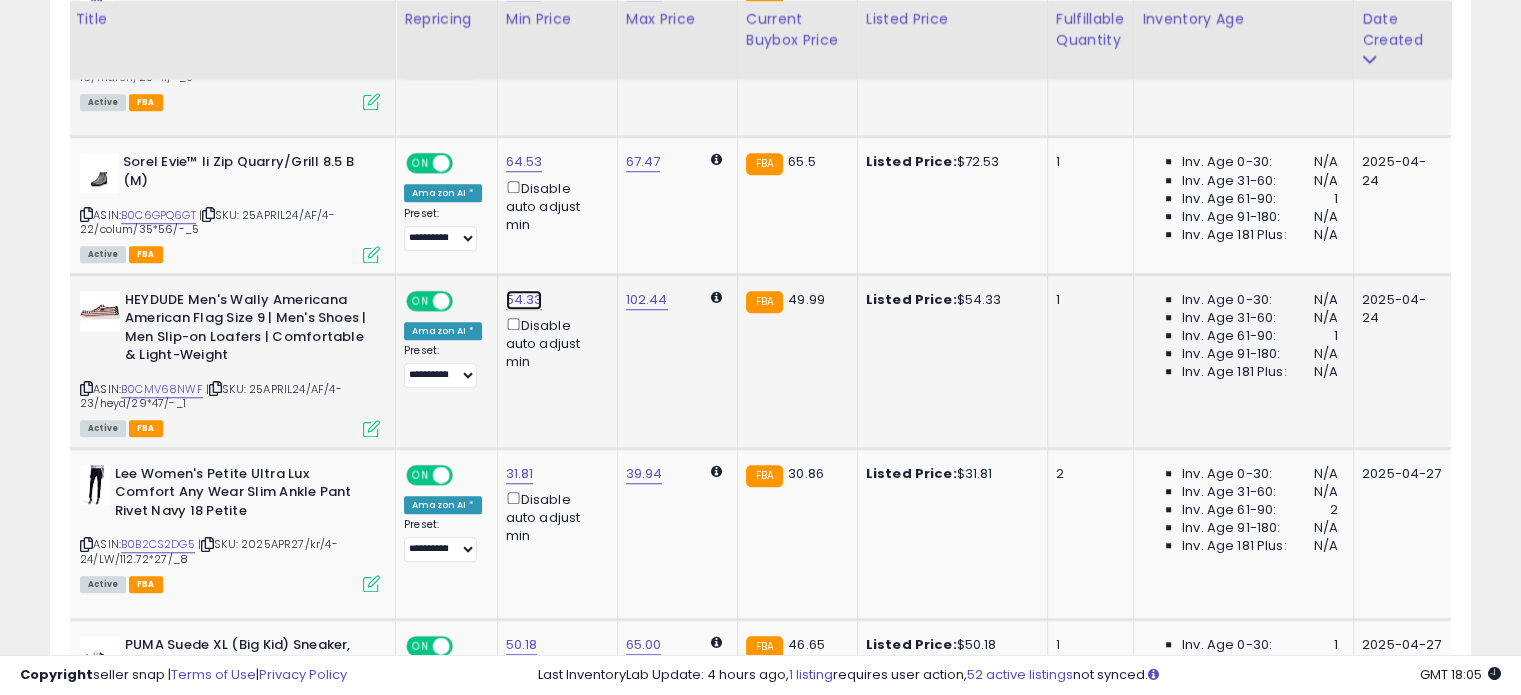 click on "54.33" at bounding box center [523, -470] 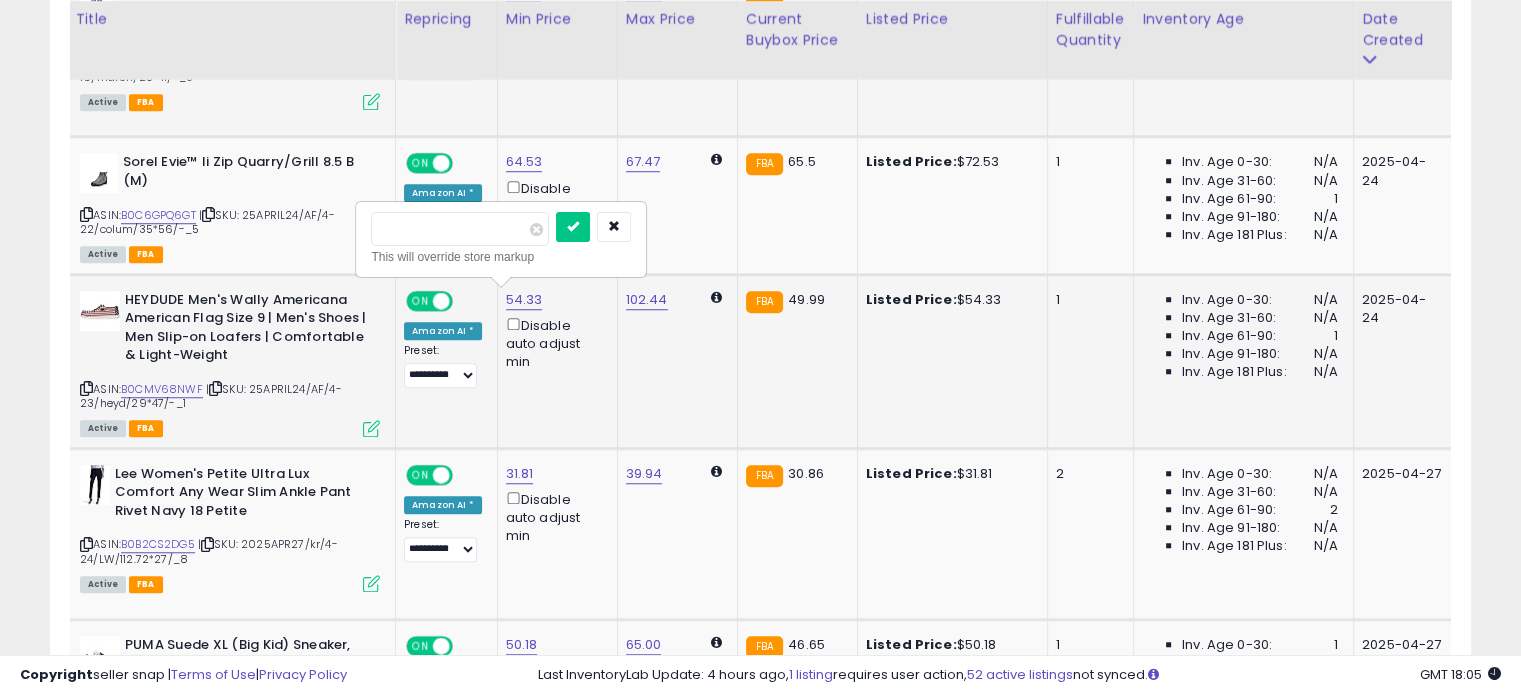 drag, startPoint x: 399, startPoint y: 232, endPoint x: 365, endPoint y: 224, distance: 34.928497 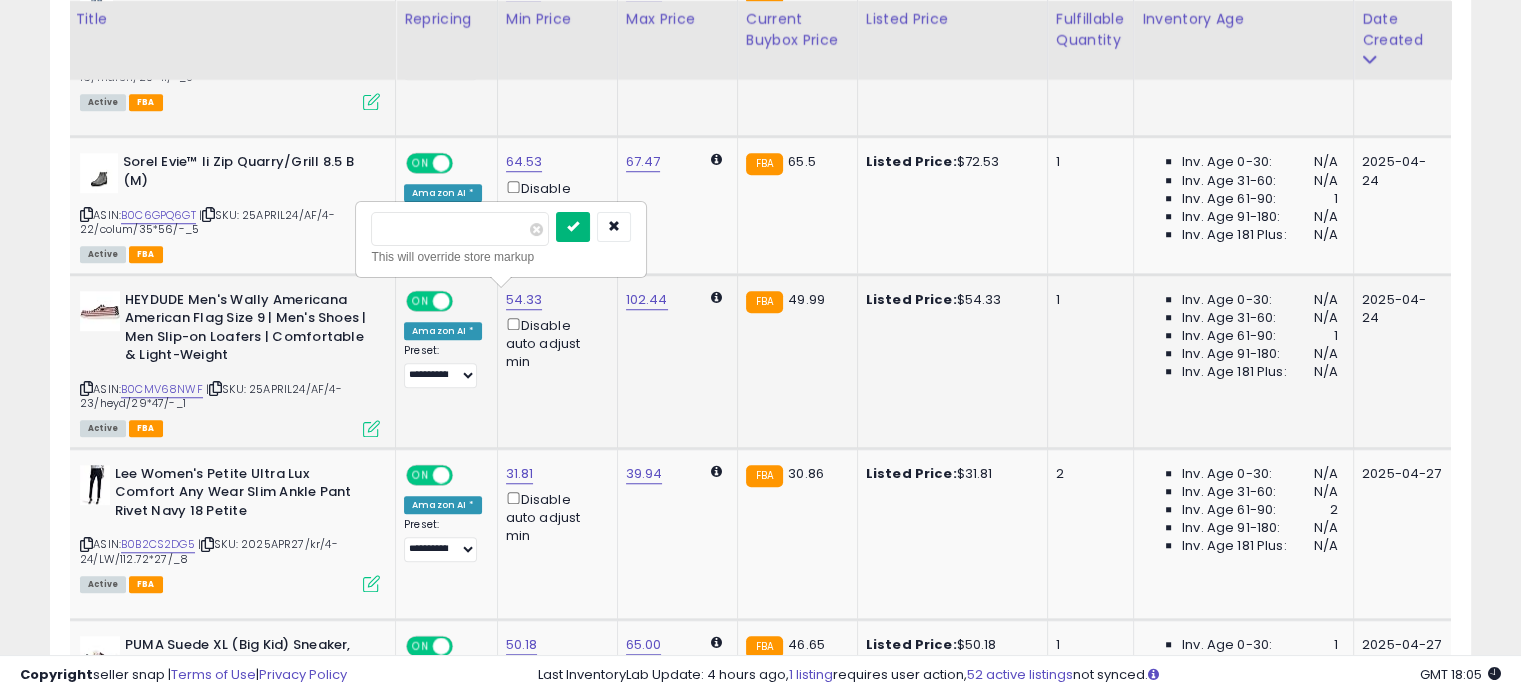 type on "*****" 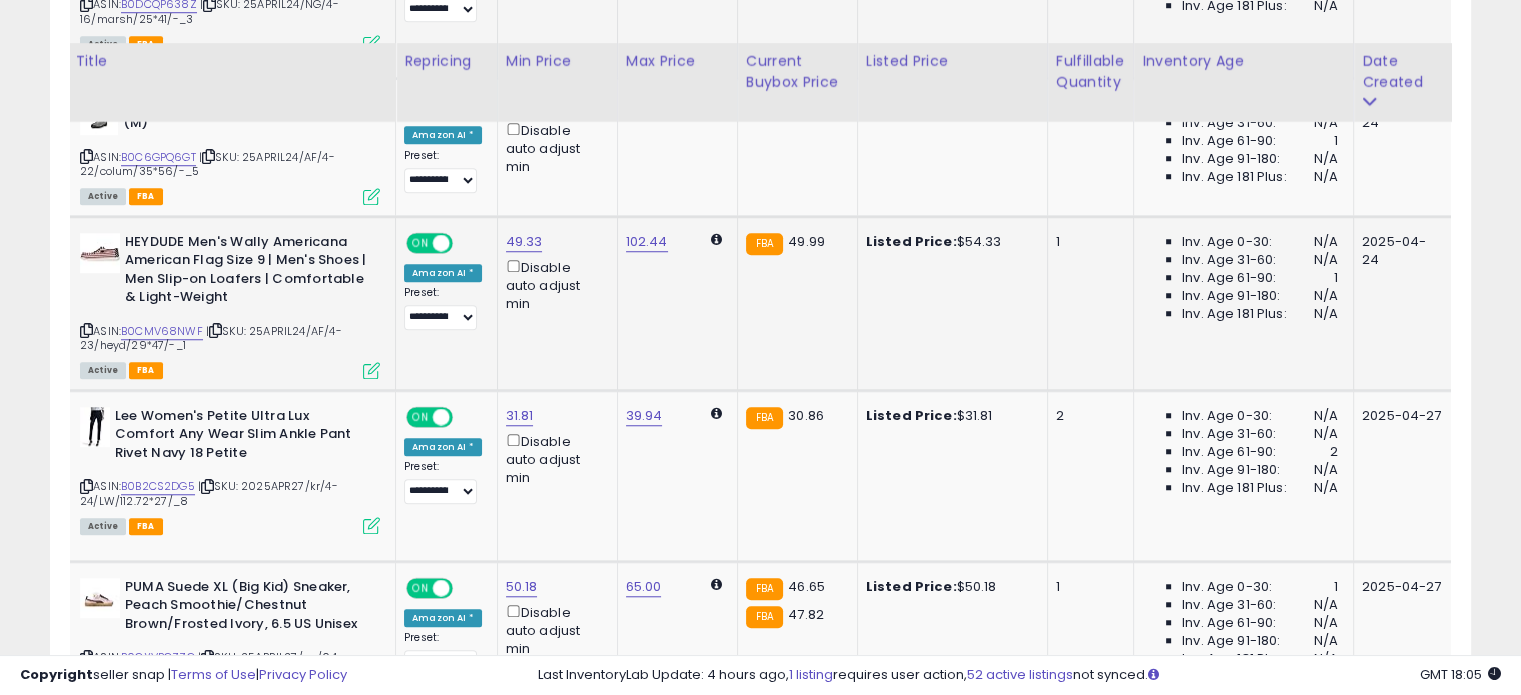 scroll, scrollTop: 1644, scrollLeft: 0, axis: vertical 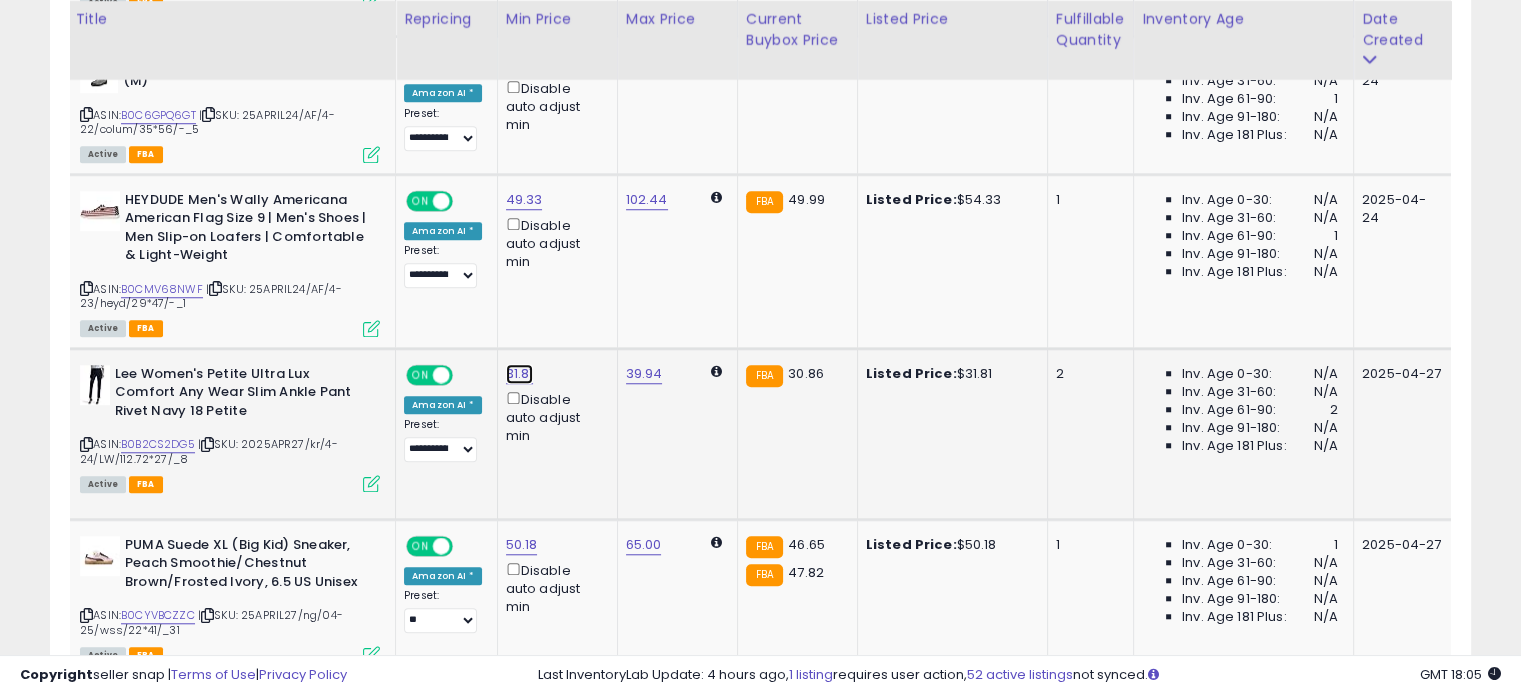 click on "31.81" at bounding box center [523, -570] 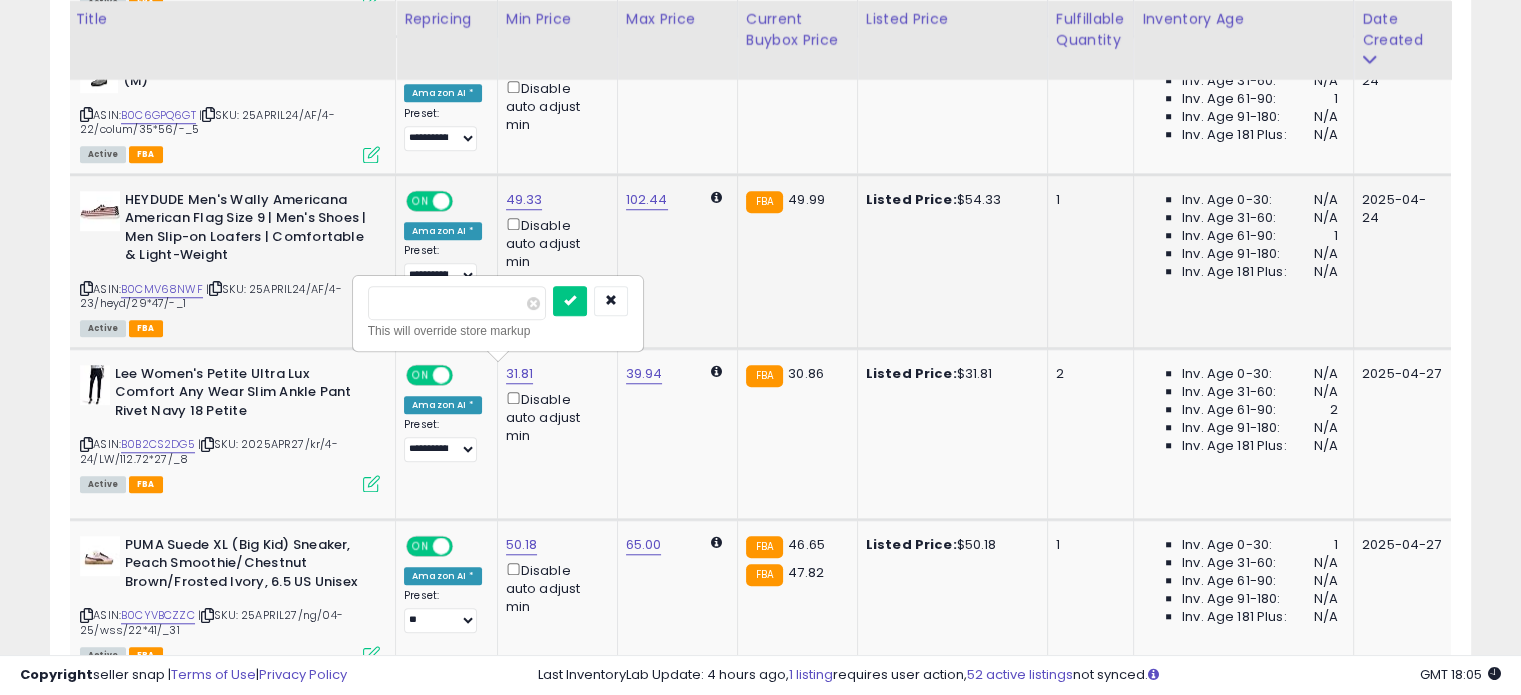 drag, startPoint x: 394, startPoint y: 307, endPoint x: 330, endPoint y: 292, distance: 65.734314 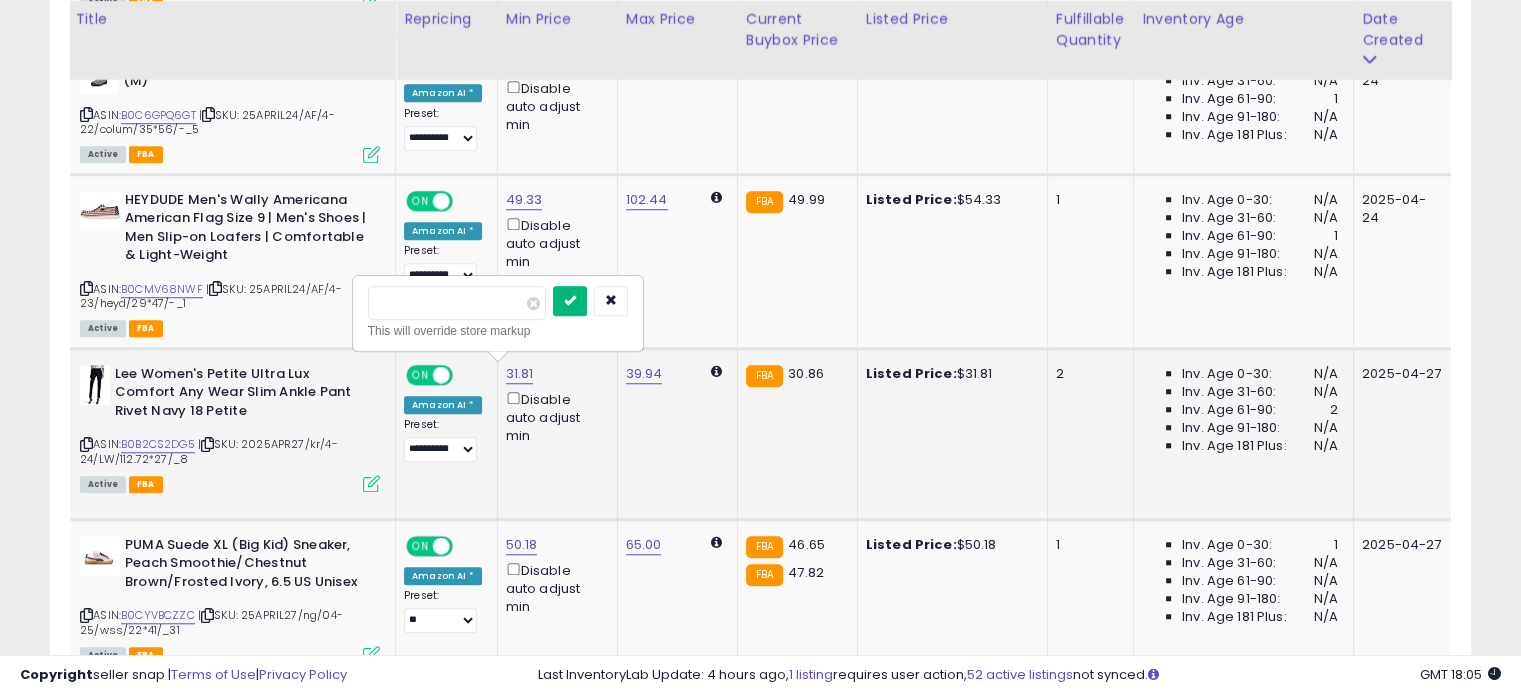 type on "*****" 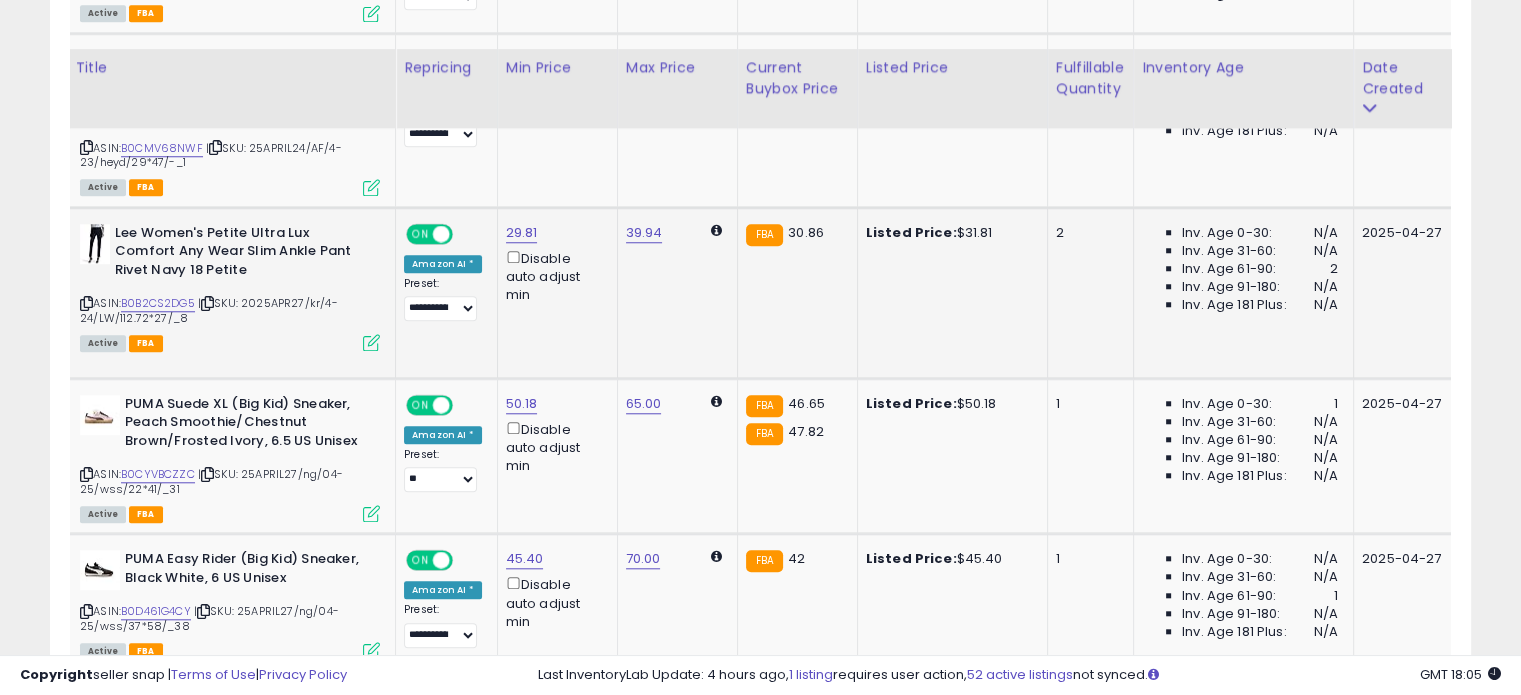 scroll, scrollTop: 1844, scrollLeft: 0, axis: vertical 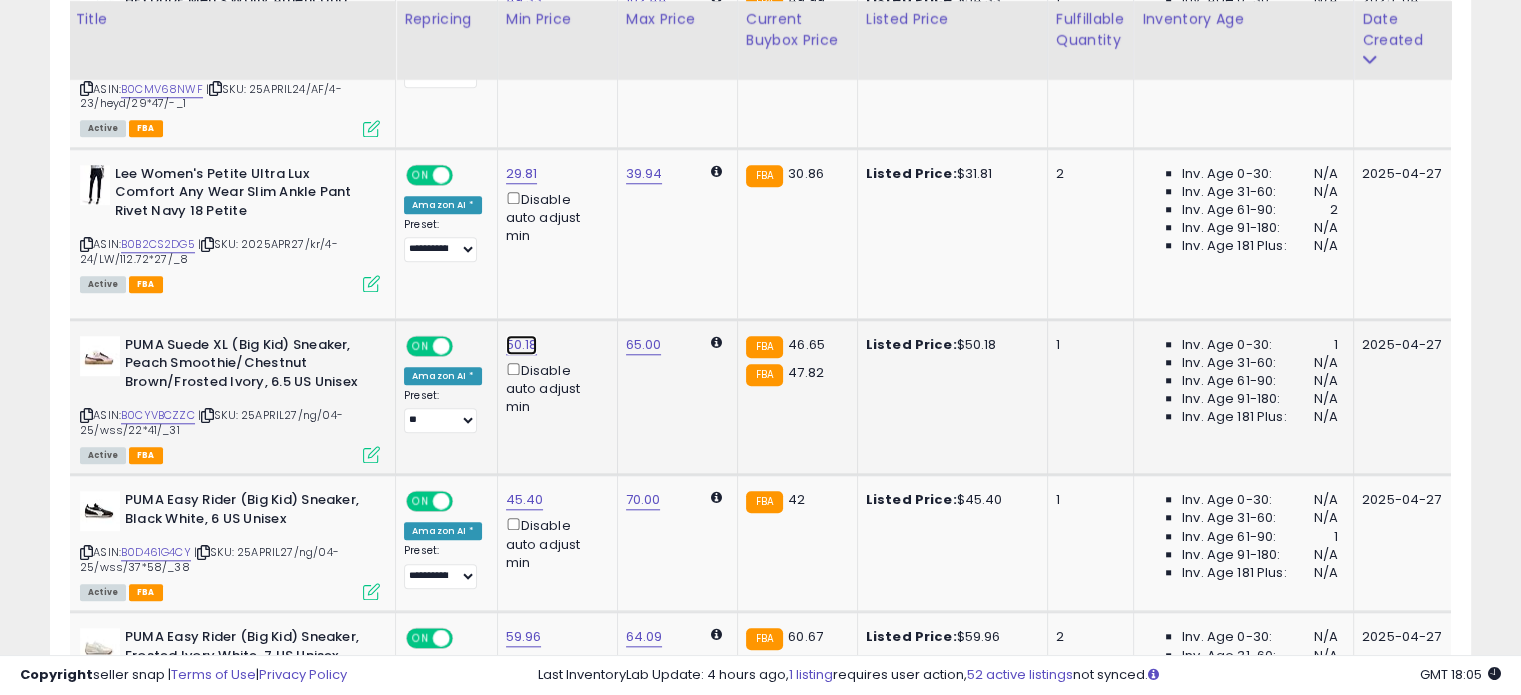 click on "50.18" at bounding box center [523, -770] 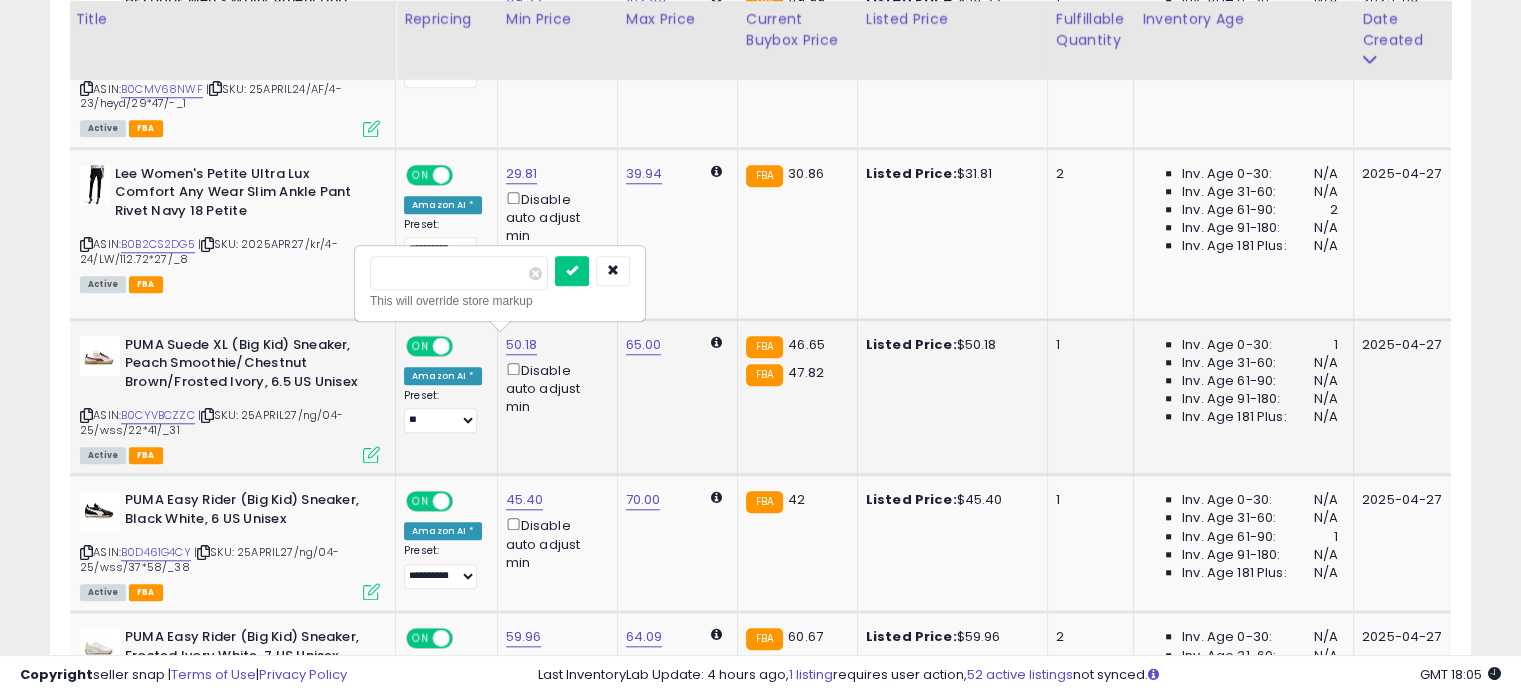 drag, startPoint x: 398, startPoint y: 274, endPoint x: 372, endPoint y: 271, distance: 26.172504 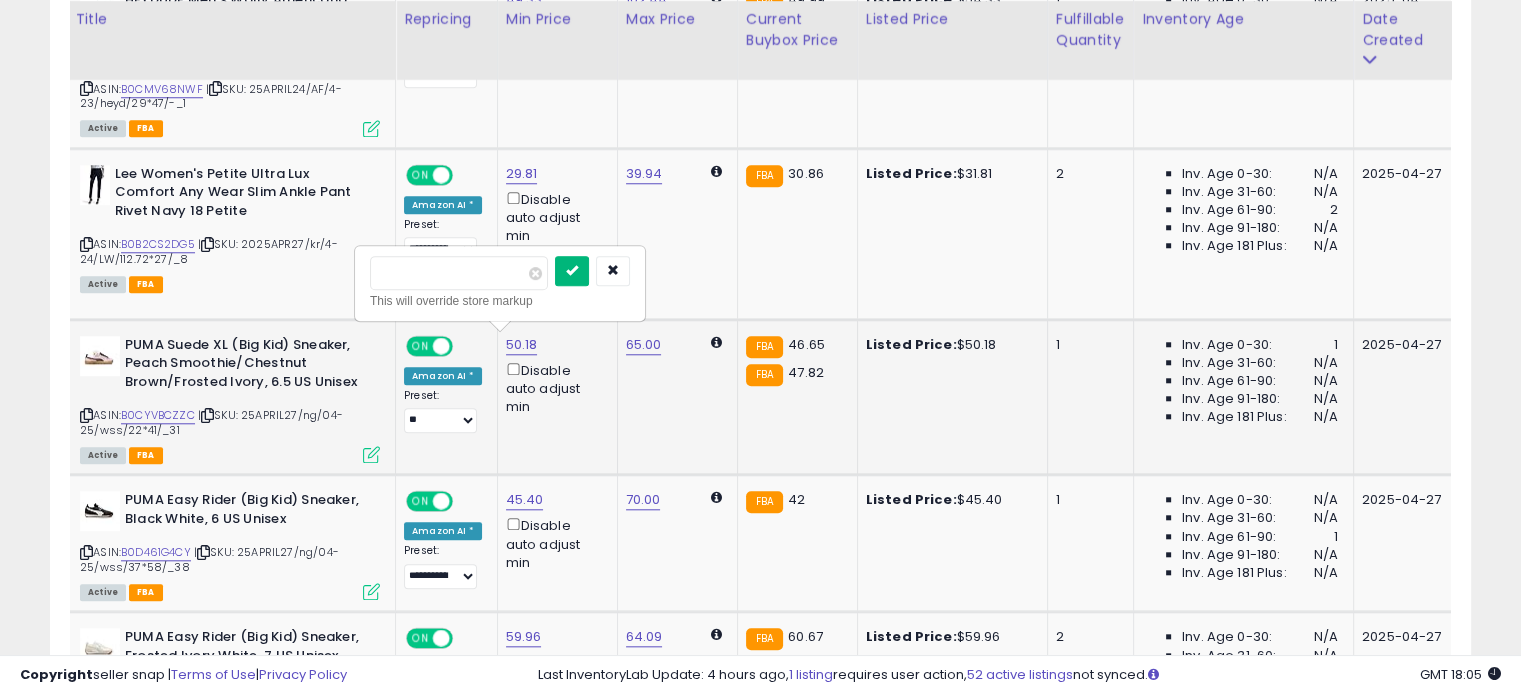 type on "*****" 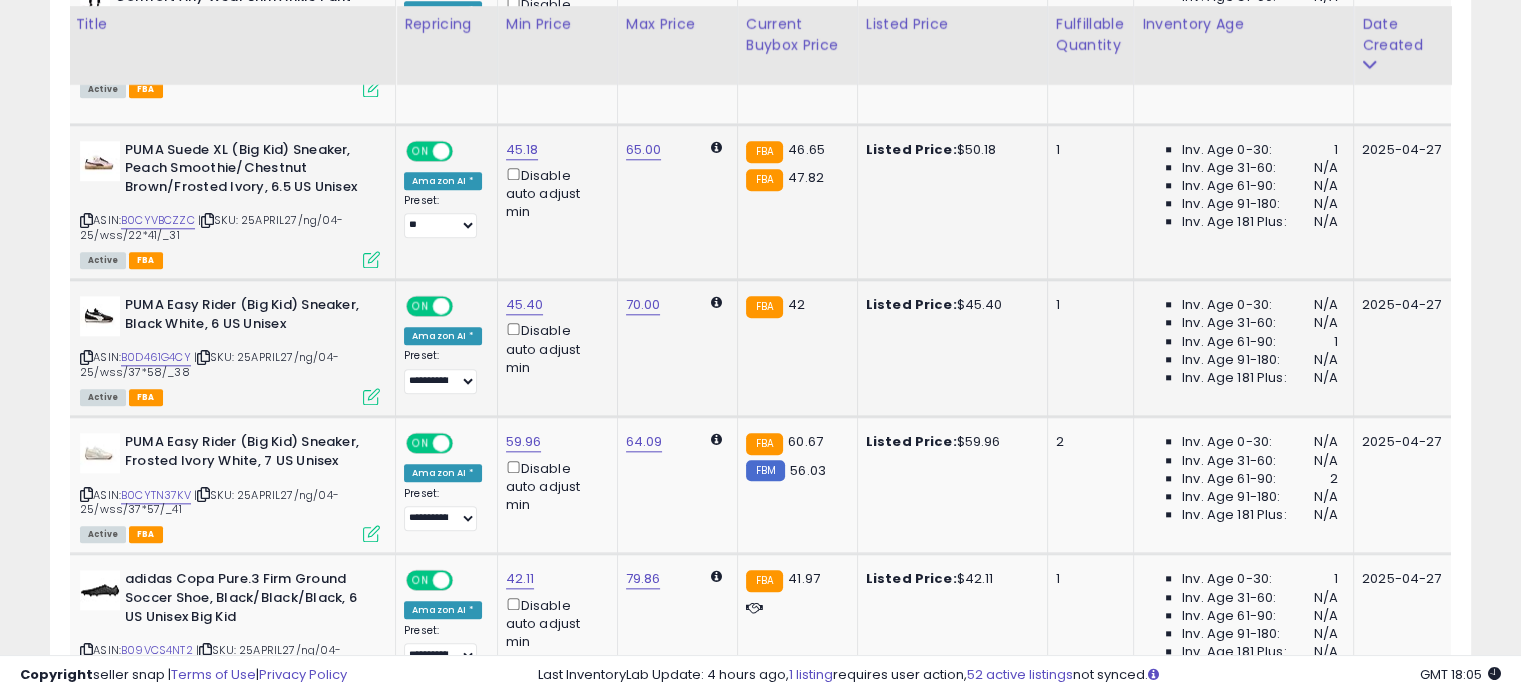 scroll, scrollTop: 2044, scrollLeft: 0, axis: vertical 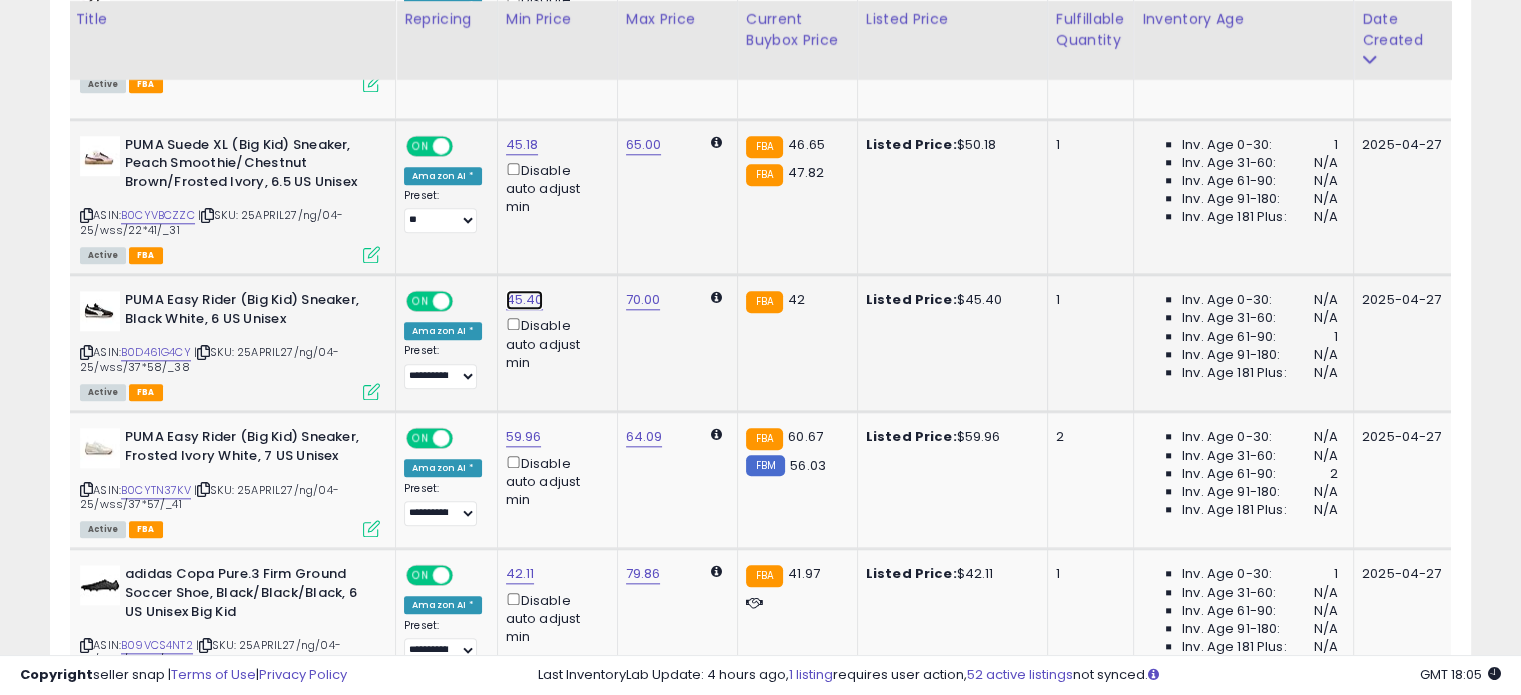 click on "45.40" at bounding box center [523, -970] 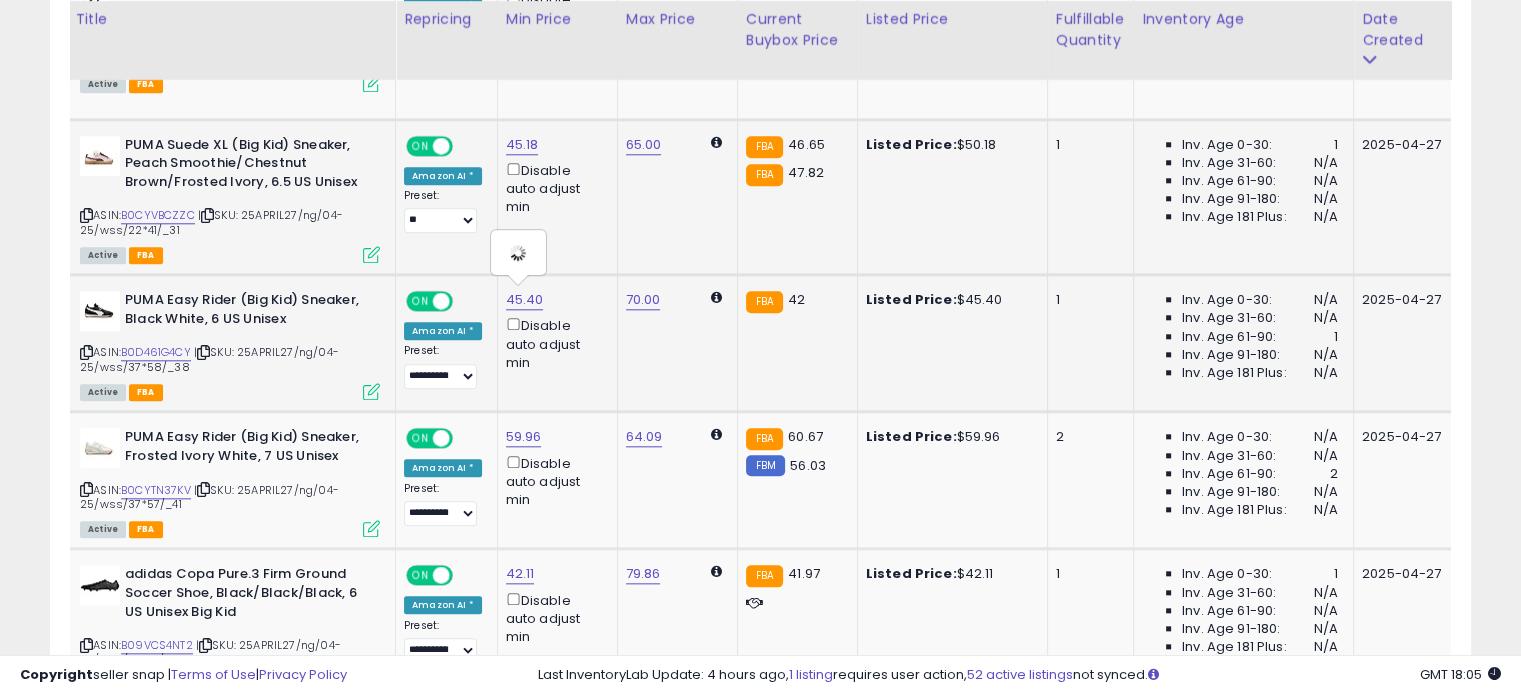 type on "*****" 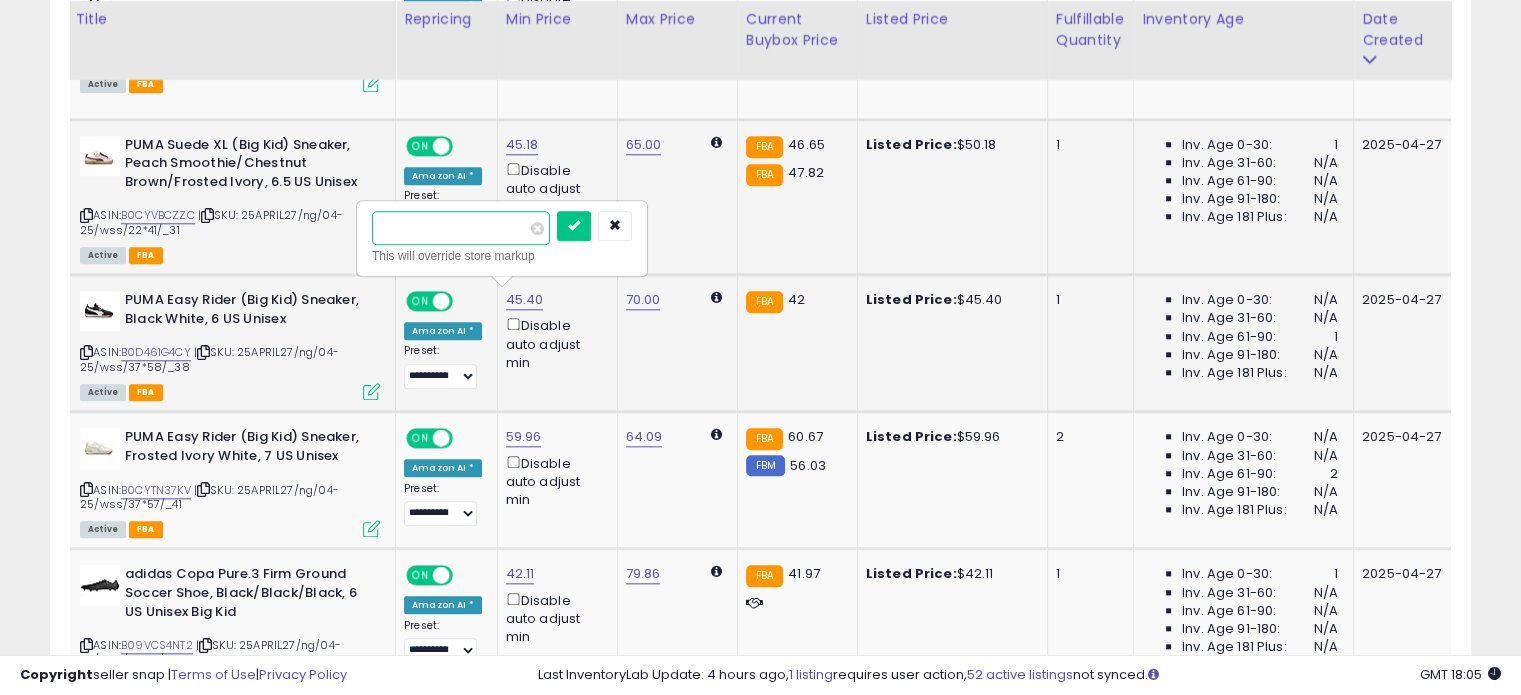 click on "*****" at bounding box center (461, 228) 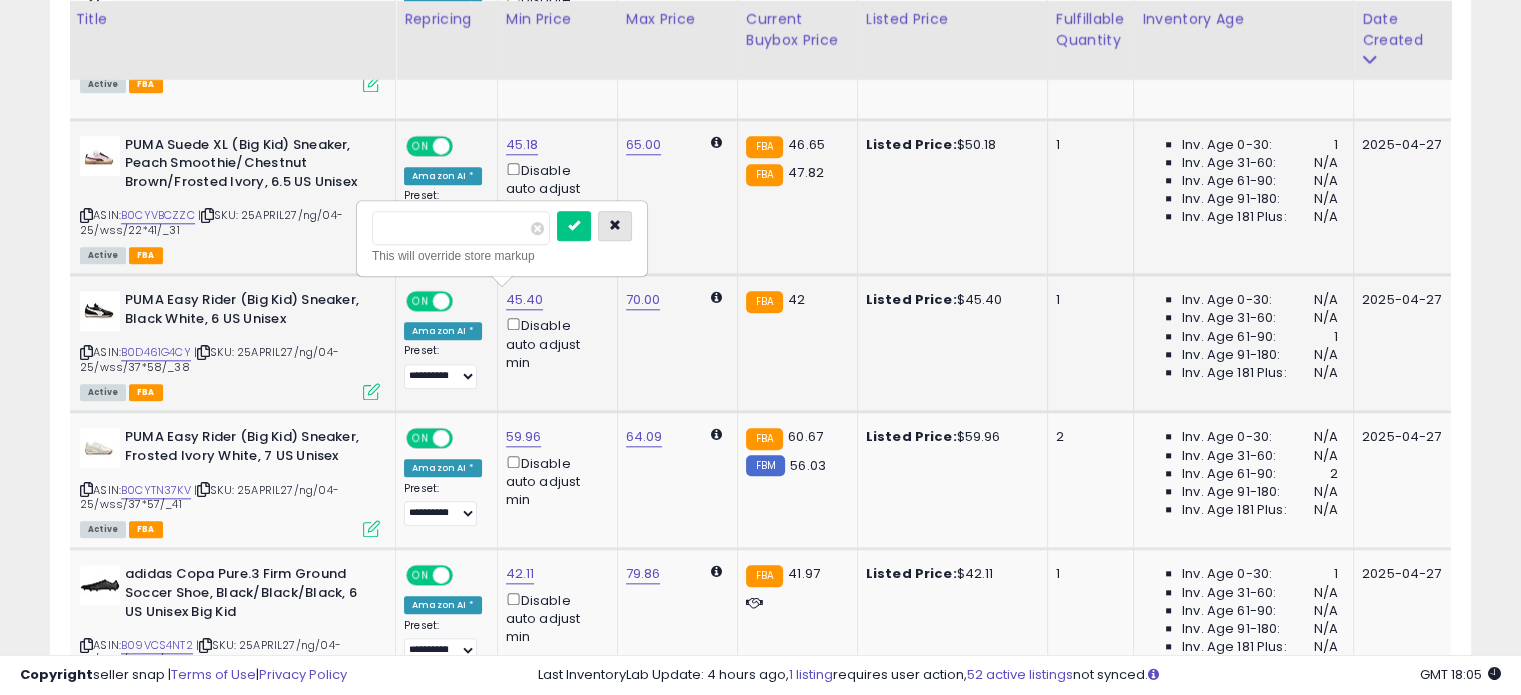 click at bounding box center [615, 226] 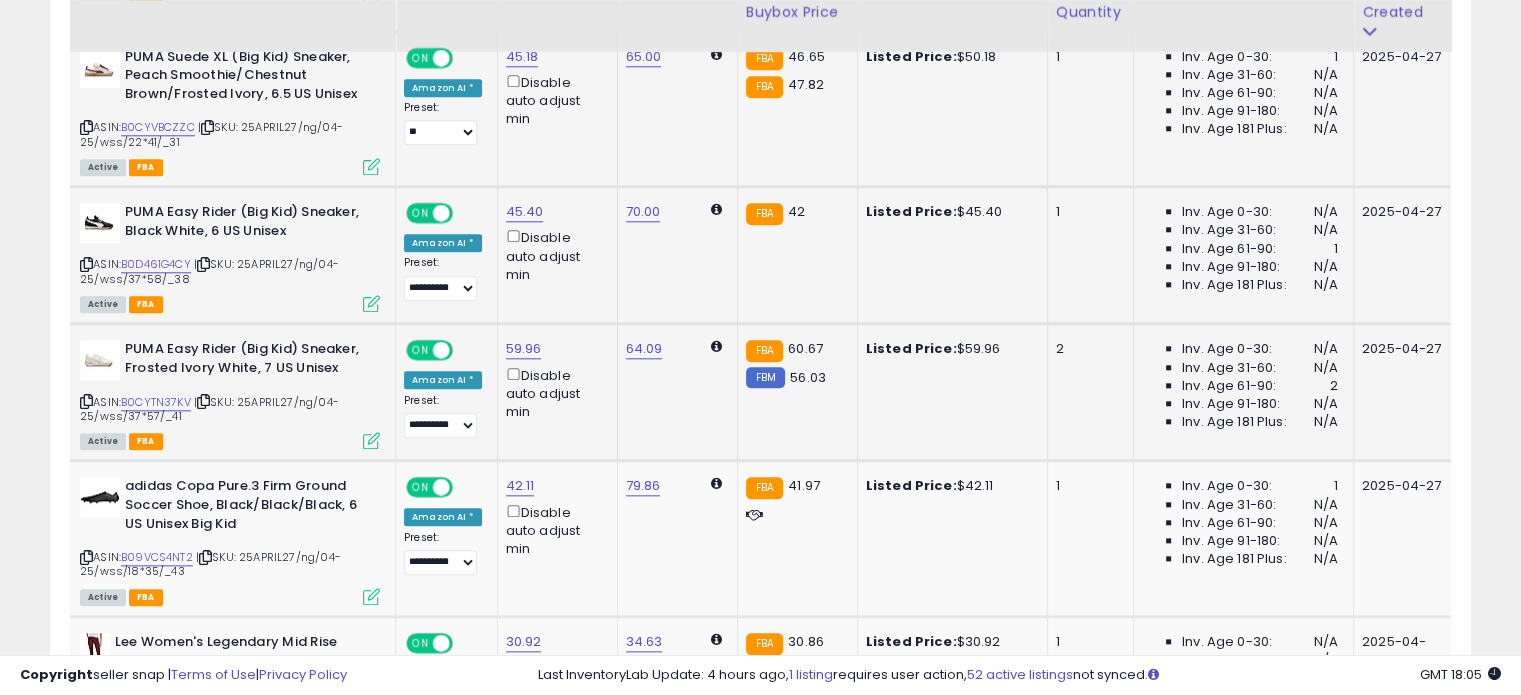 scroll, scrollTop: 2244, scrollLeft: 0, axis: vertical 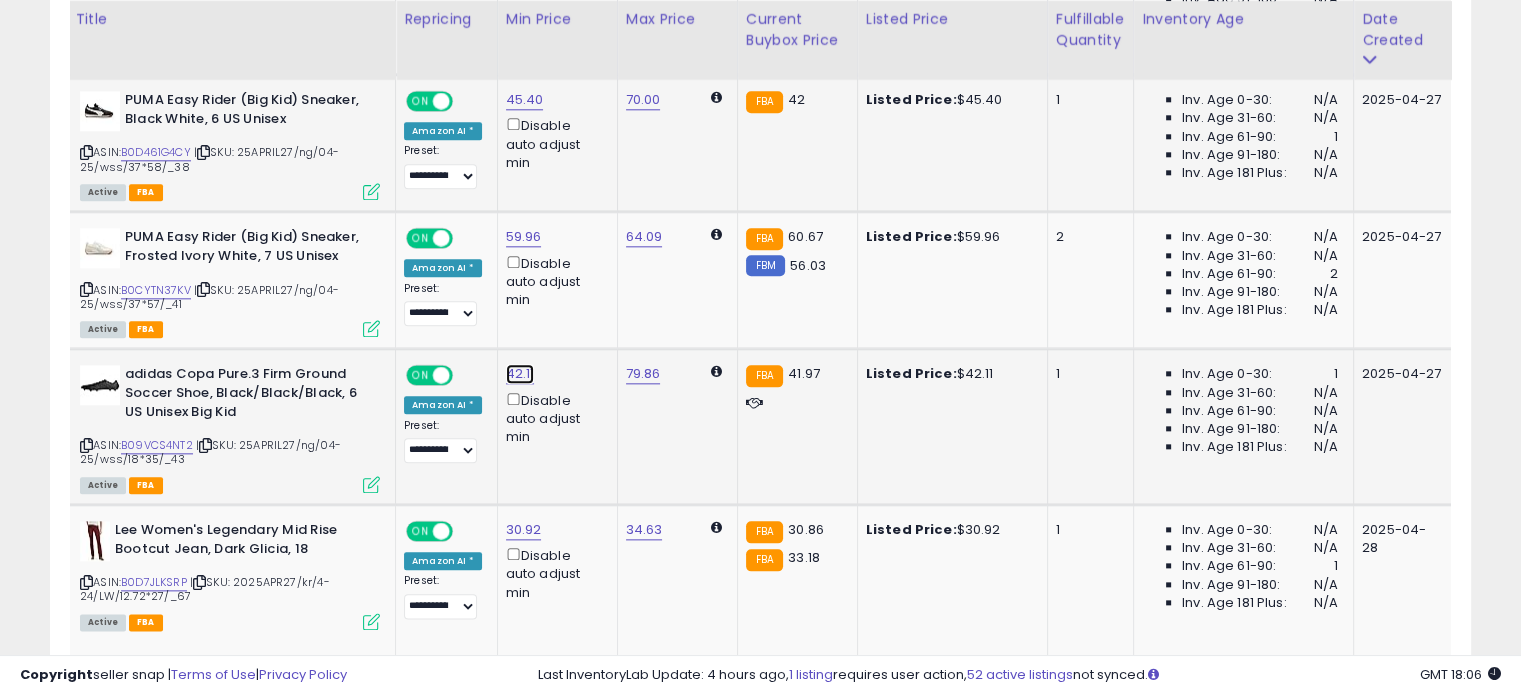 click on "42.11" at bounding box center (523, -1170) 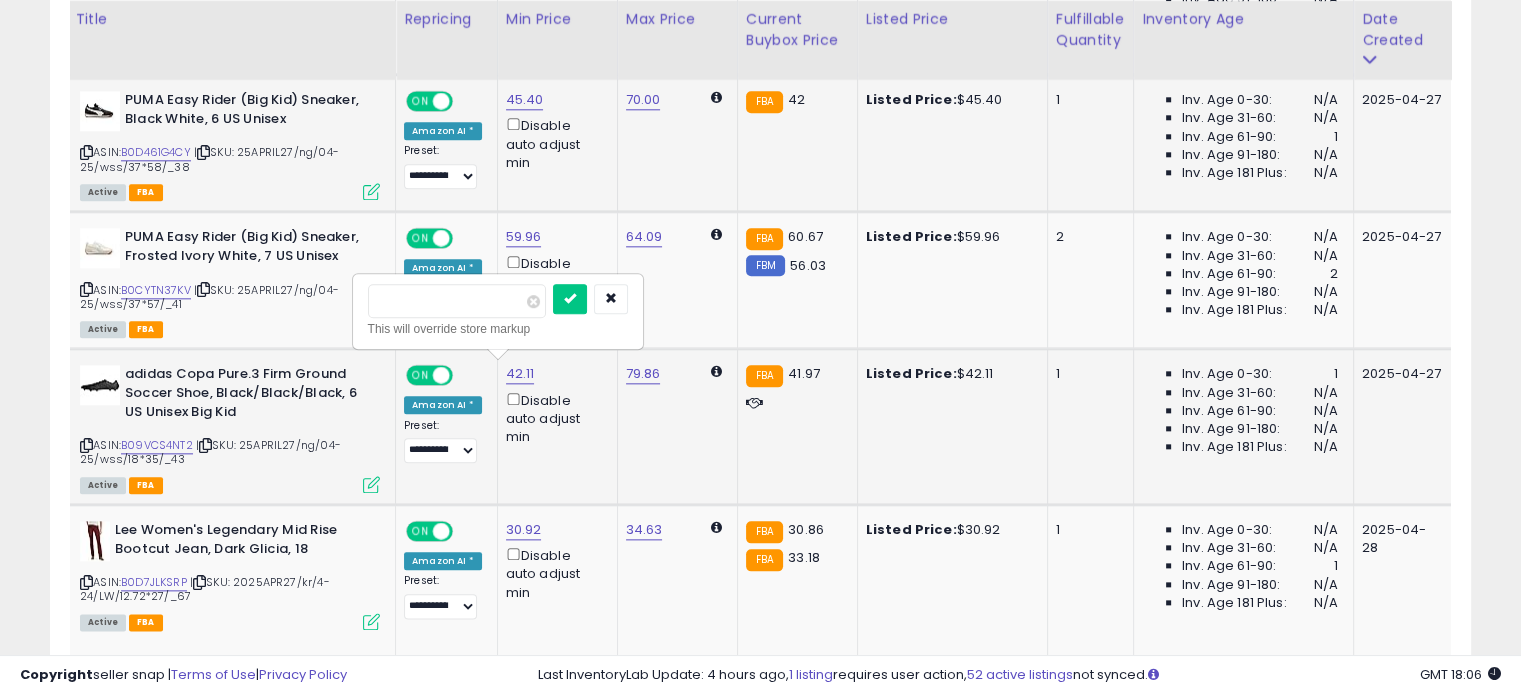 click on "*****" at bounding box center [457, 301] 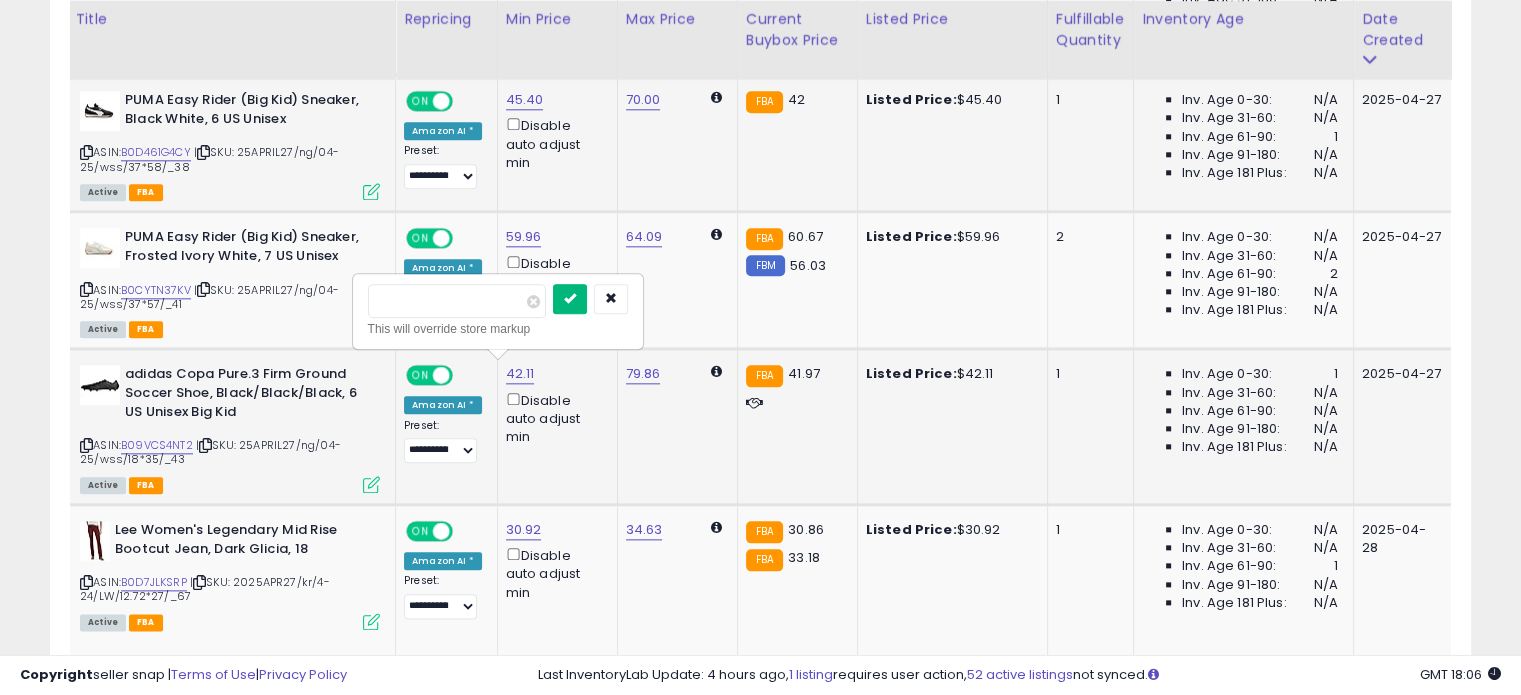 type on "*****" 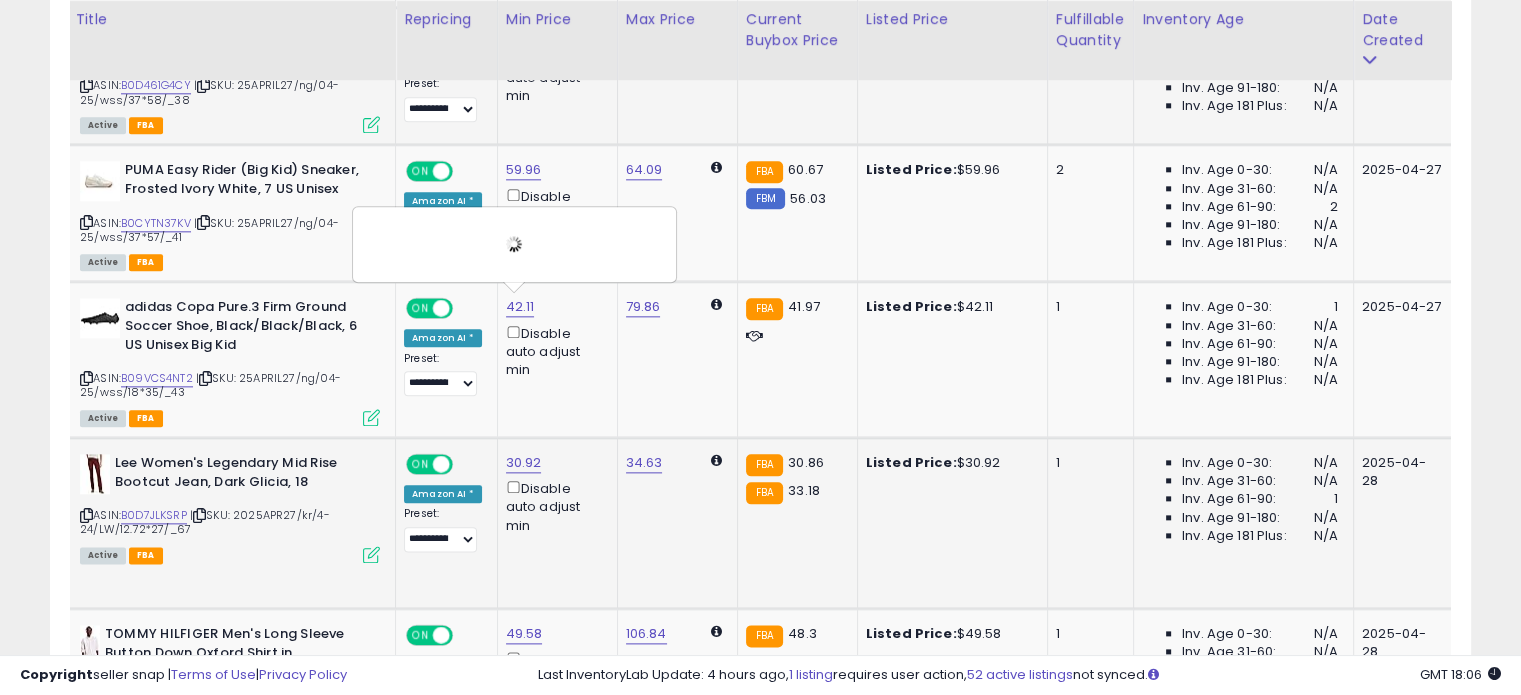 scroll, scrollTop: 2444, scrollLeft: 0, axis: vertical 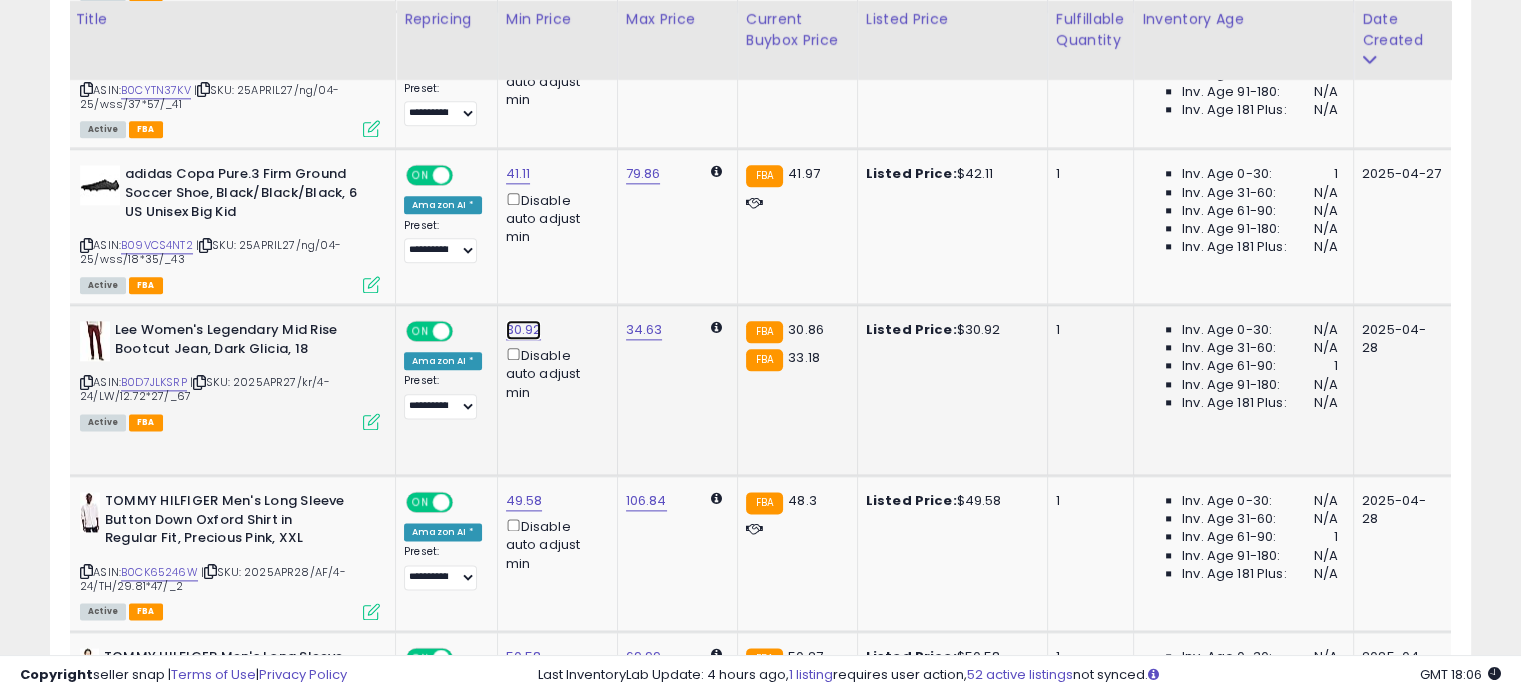 click on "30.92" at bounding box center (523, -1370) 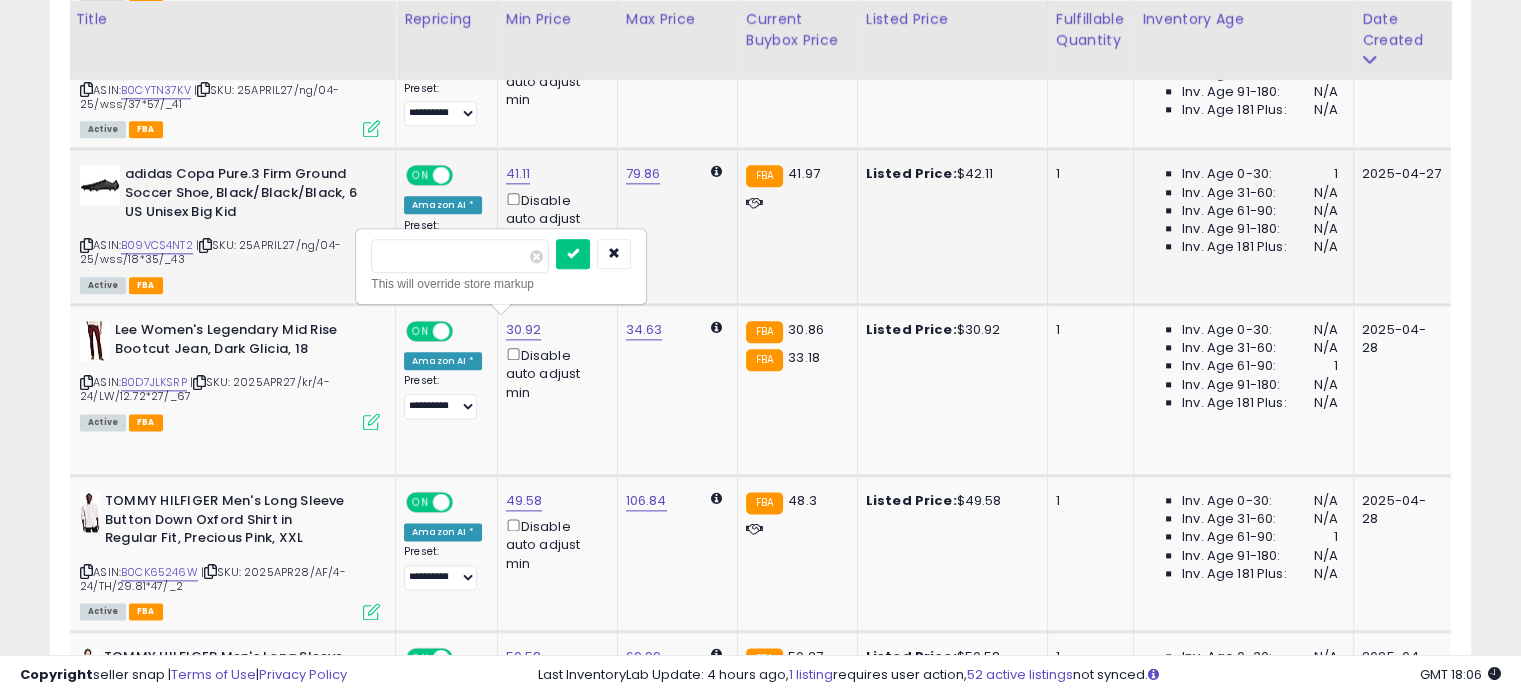 drag, startPoint x: 400, startPoint y: 260, endPoint x: 352, endPoint y: 256, distance: 48.166378 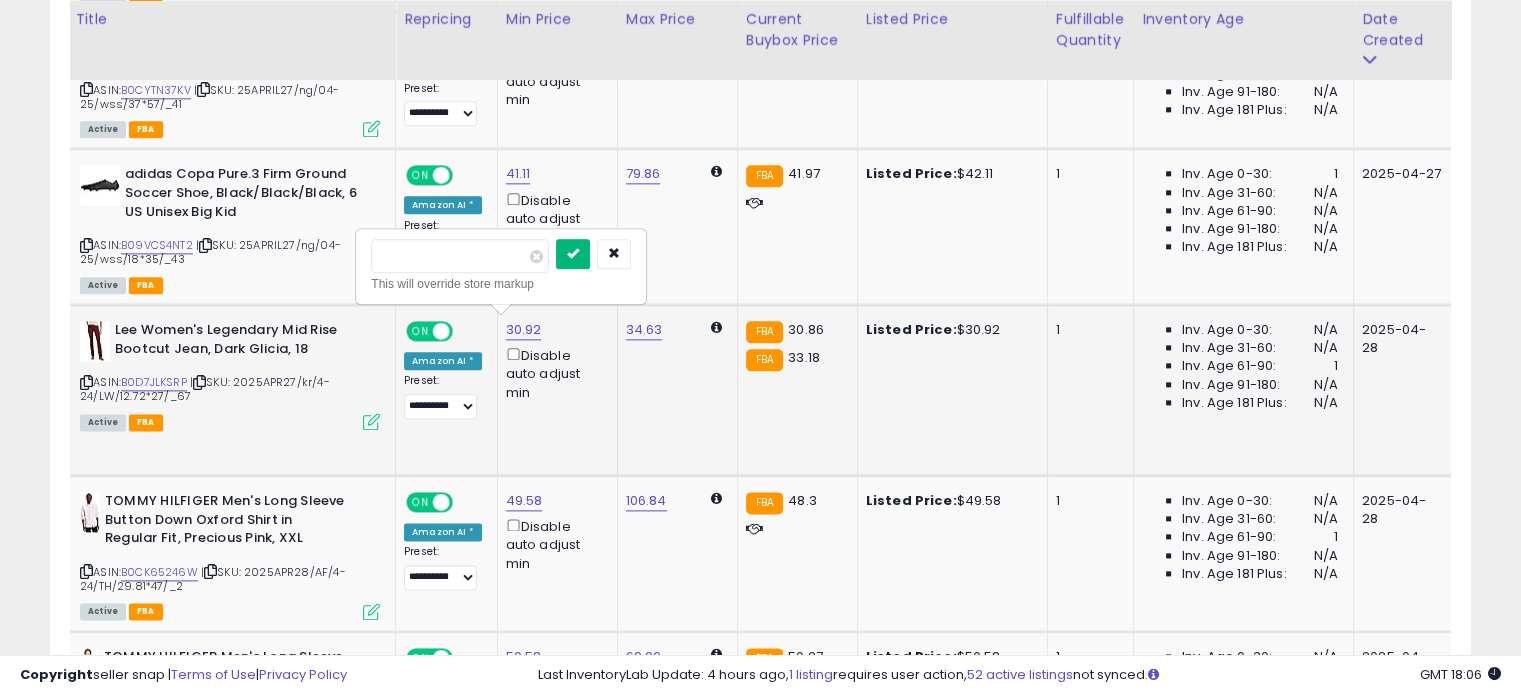 type on "*****" 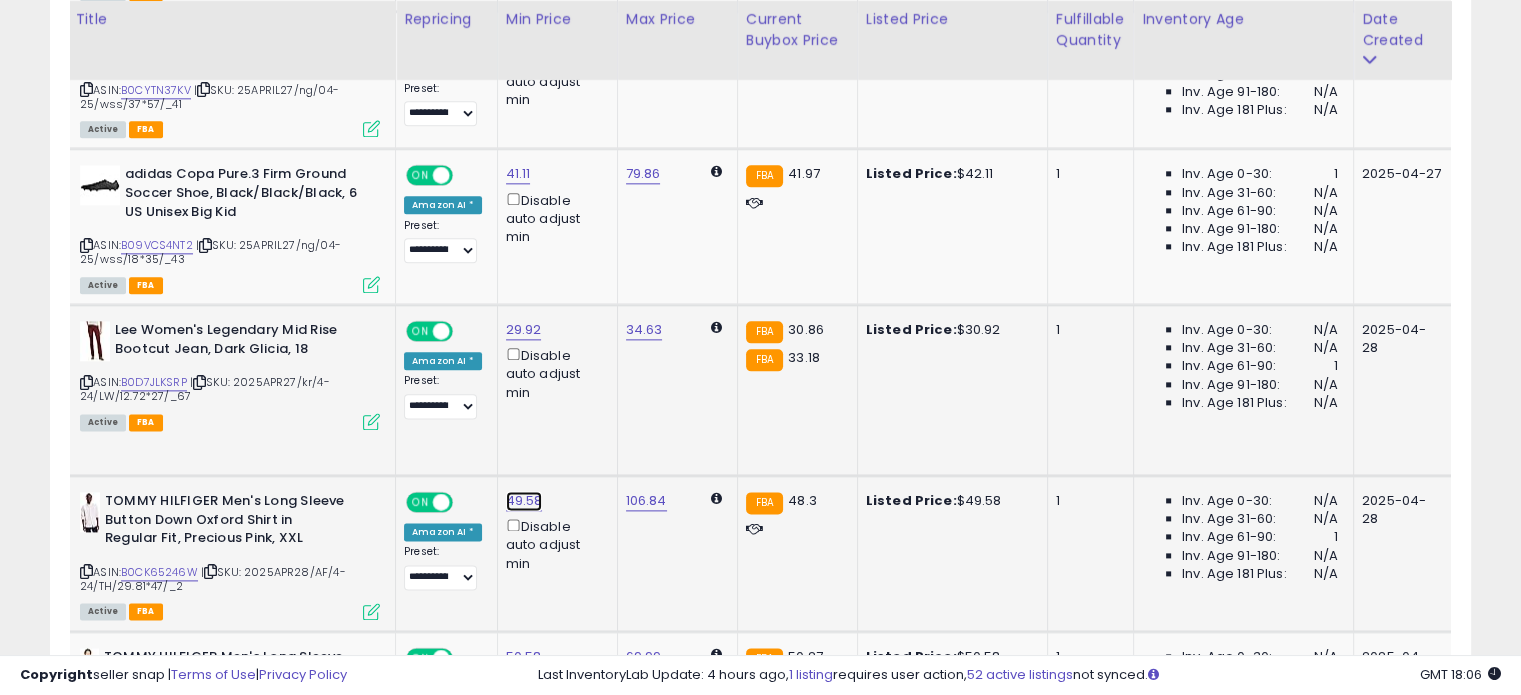 click on "49.58" at bounding box center [523, -1370] 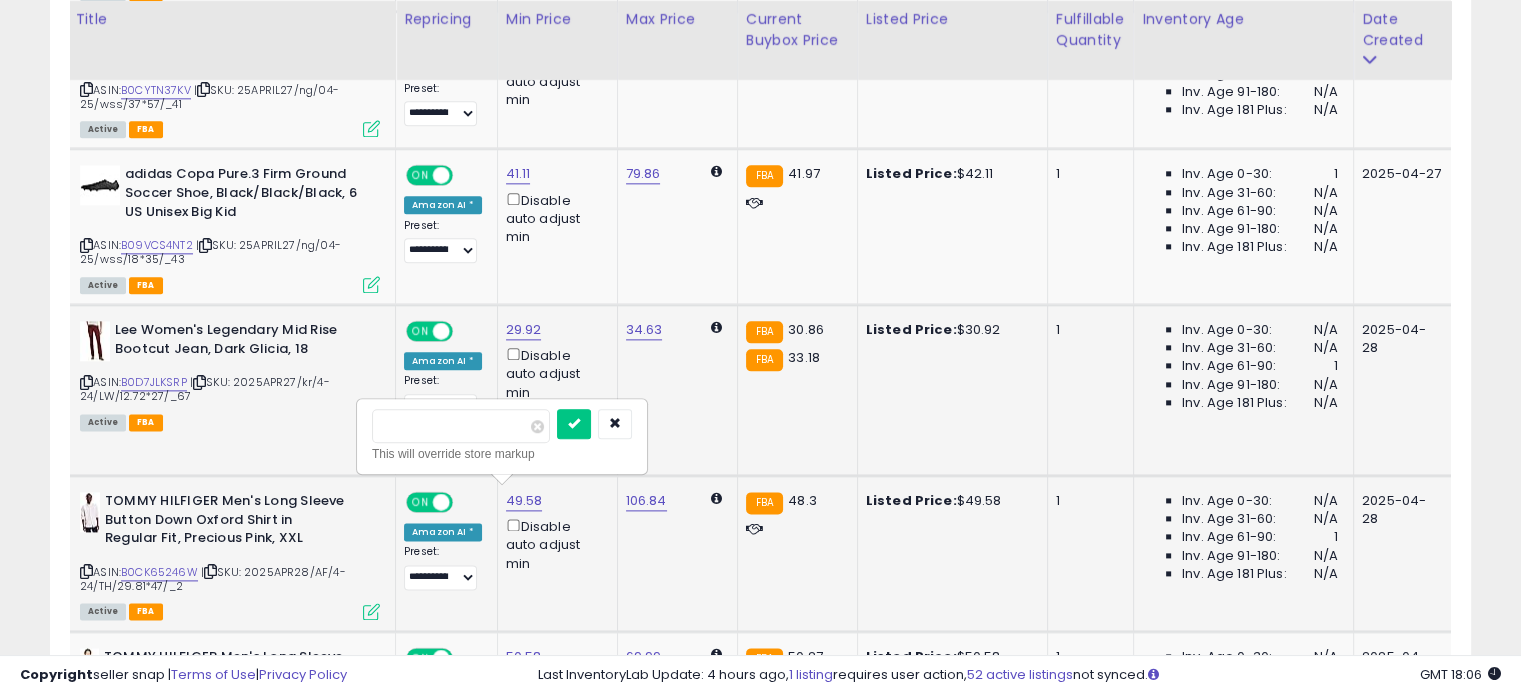 click on "*****" at bounding box center [461, 426] 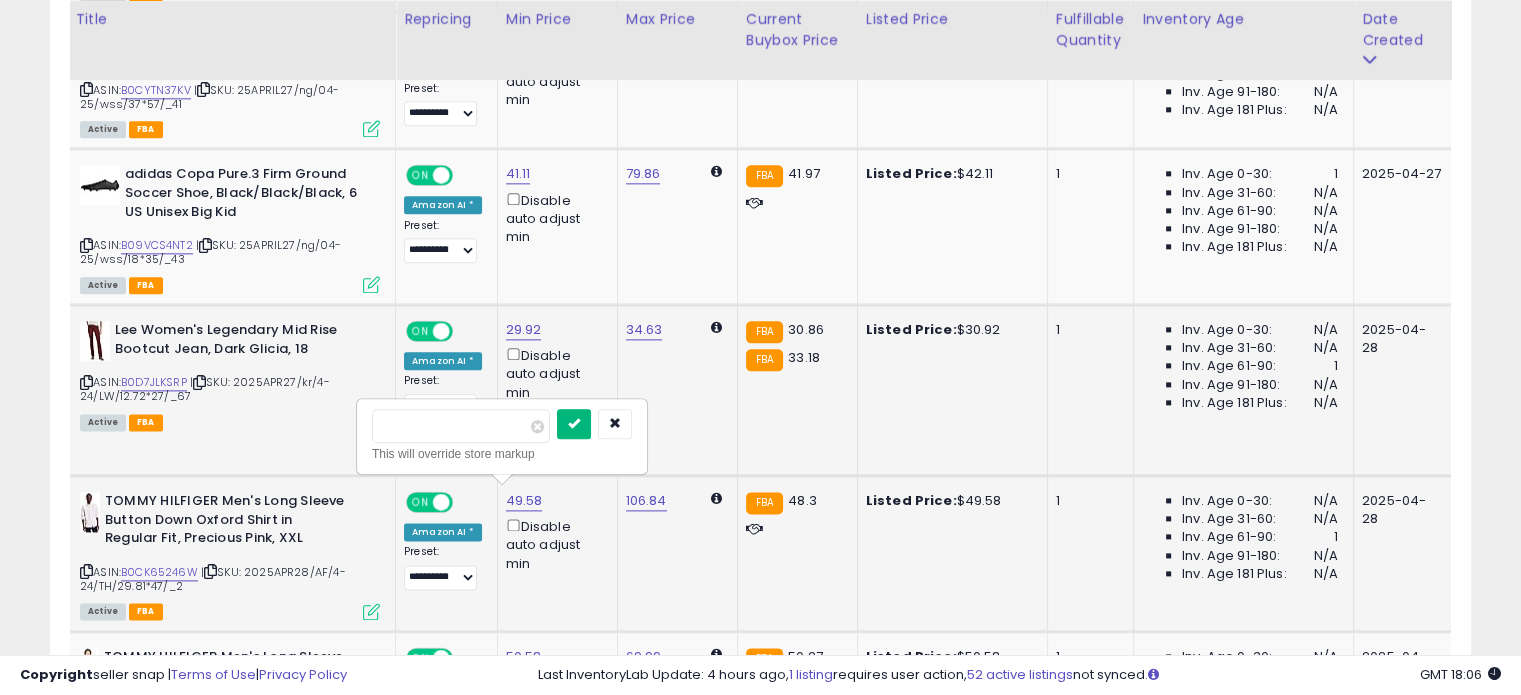 type on "*****" 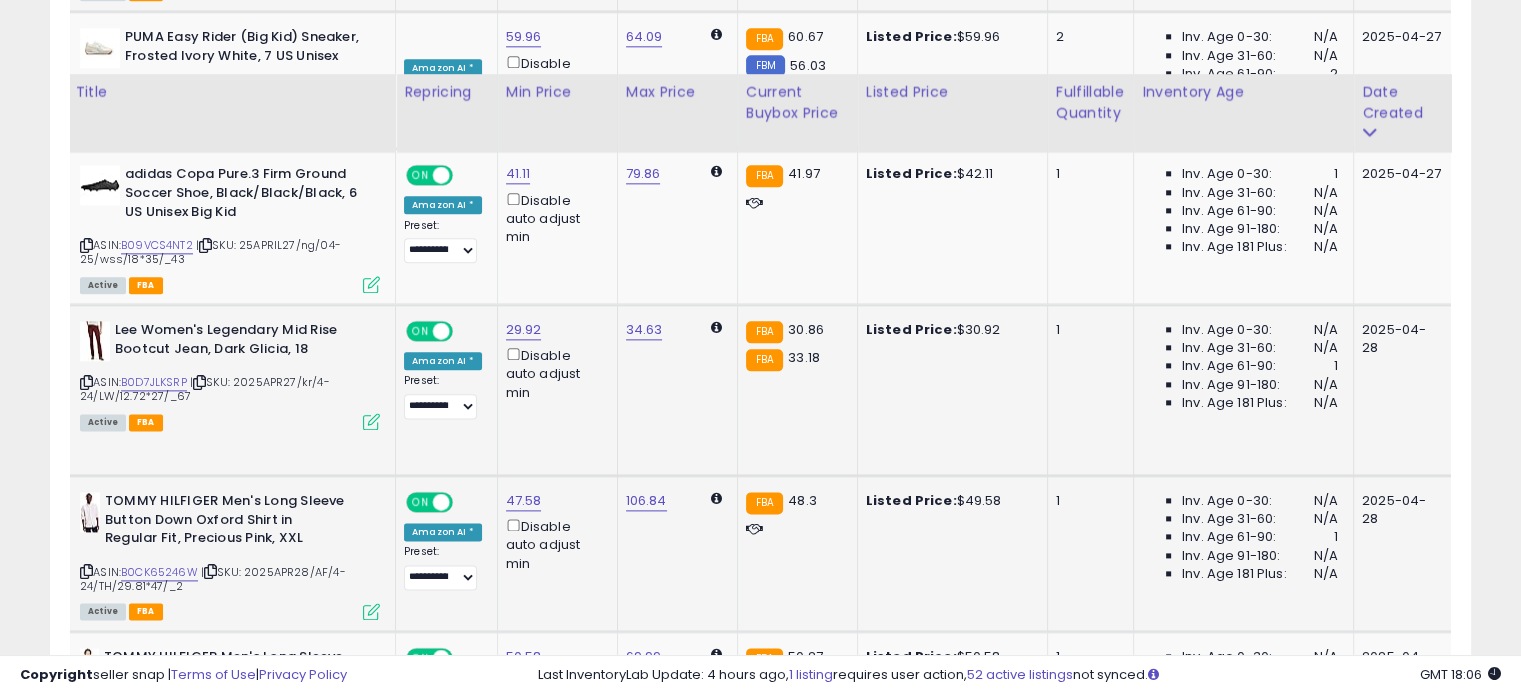 scroll, scrollTop: 2644, scrollLeft: 0, axis: vertical 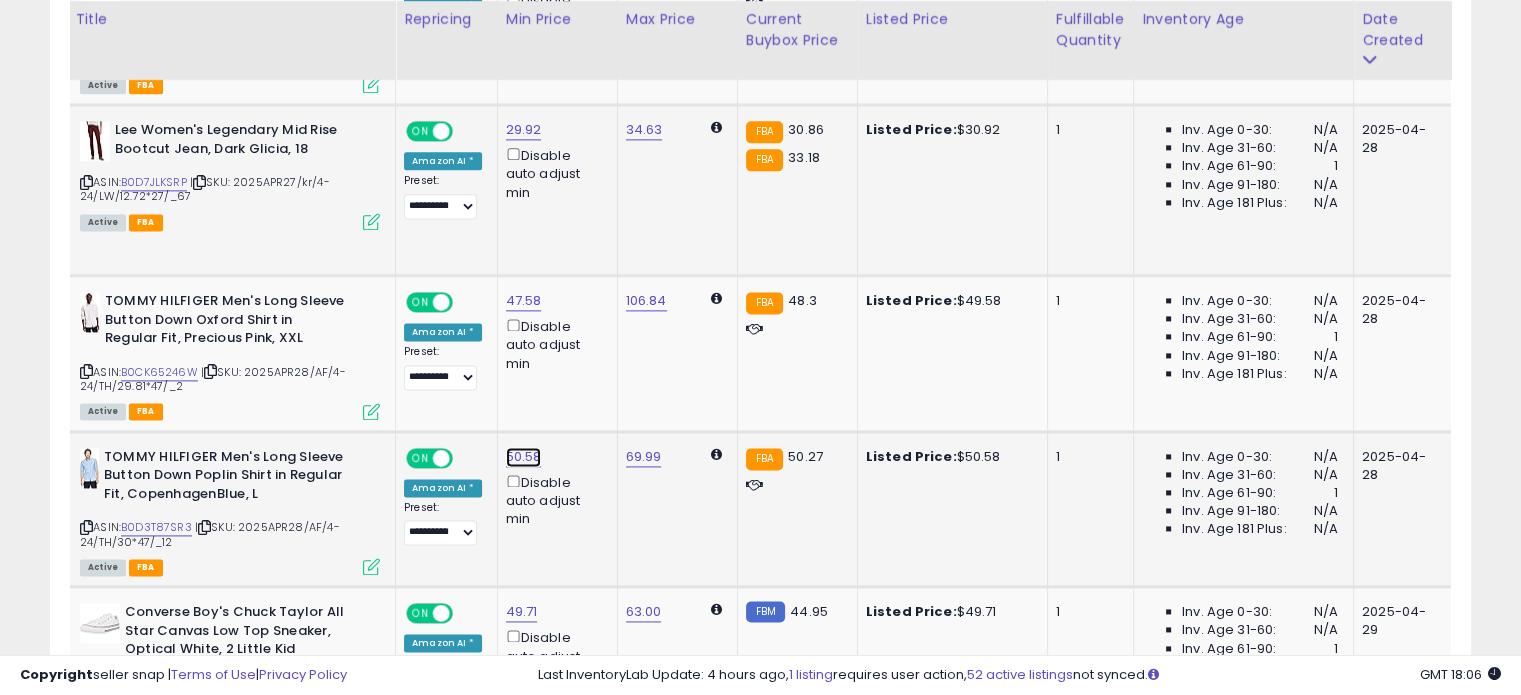 click on "50.58" at bounding box center [523, -1570] 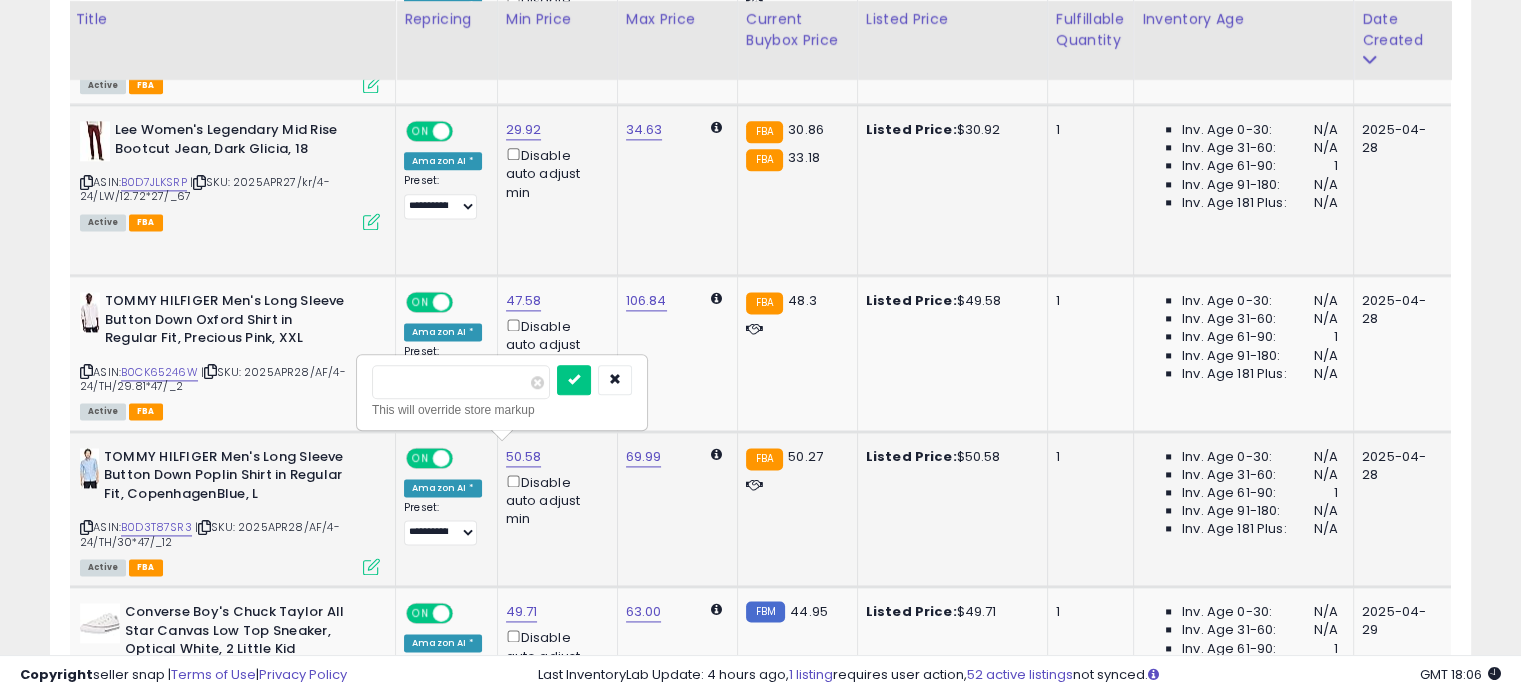 drag, startPoint x: 400, startPoint y: 377, endPoint x: 357, endPoint y: 369, distance: 43.737854 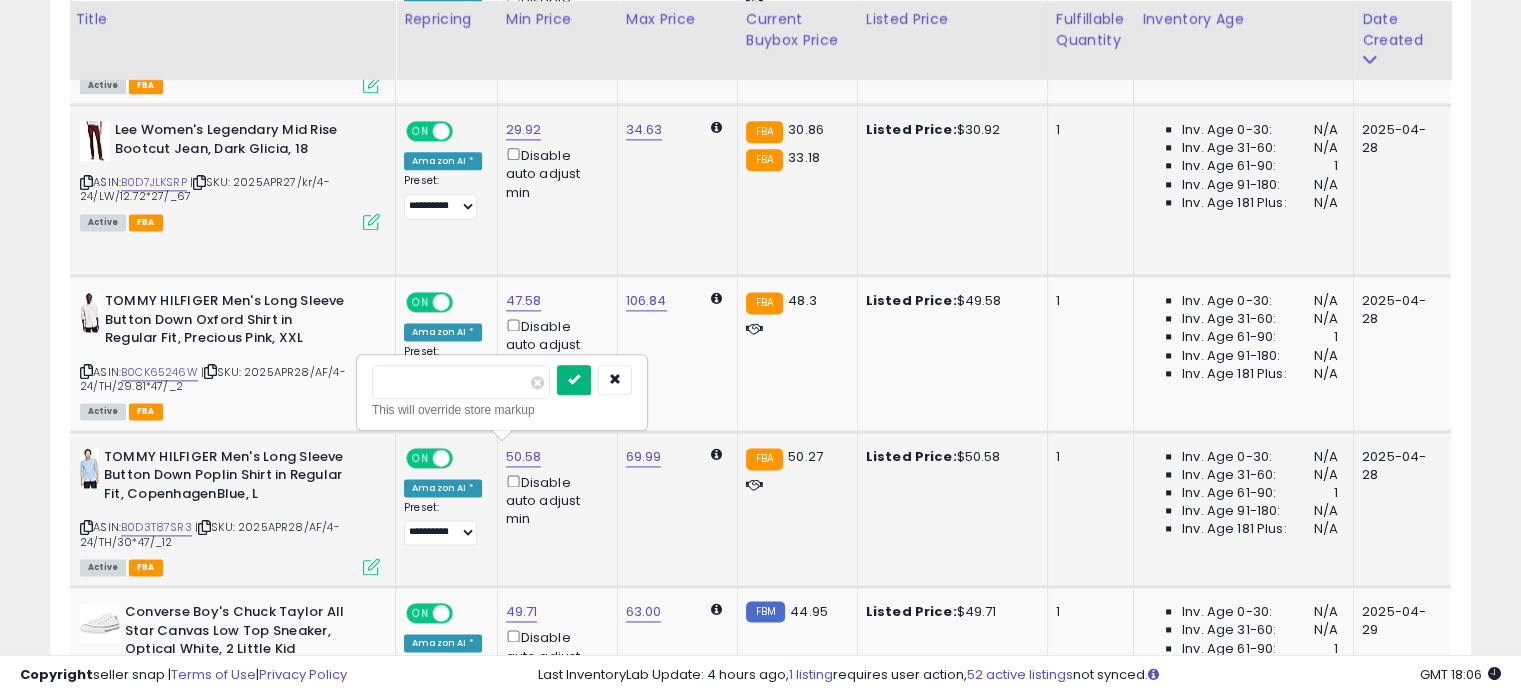 type on "*****" 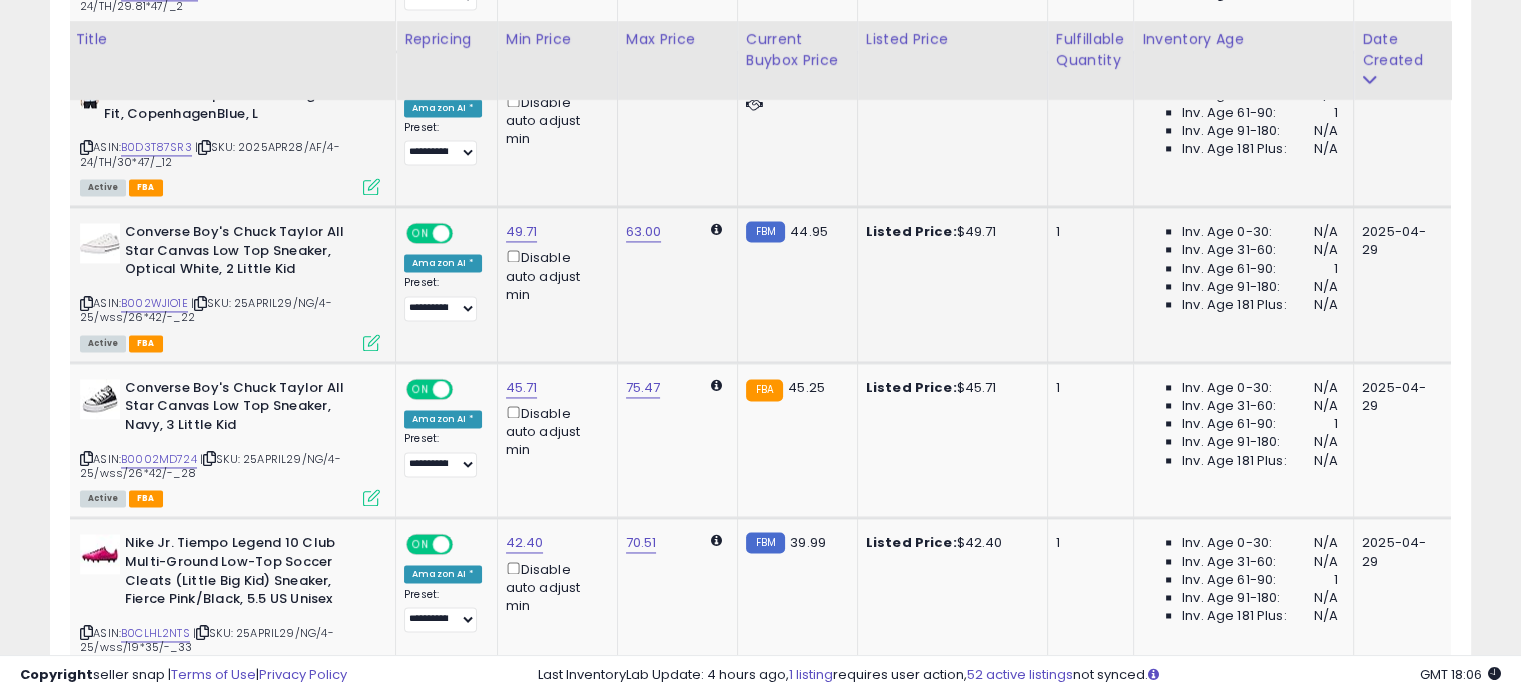 scroll, scrollTop: 3044, scrollLeft: 0, axis: vertical 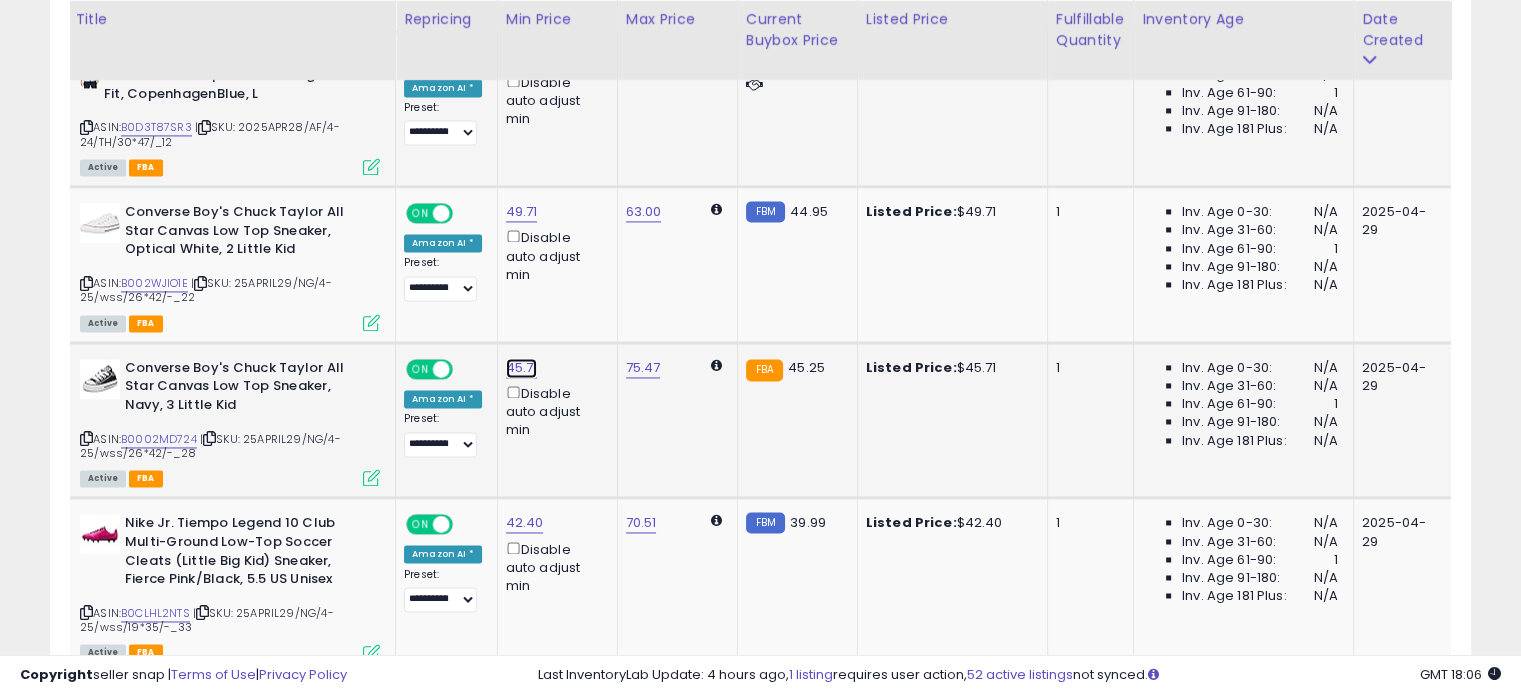 click on "45.71" at bounding box center [523, -1970] 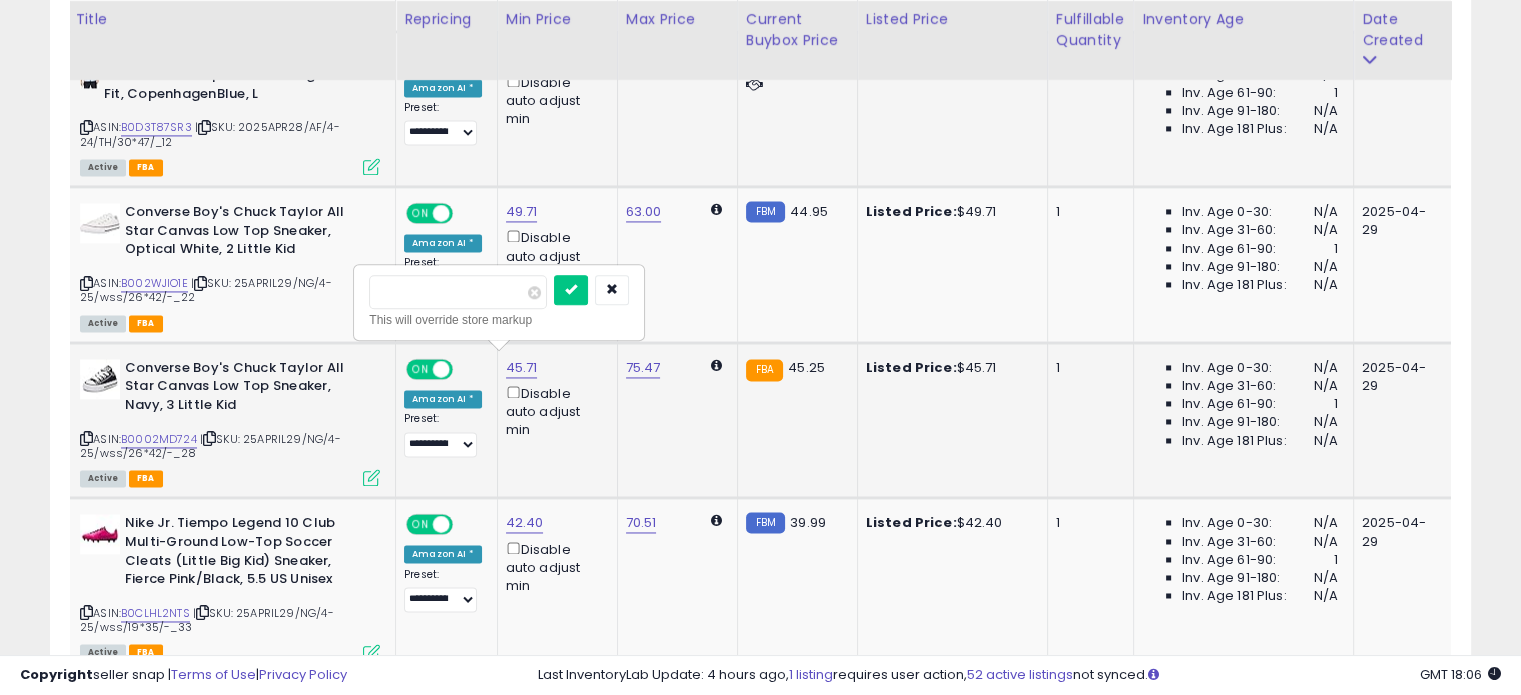 click on "*****" at bounding box center (458, 292) 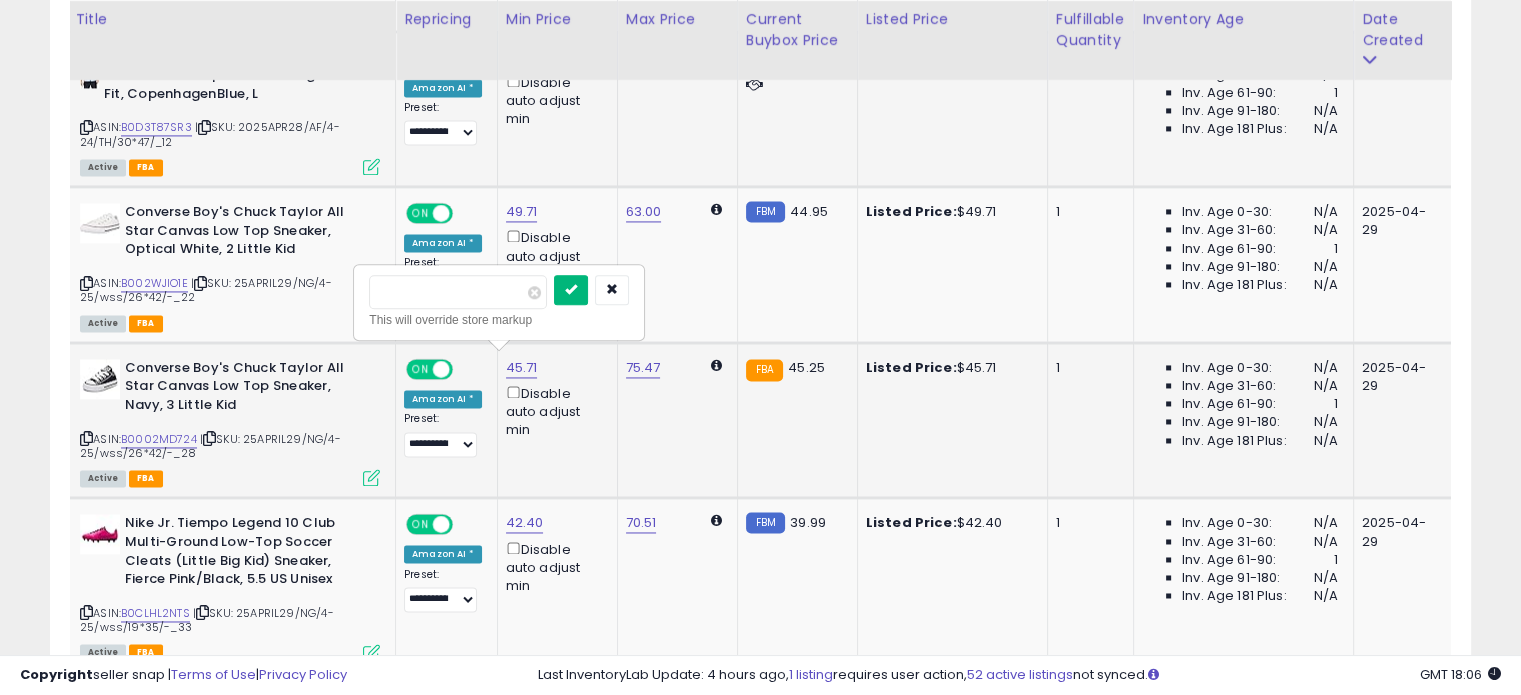 type on "*****" 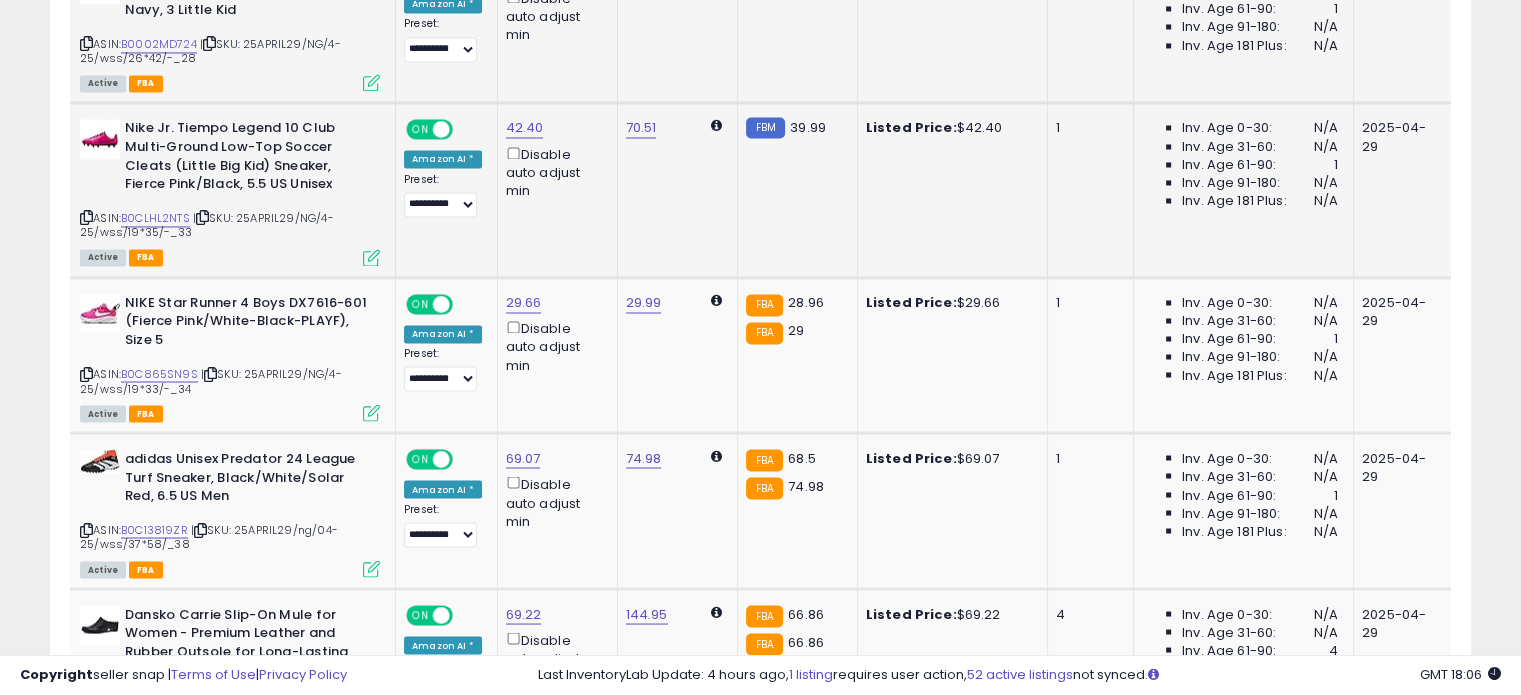 scroll, scrollTop: 3444, scrollLeft: 0, axis: vertical 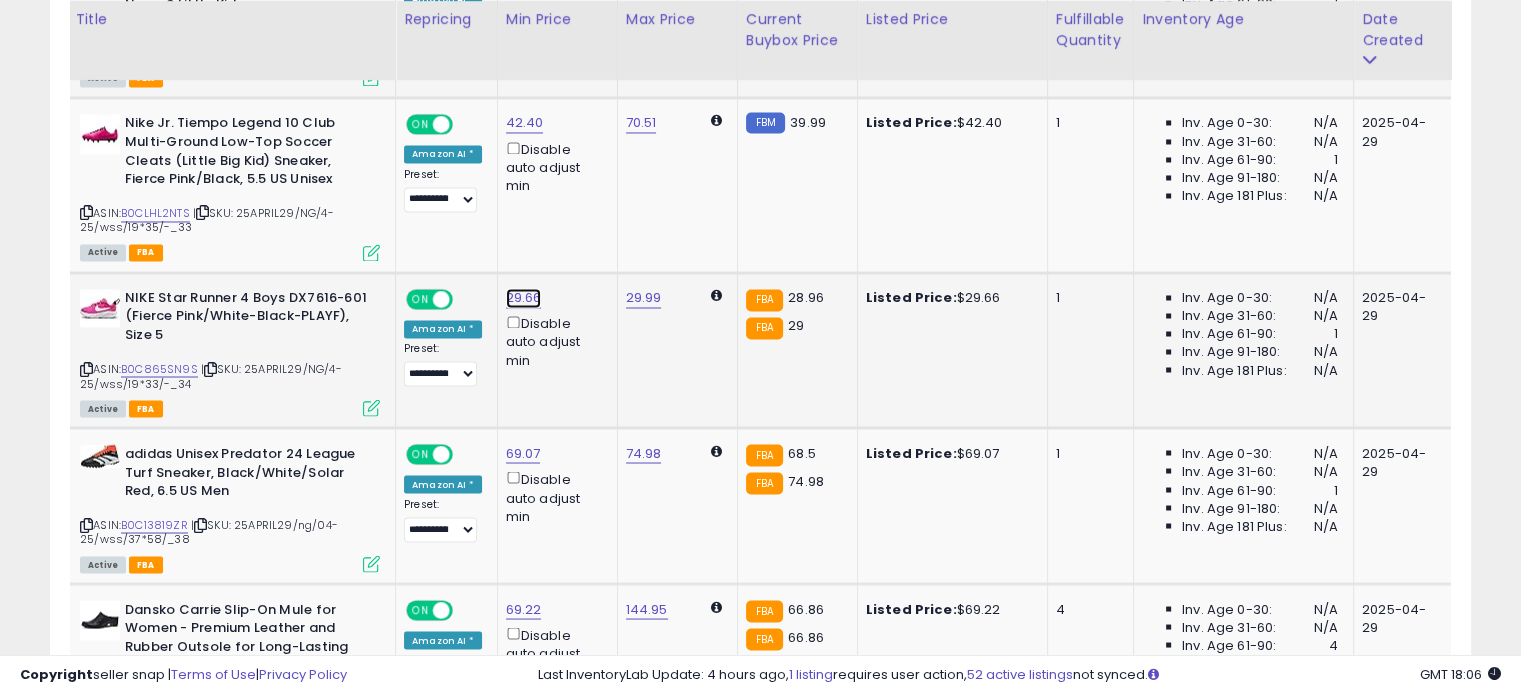 click on "29.66" at bounding box center (523, -2370) 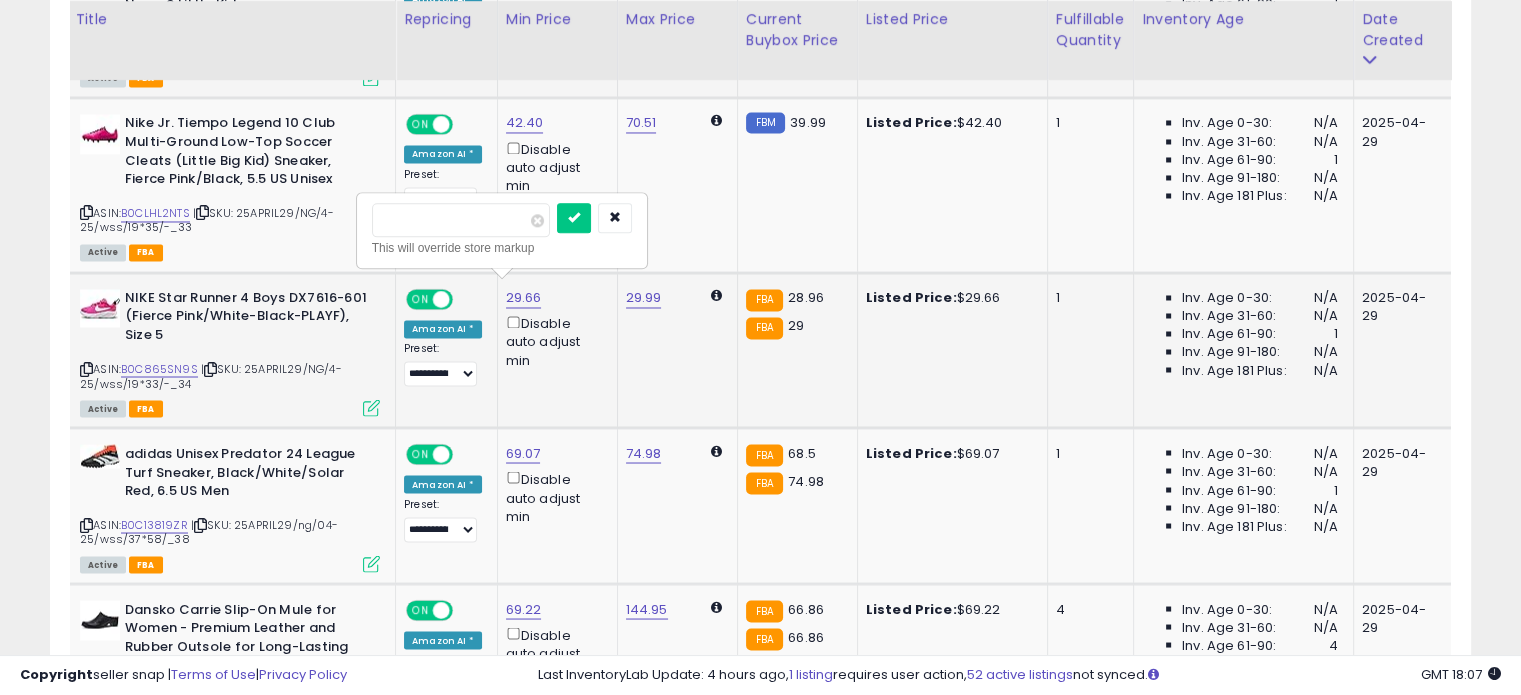 click on "*****" at bounding box center (461, 220) 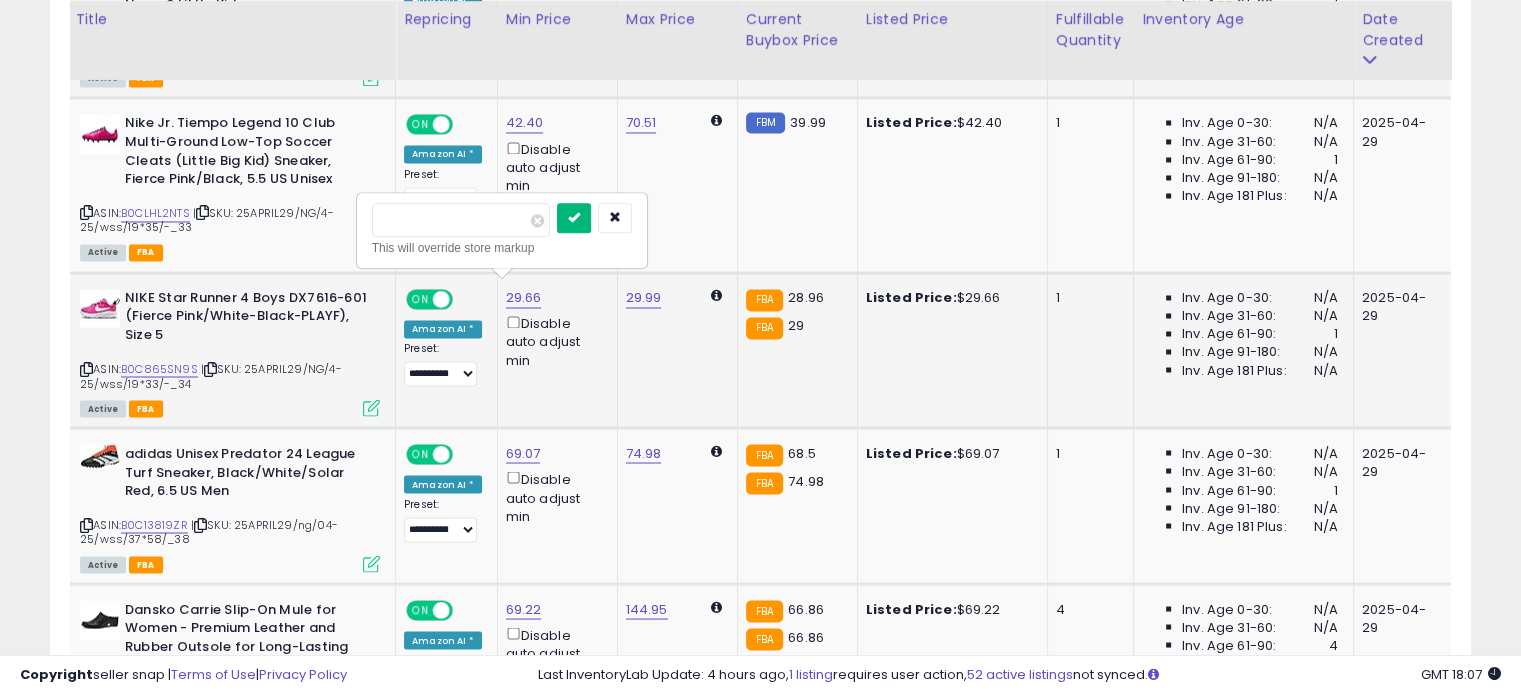 type on "*****" 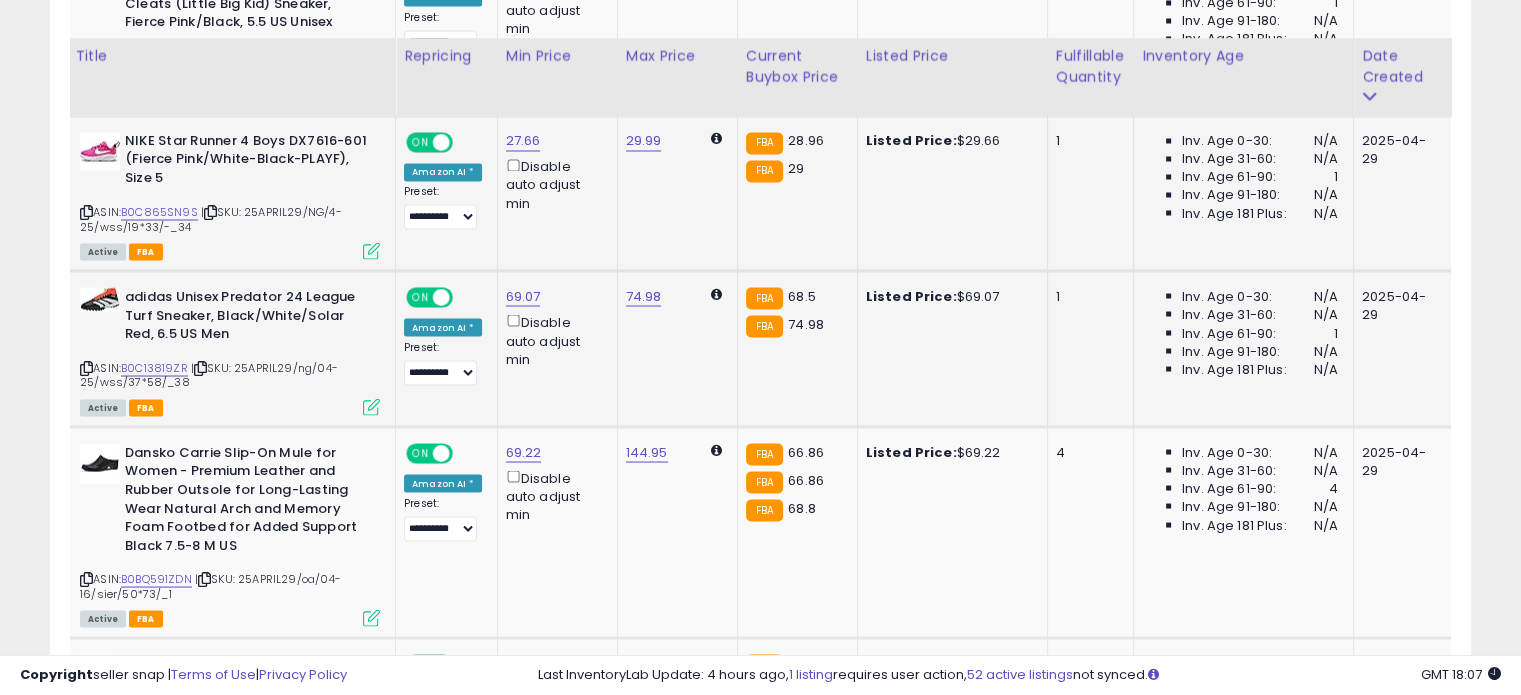 scroll, scrollTop: 3644, scrollLeft: 0, axis: vertical 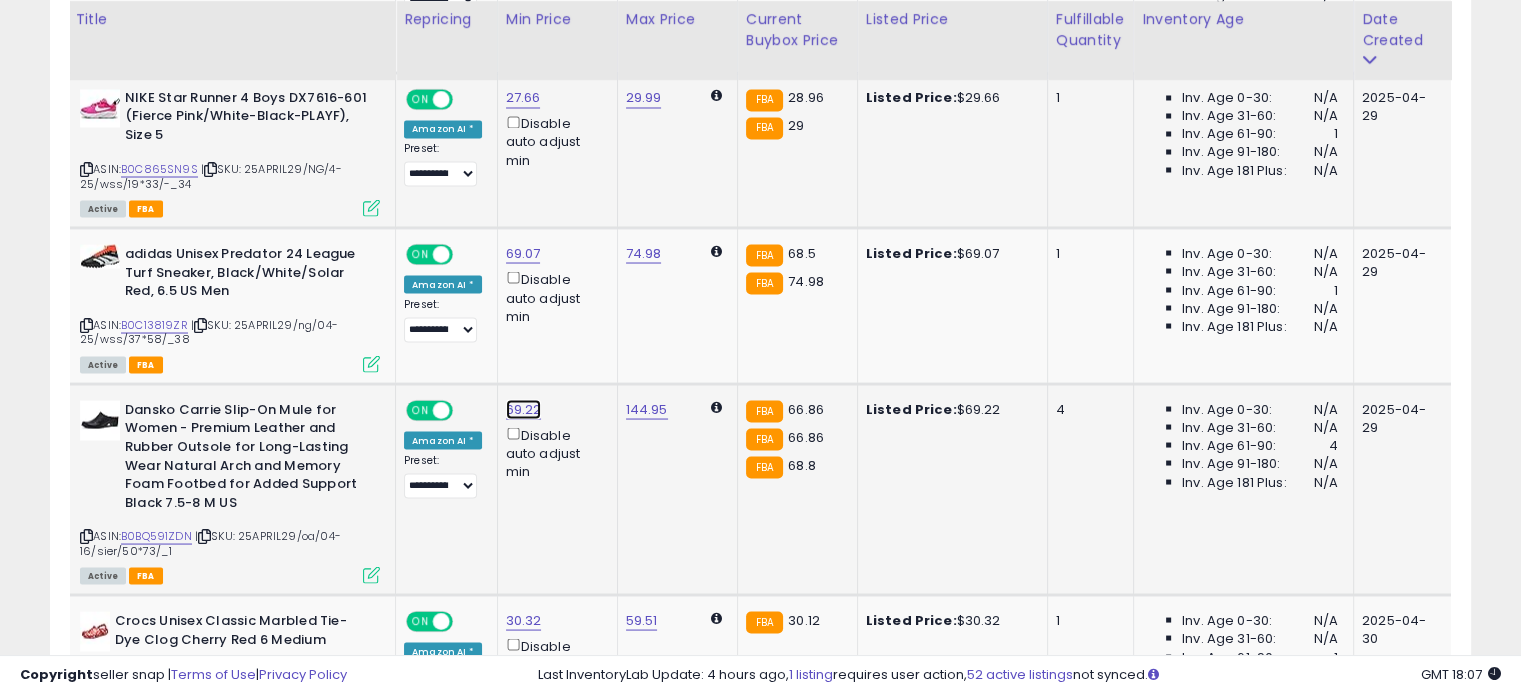 click on "69.22" at bounding box center (523, -2570) 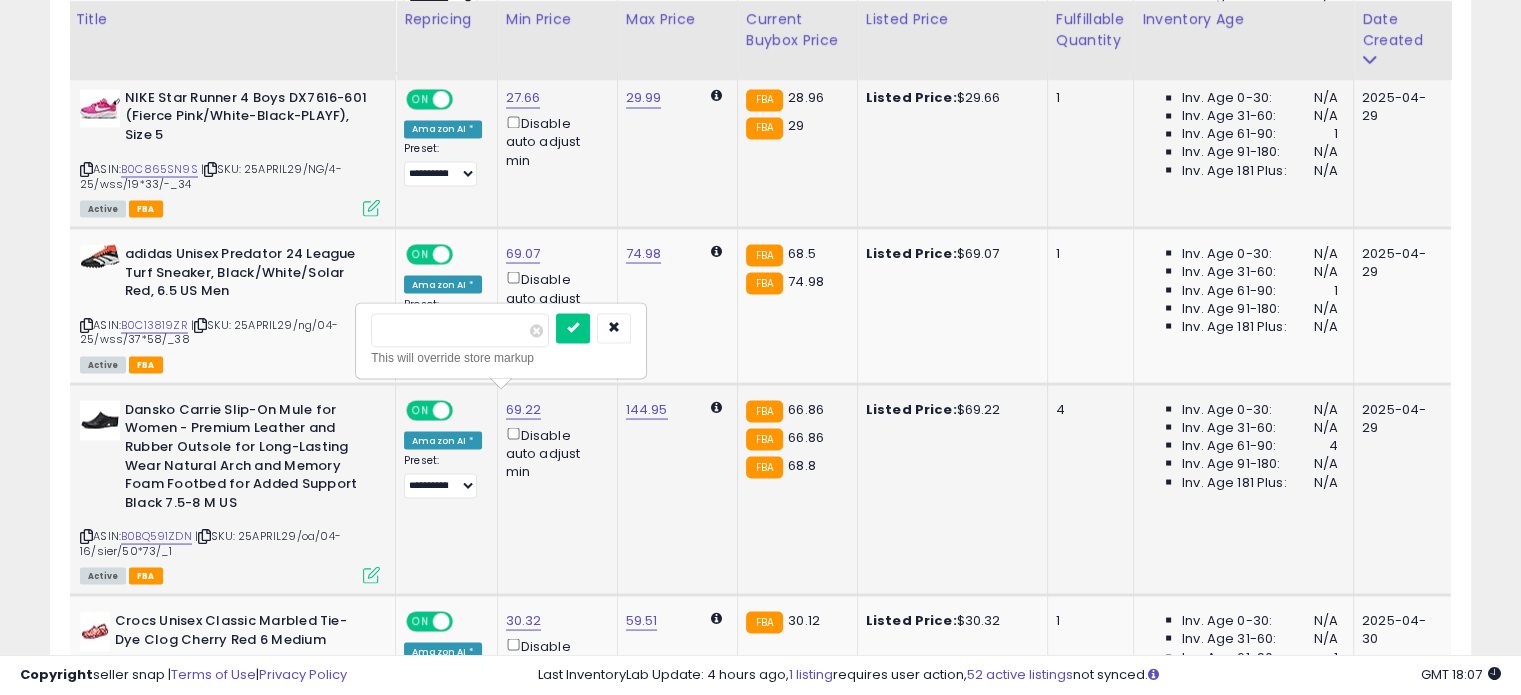 click on "*****" at bounding box center (460, 330) 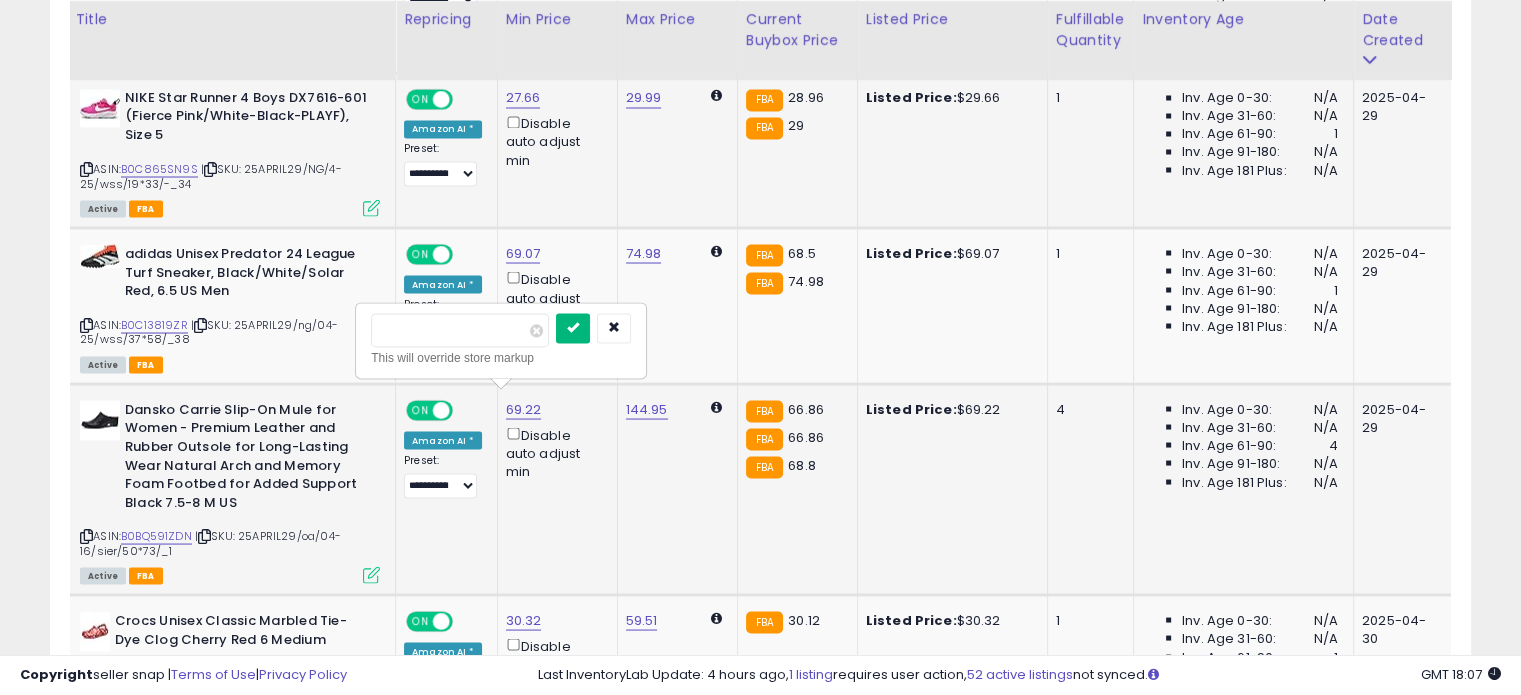 type on "*****" 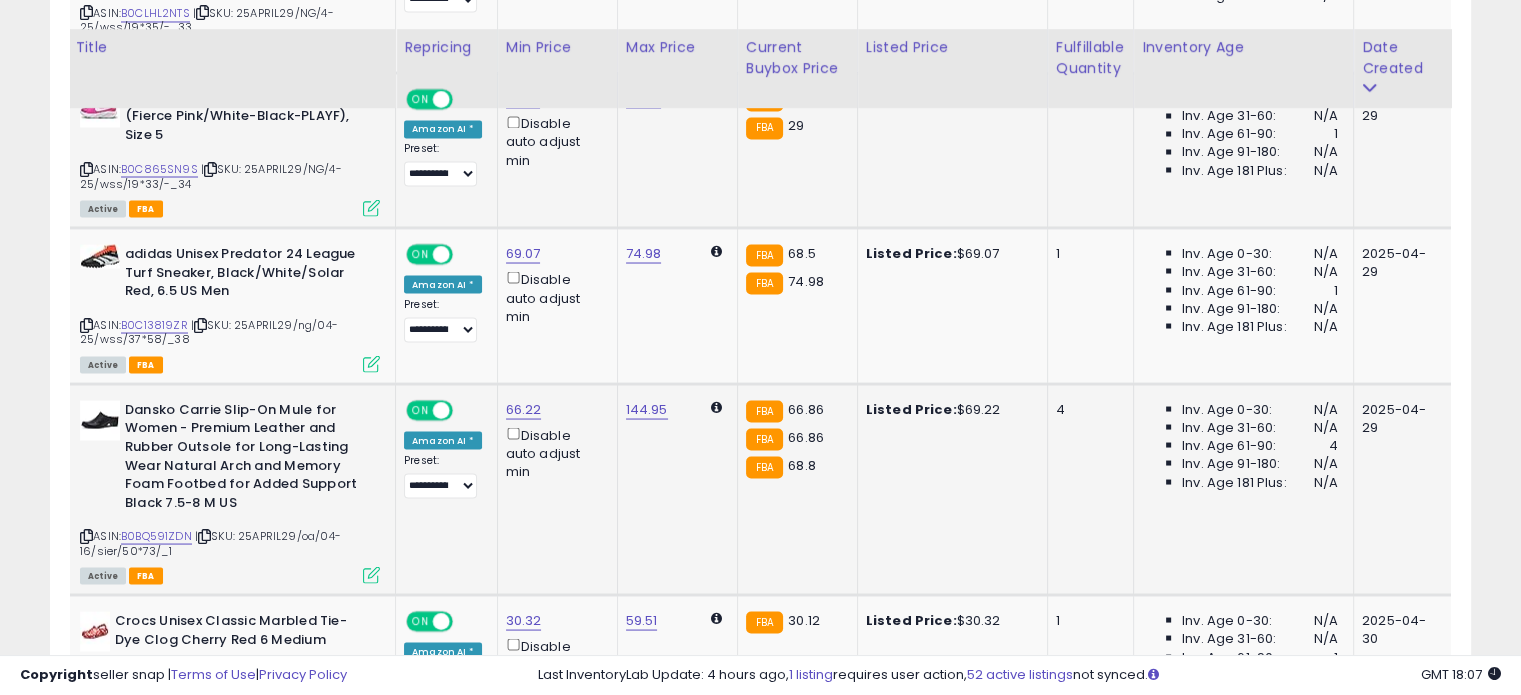 scroll, scrollTop: 3844, scrollLeft: 0, axis: vertical 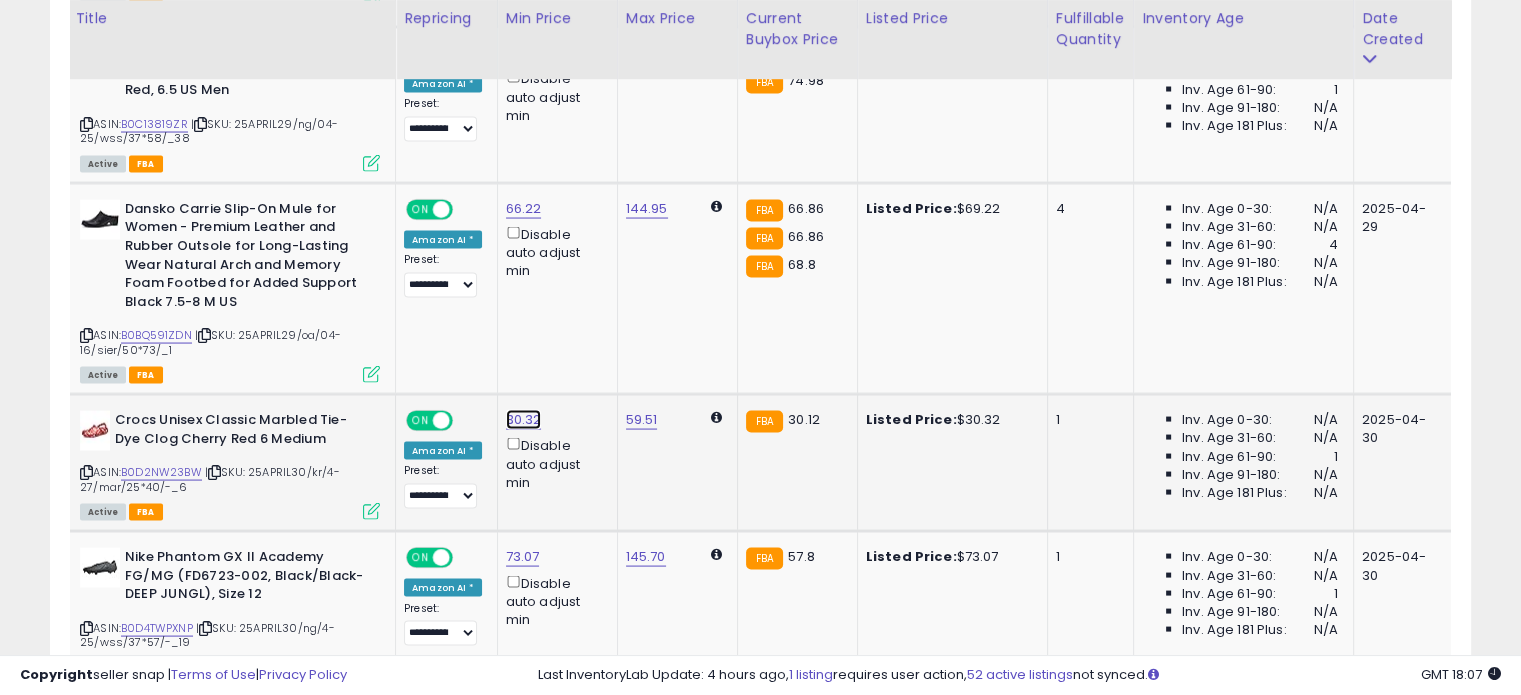 click on "30.32" at bounding box center (523, -2770) 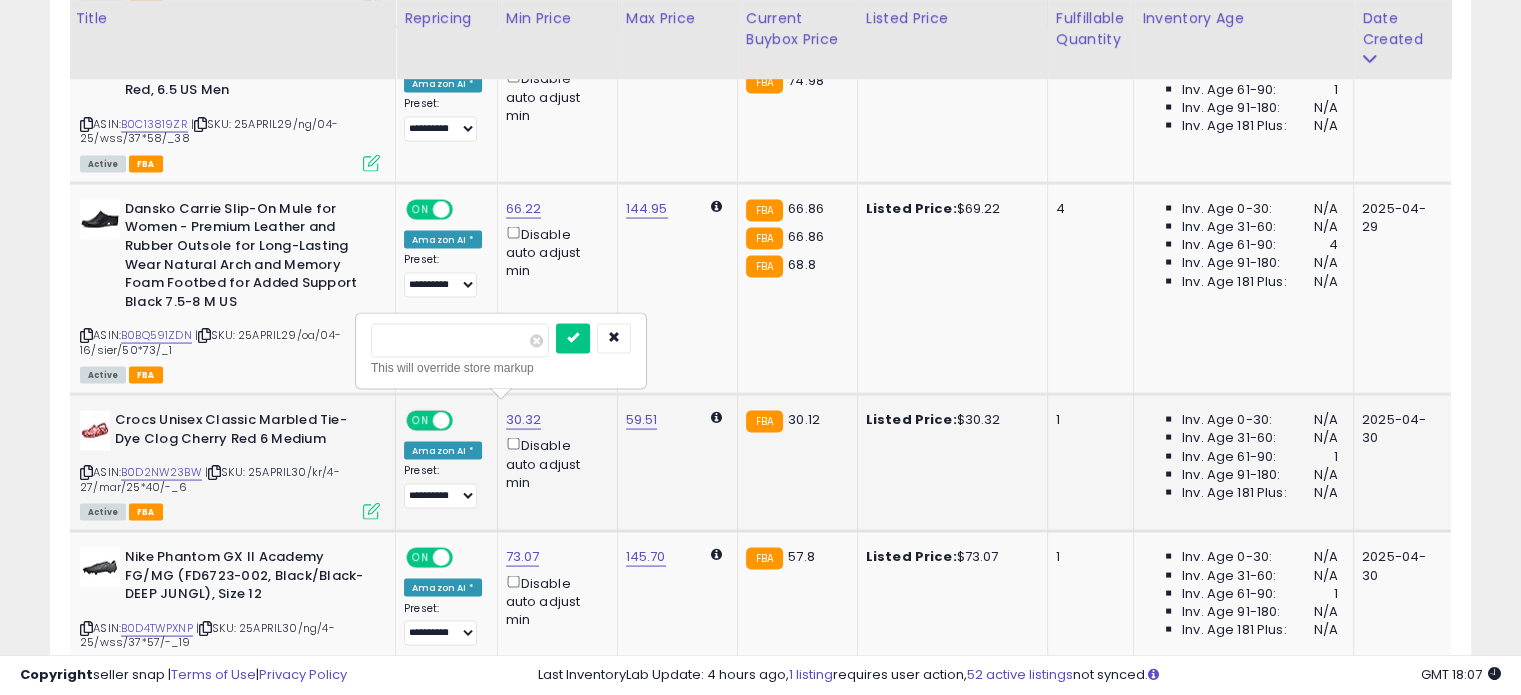 drag, startPoint x: 398, startPoint y: 340, endPoint x: 364, endPoint y: 341, distance: 34.0147 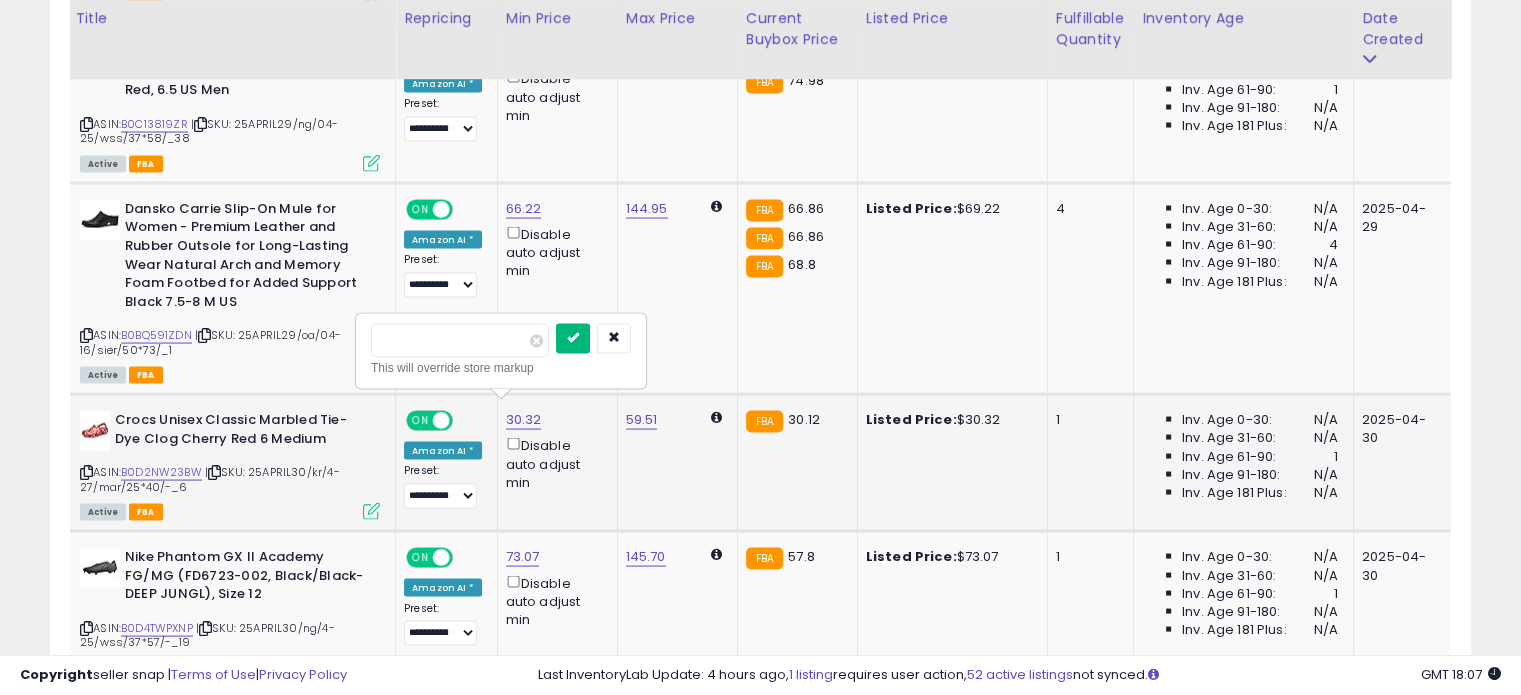 type on "*****" 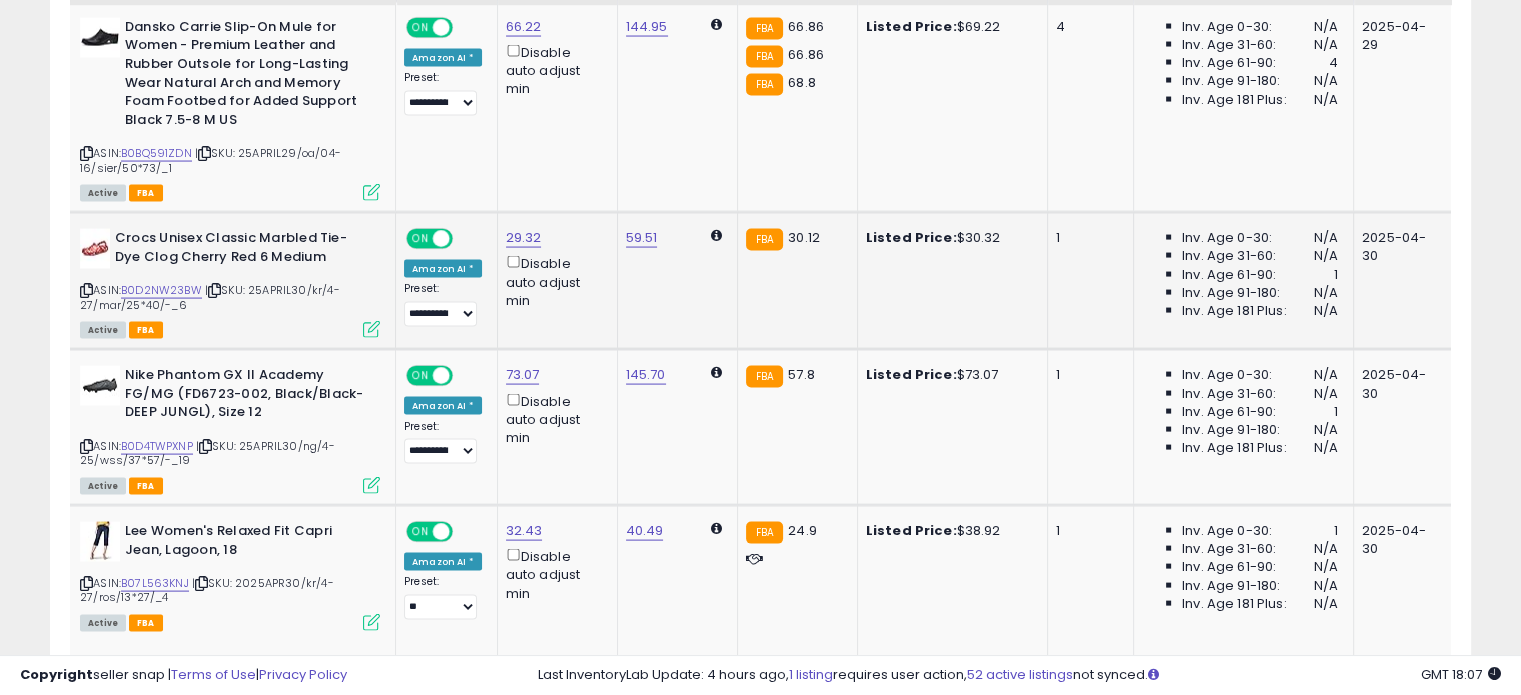 scroll, scrollTop: 4044, scrollLeft: 0, axis: vertical 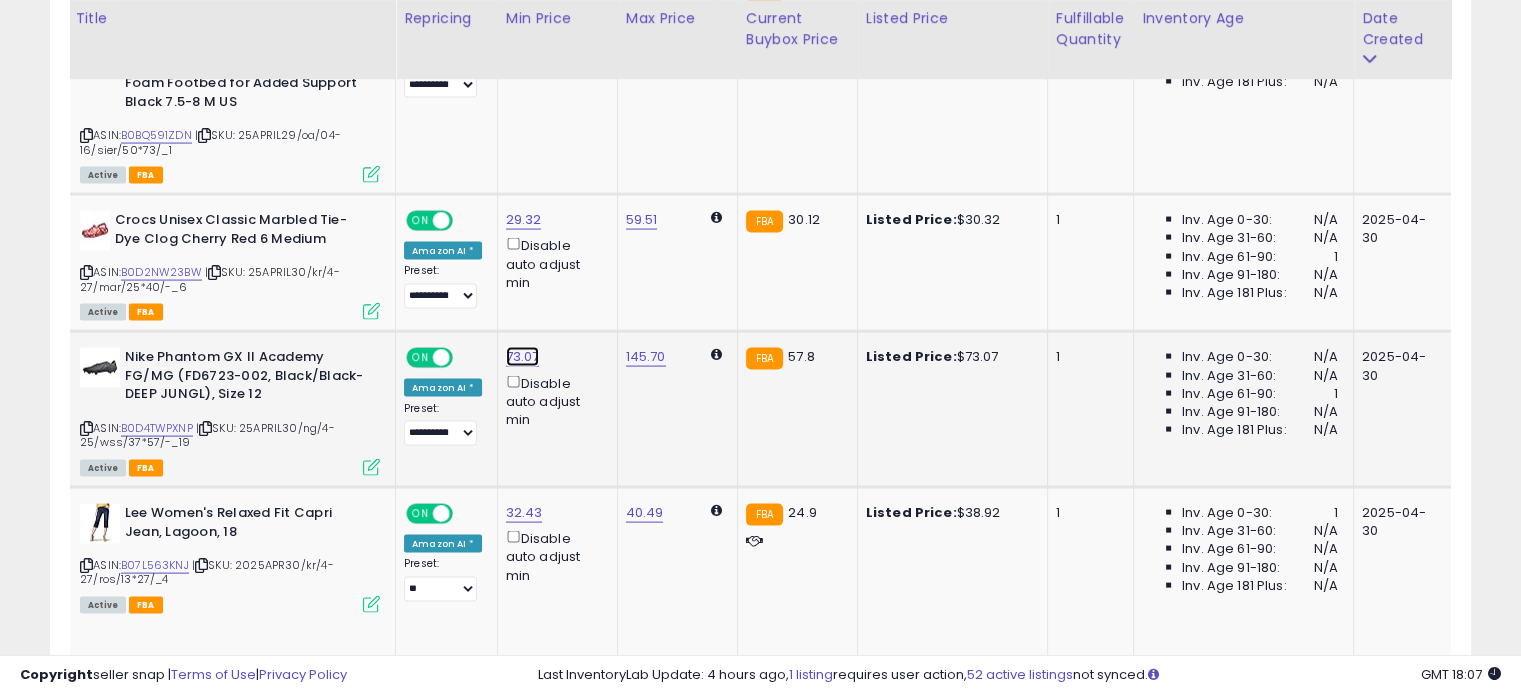 click on "73.07" at bounding box center (523, -2970) 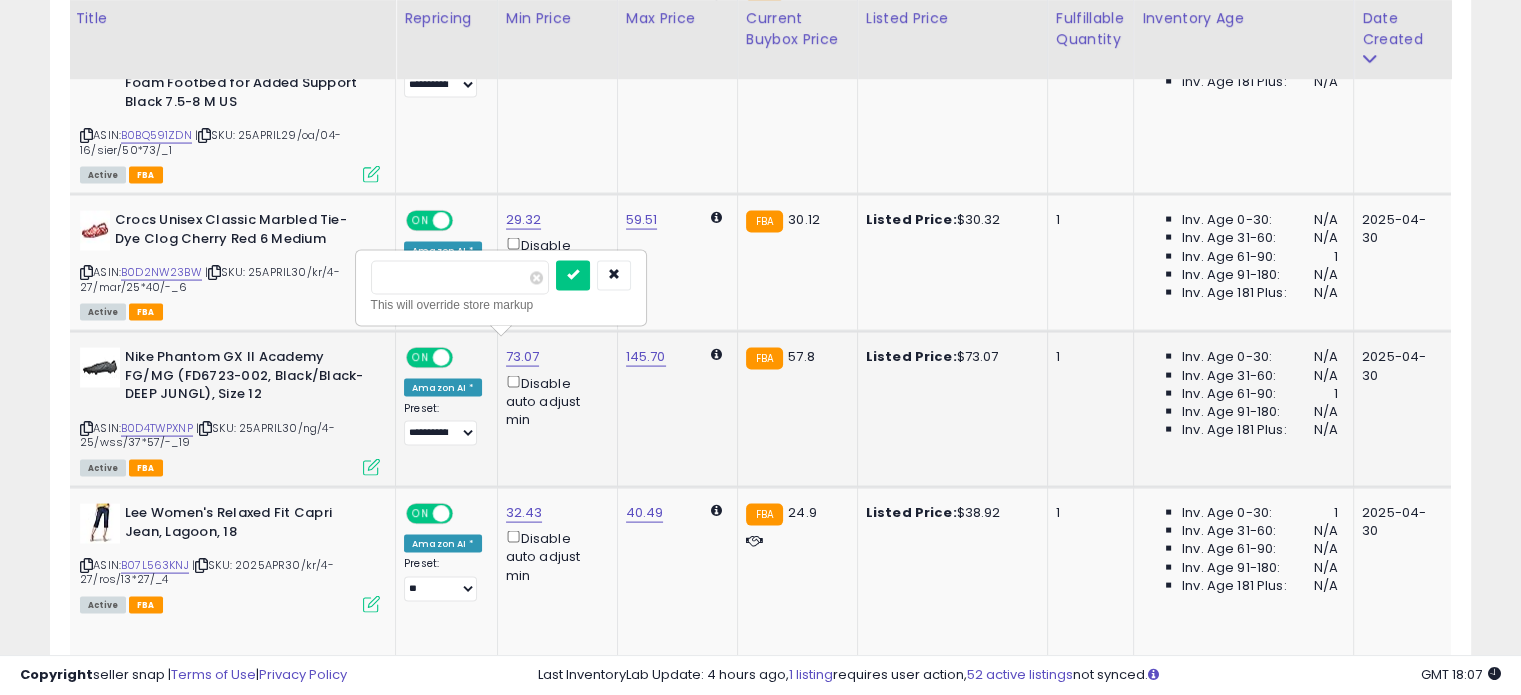 drag, startPoint x: 400, startPoint y: 279, endPoint x: 379, endPoint y: 279, distance: 21 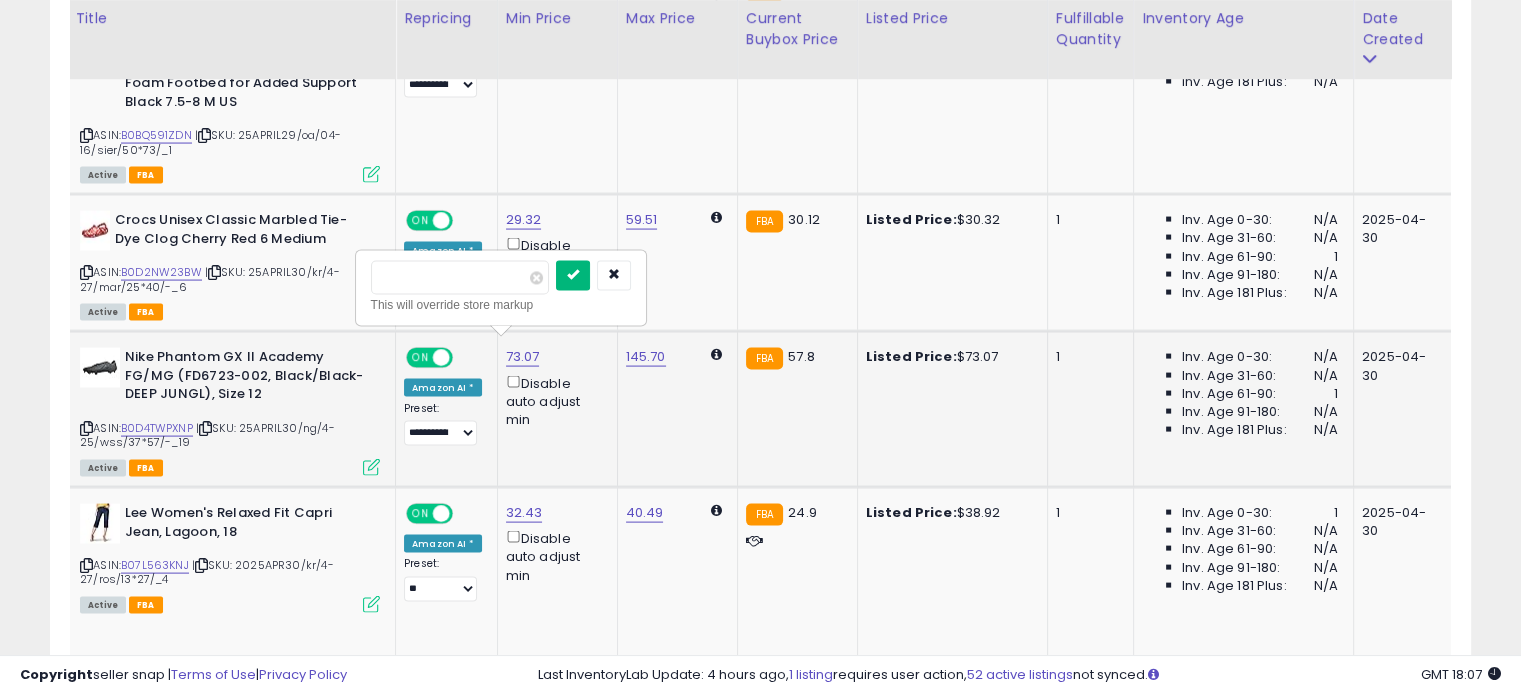 type on "*****" 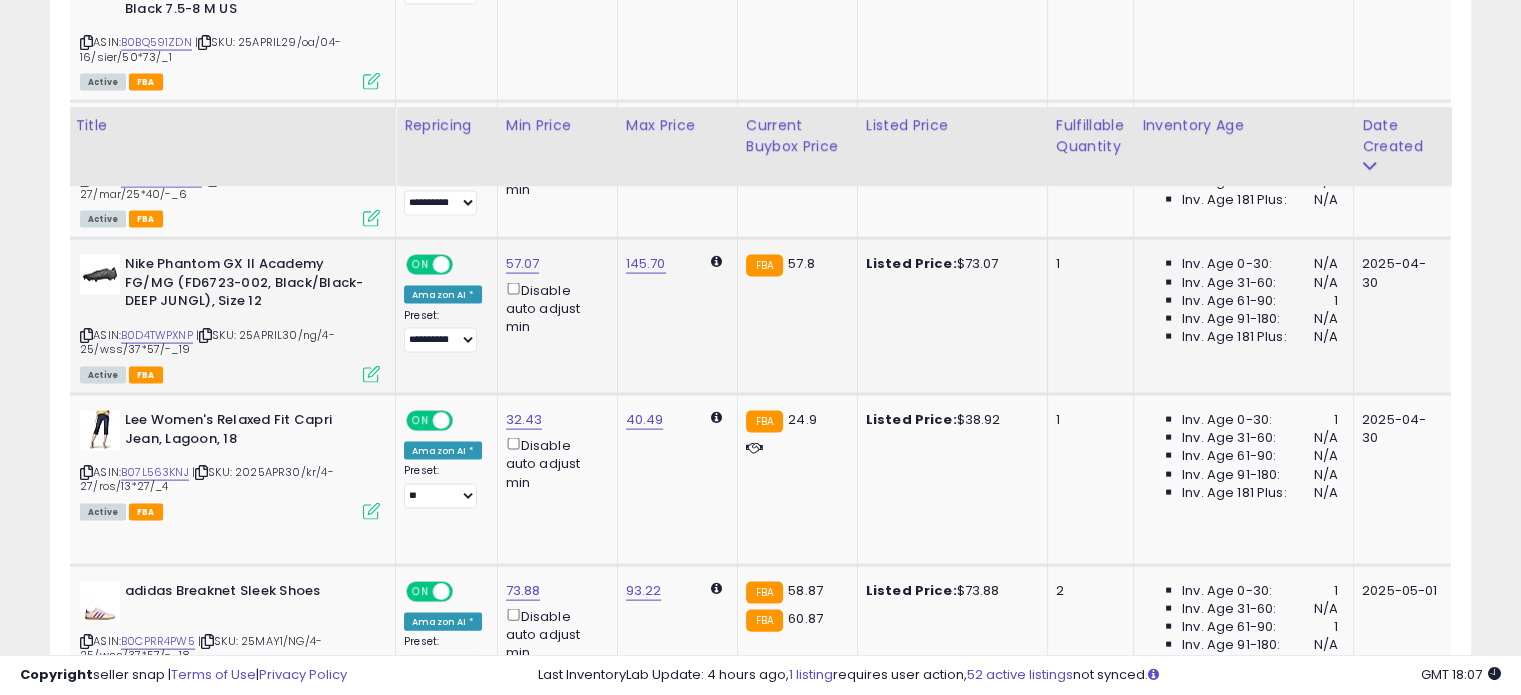 scroll, scrollTop: 4244, scrollLeft: 0, axis: vertical 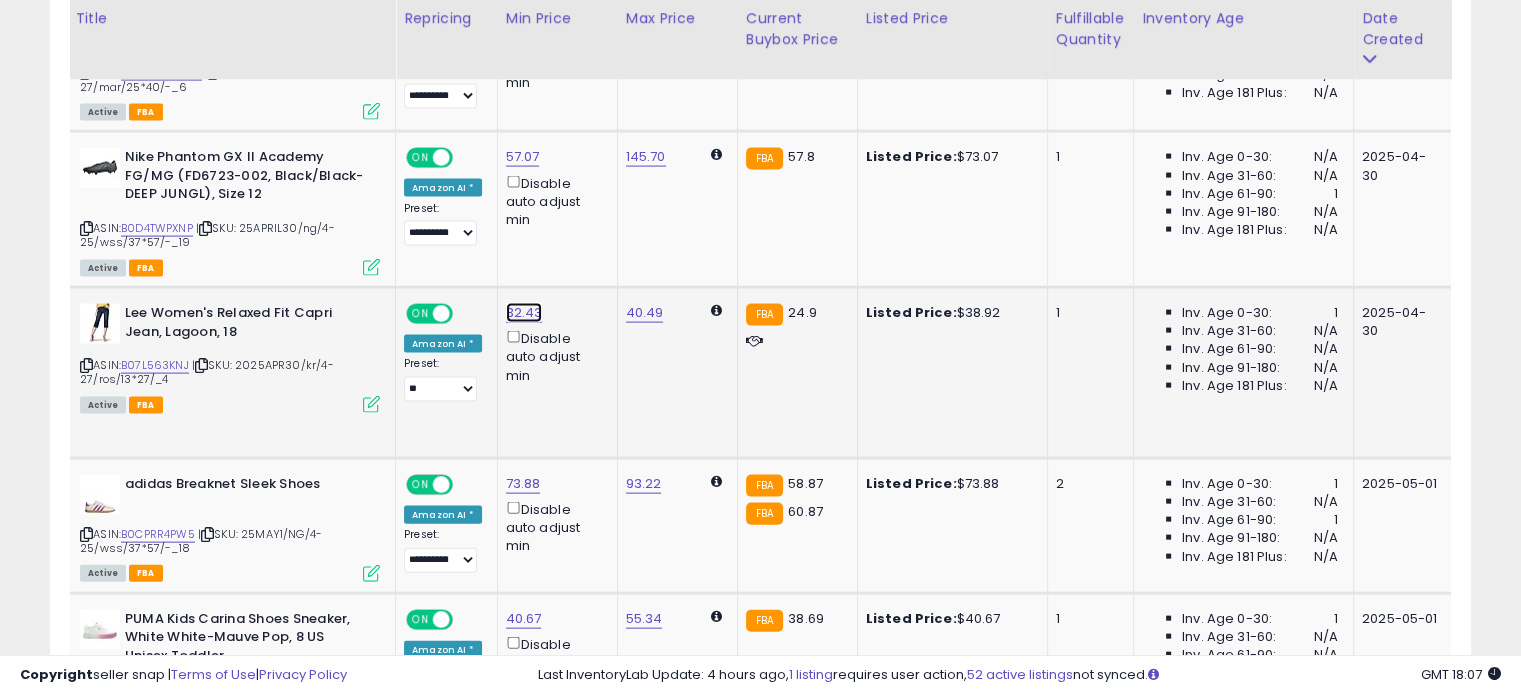 click on "32.43" at bounding box center (523, -3170) 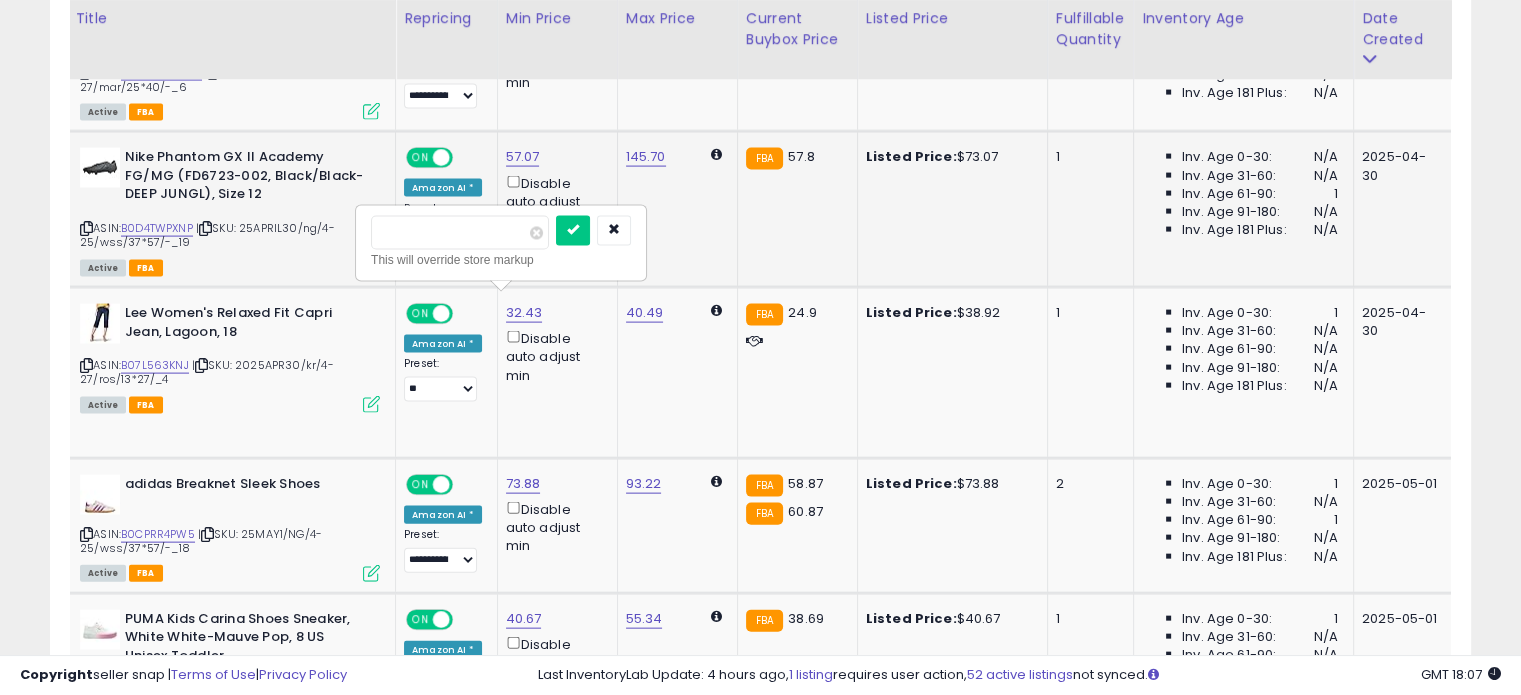 drag, startPoint x: 396, startPoint y: 233, endPoint x: 337, endPoint y: 230, distance: 59.07622 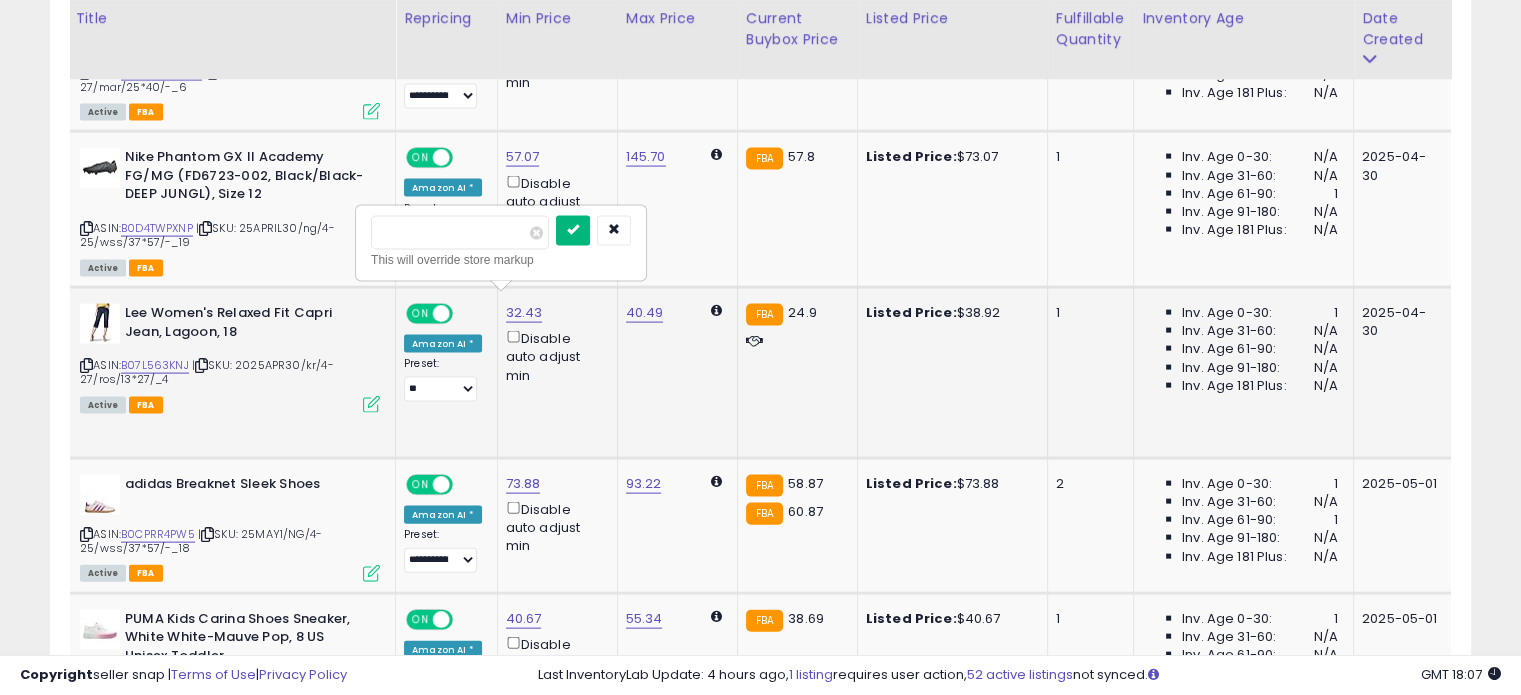 type on "*****" 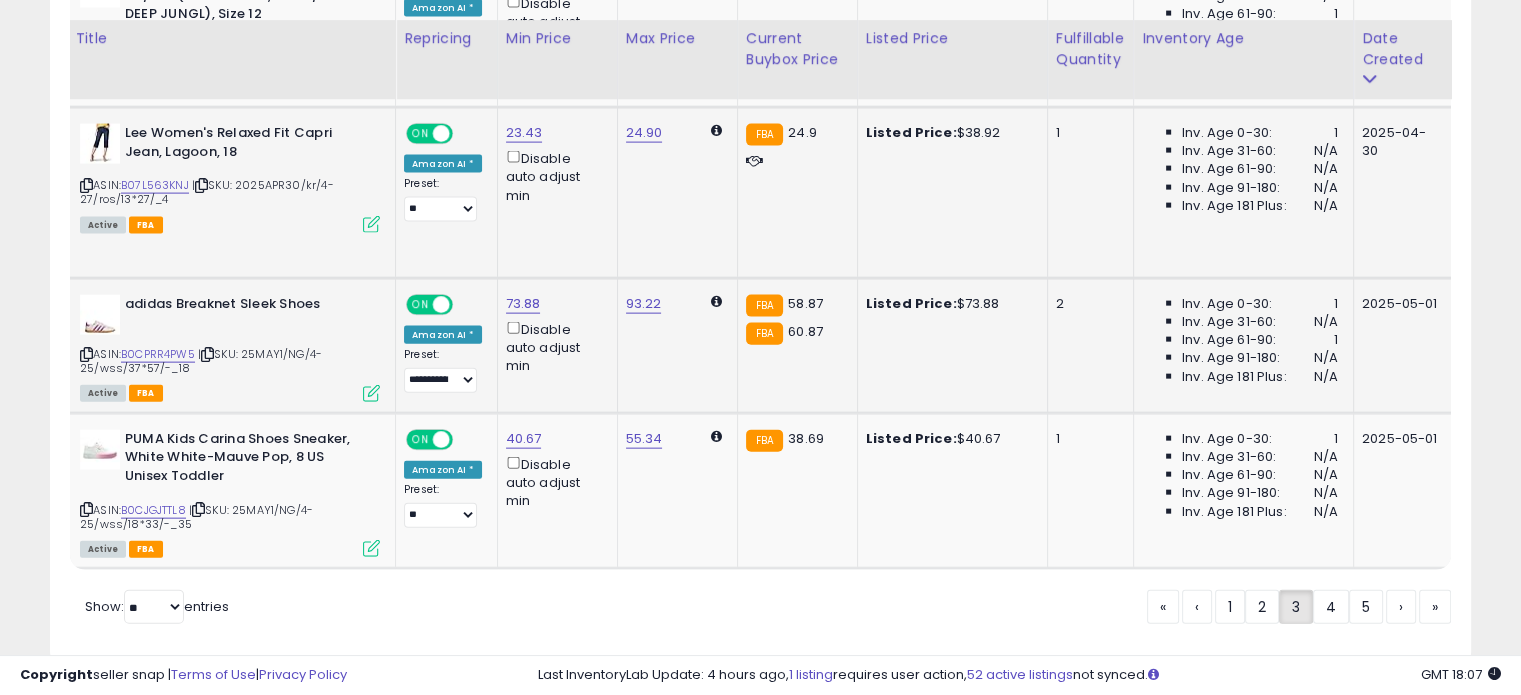 scroll, scrollTop: 4444, scrollLeft: 0, axis: vertical 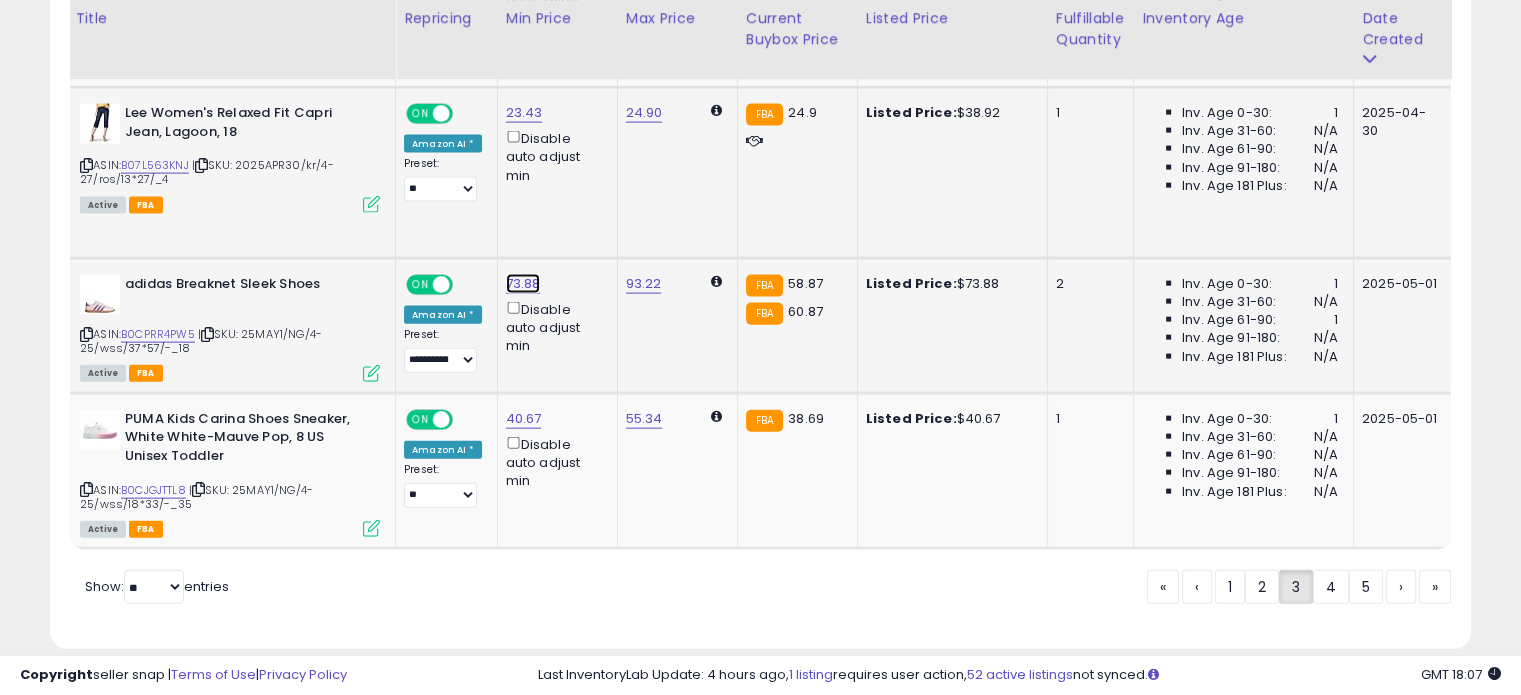 click on "73.88" at bounding box center [523, -3370] 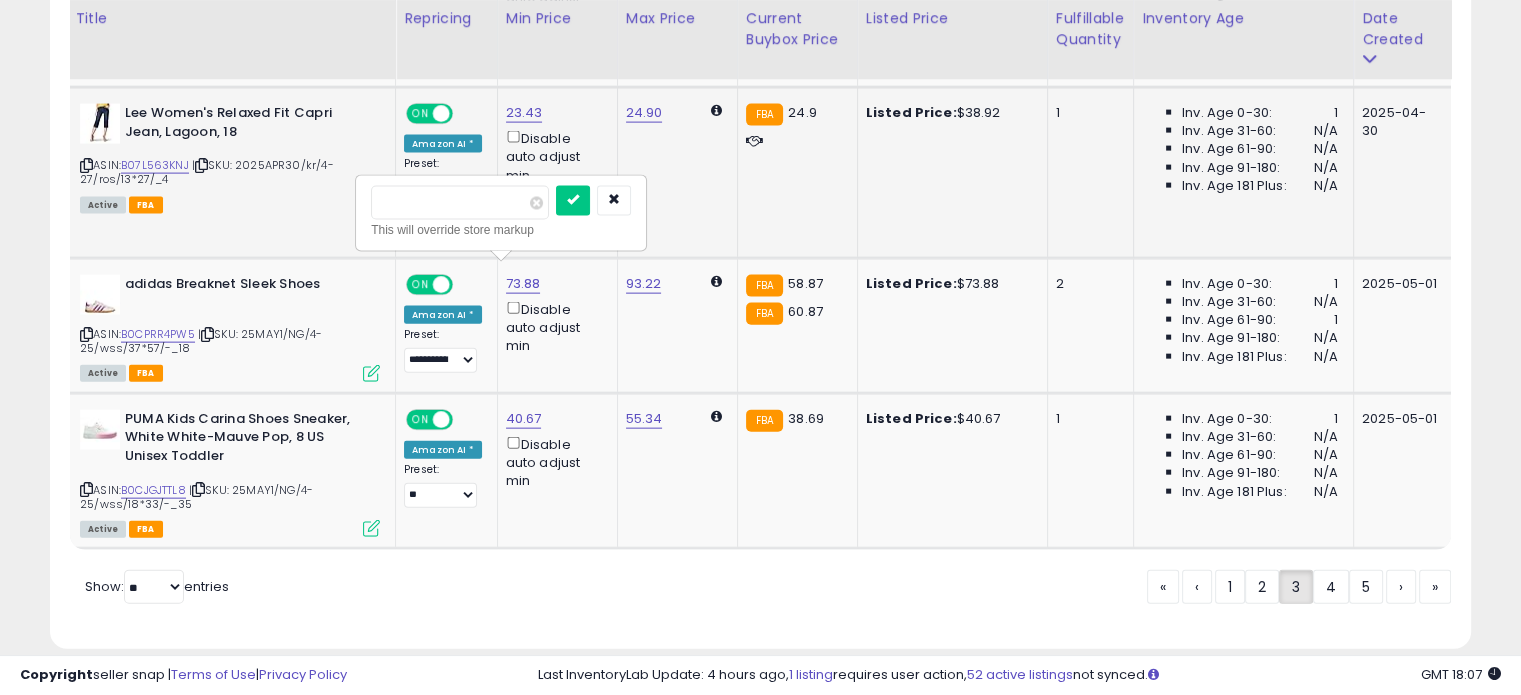 drag, startPoint x: 401, startPoint y: 206, endPoint x: 350, endPoint y: 184, distance: 55.542778 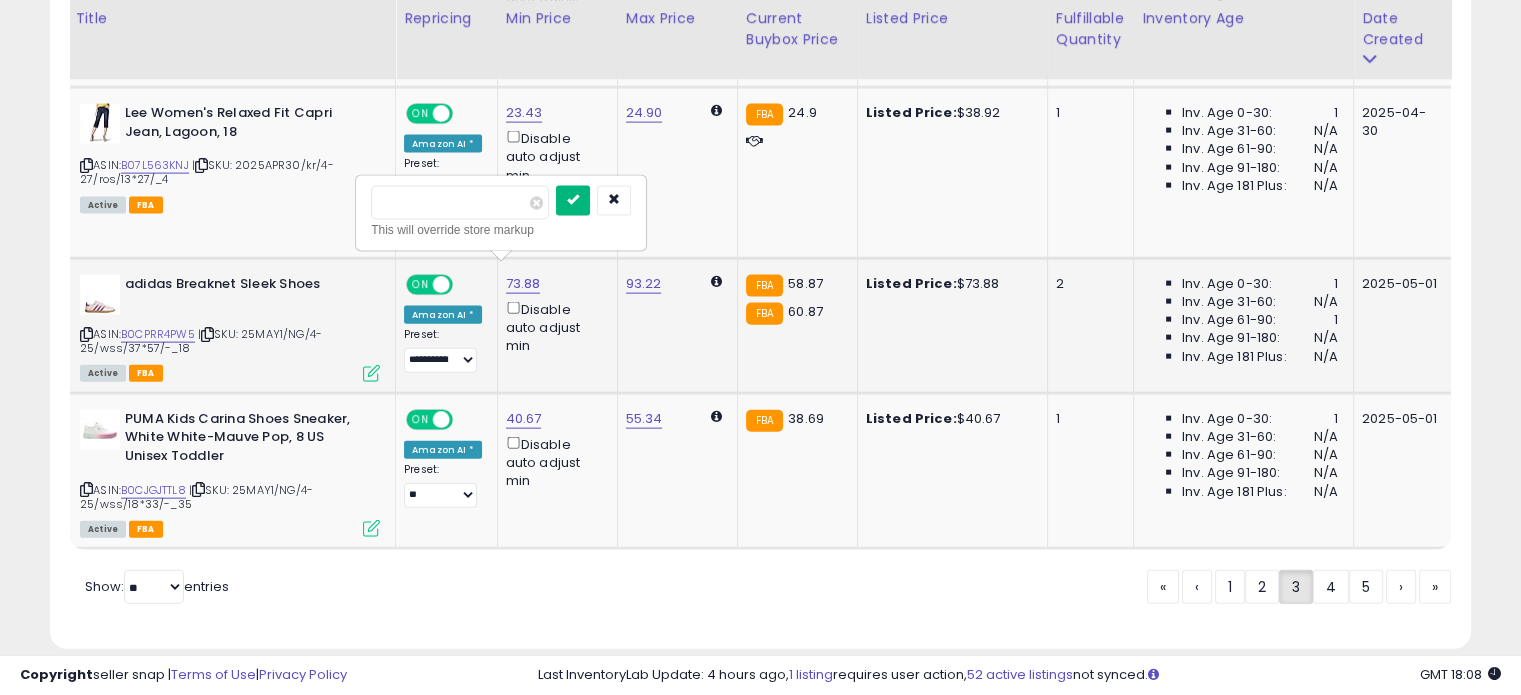 type on "*****" 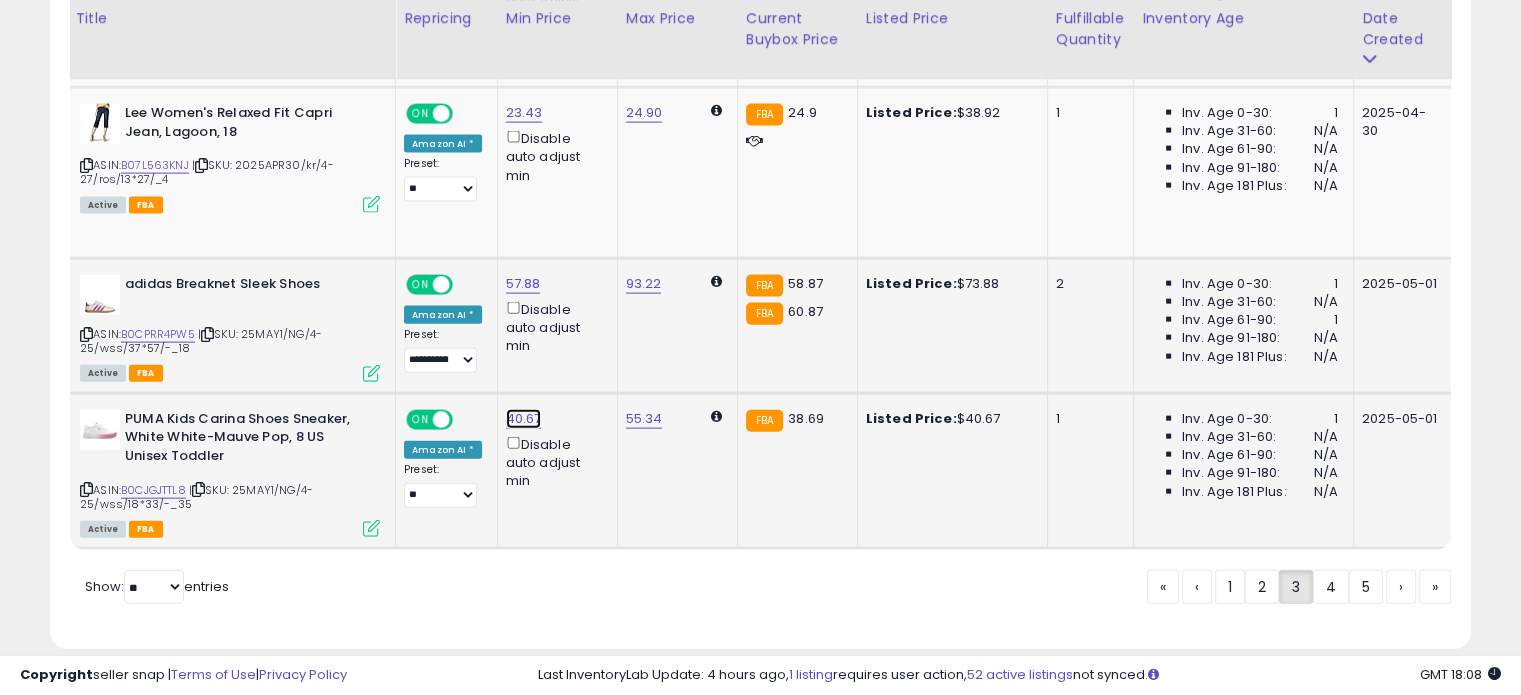 click on "40.67" at bounding box center (523, -3370) 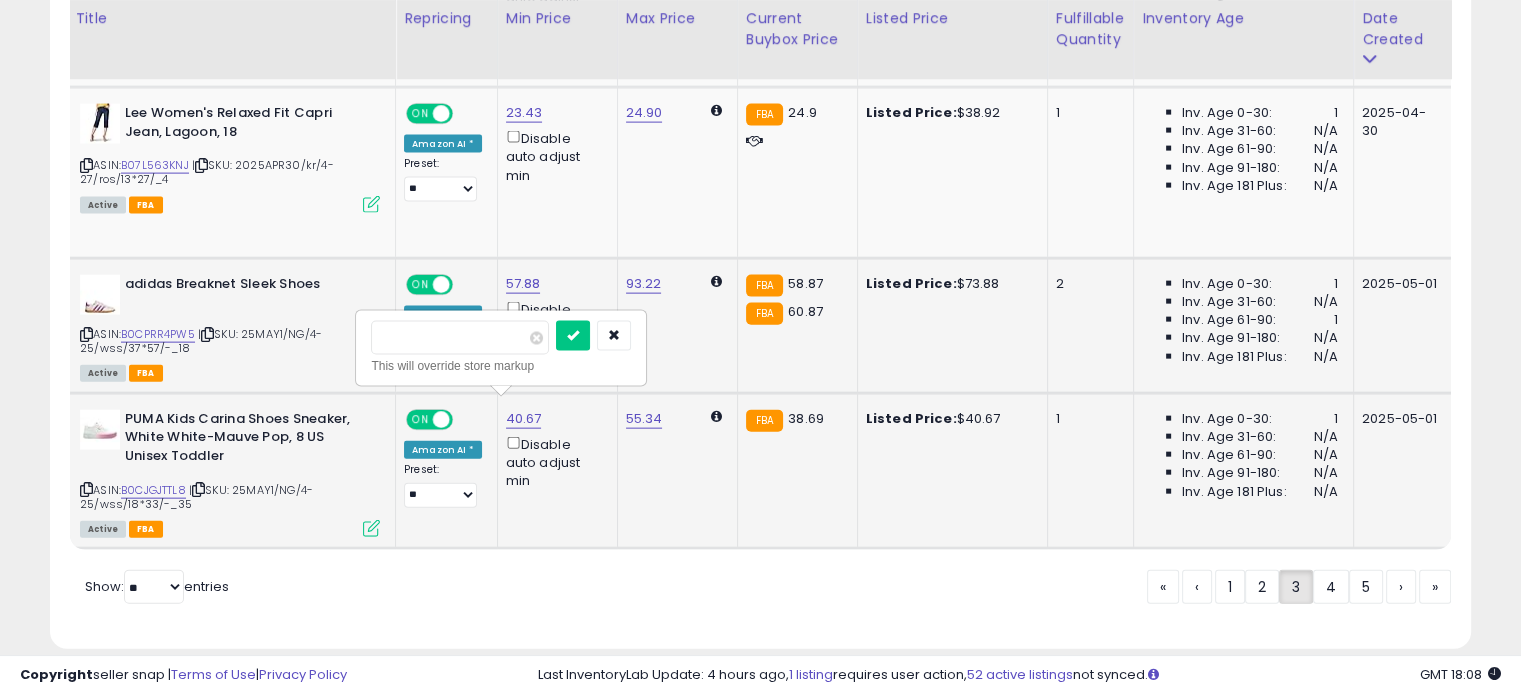 drag, startPoint x: 397, startPoint y: 331, endPoint x: 360, endPoint y: 342, distance: 38.600517 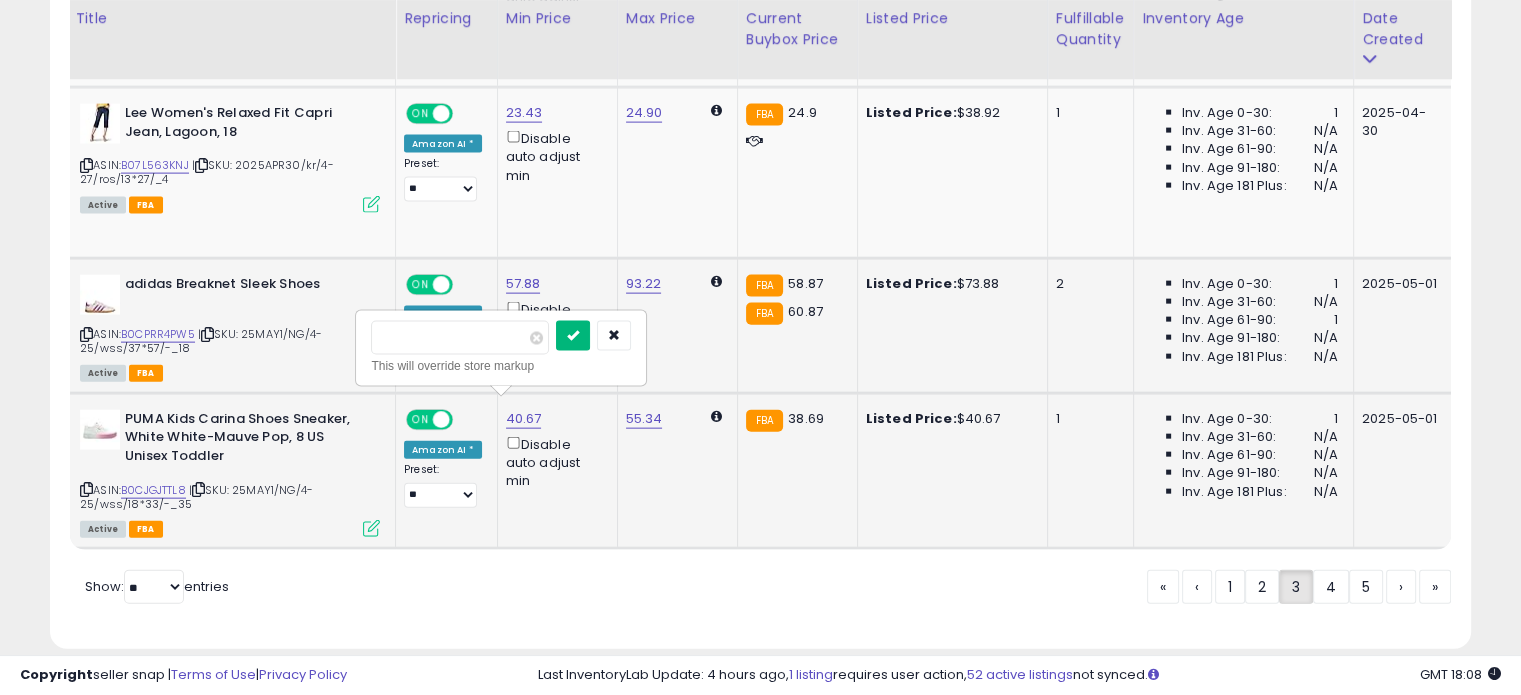 type on "*****" 